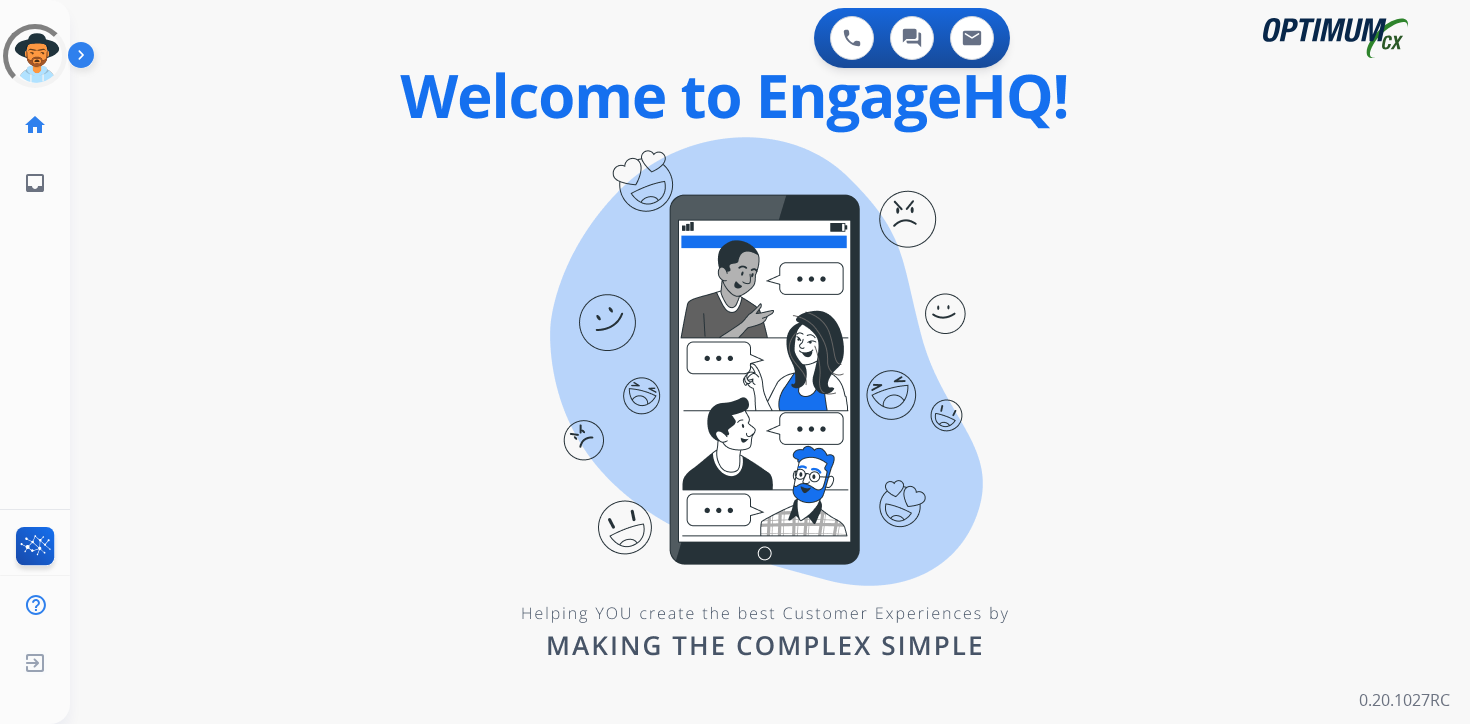 scroll, scrollTop: 0, scrollLeft: 0, axis: both 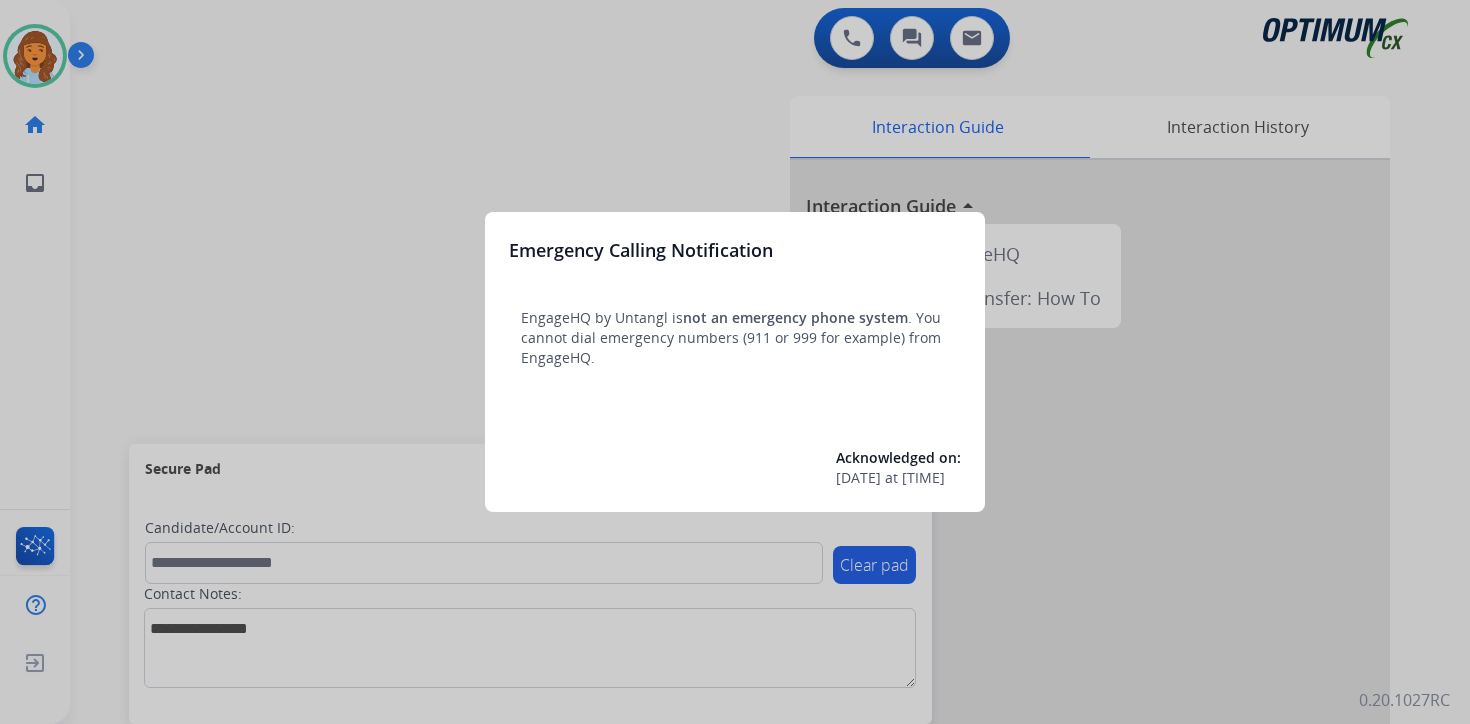 click at bounding box center (735, 362) 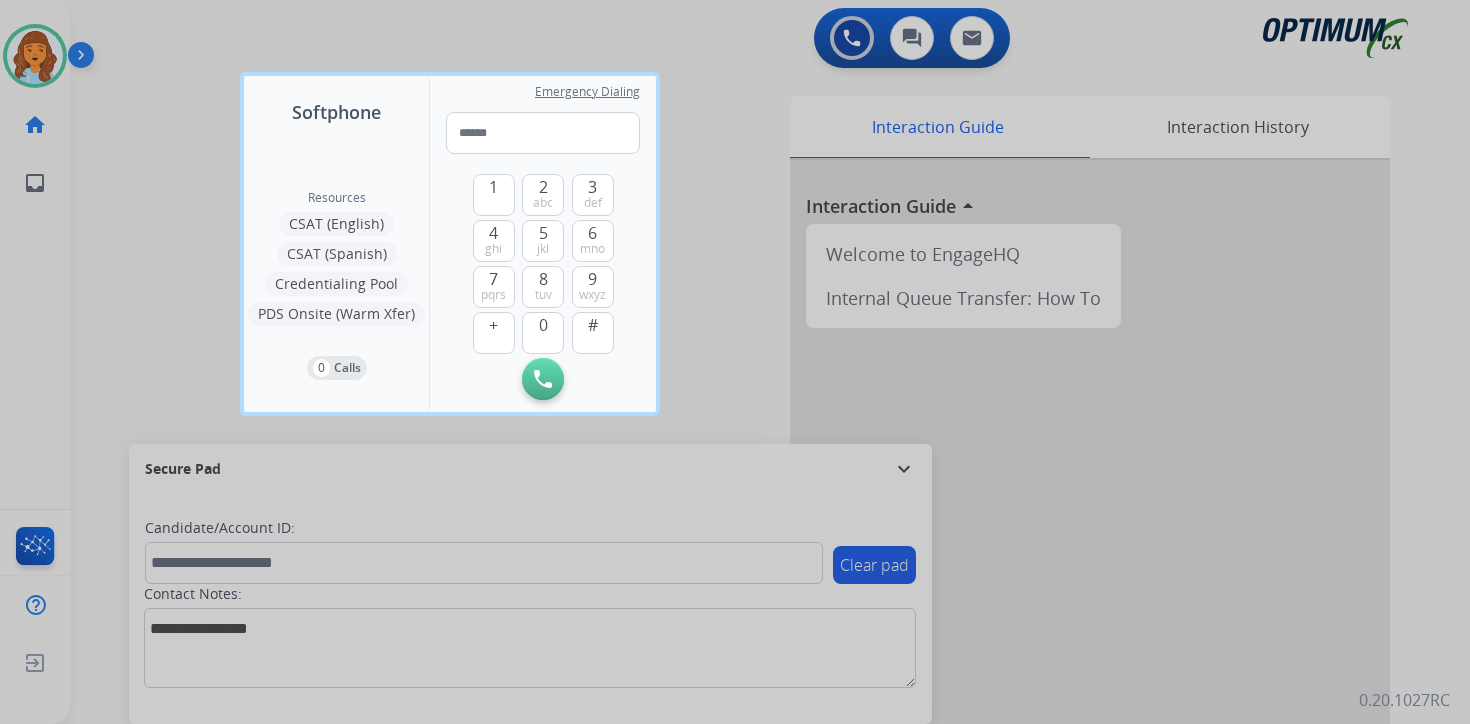 click at bounding box center [735, 362] 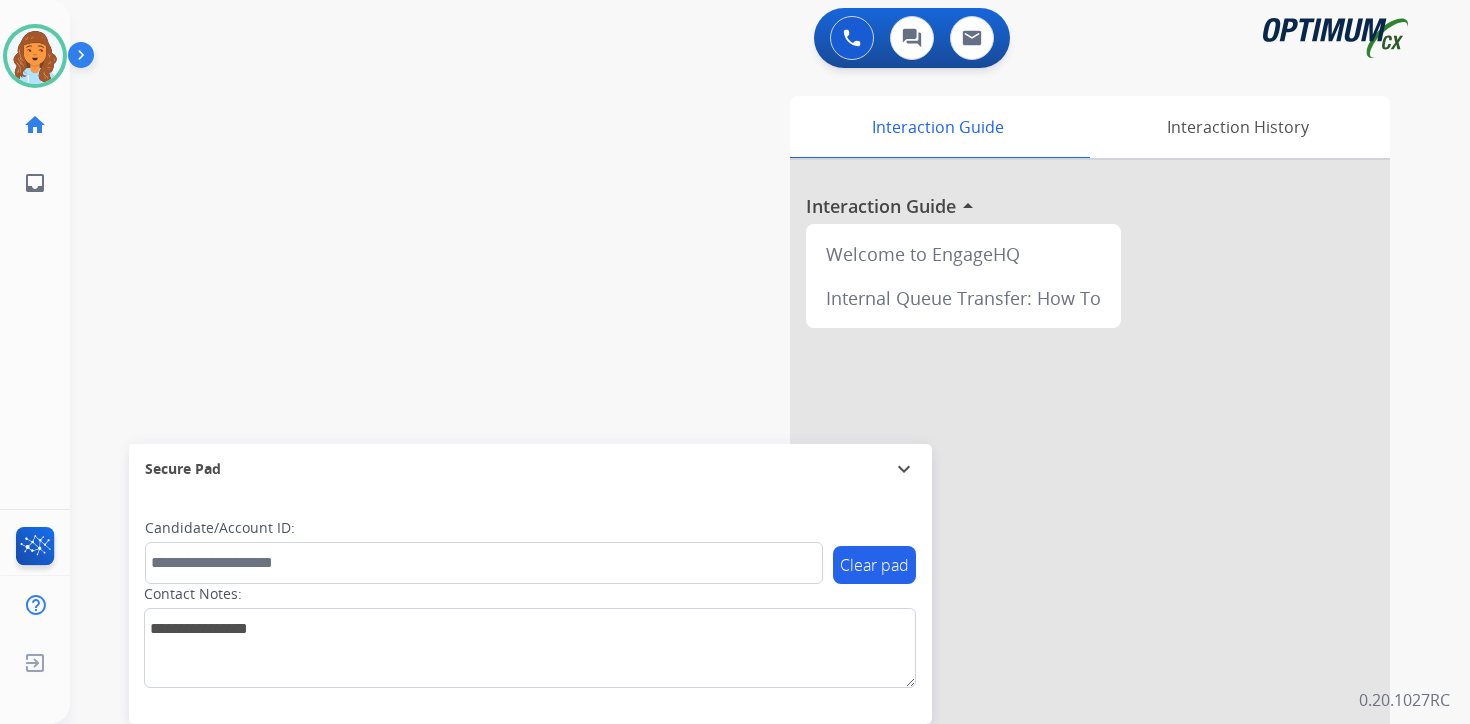 click at bounding box center [85, 59] 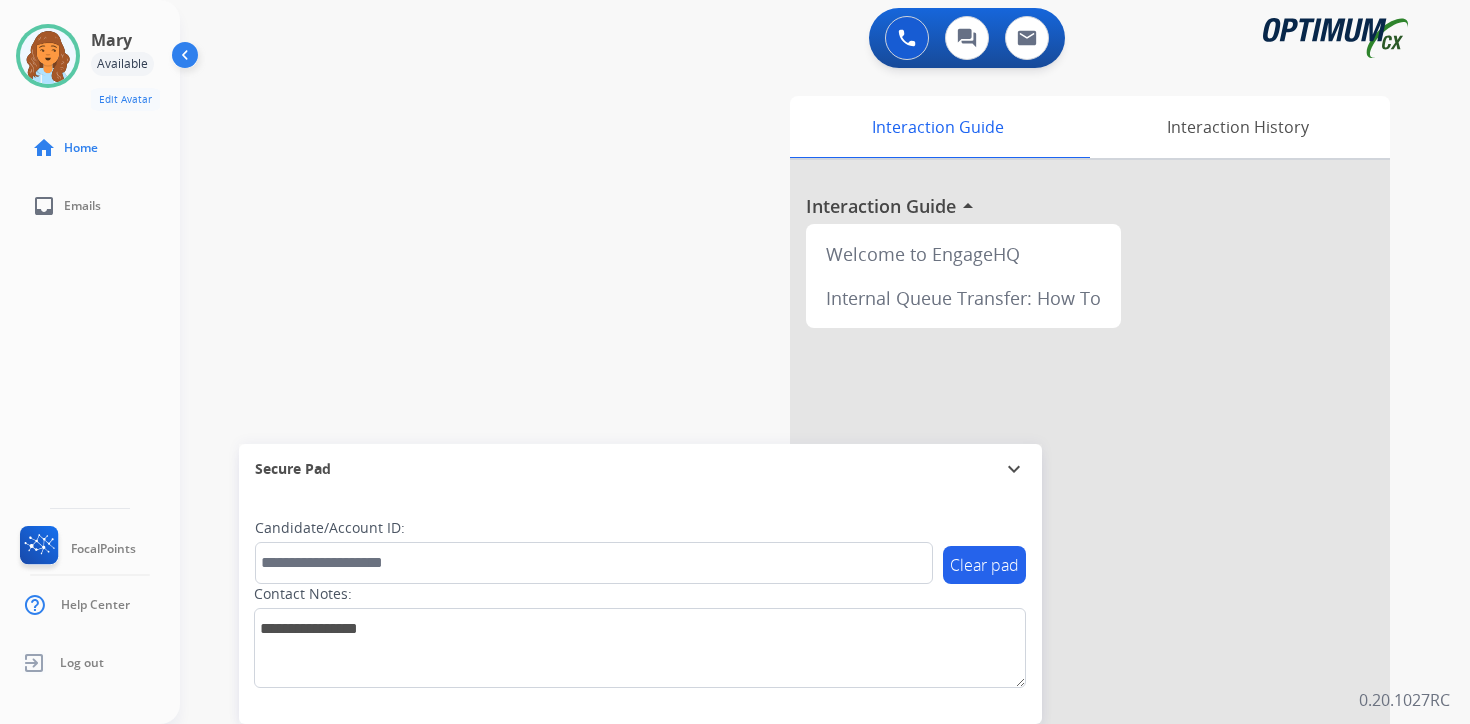click on "0 Voice Interactions  0  Chat Interactions   0  Email Interactions swap_horiz Break voice bridge close_fullscreen Connect 3-Way Call merge_type Separate 3-Way Call  Interaction Guide   Interaction History  Interaction Guide arrow_drop_up  Welcome to EngageHQ   Internal Queue Transfer: How To  Secure Pad expand_more Clear pad Candidate/Account ID: Contact Notes:                  0.20.1027RC" at bounding box center (825, 362) 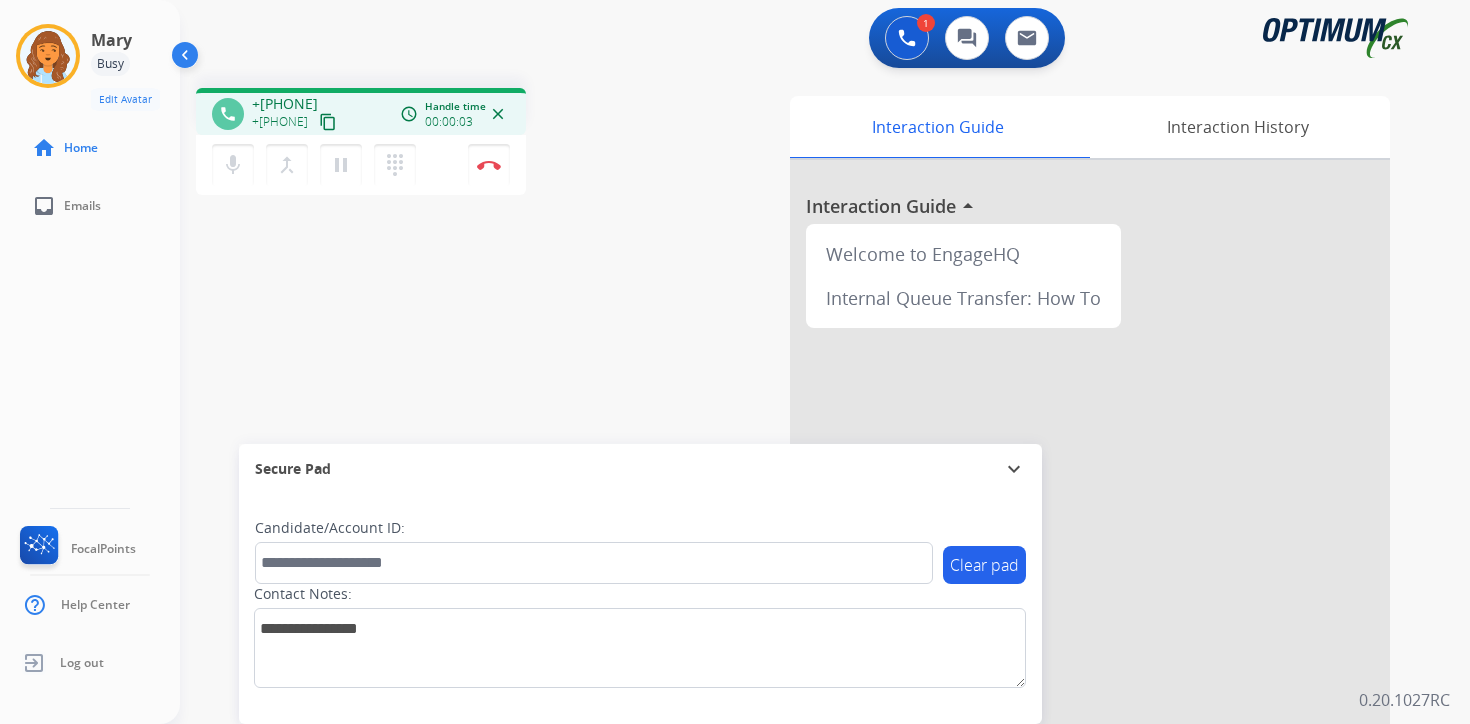 click on "content_copy" at bounding box center [328, 122] 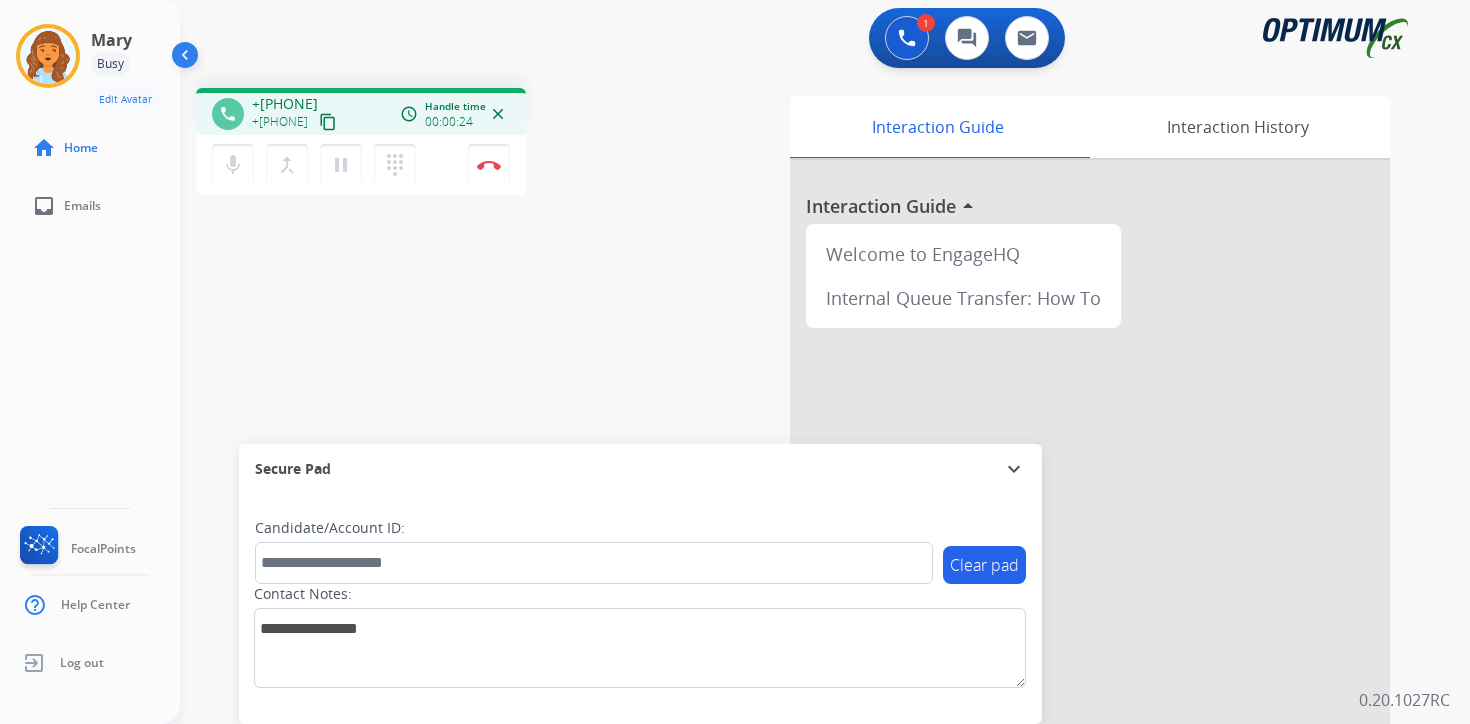 click on "Interaction Guide   Interaction History  Interaction Guide arrow_drop_up  Welcome to EngageHQ   Internal Queue Transfer: How To" at bounding box center [1059, 497] 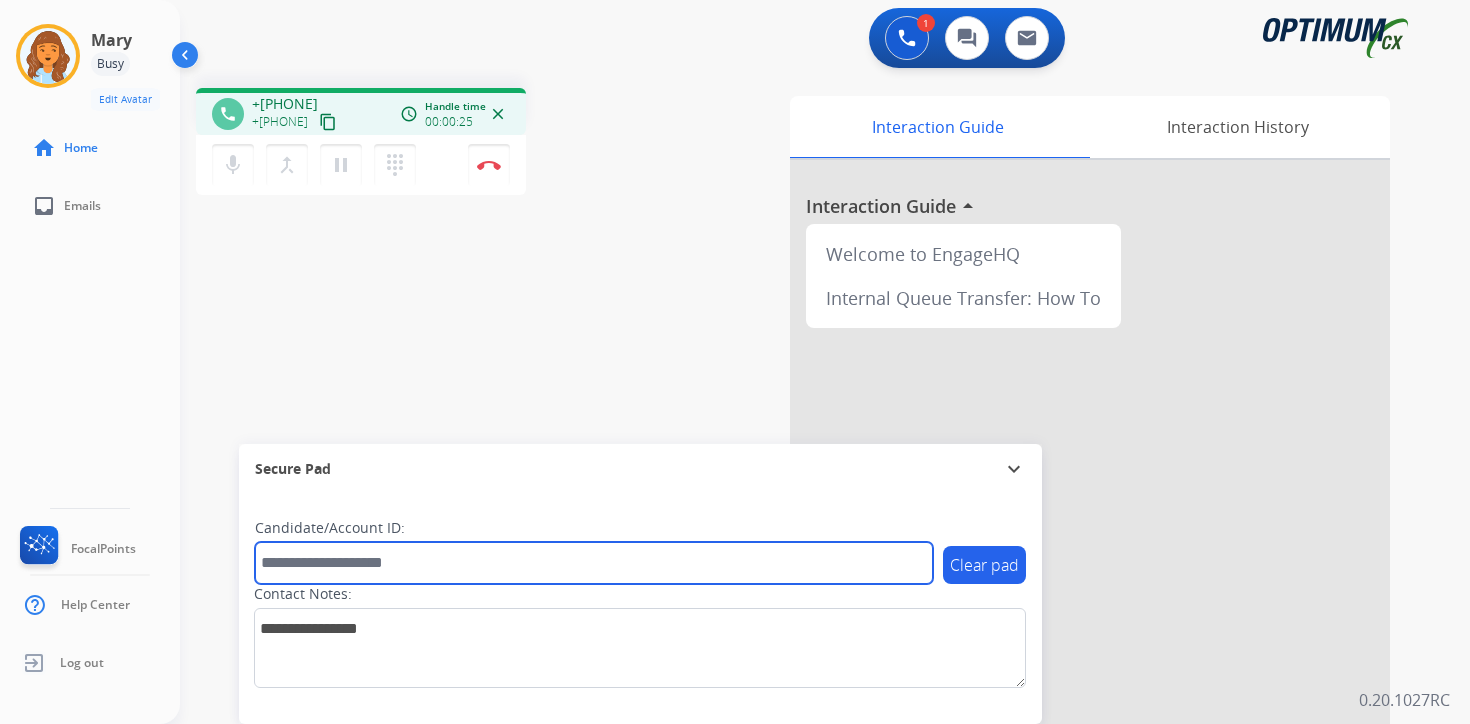 click at bounding box center [594, 563] 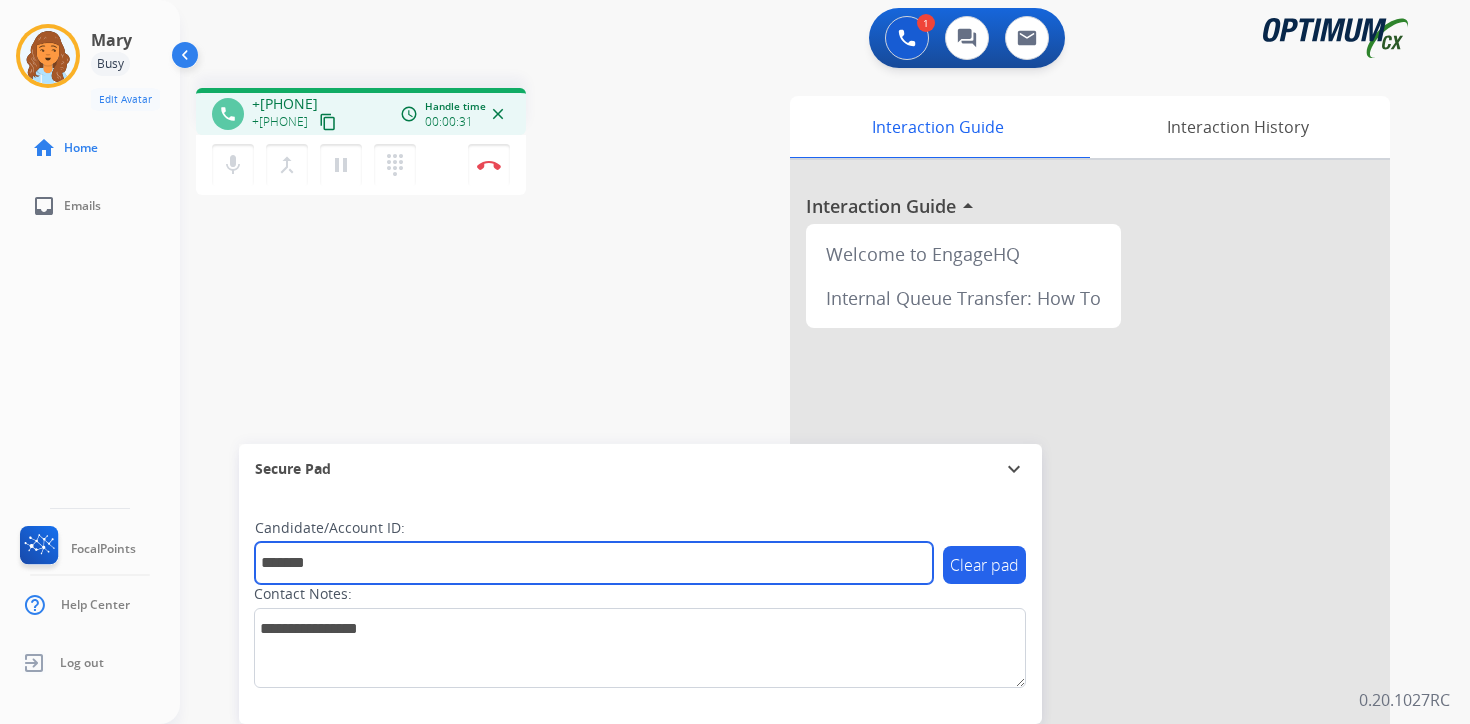 type on "*******" 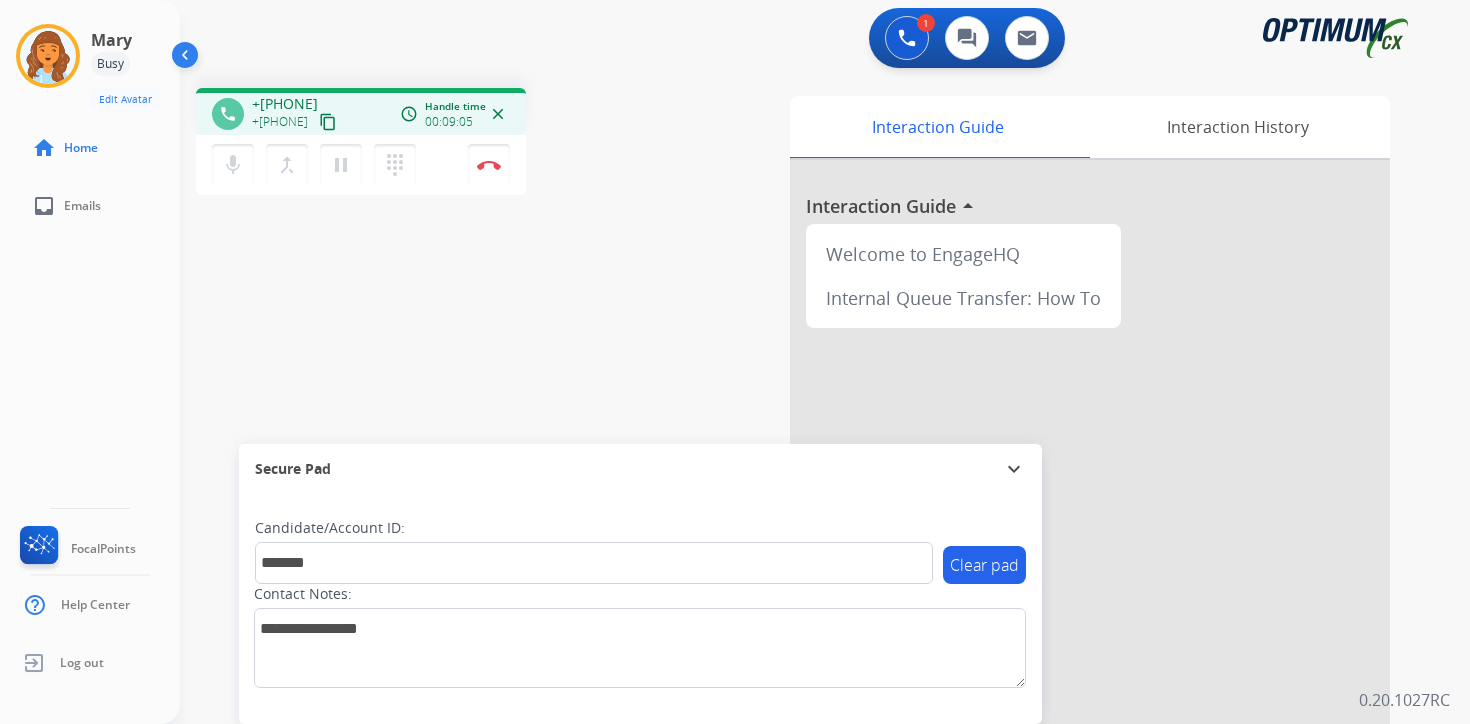 click on "content_copy" at bounding box center [328, 122] 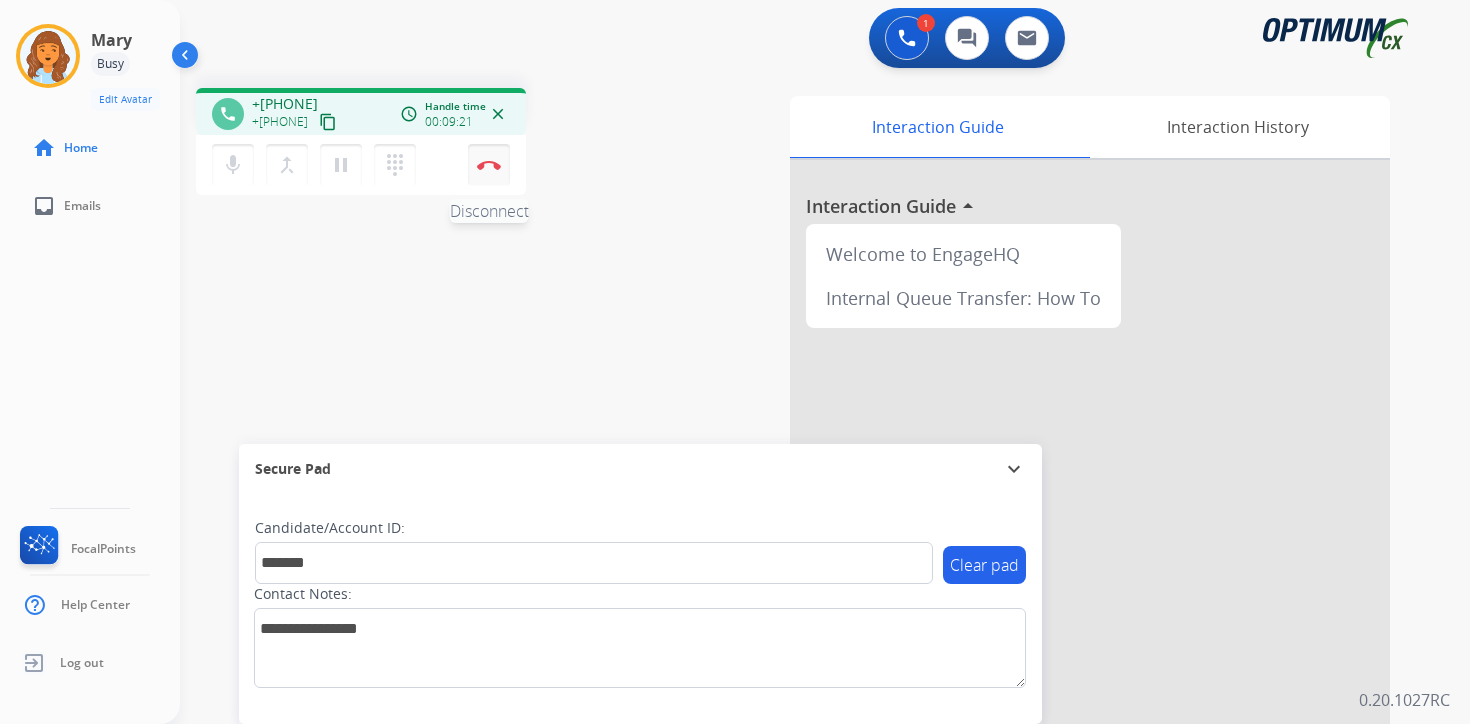 click on "Disconnect" at bounding box center [489, 165] 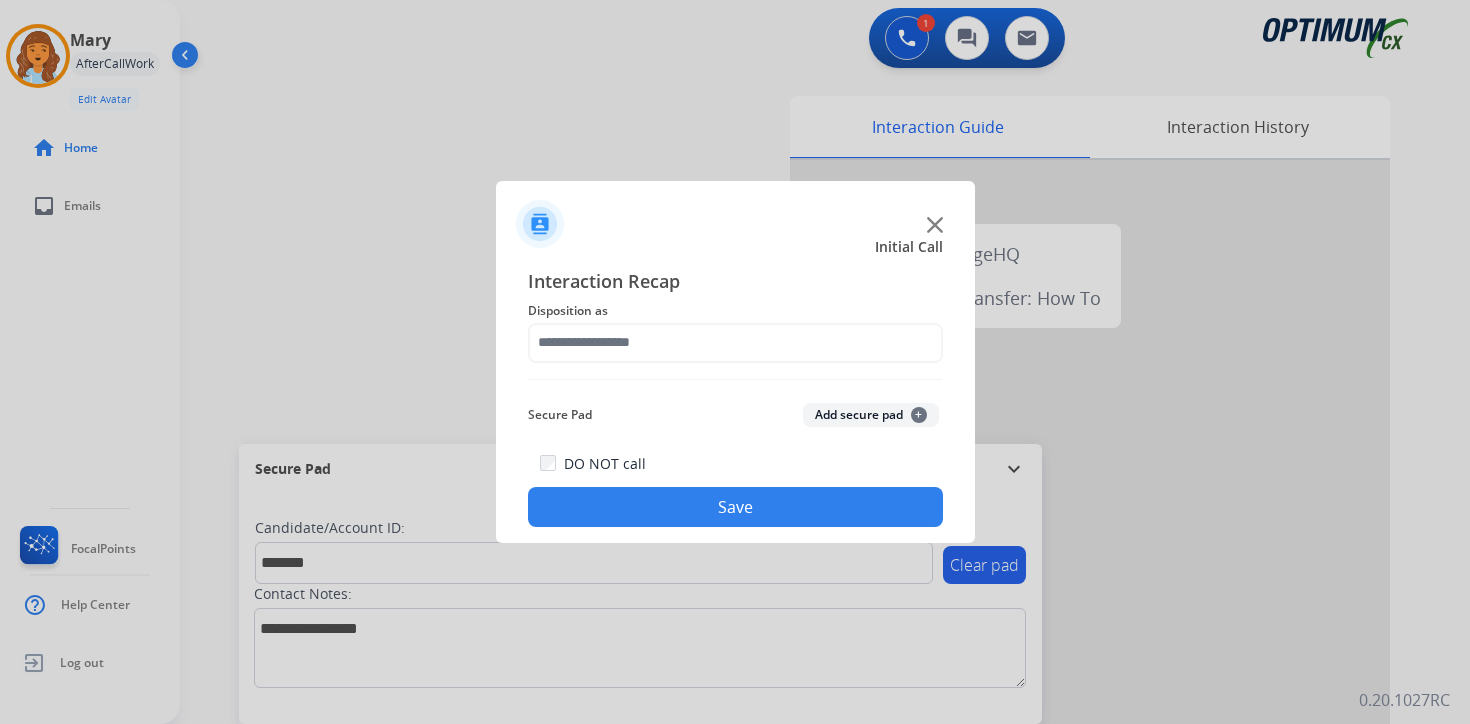 click on "+" 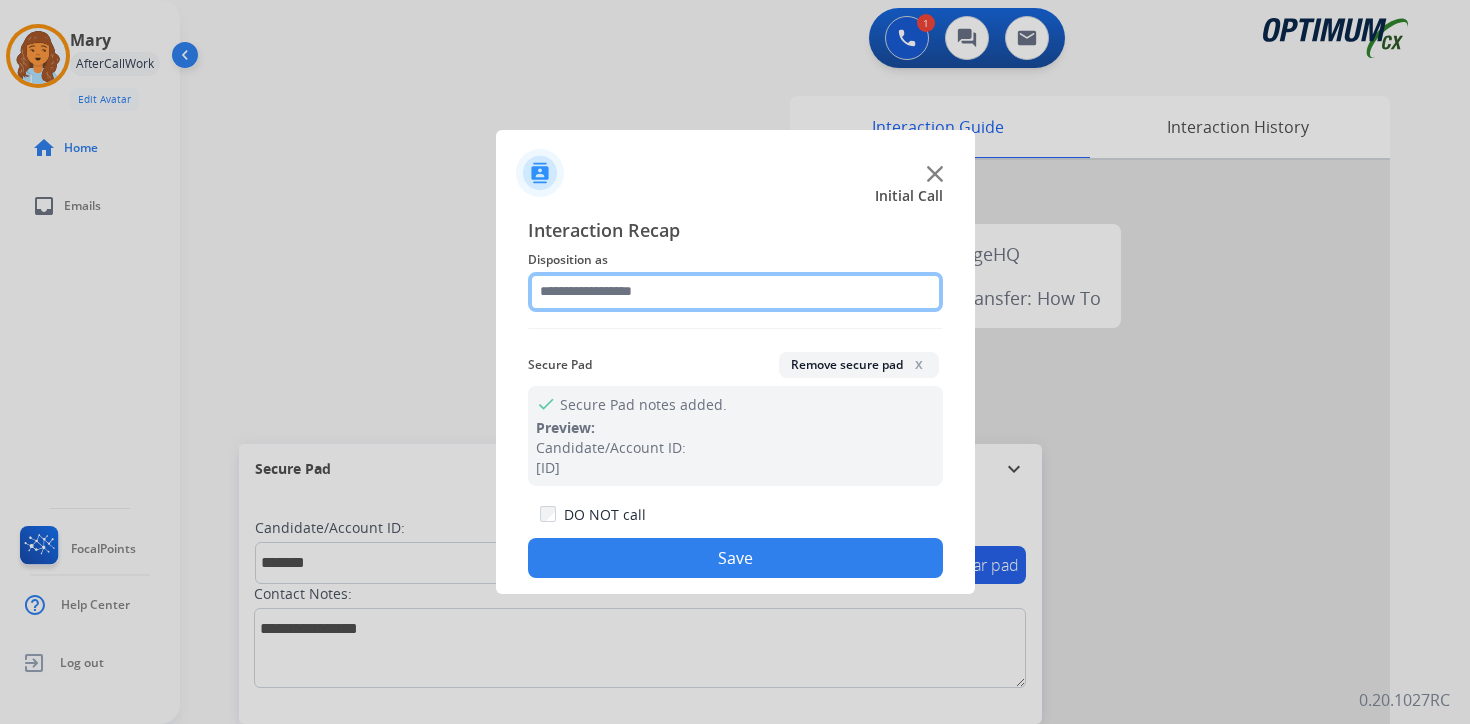 click 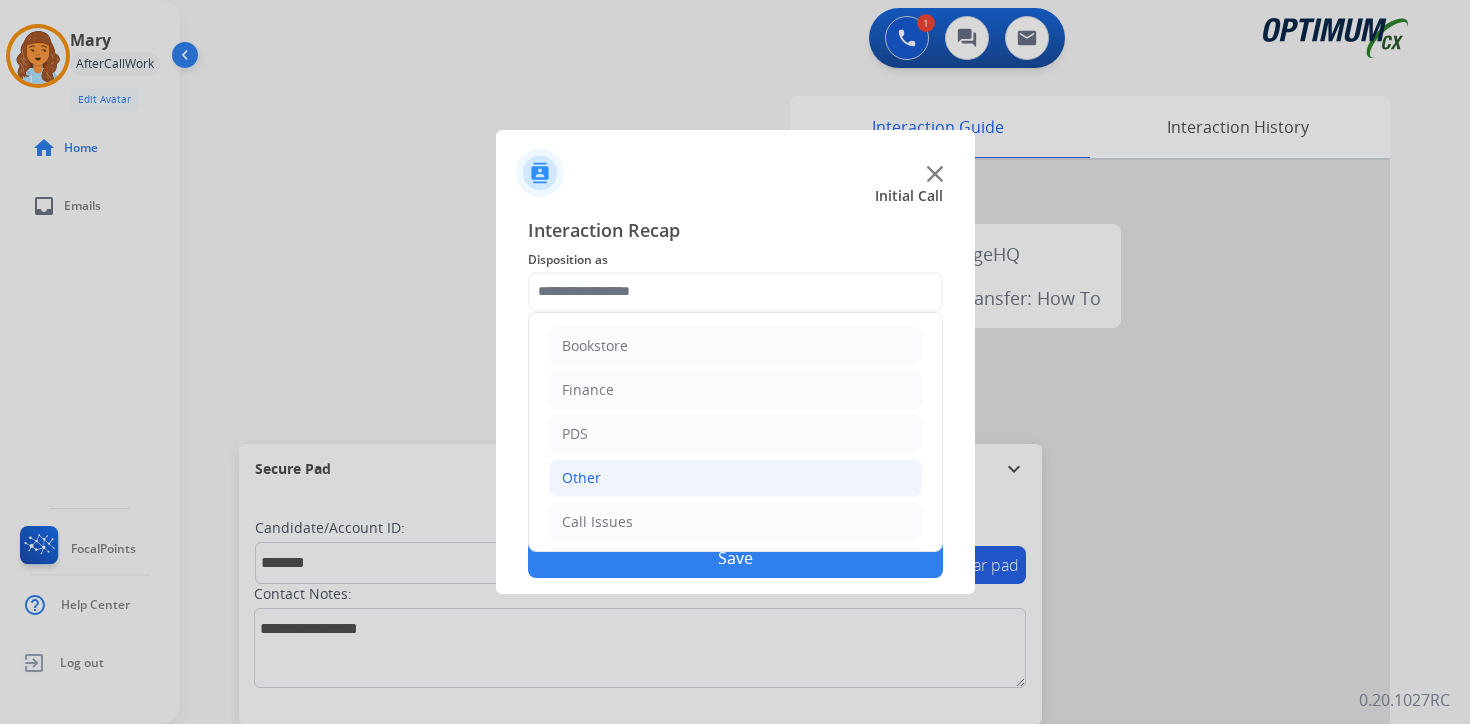 click on "Other" 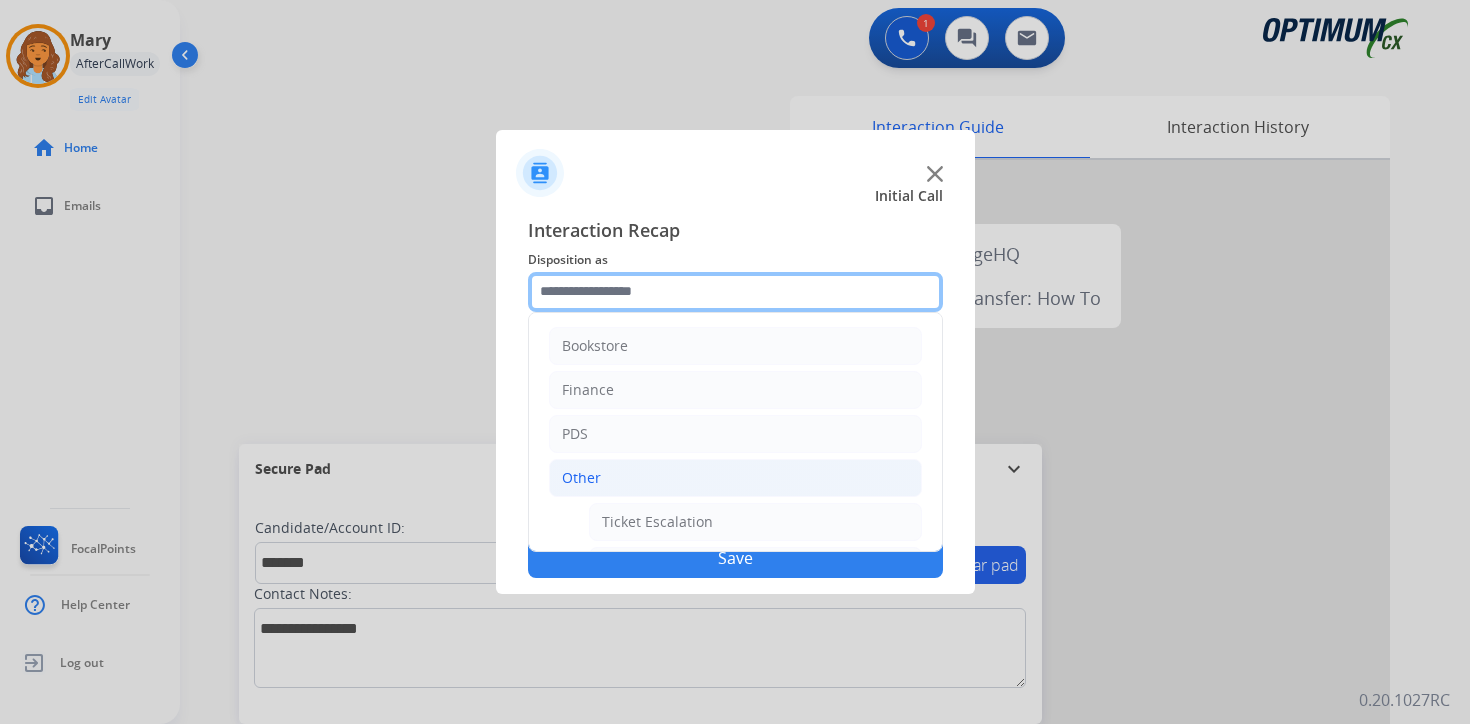 scroll, scrollTop: 333, scrollLeft: 0, axis: vertical 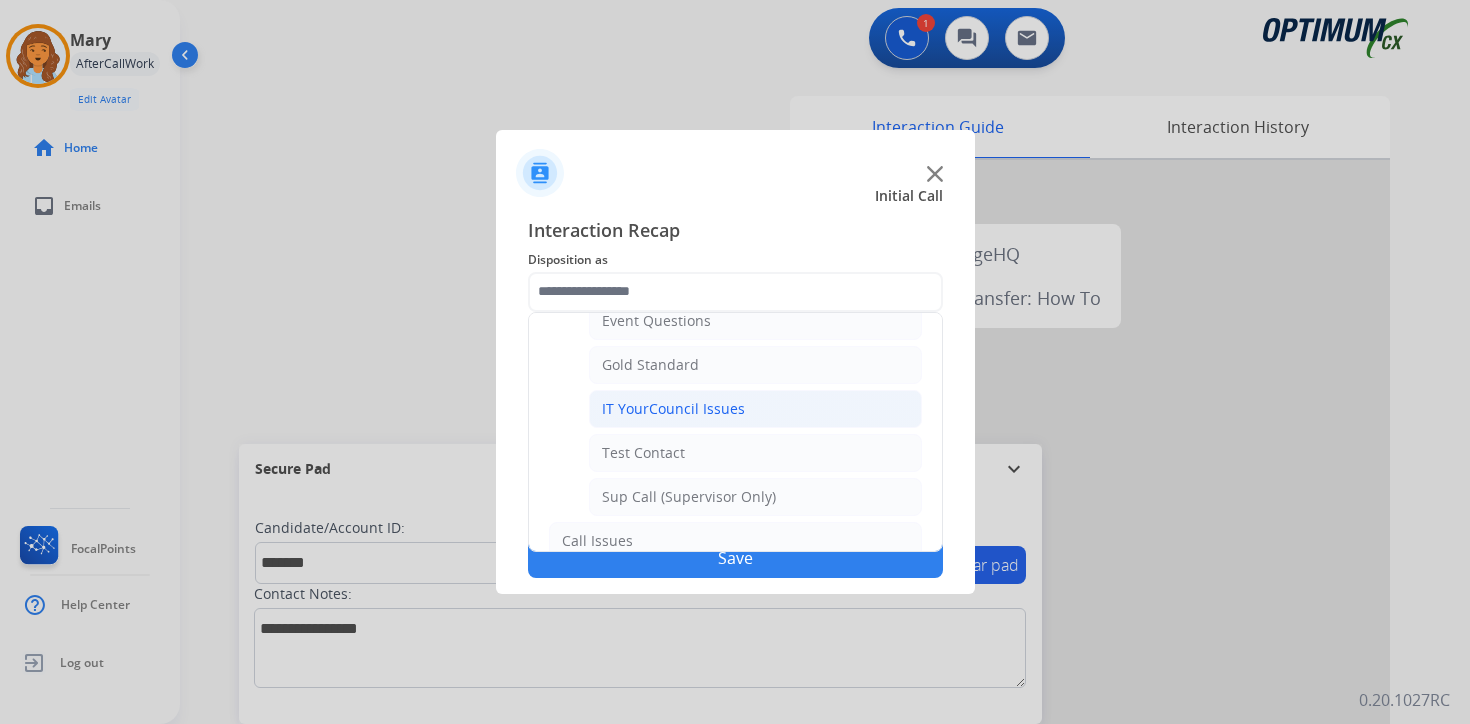 click on "IT YourCouncil Issues" 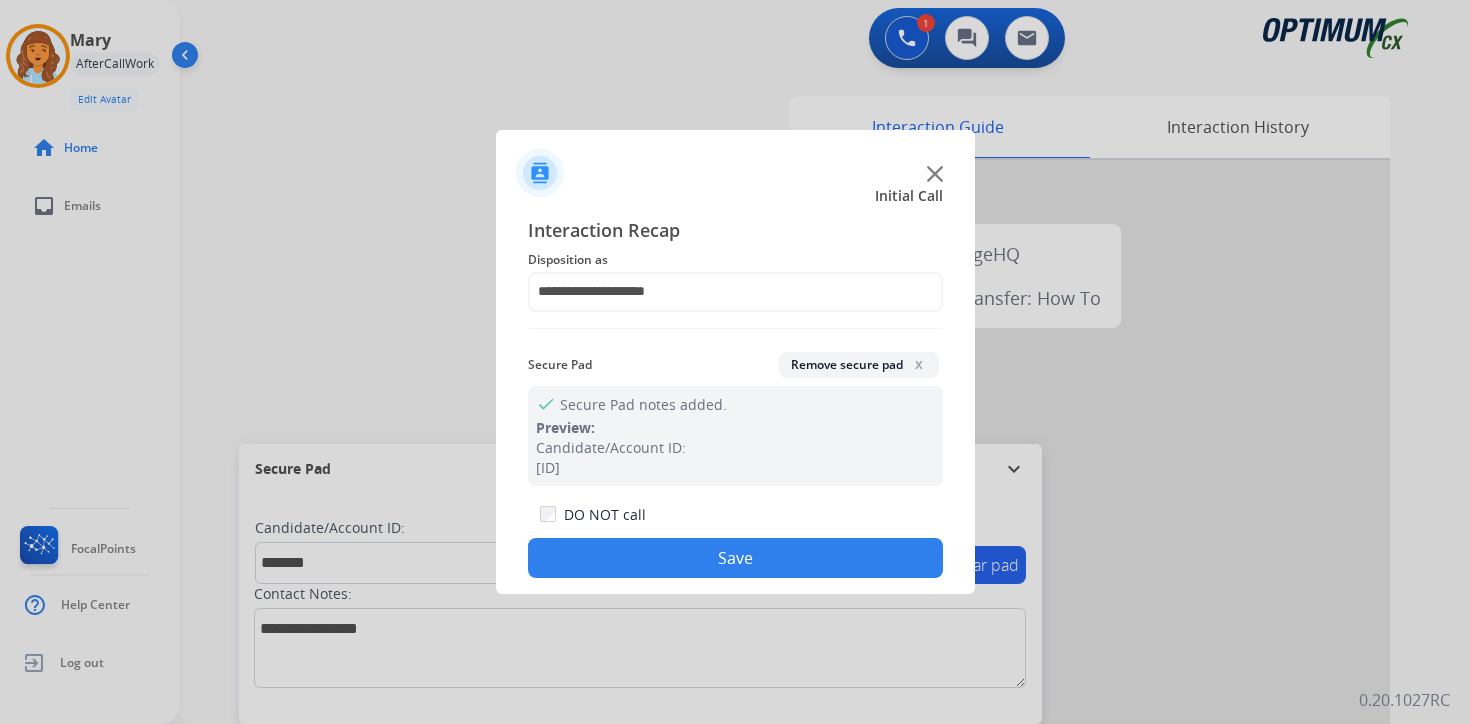 click on "Save" 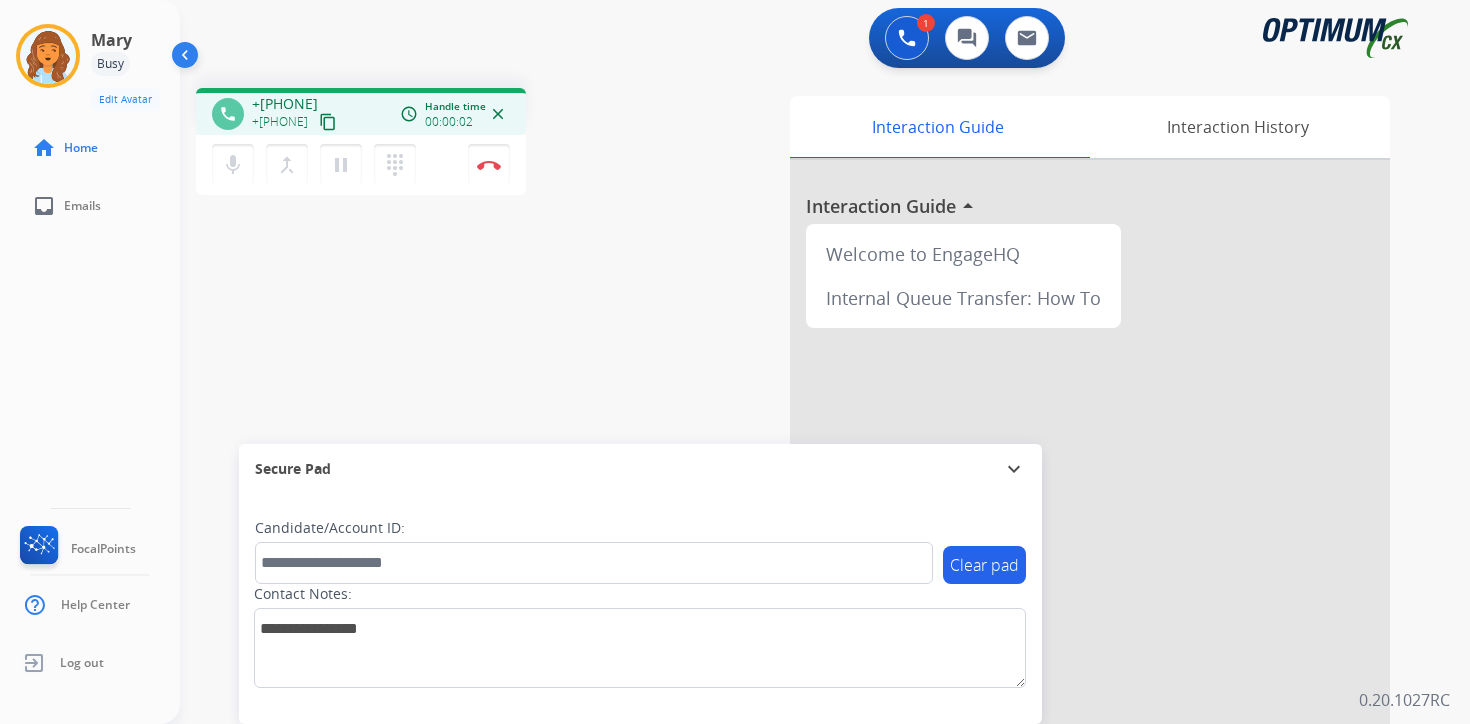 click on "content_copy" at bounding box center [328, 122] 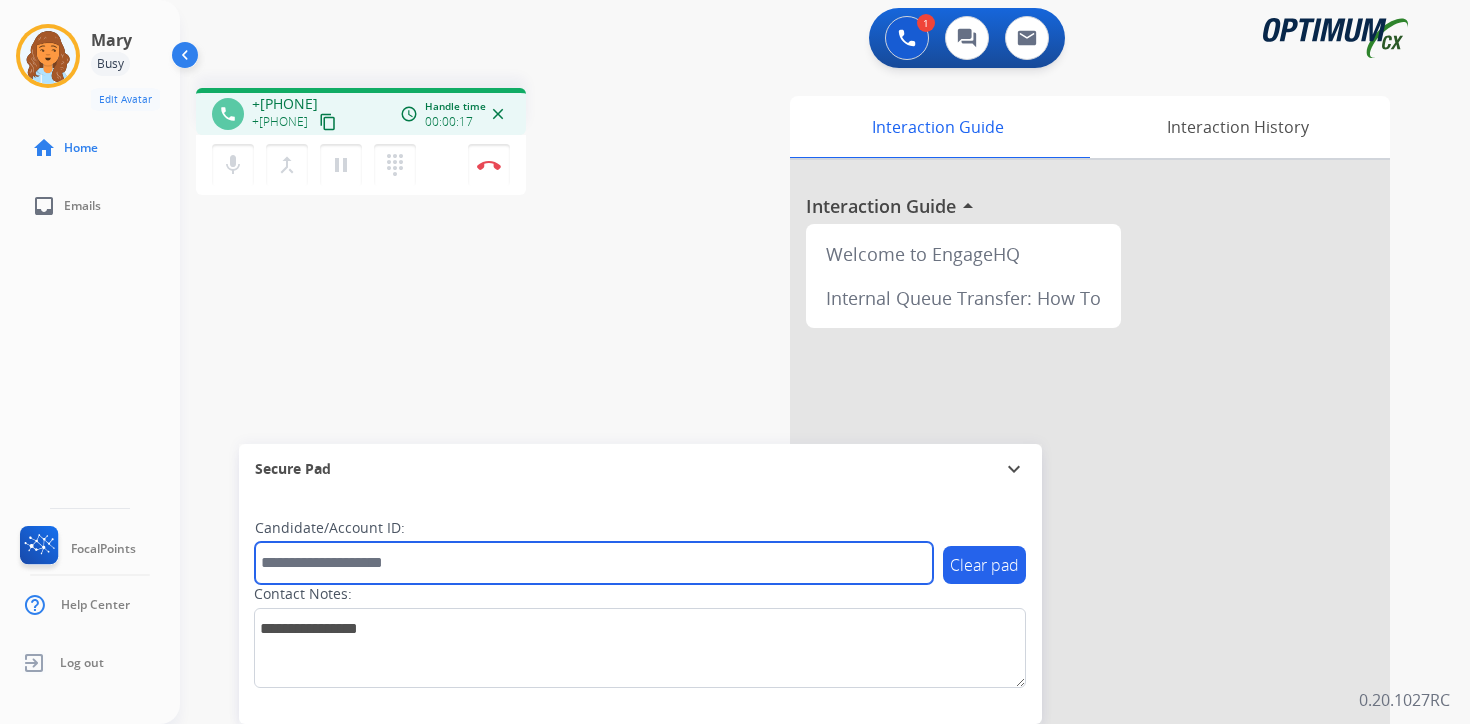 click at bounding box center (594, 563) 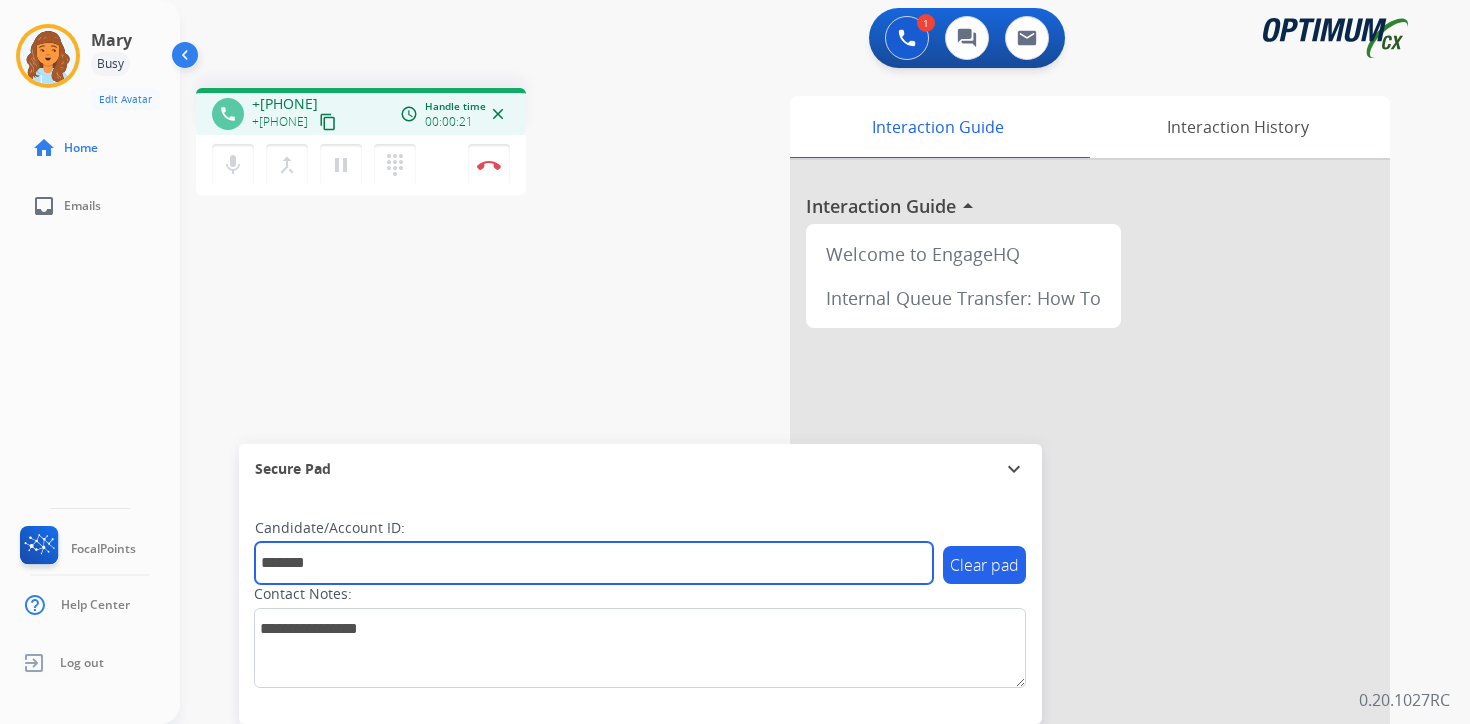 type on "*******" 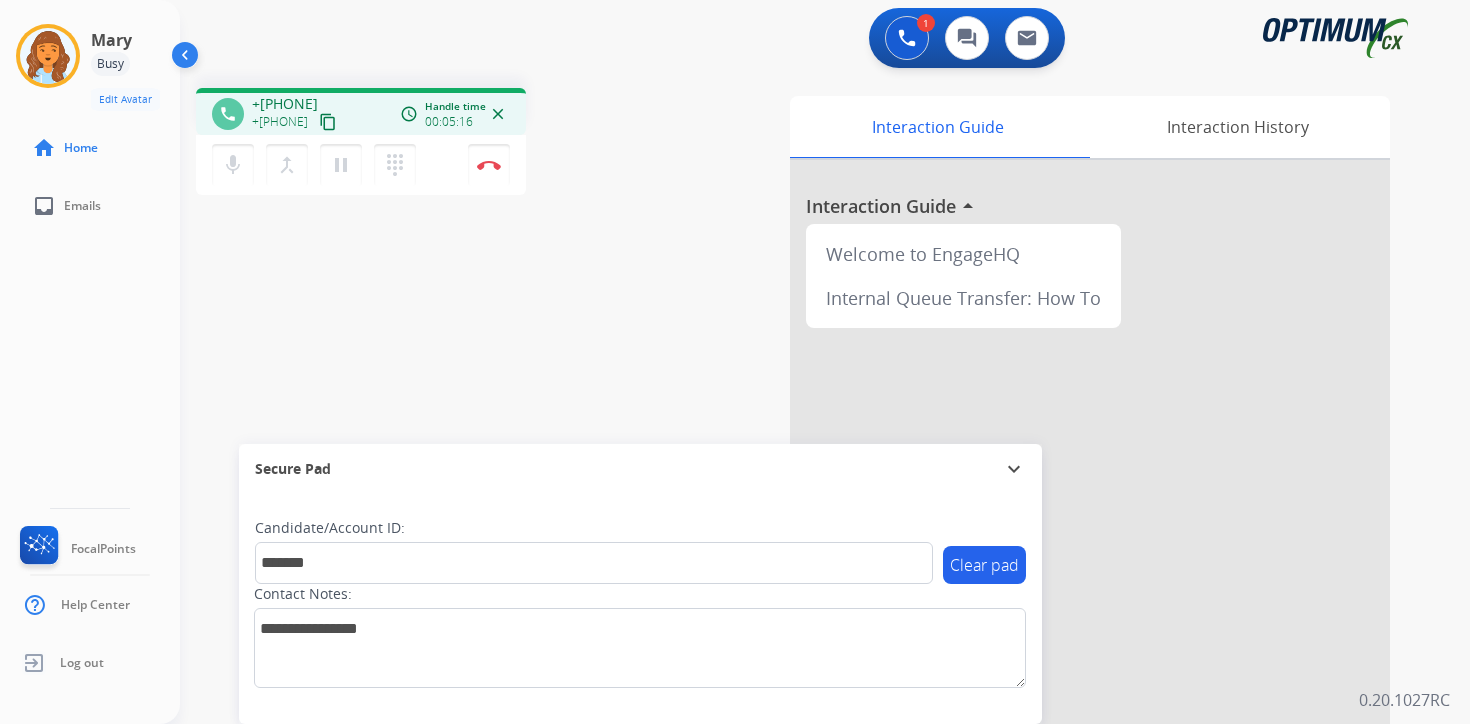 click on "Interaction Guide   Interaction History  Interaction Guide arrow_drop_up  Welcome to EngageHQ   Internal Queue Transfer: How To" at bounding box center [1059, 497] 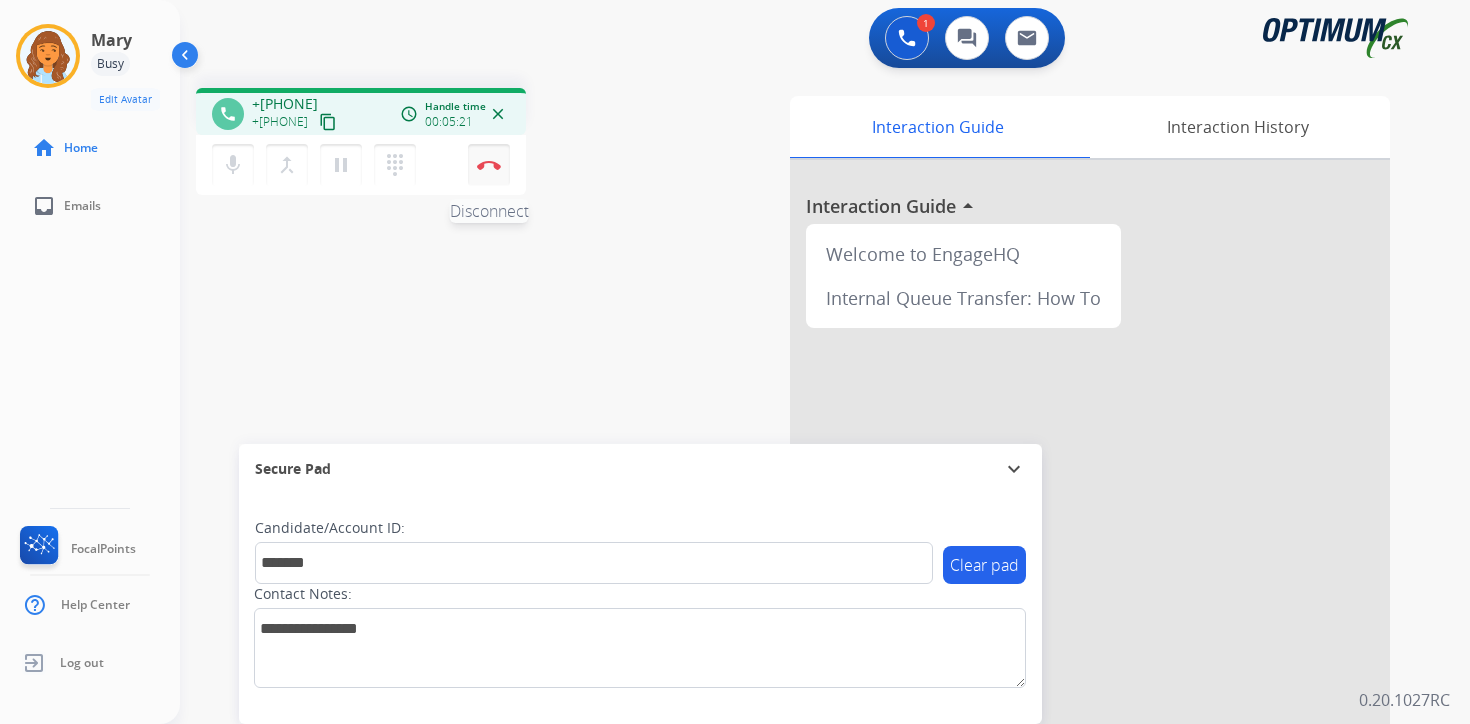 click at bounding box center (489, 165) 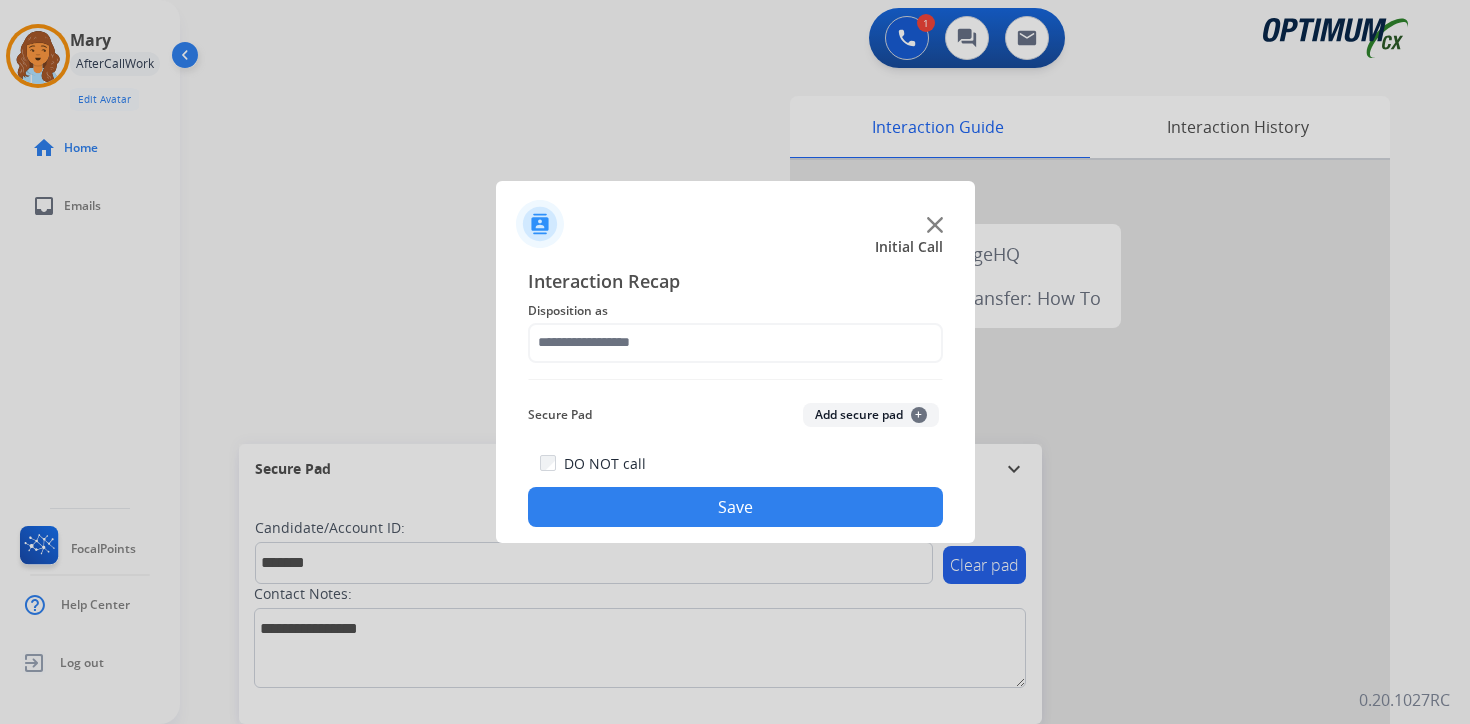 click on "Add secure pad  +" 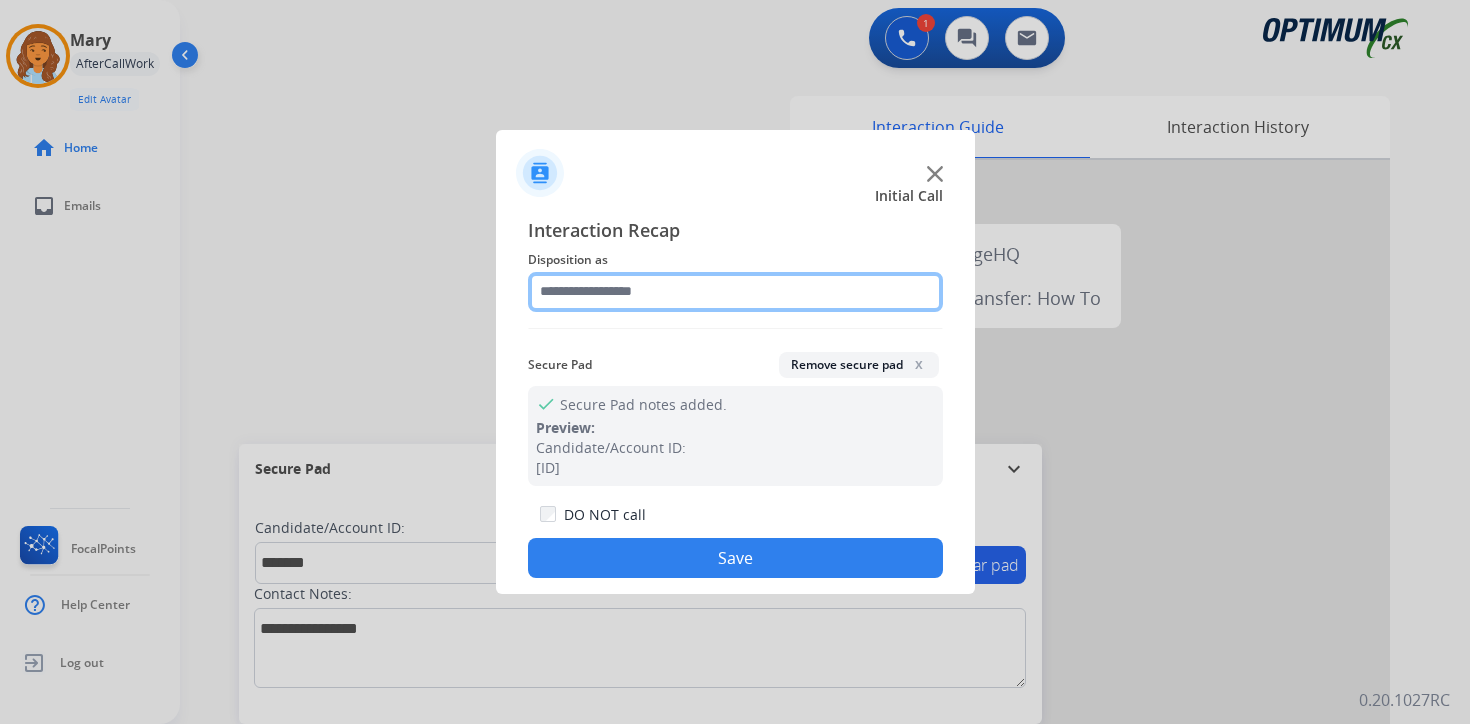 click 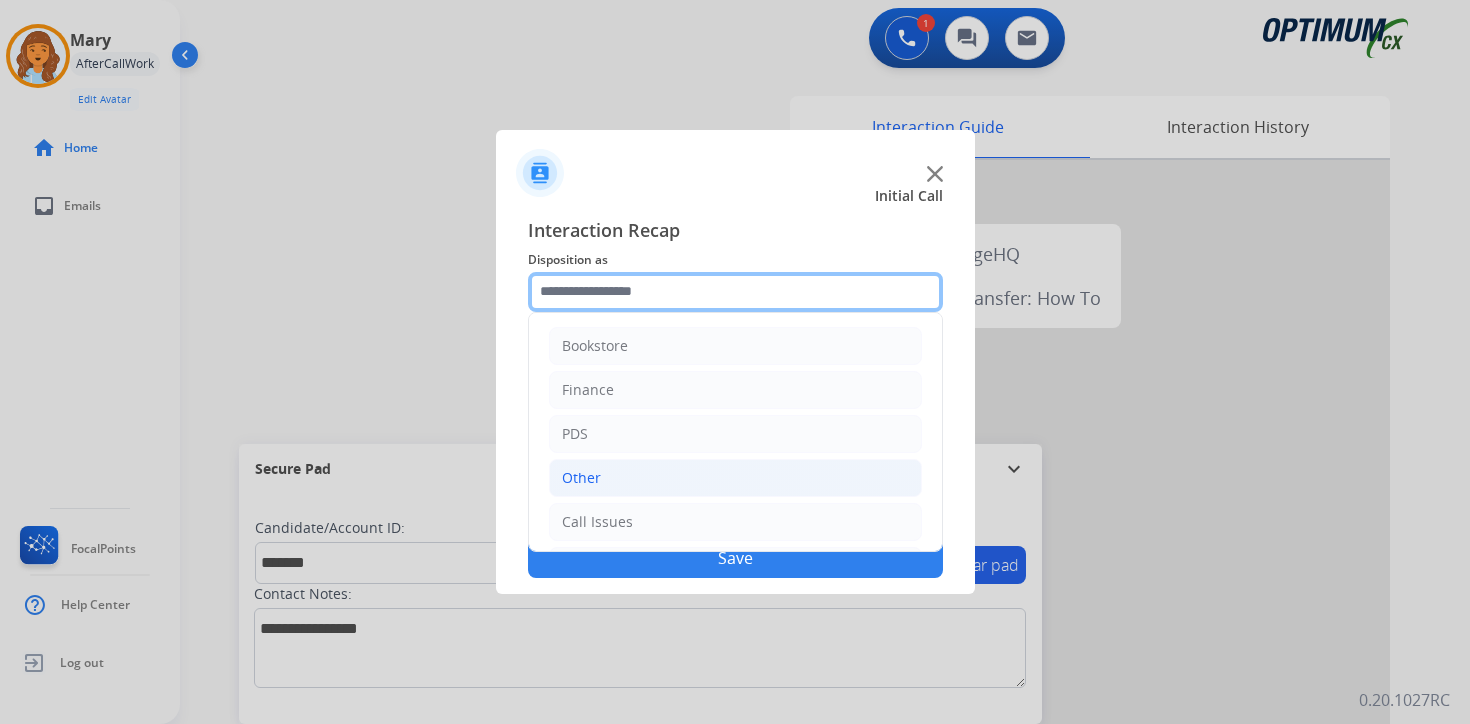 scroll, scrollTop: 136, scrollLeft: 0, axis: vertical 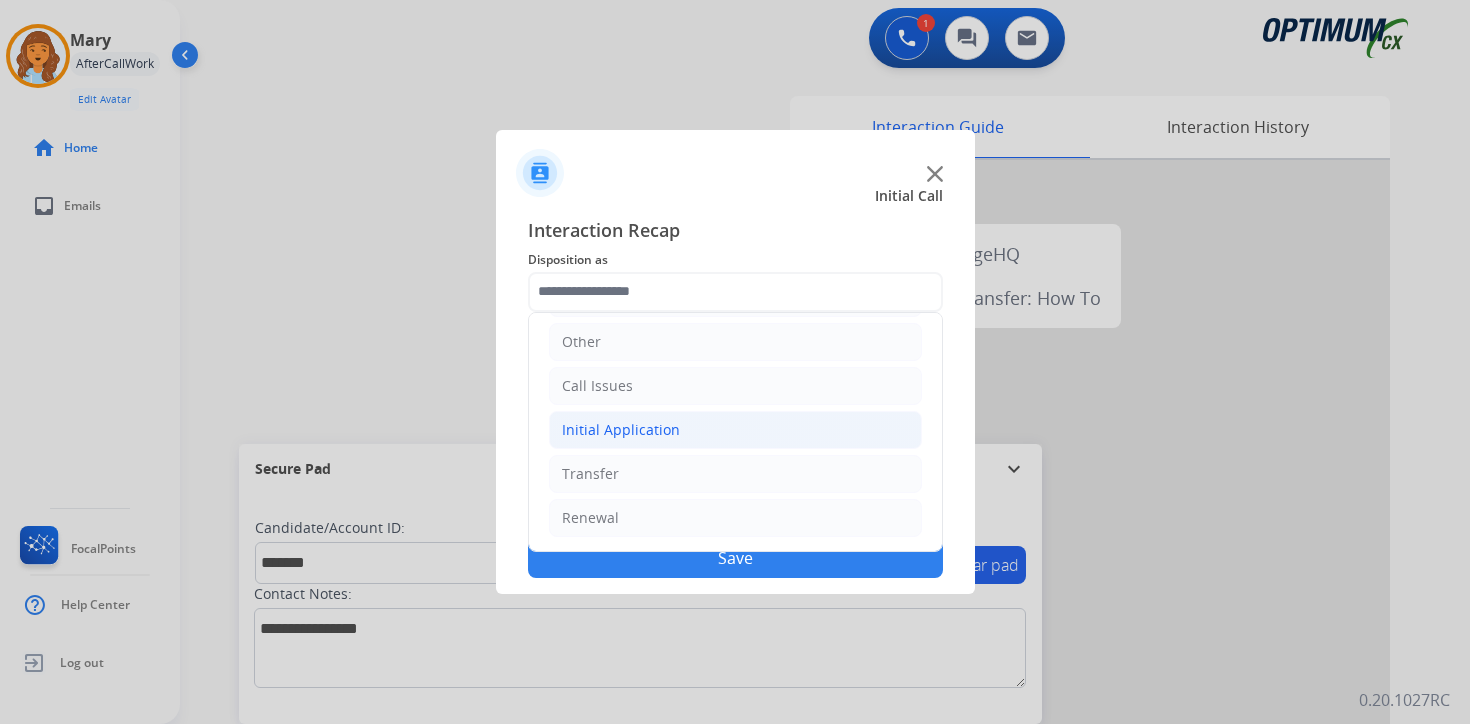 click on "Initial Application" 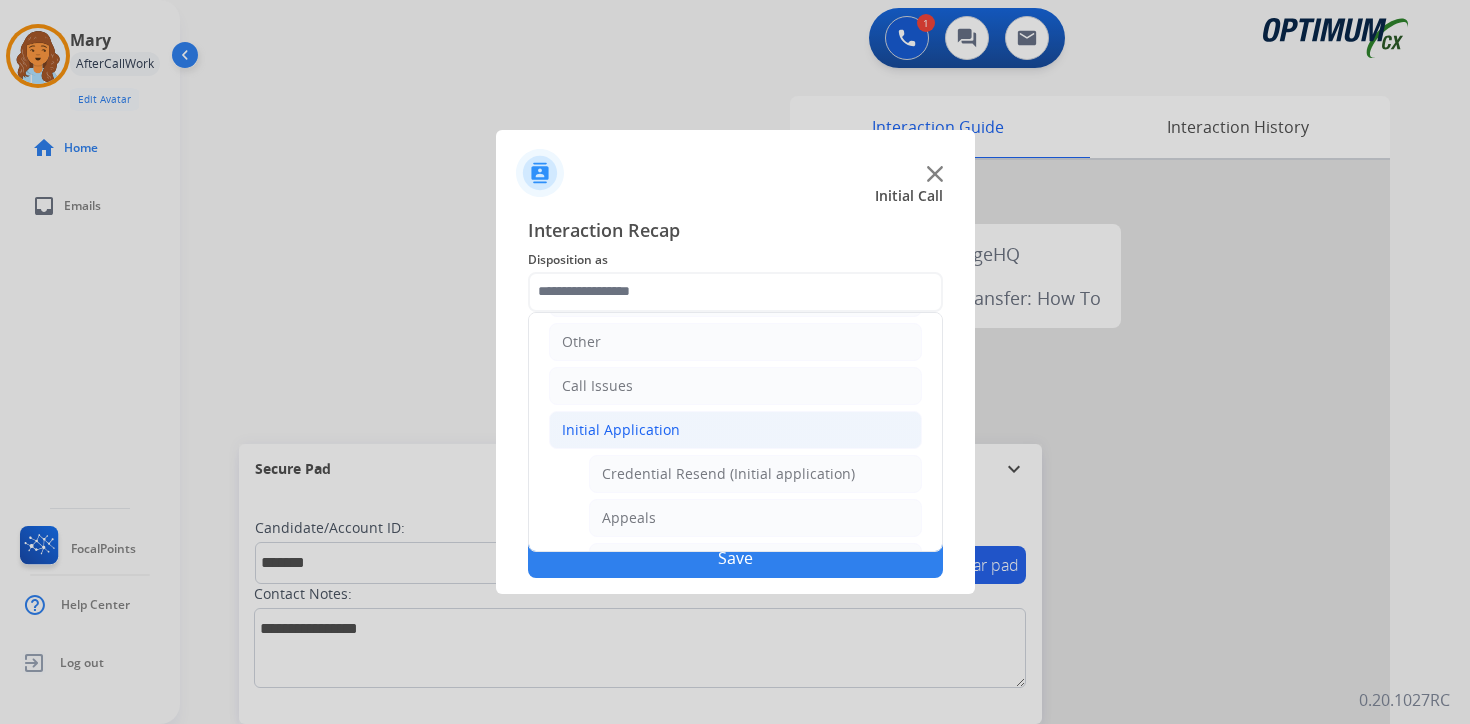 click on "Credential Resend (Initial application)" 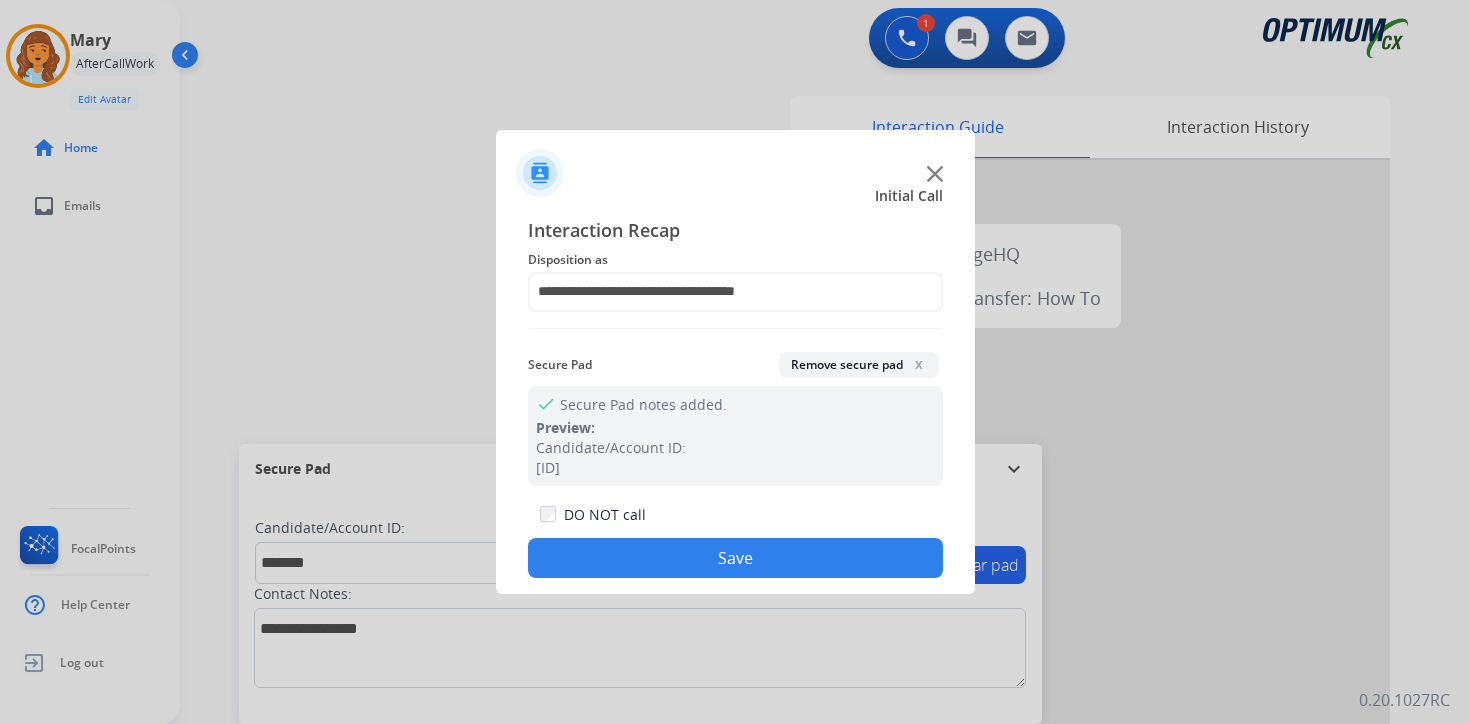 click on "Save" 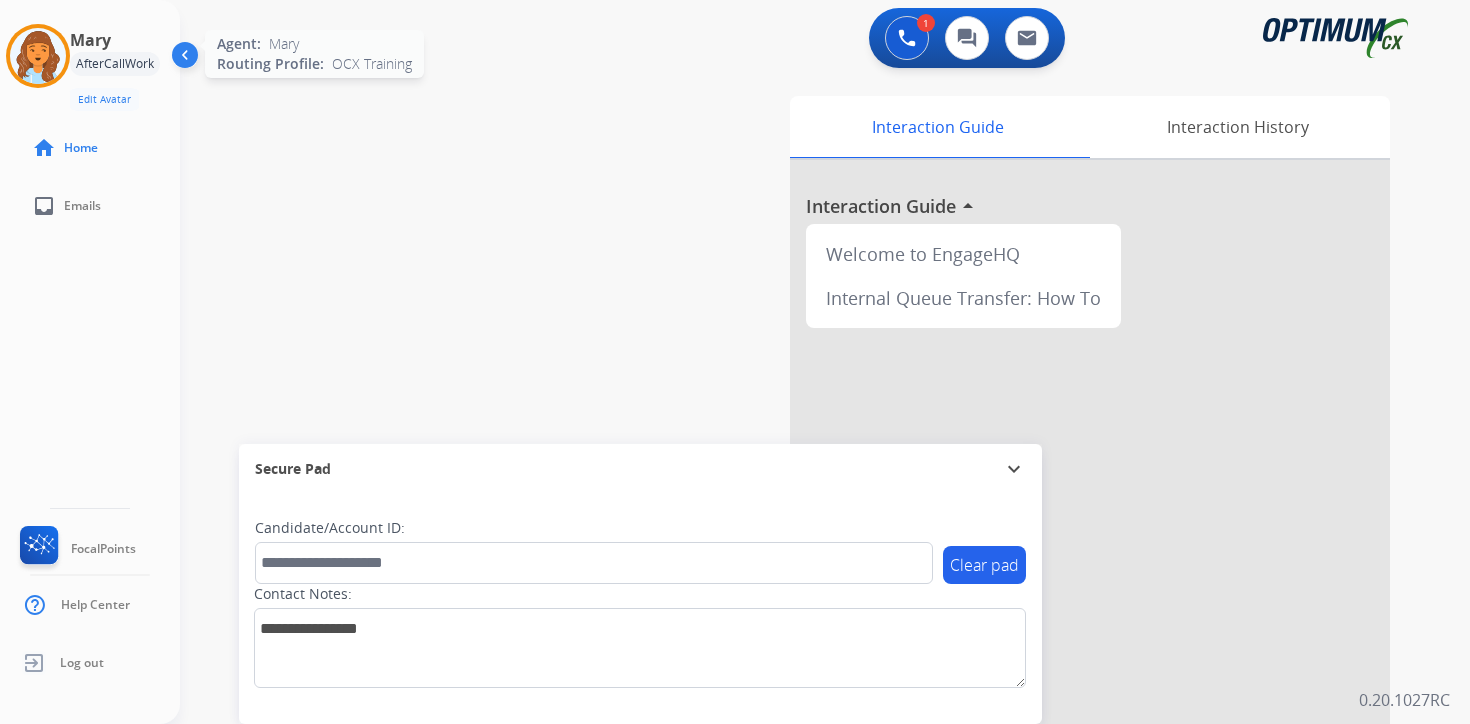 click at bounding box center (38, 56) 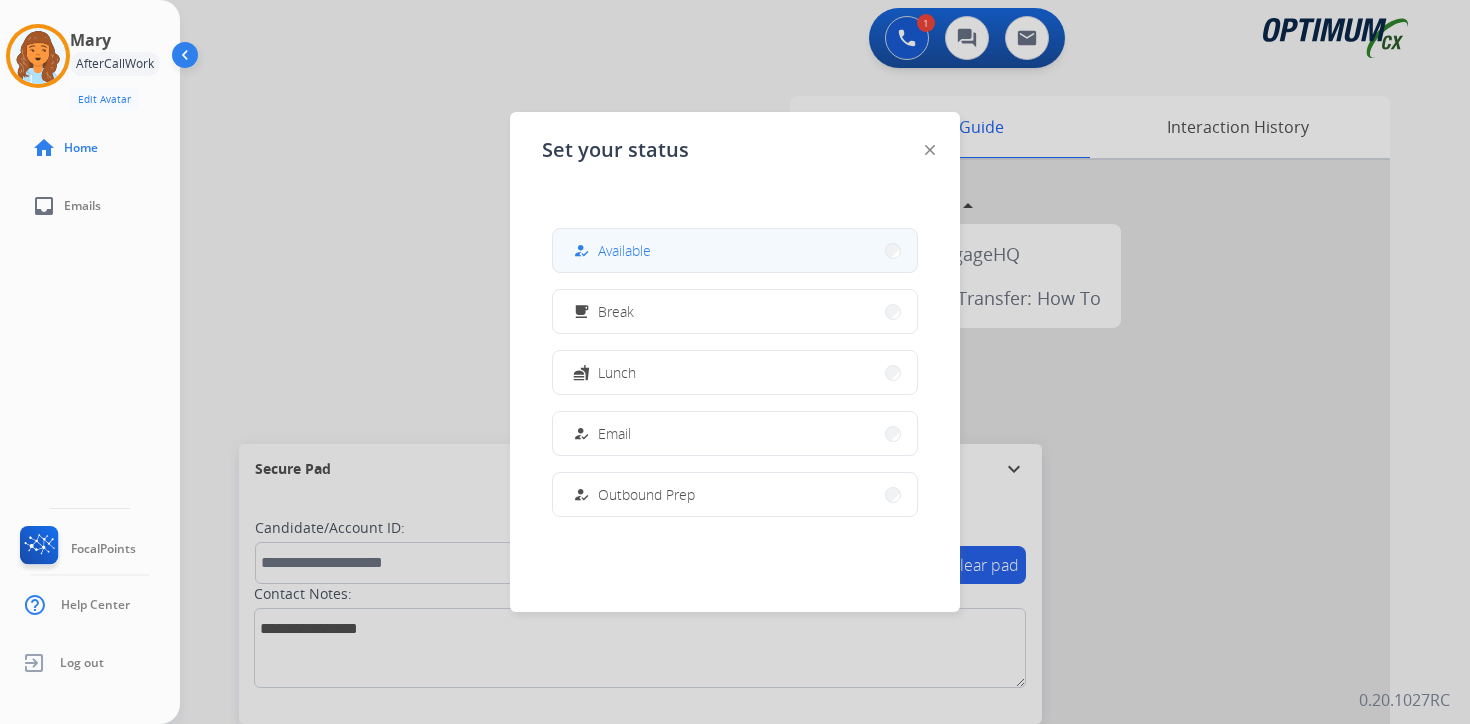 click on "Available" at bounding box center (624, 250) 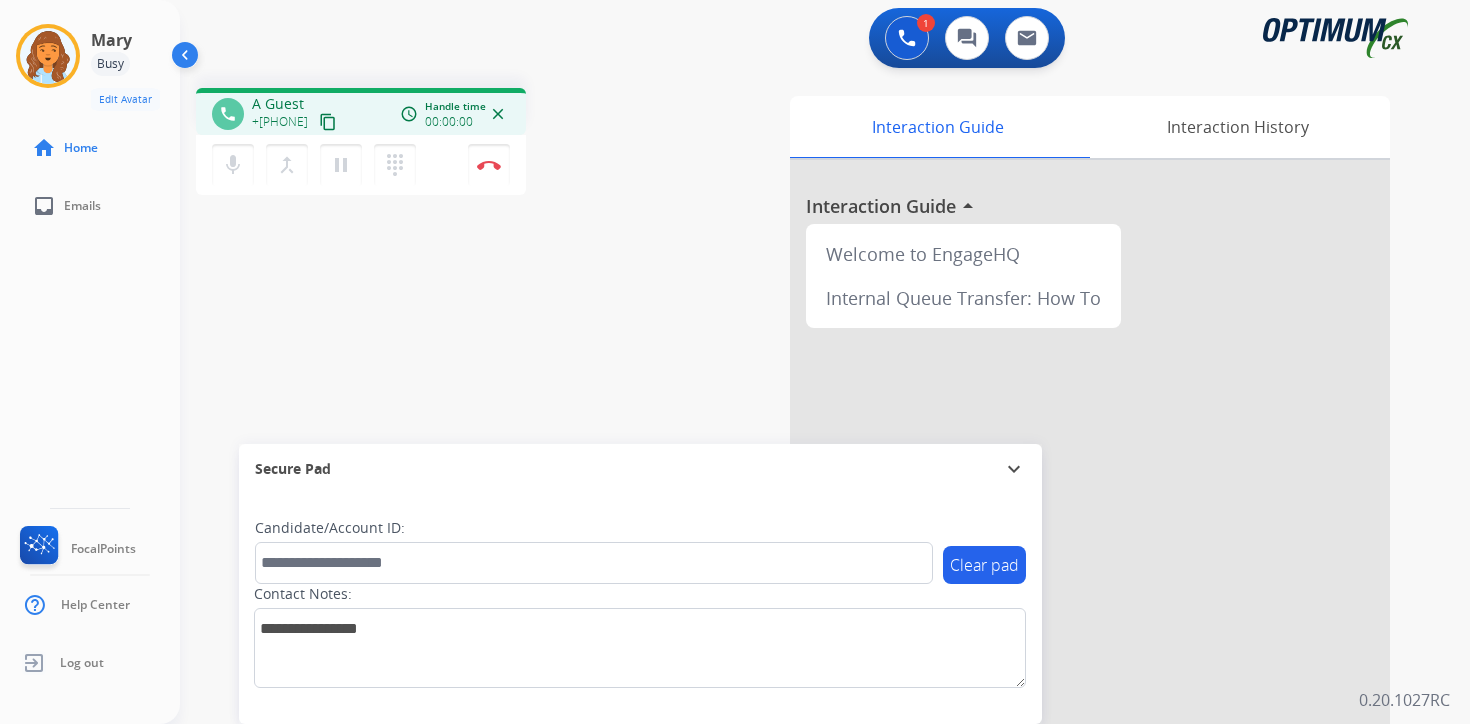 drag, startPoint x: 353, startPoint y: 124, endPoint x: 335, endPoint y: 131, distance: 19.313208 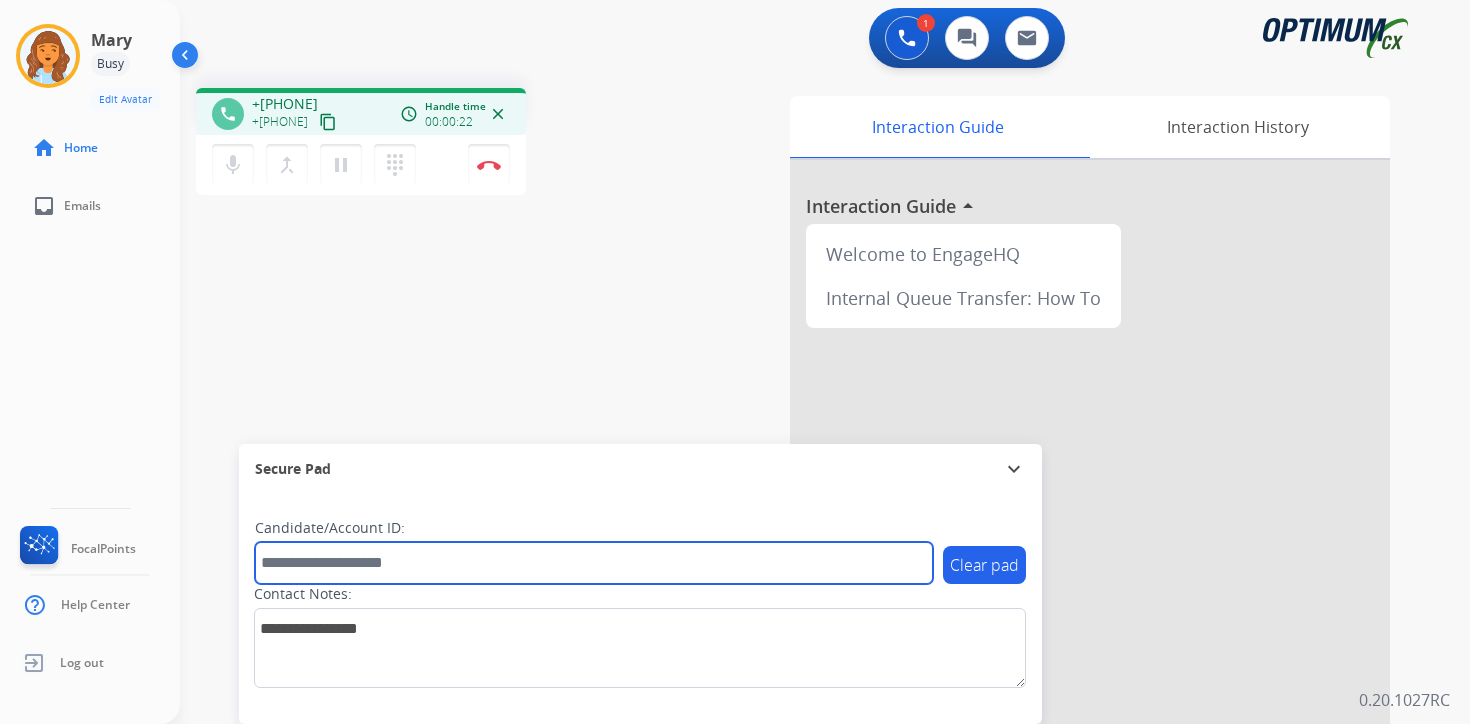 click at bounding box center [594, 563] 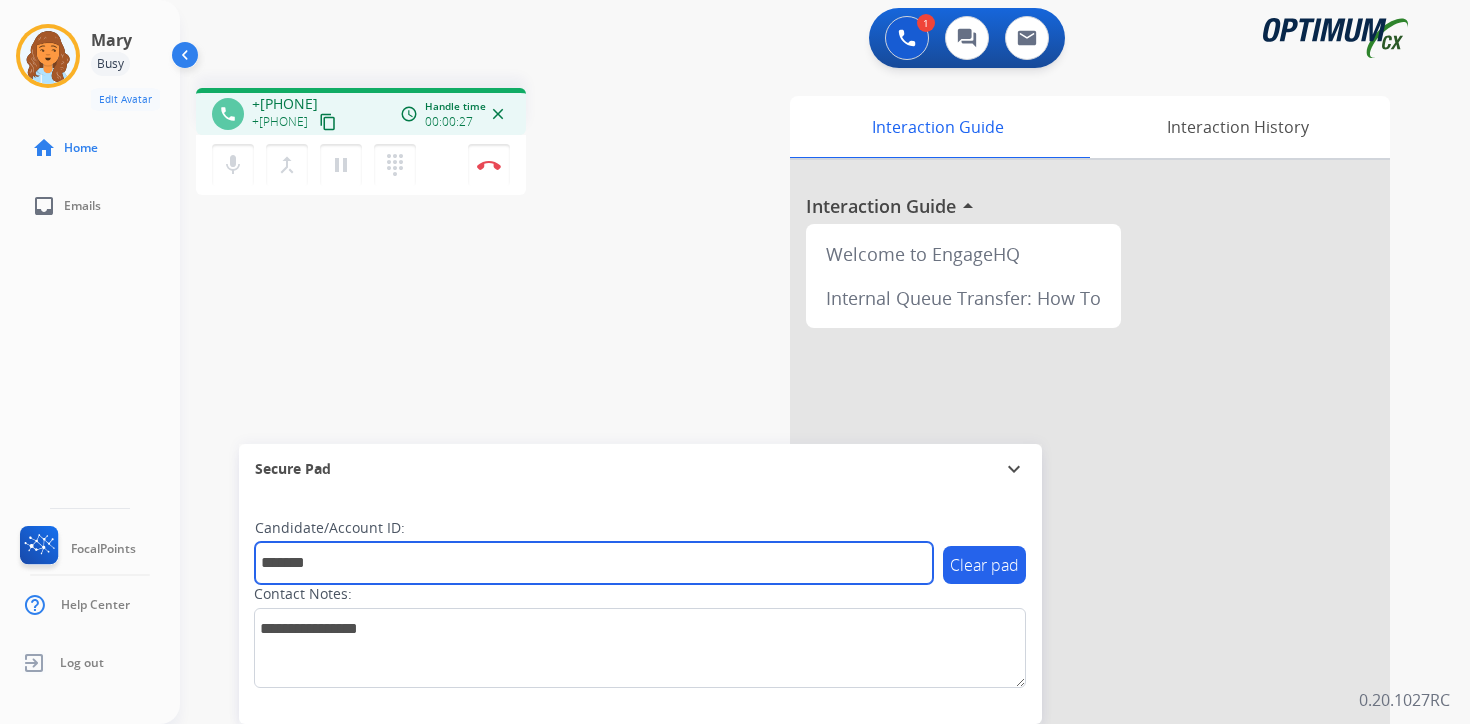 type on "*******" 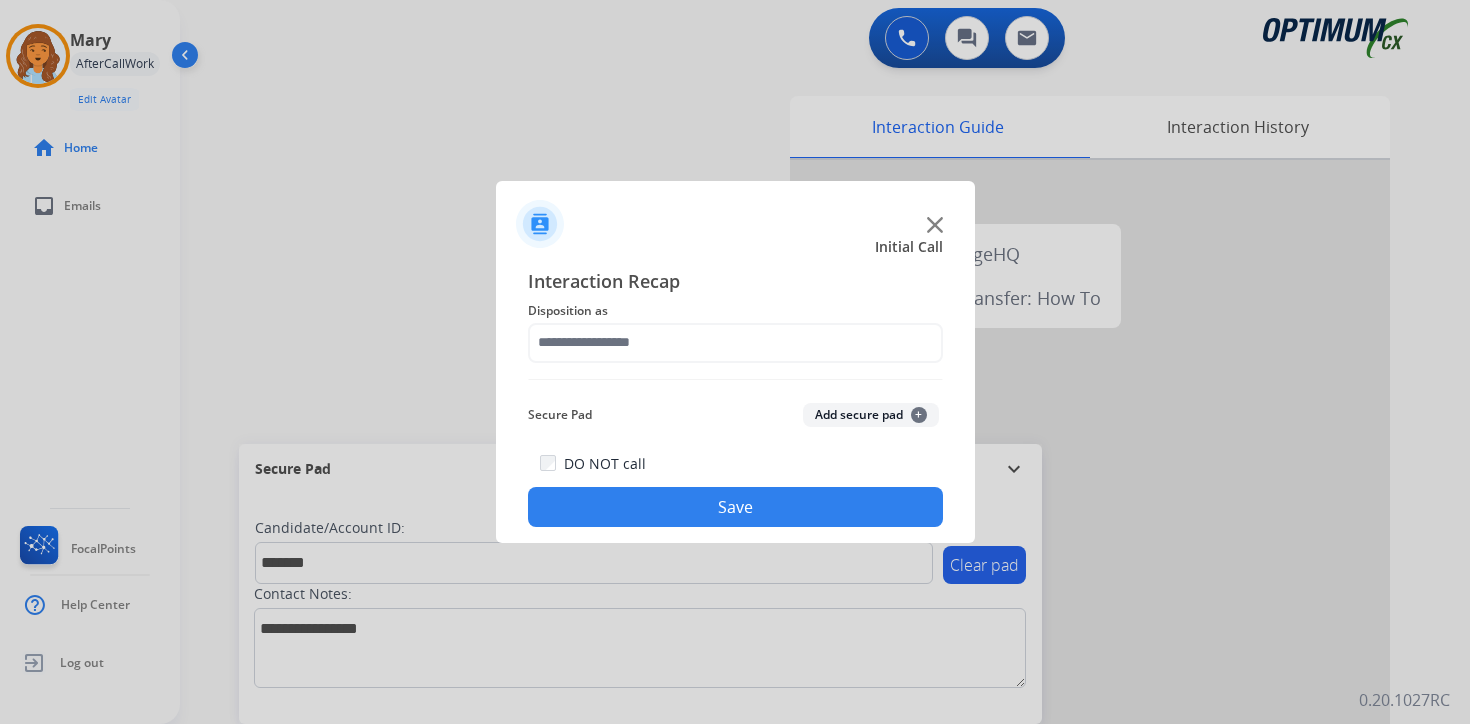 click on "Add secure pad  +" 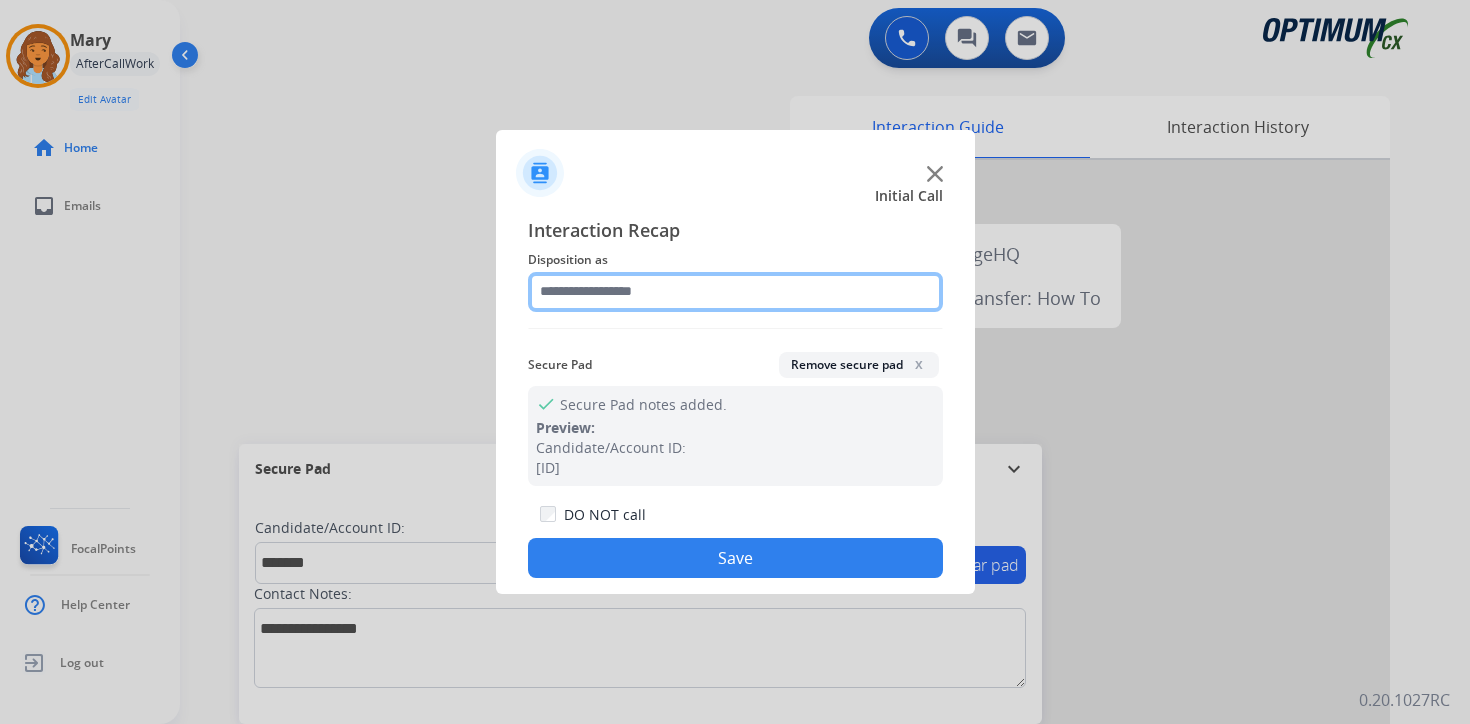 click 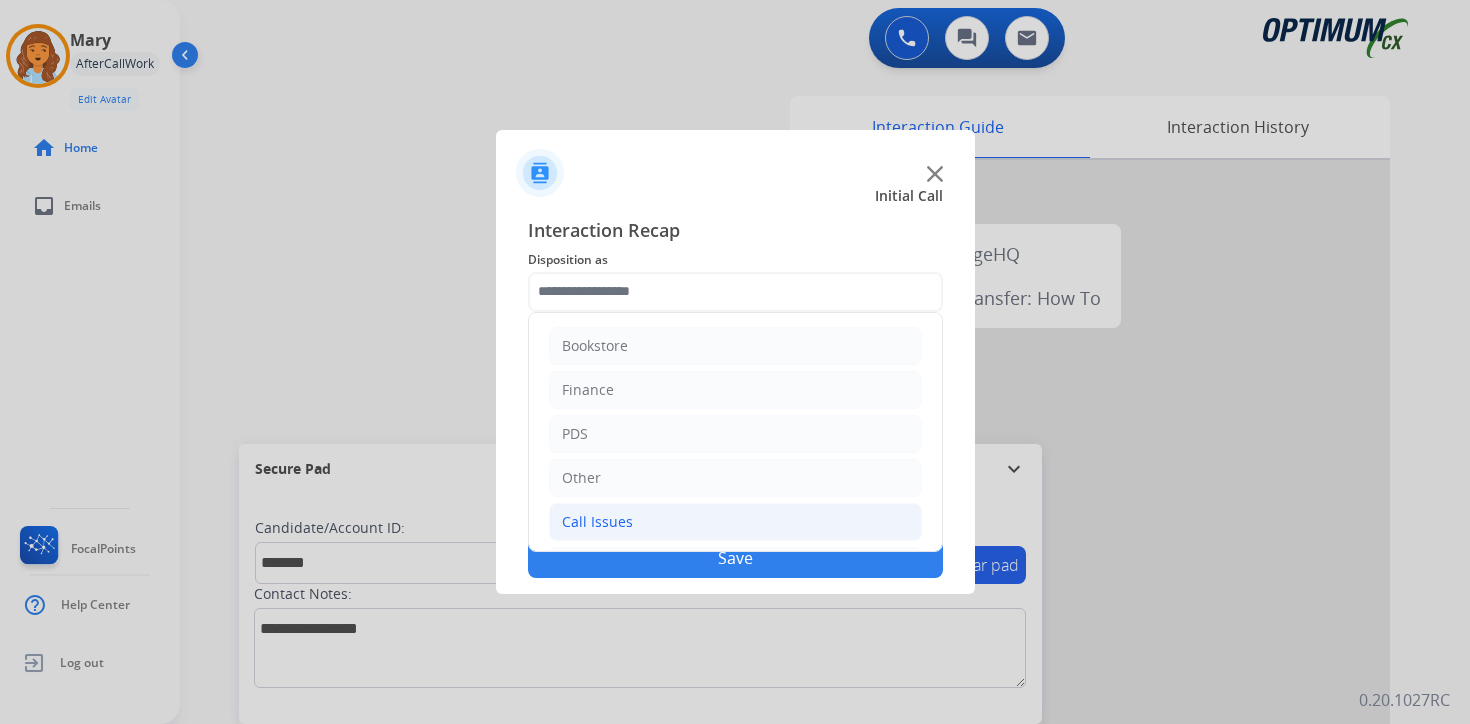 click on "Call Issues" 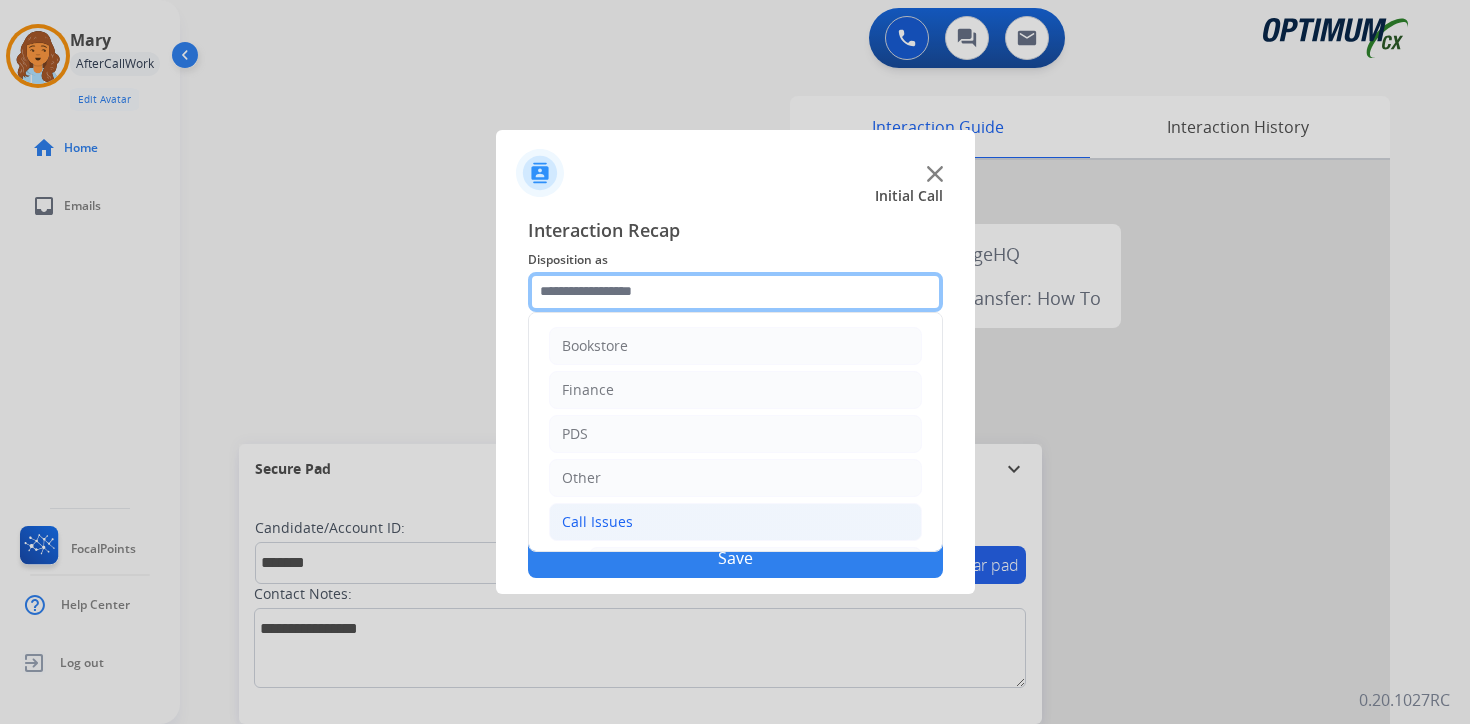 scroll, scrollTop: 333, scrollLeft: 0, axis: vertical 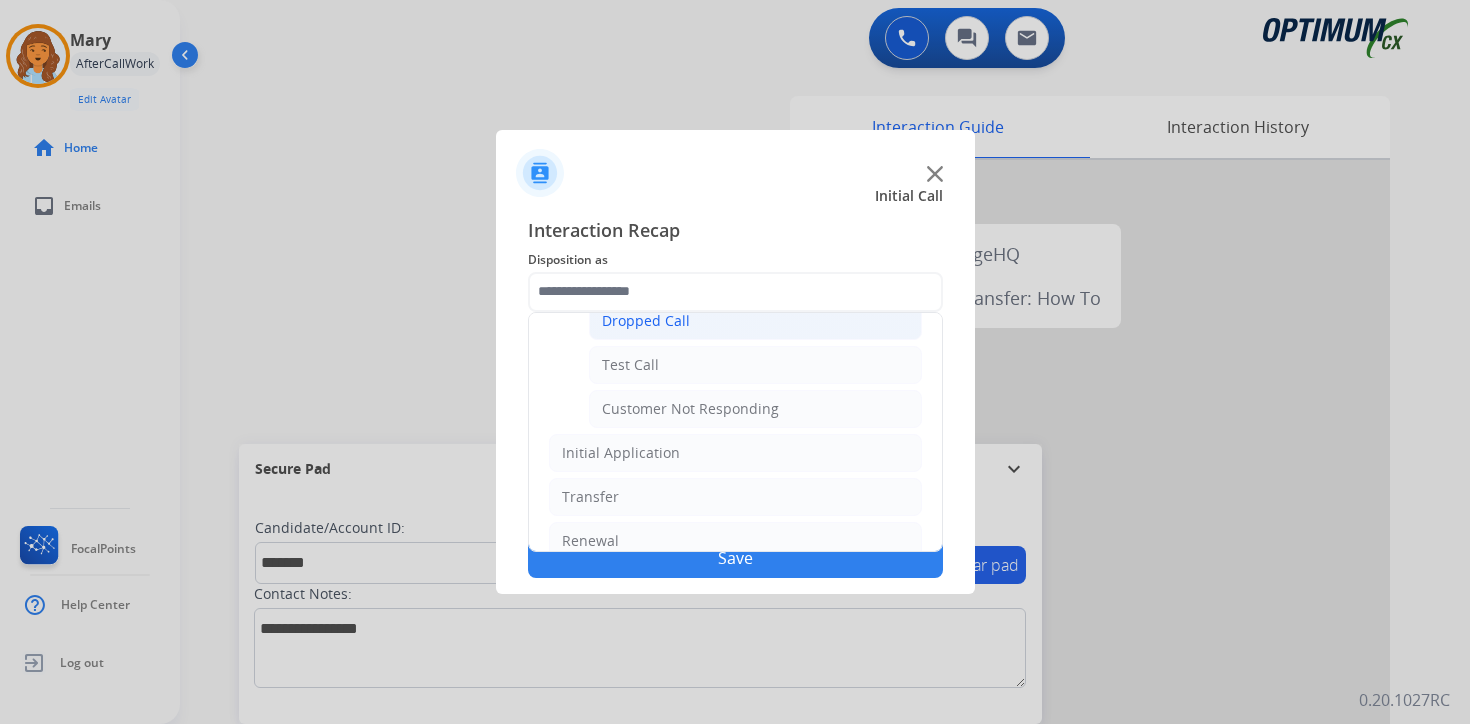 click on "Dropped Call" 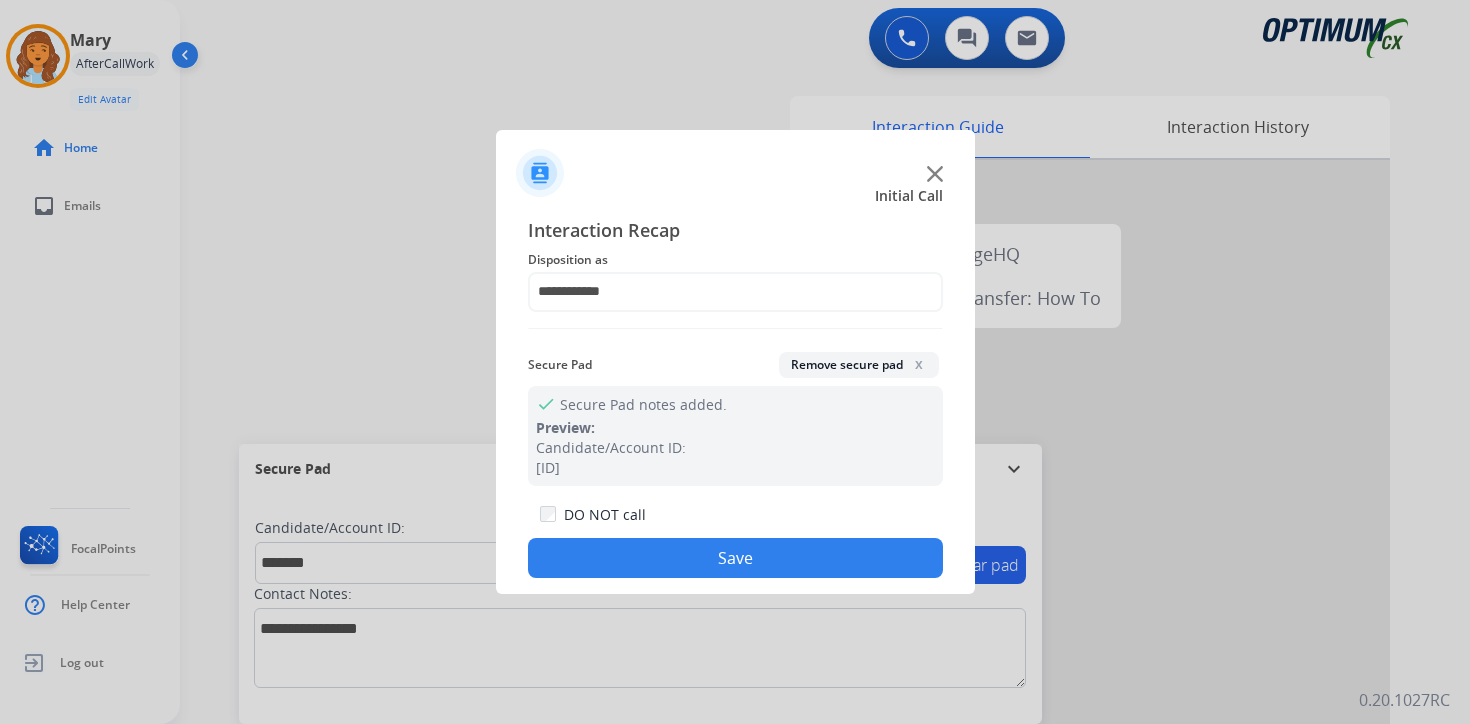 click on "Save" 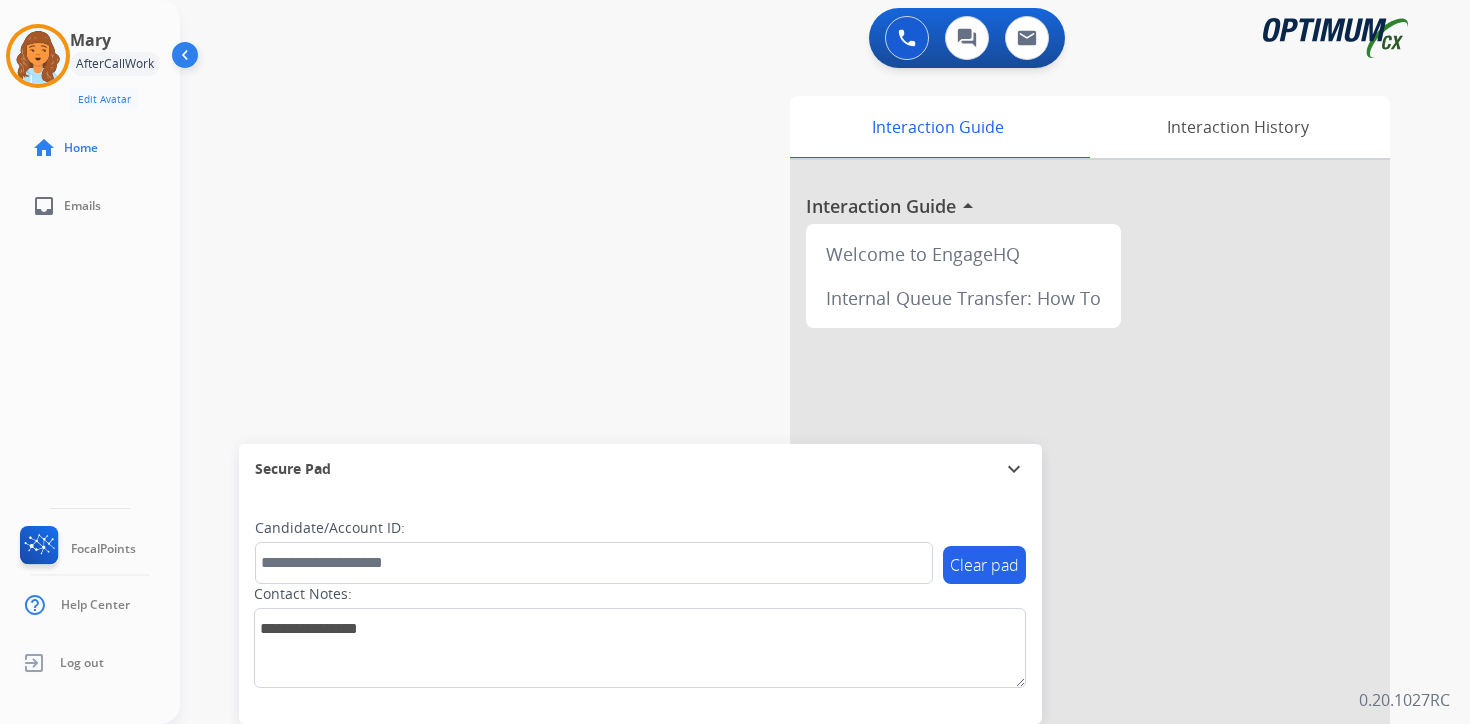 click on "Interaction Guide   Interaction History  Interaction Guide arrow_drop_up  Welcome to EngageHQ   Internal Queue Transfer: How To" at bounding box center (1059, 497) 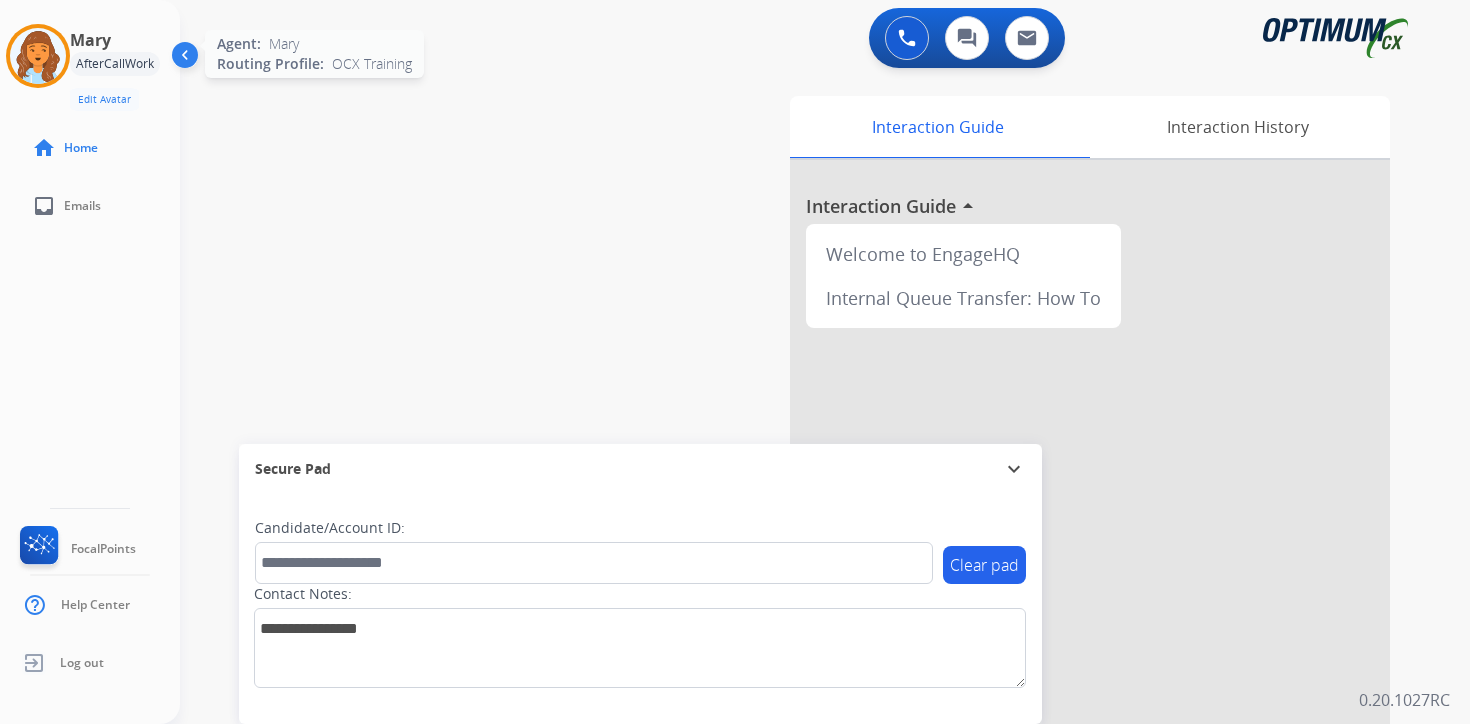 click at bounding box center [38, 56] 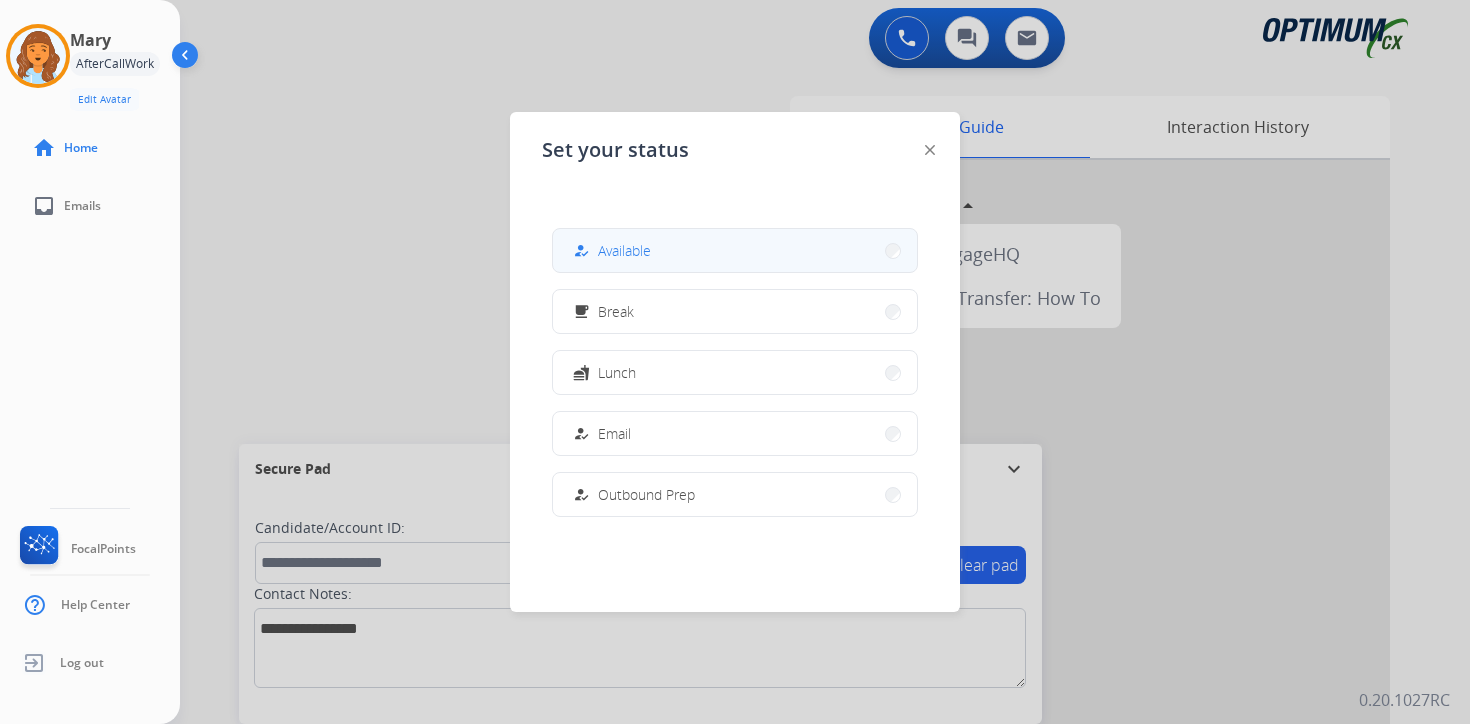 click on "Available" at bounding box center (624, 250) 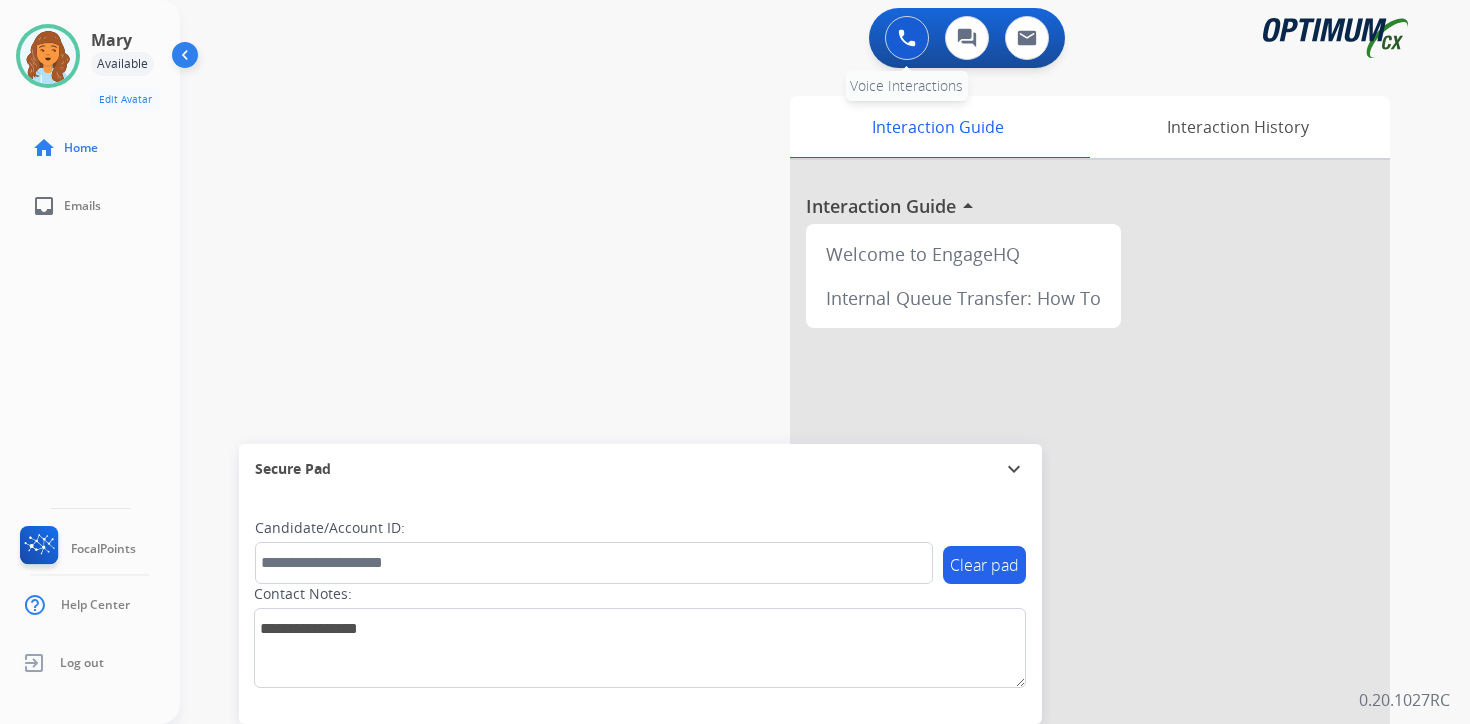 click at bounding box center (907, 38) 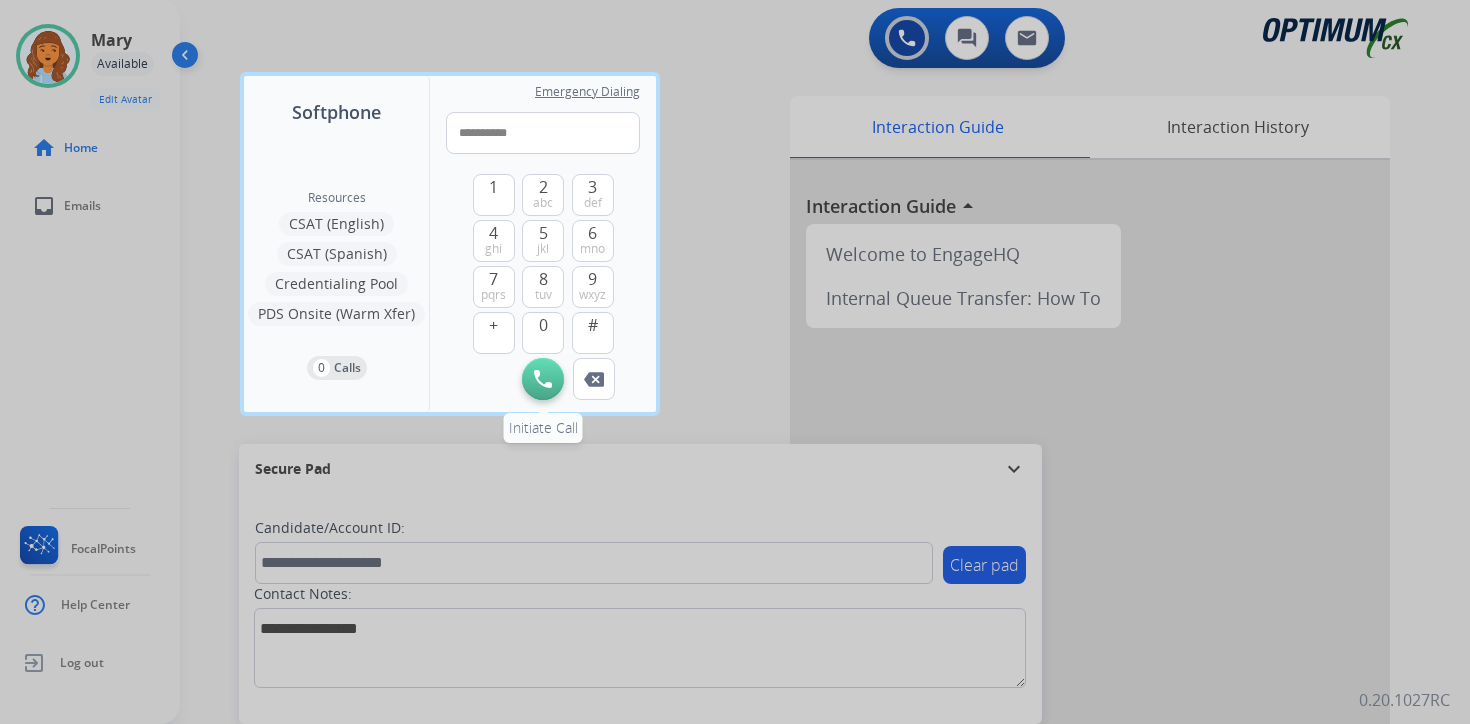 type on "**********" 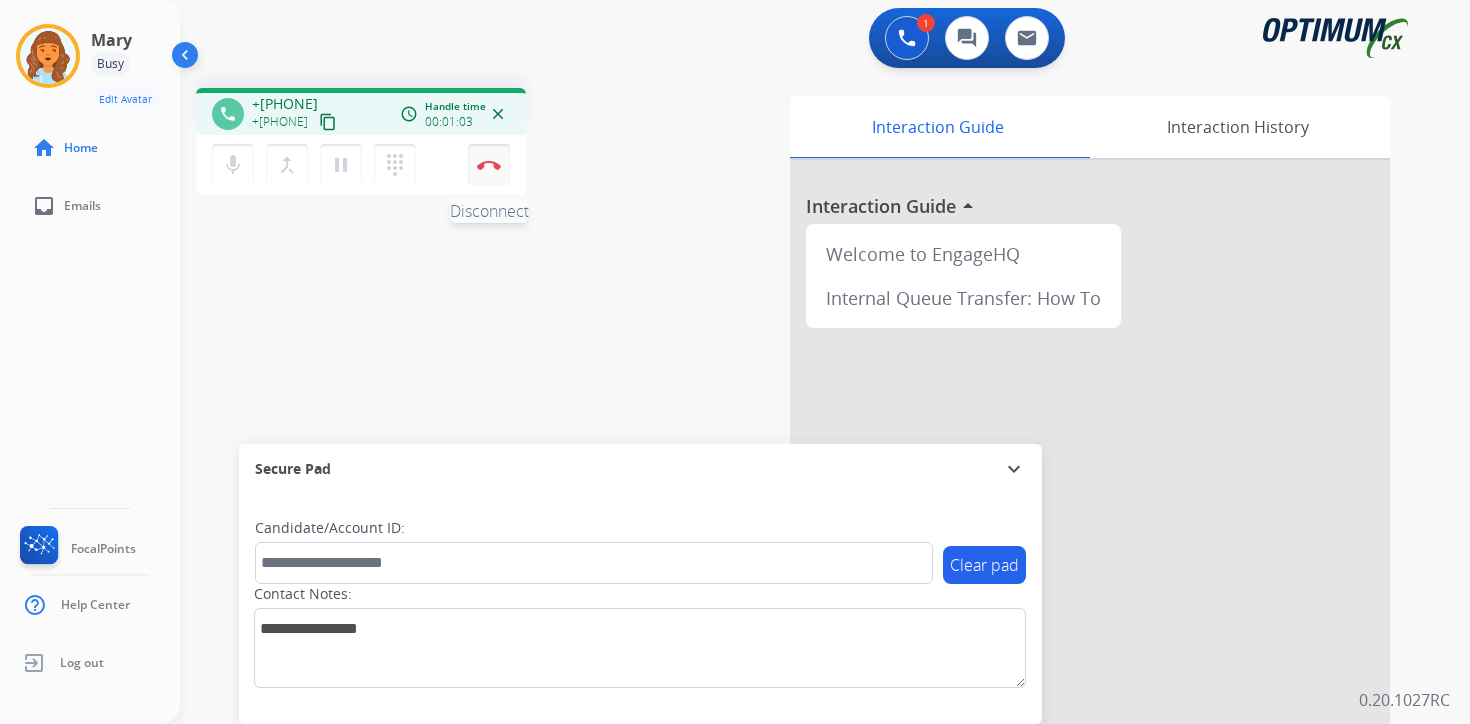 click at bounding box center (489, 165) 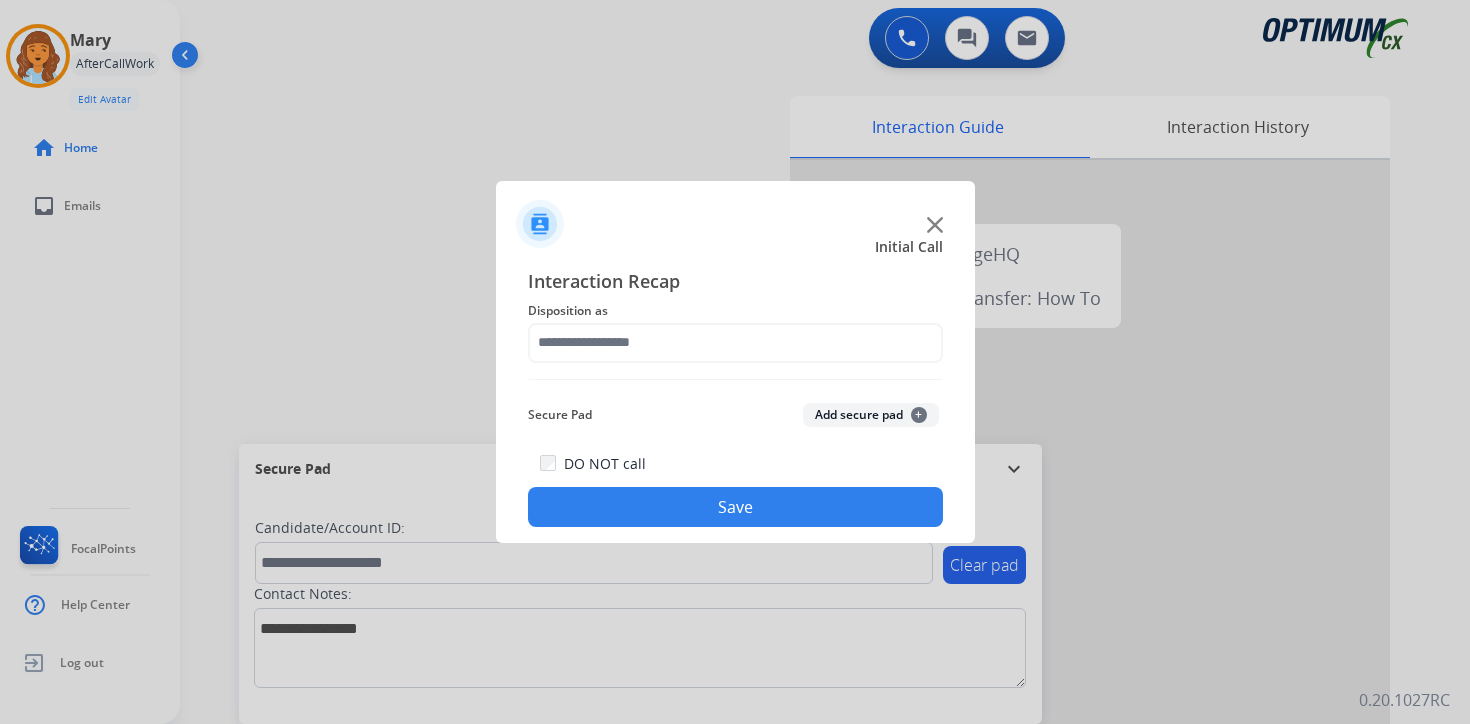 click on "Add secure pad  +" 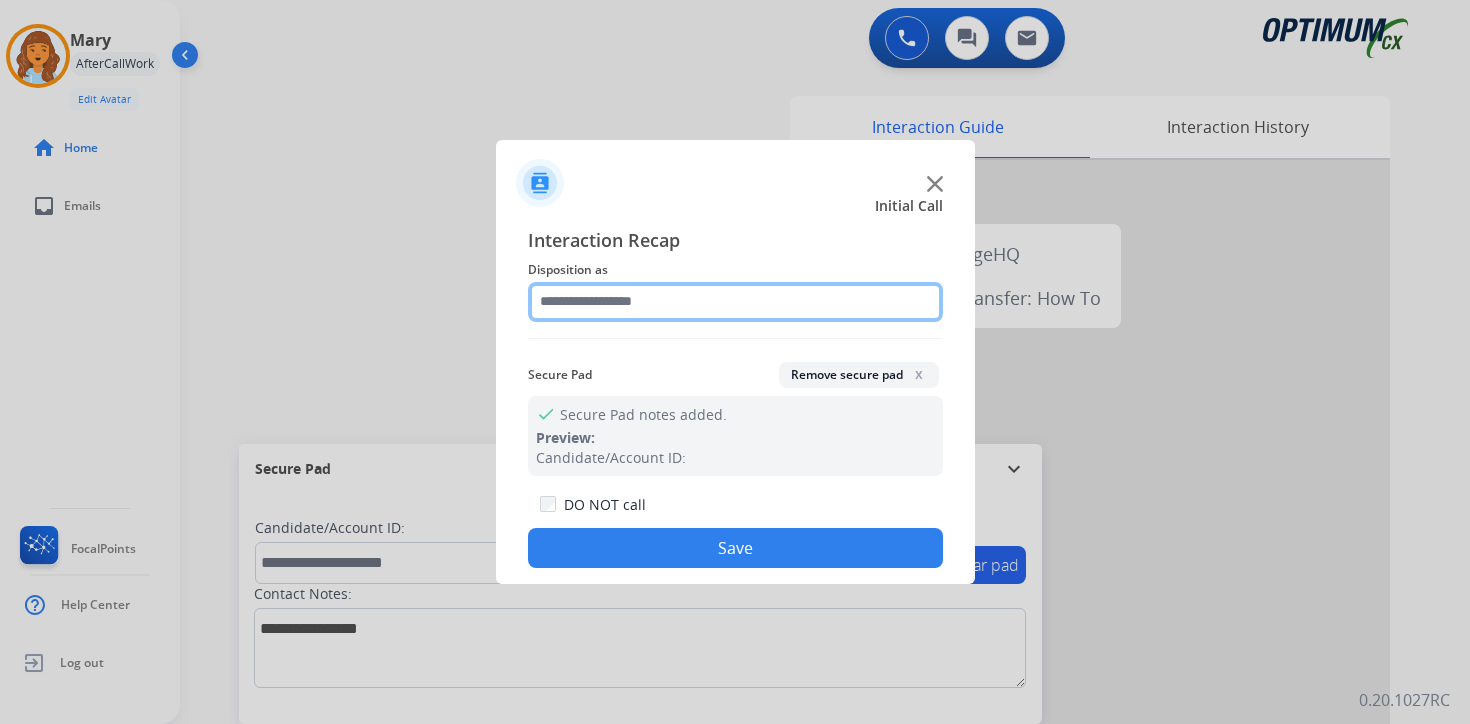 click 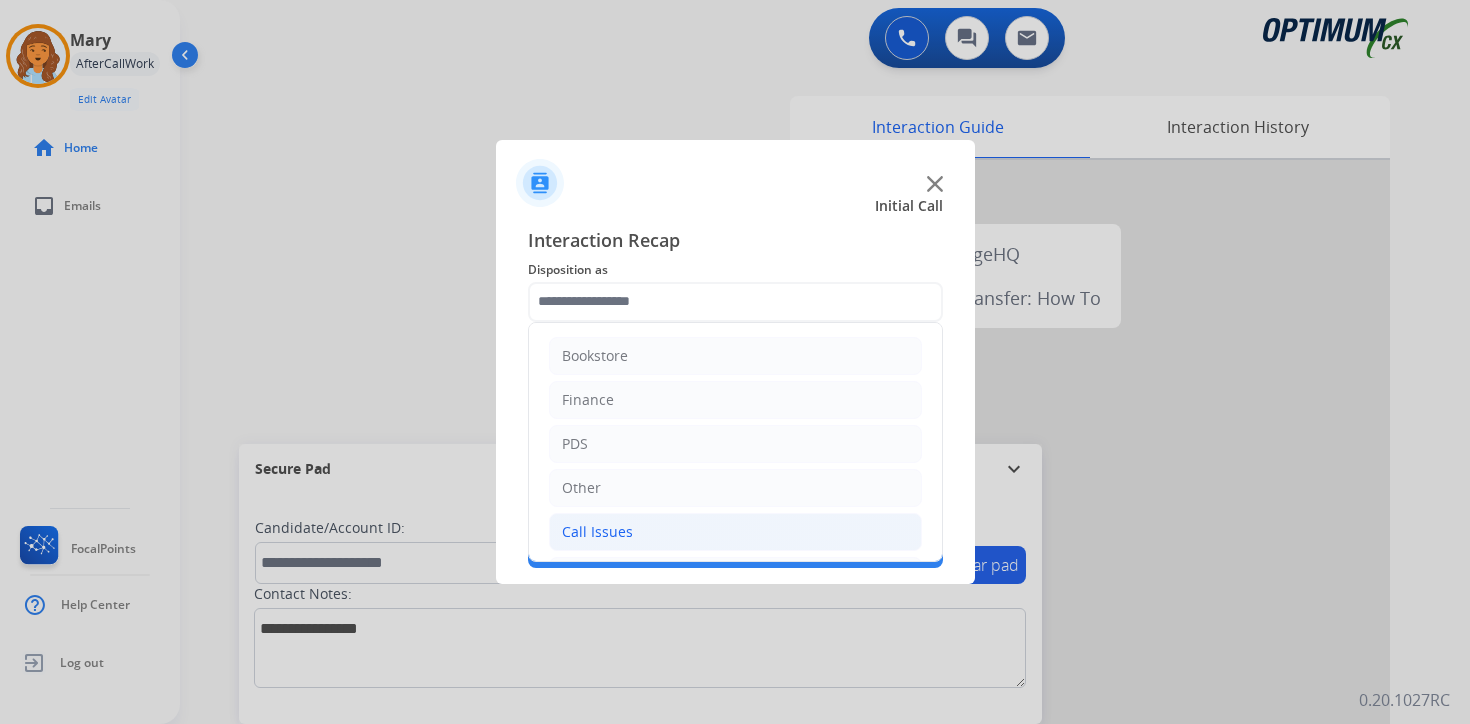 click on "Call Issues" 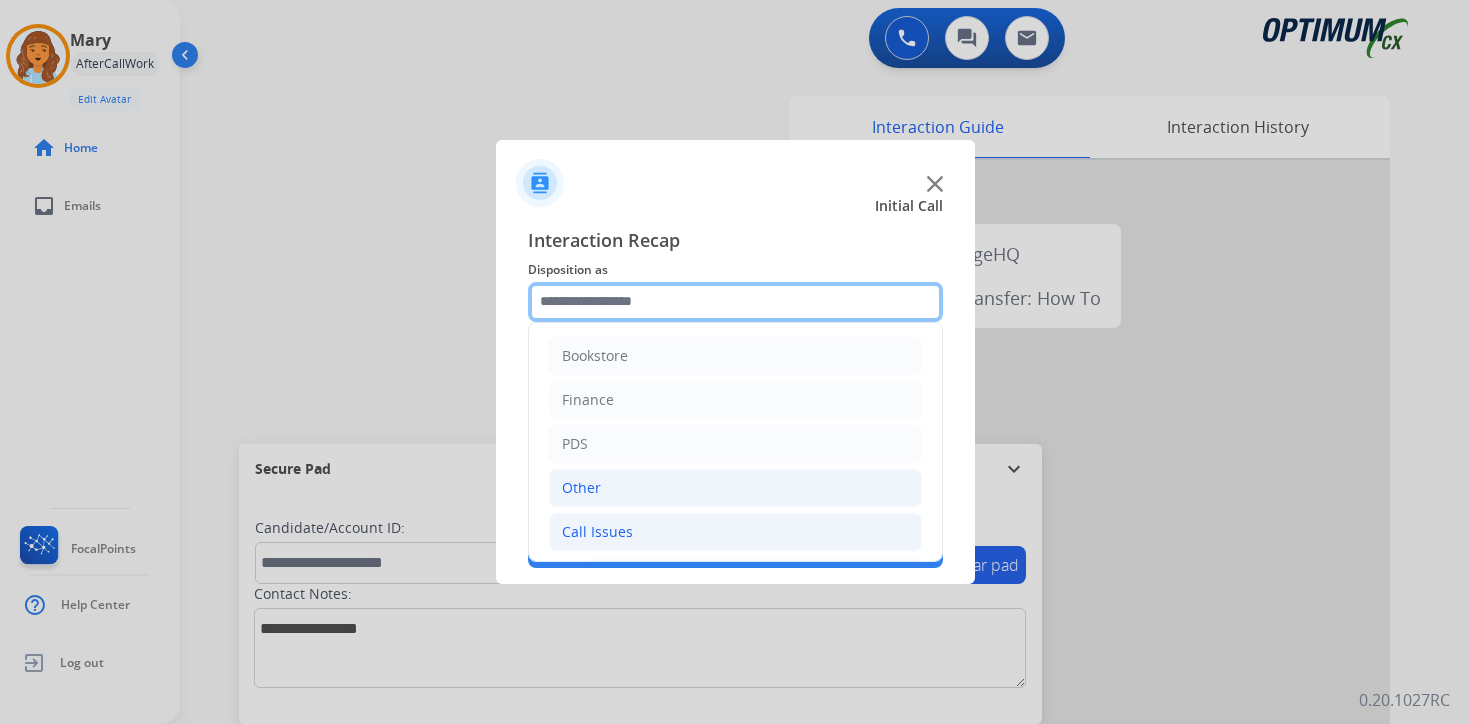 scroll, scrollTop: 333, scrollLeft: 0, axis: vertical 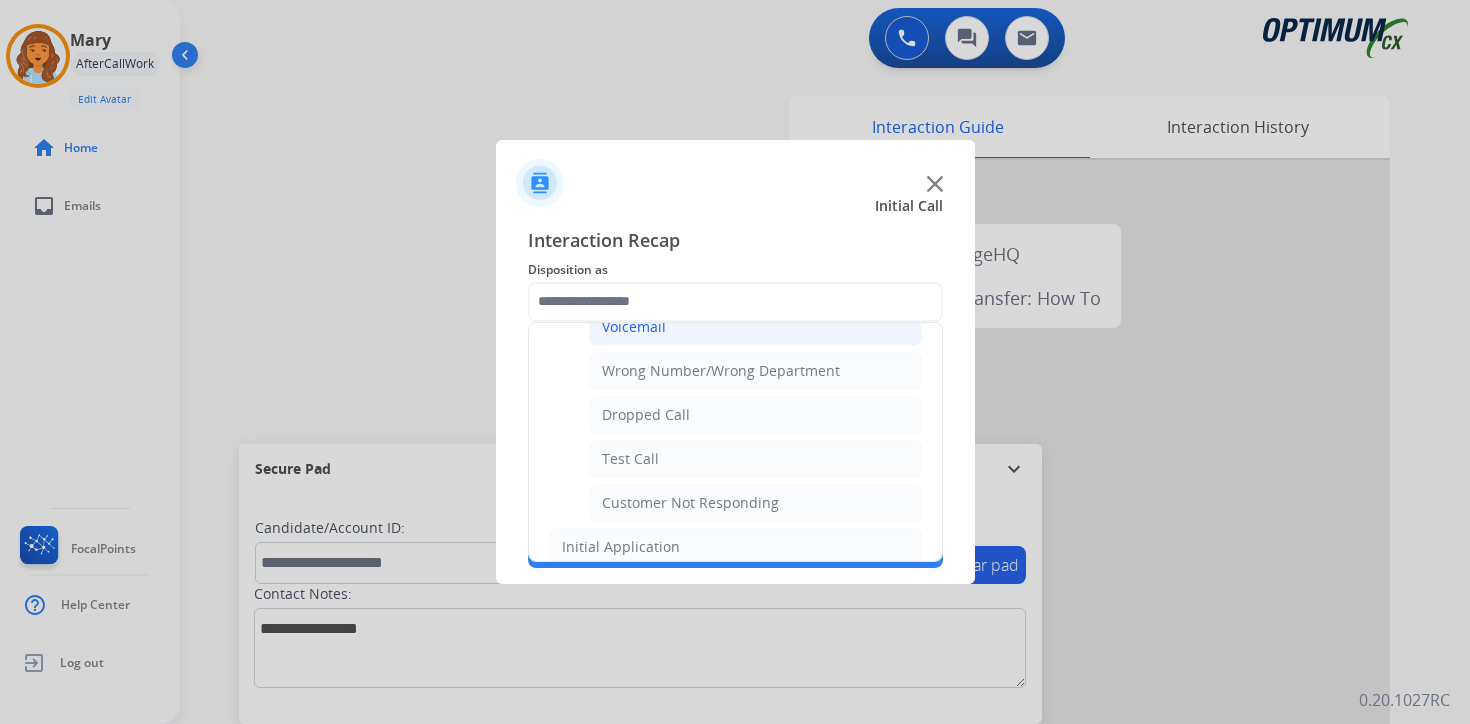 click on "Voicemail" 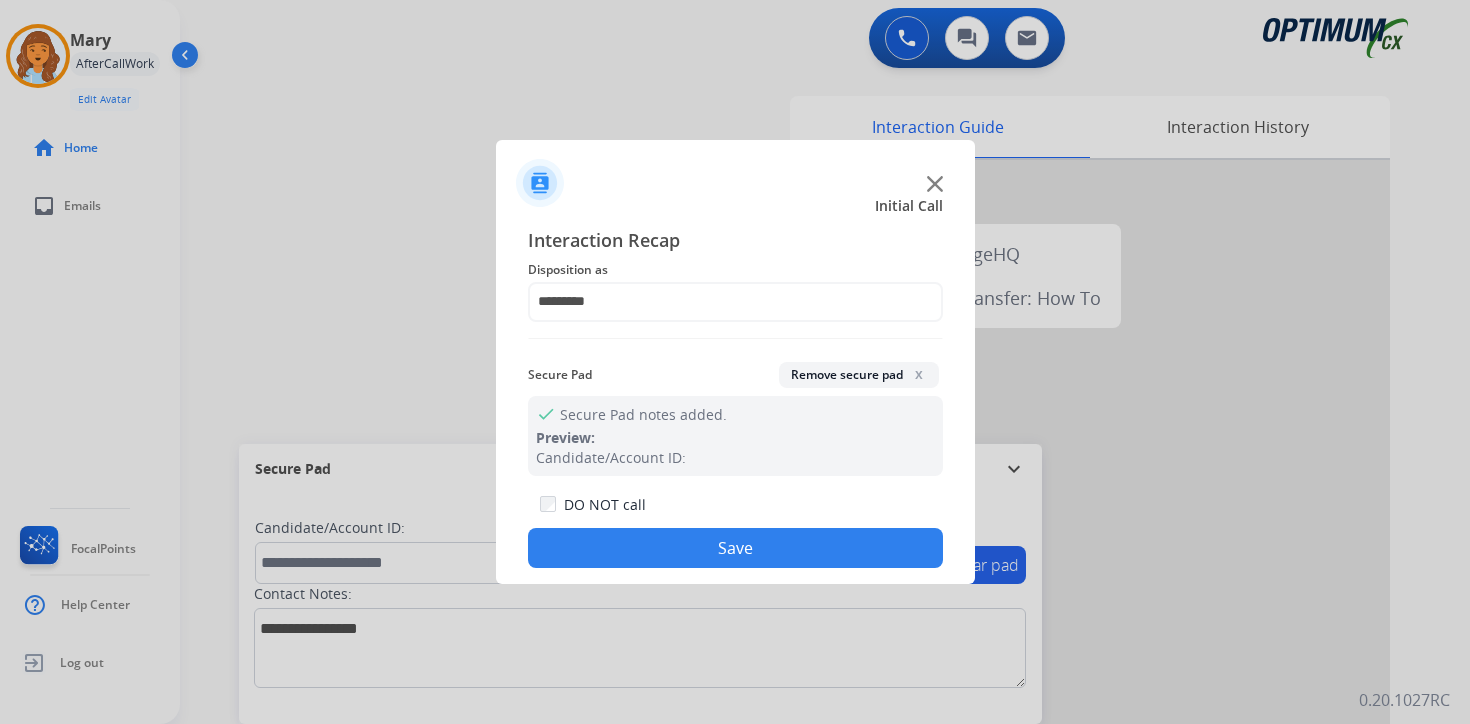 click on "DO NOT call  Save" 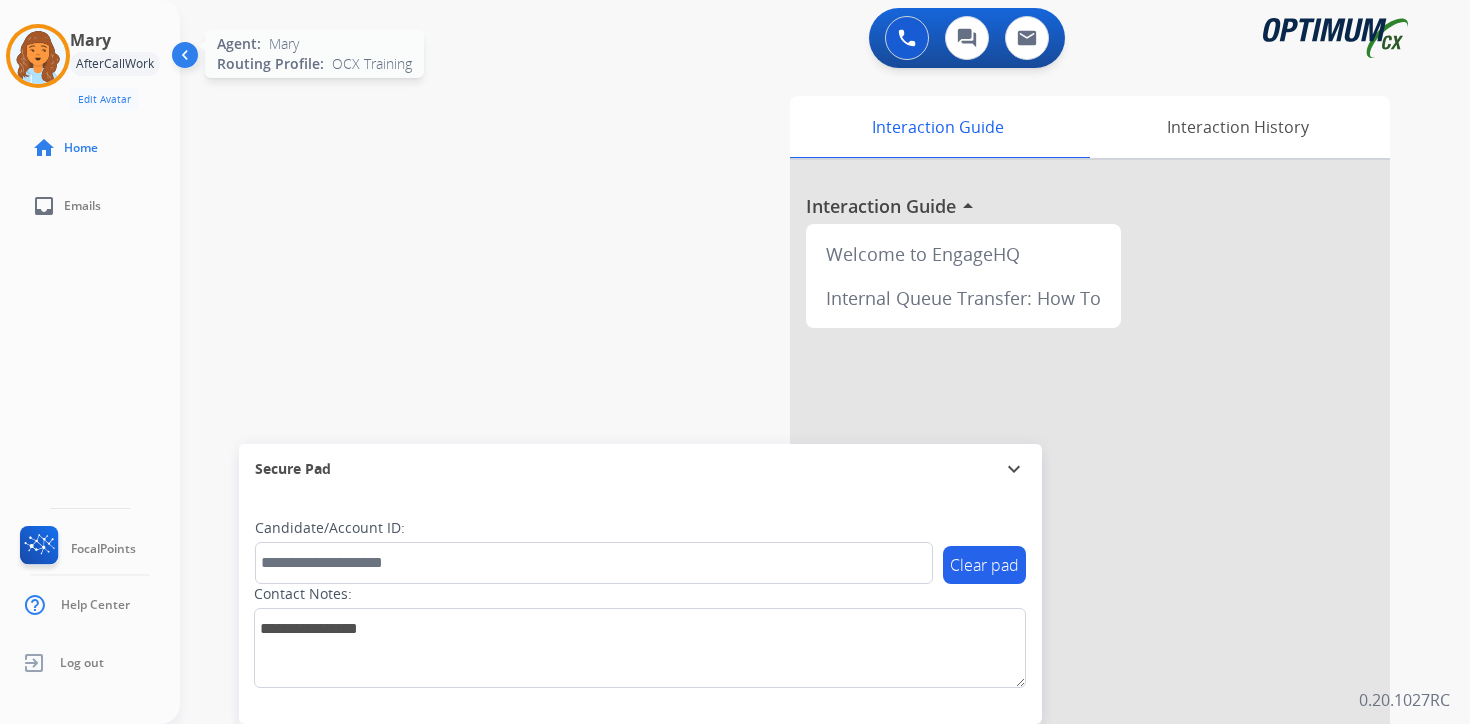click at bounding box center (38, 56) 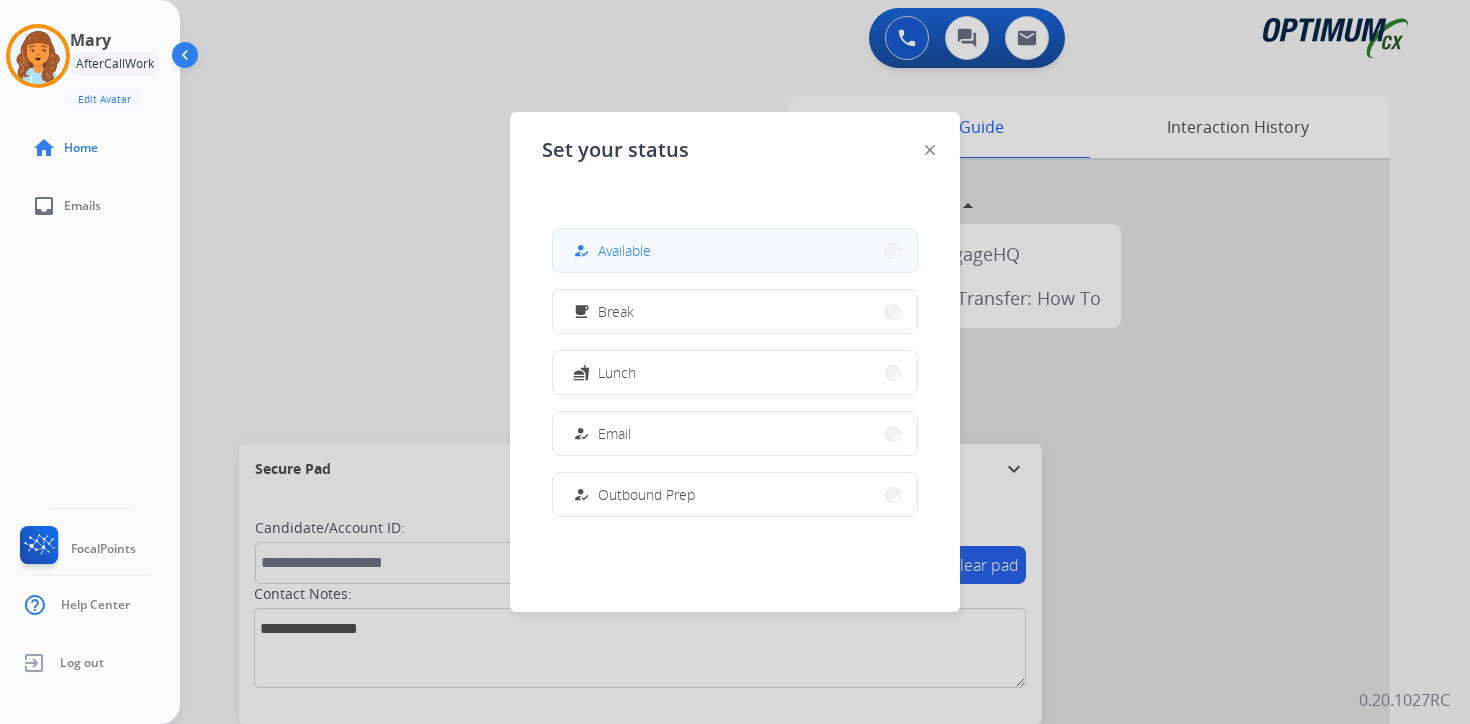 click on "how_to_reg Available" at bounding box center (735, 250) 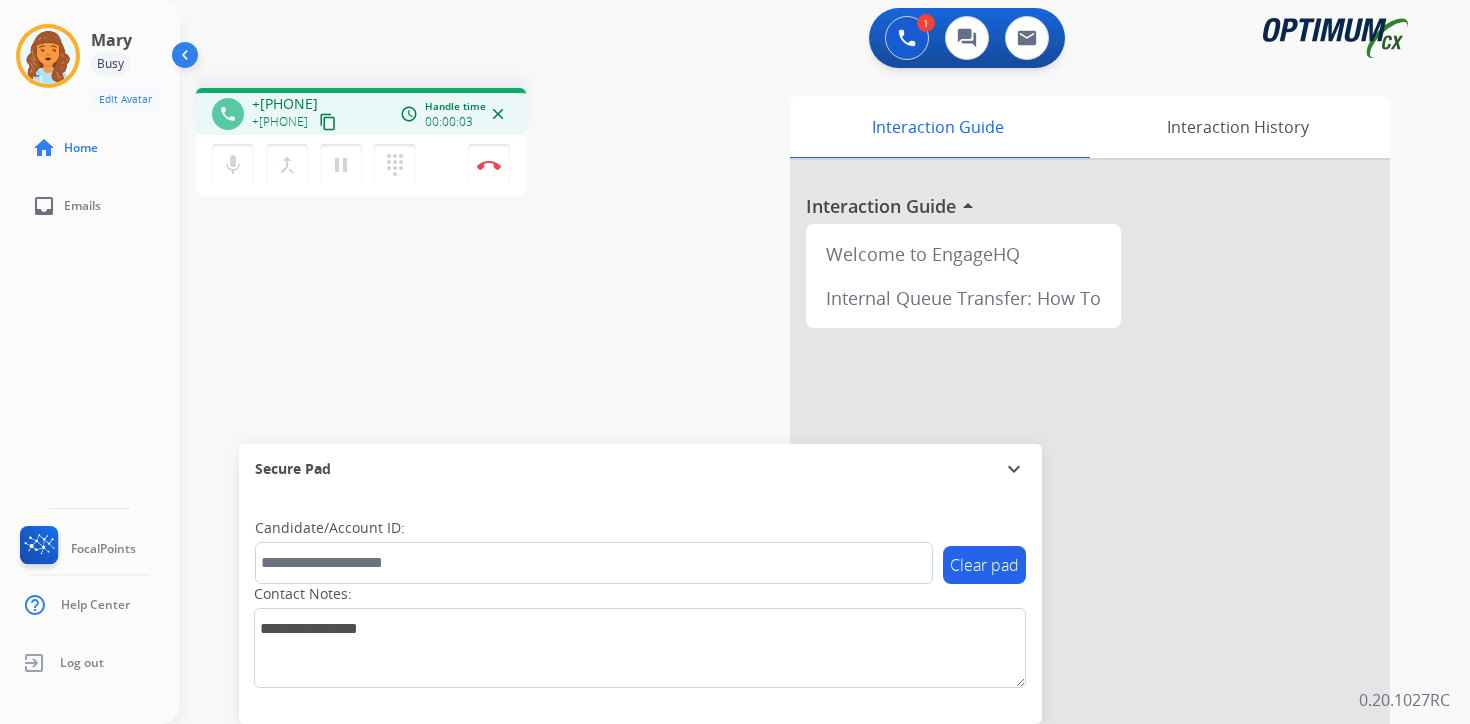 click on "content_copy" at bounding box center [328, 122] 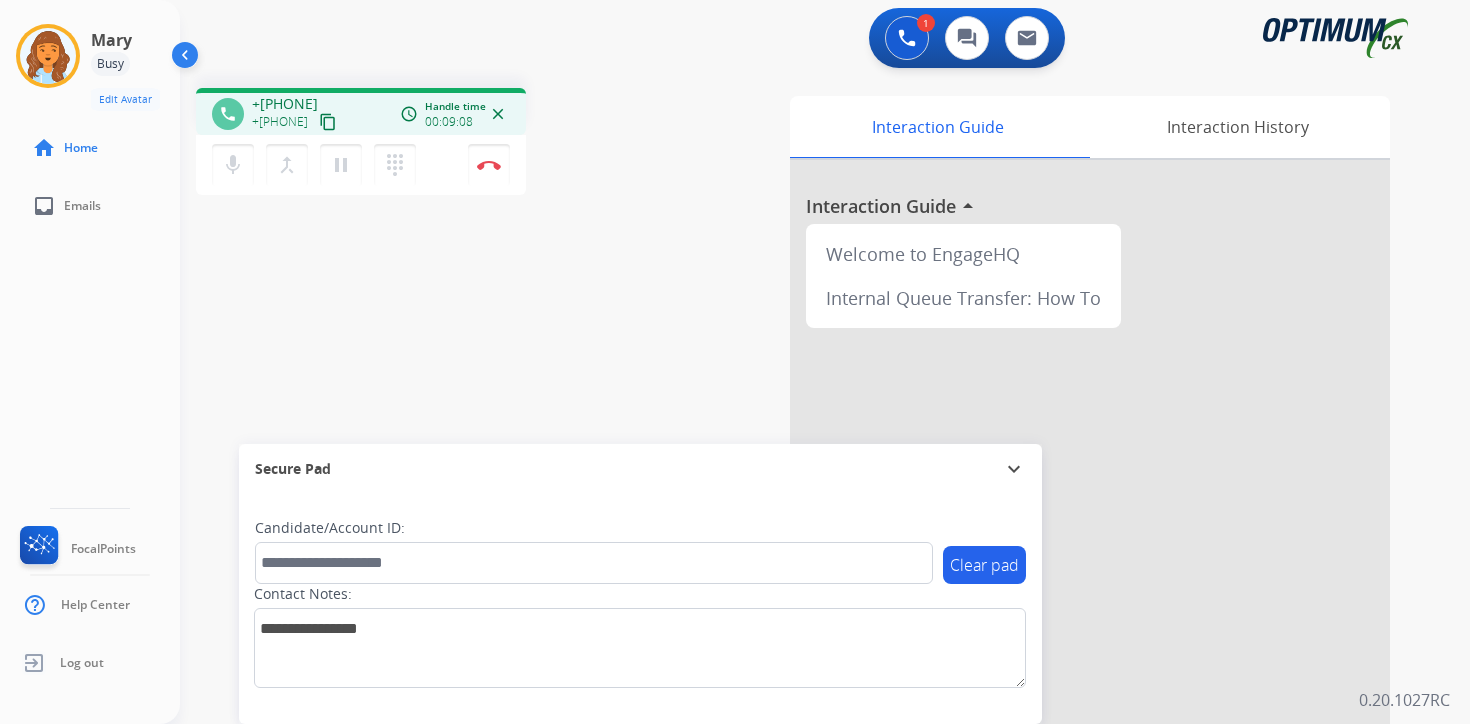 click on "Interaction Guide   Interaction History  Interaction Guide arrow_drop_up  Welcome to EngageHQ   Internal Queue Transfer: How To" at bounding box center (1059, 497) 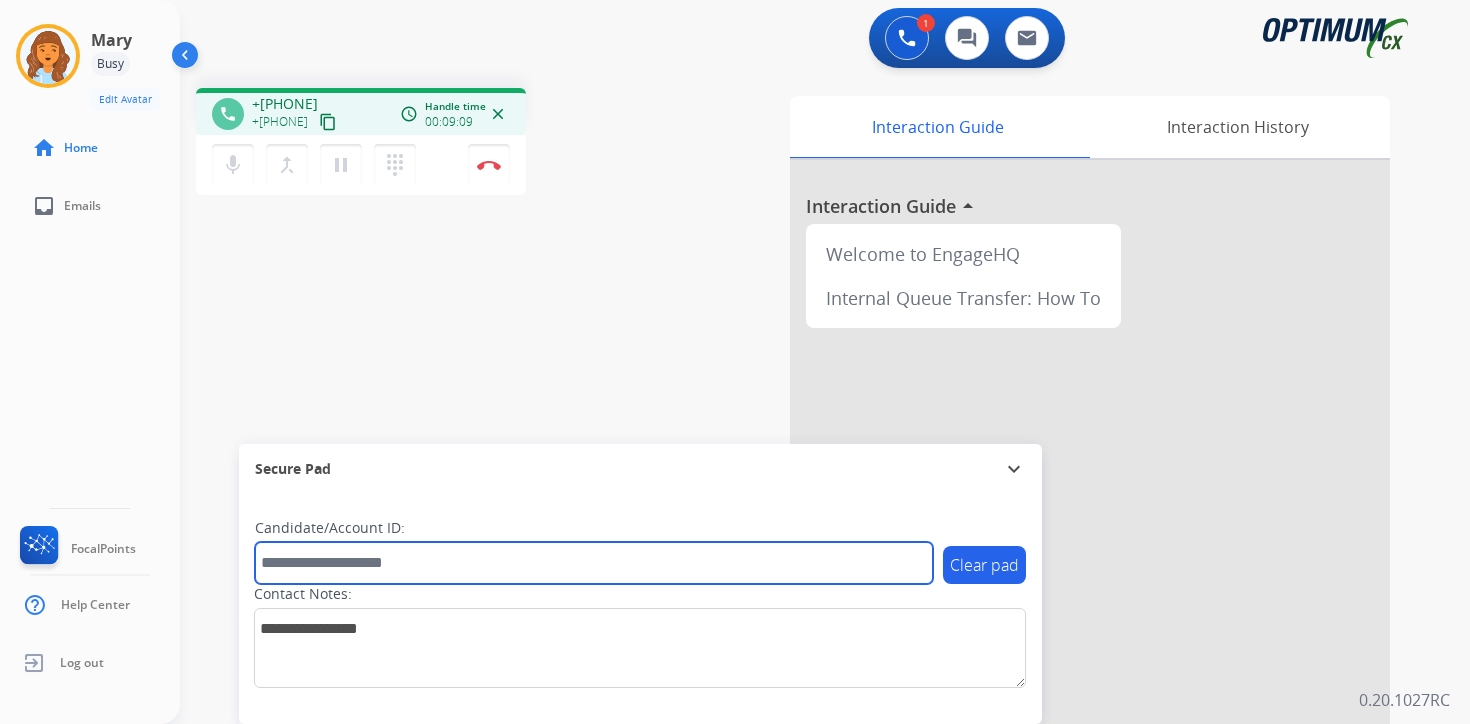 click at bounding box center (594, 563) 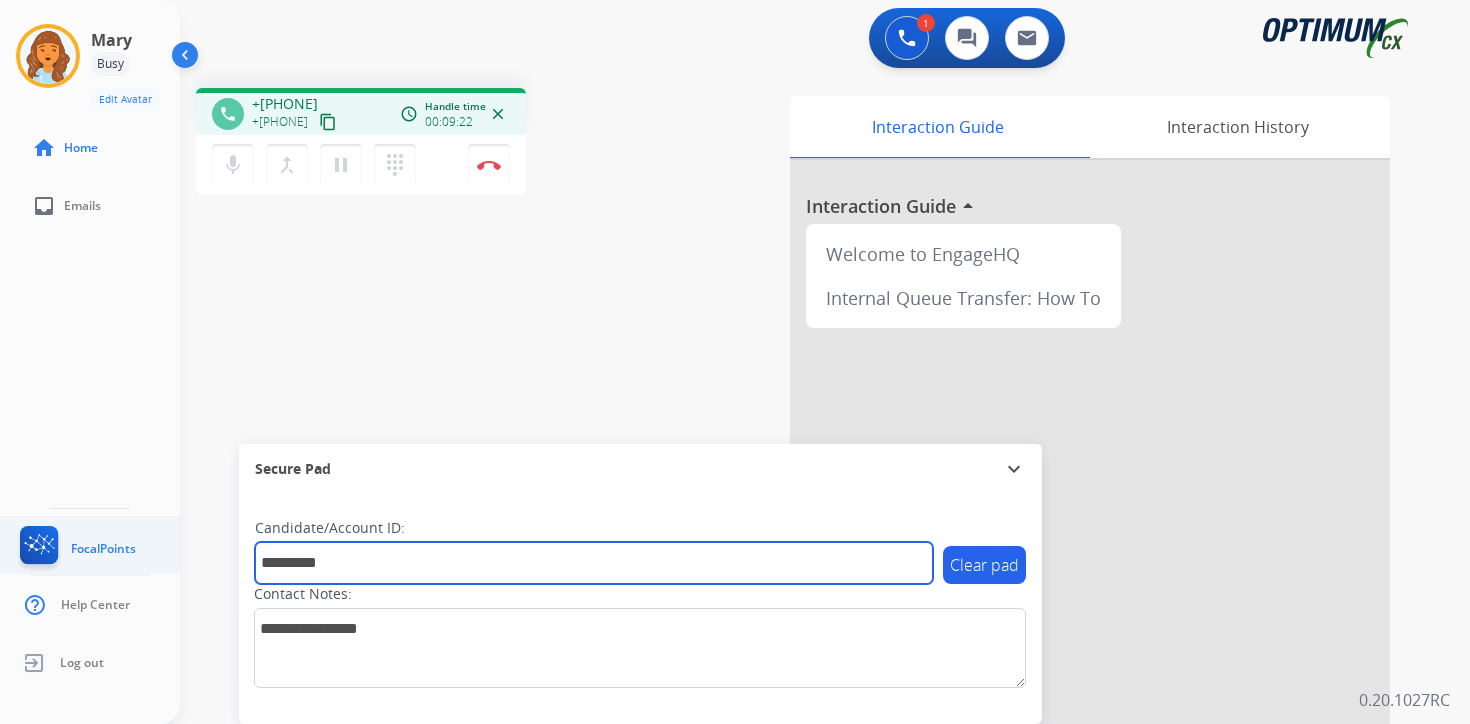 type on "*********" 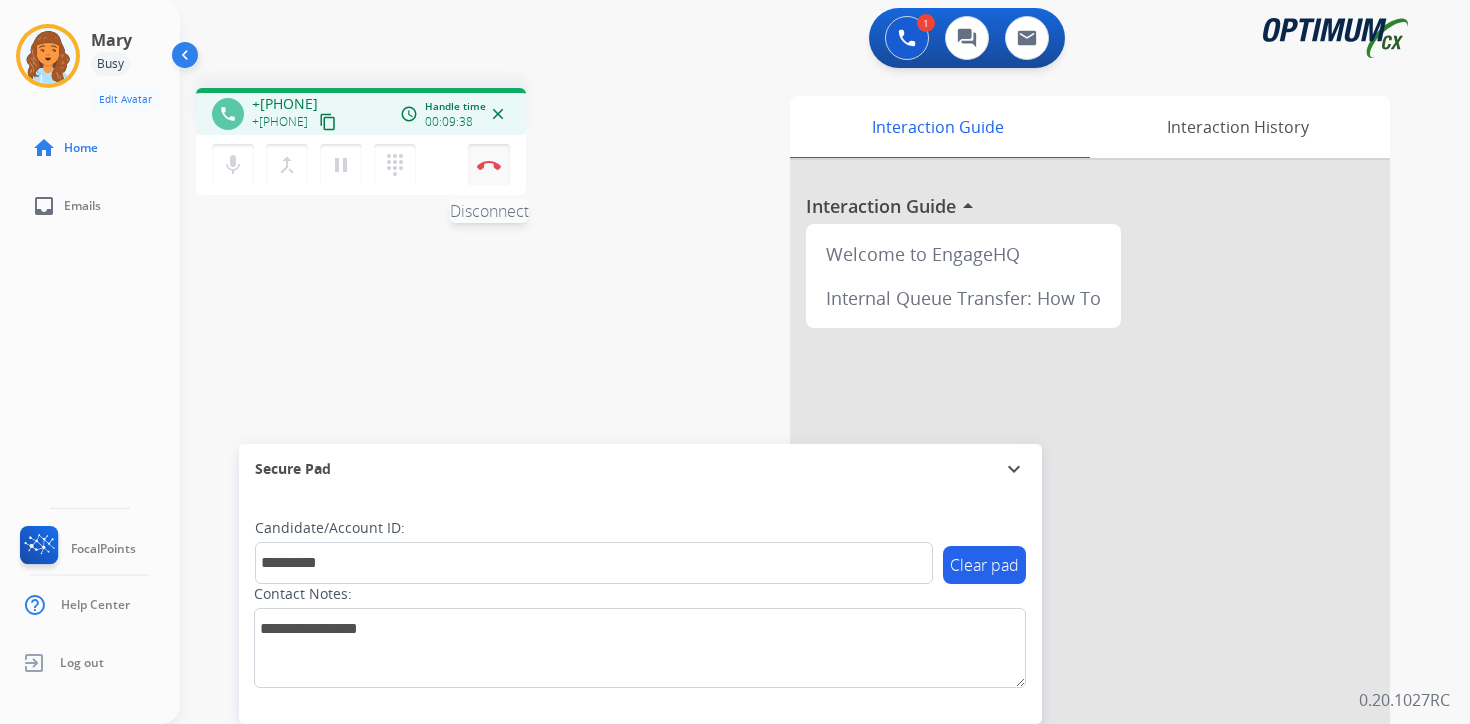 click on "Disconnect" at bounding box center [489, 165] 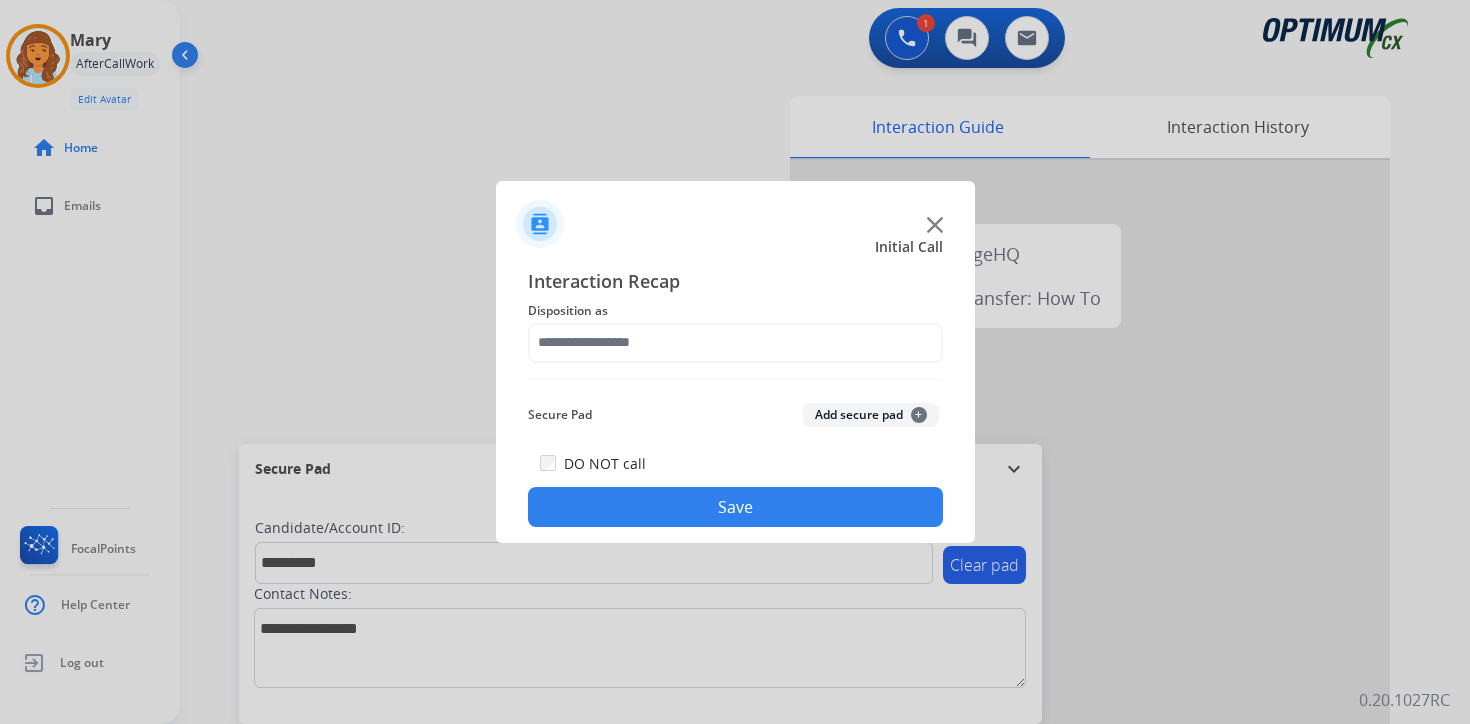 click on "Add secure pad  +" 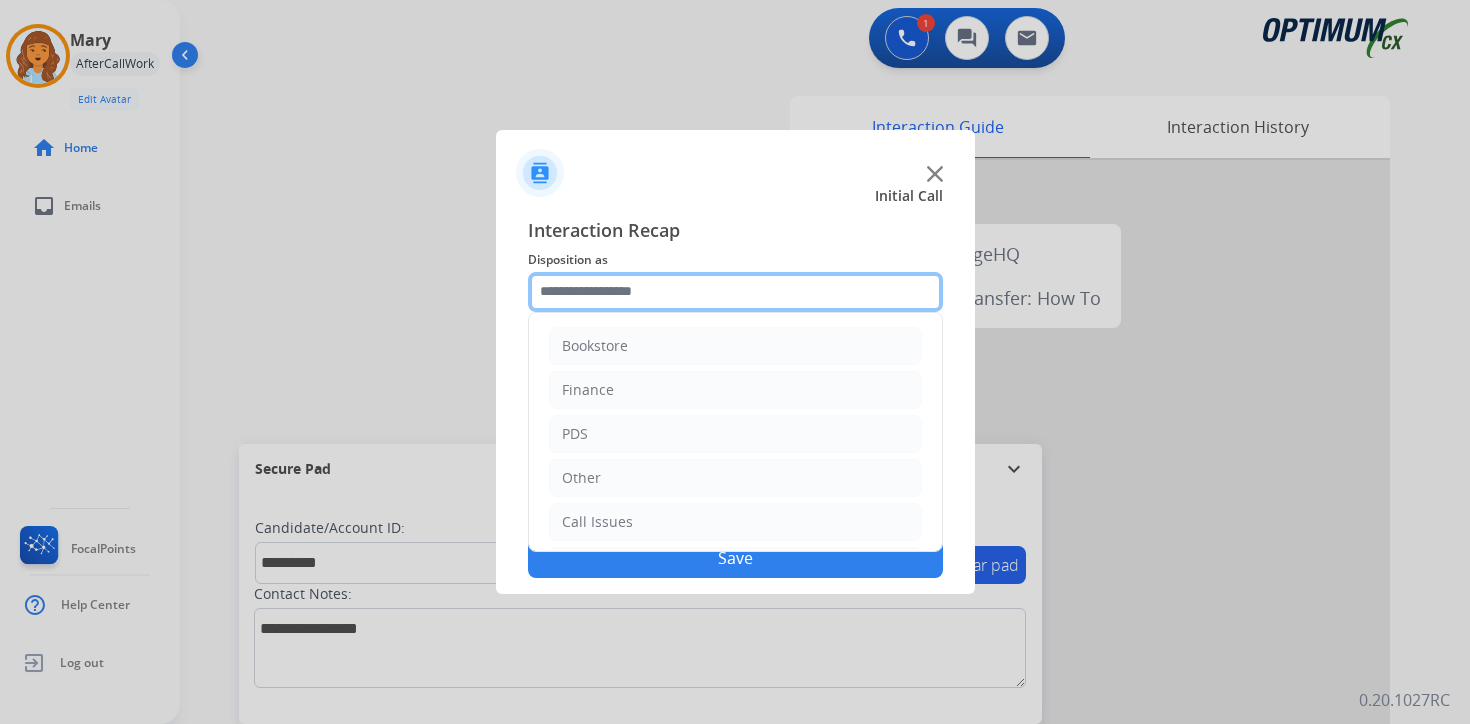 click 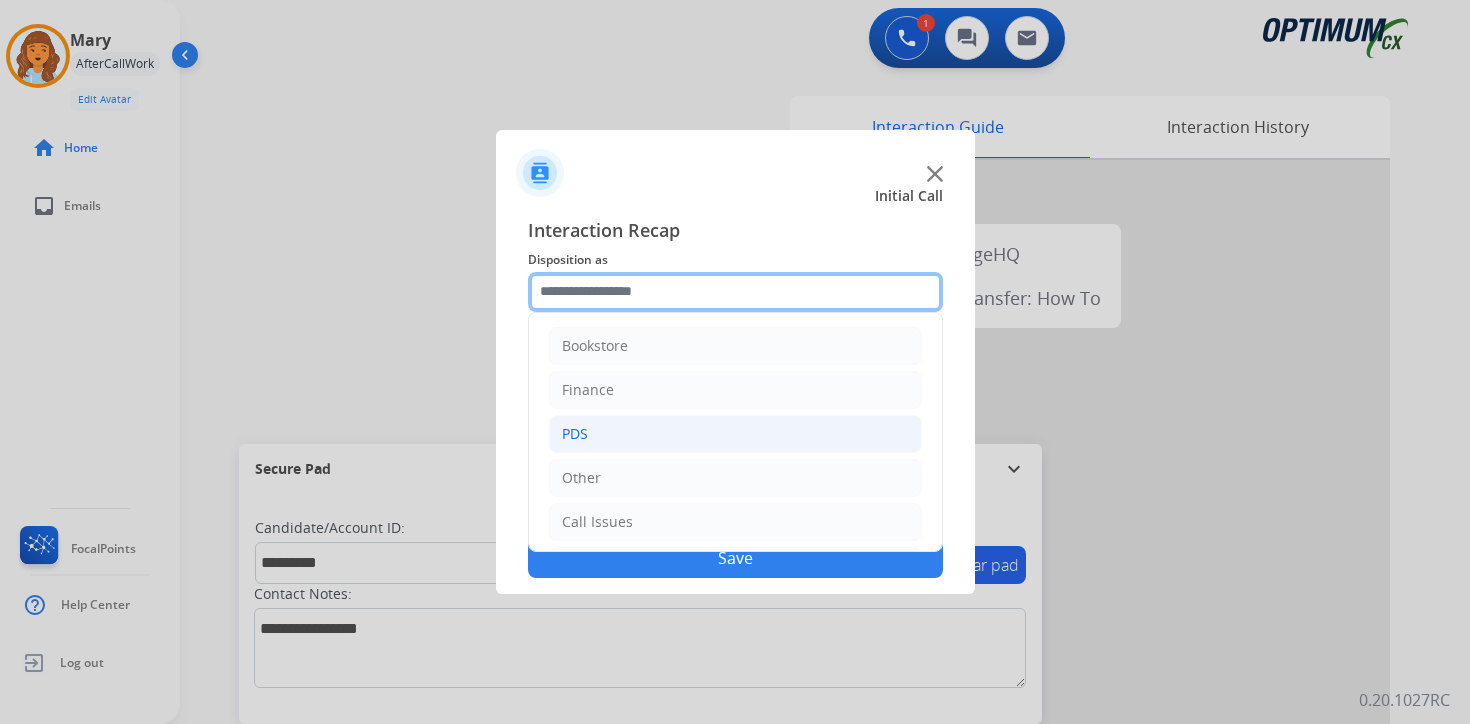 scroll, scrollTop: 136, scrollLeft: 0, axis: vertical 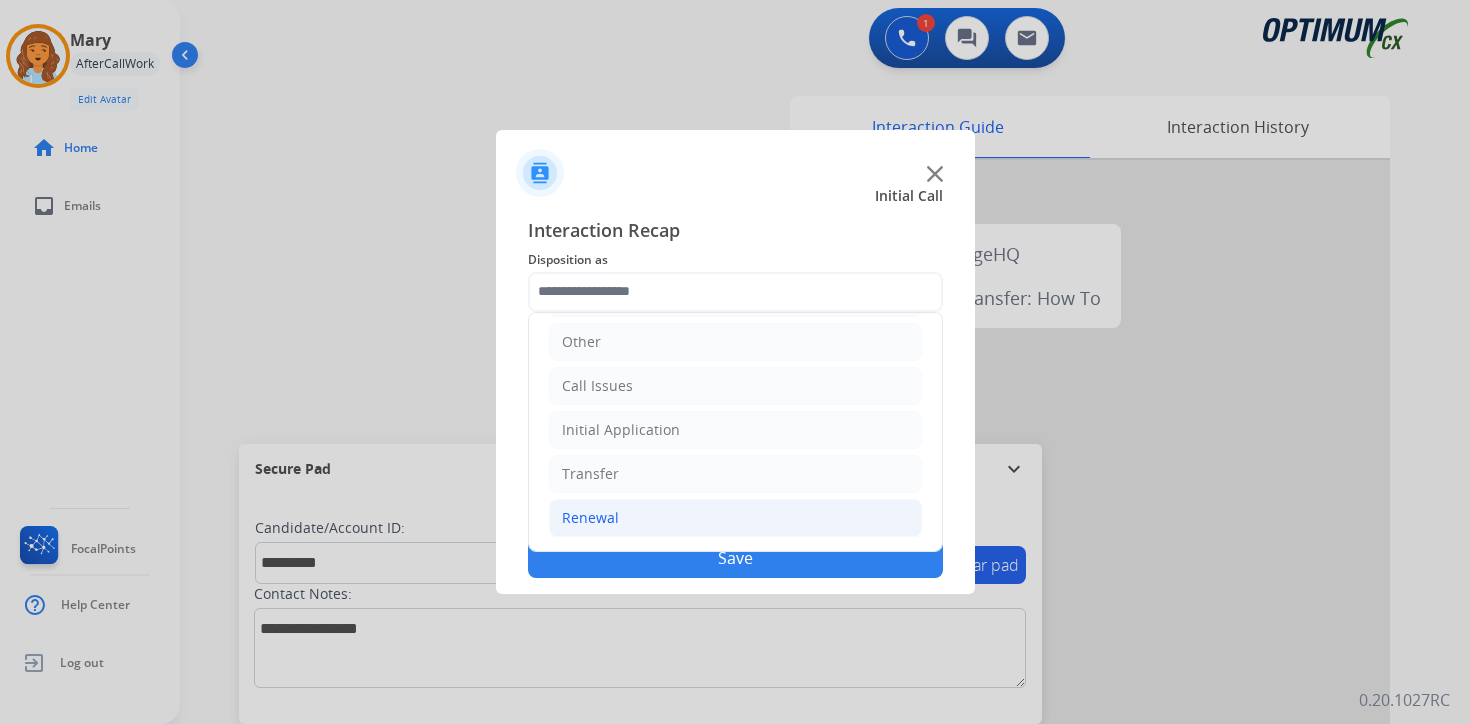 click on "Renewal" 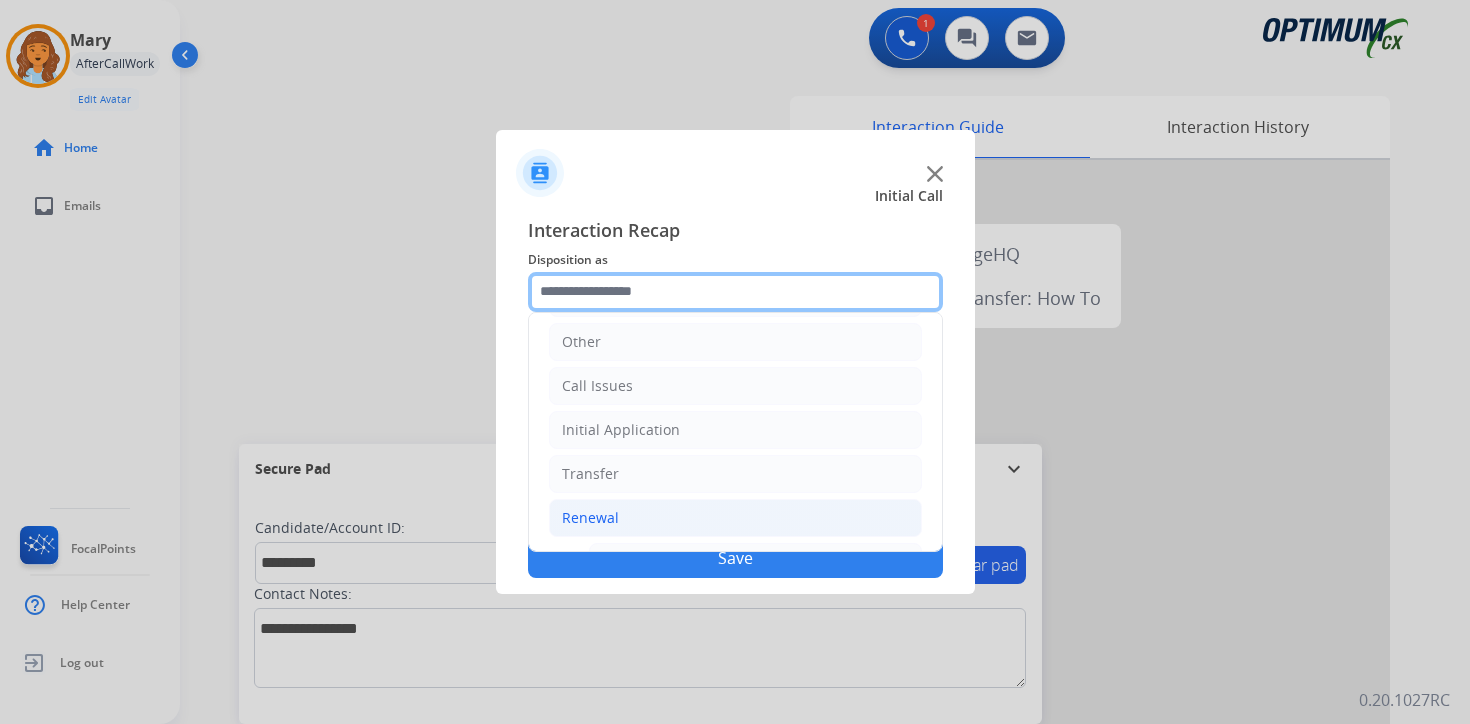 scroll, scrollTop: 469, scrollLeft: 0, axis: vertical 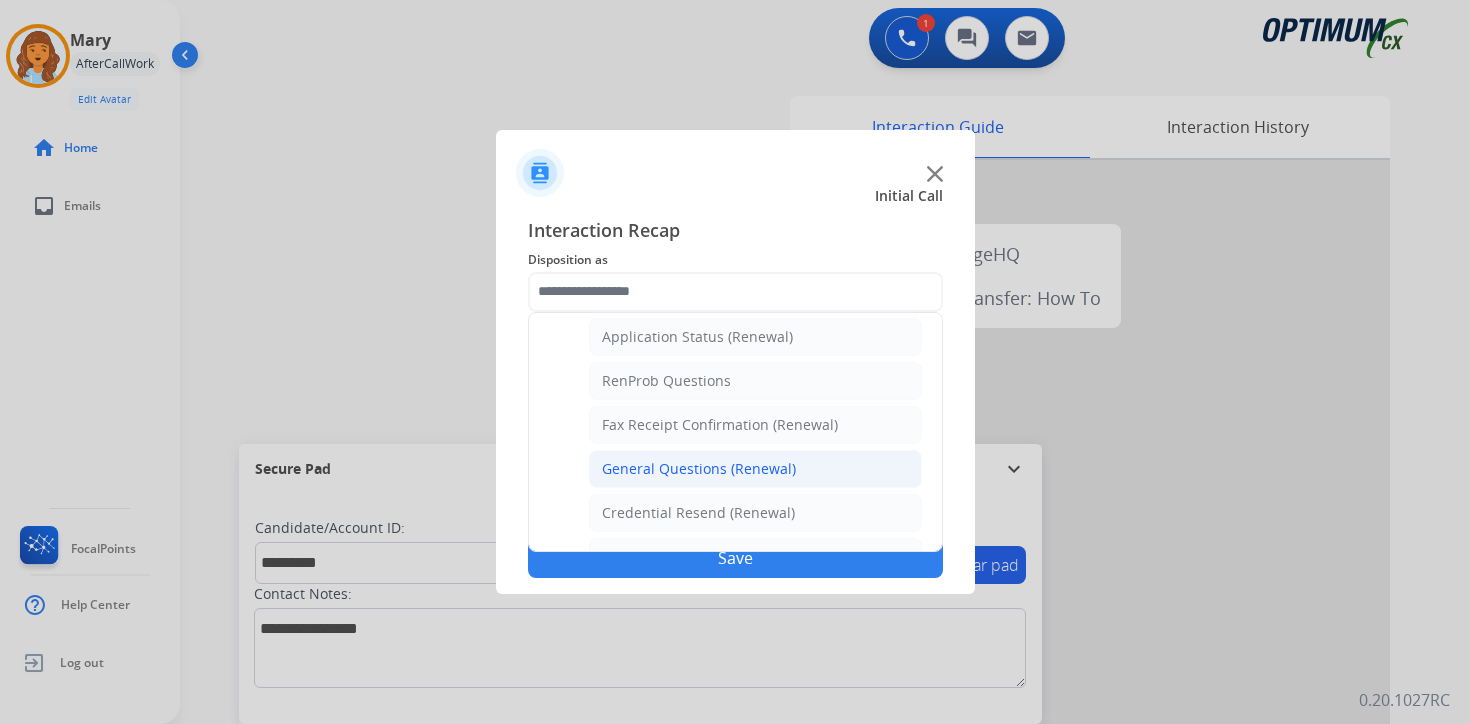 click on "General Questions (Renewal)" 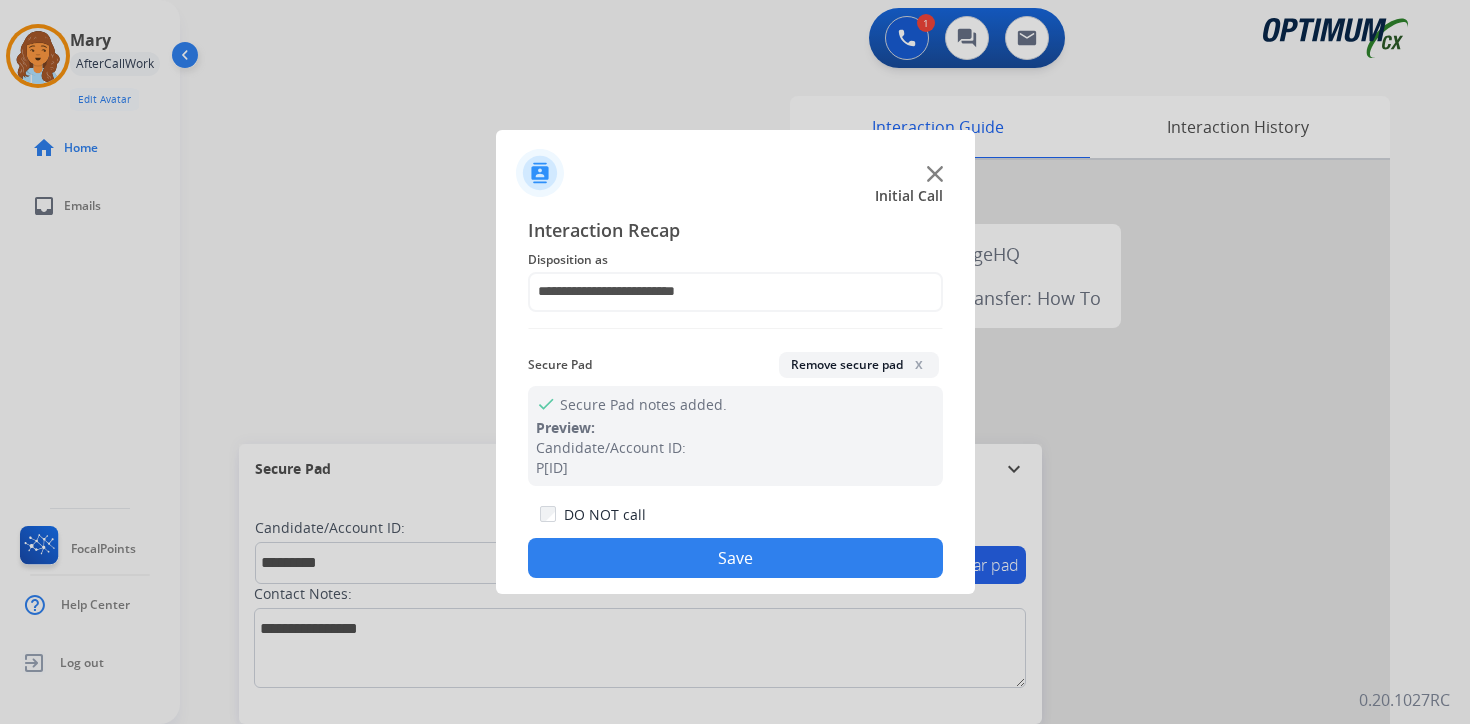 click on "Save" 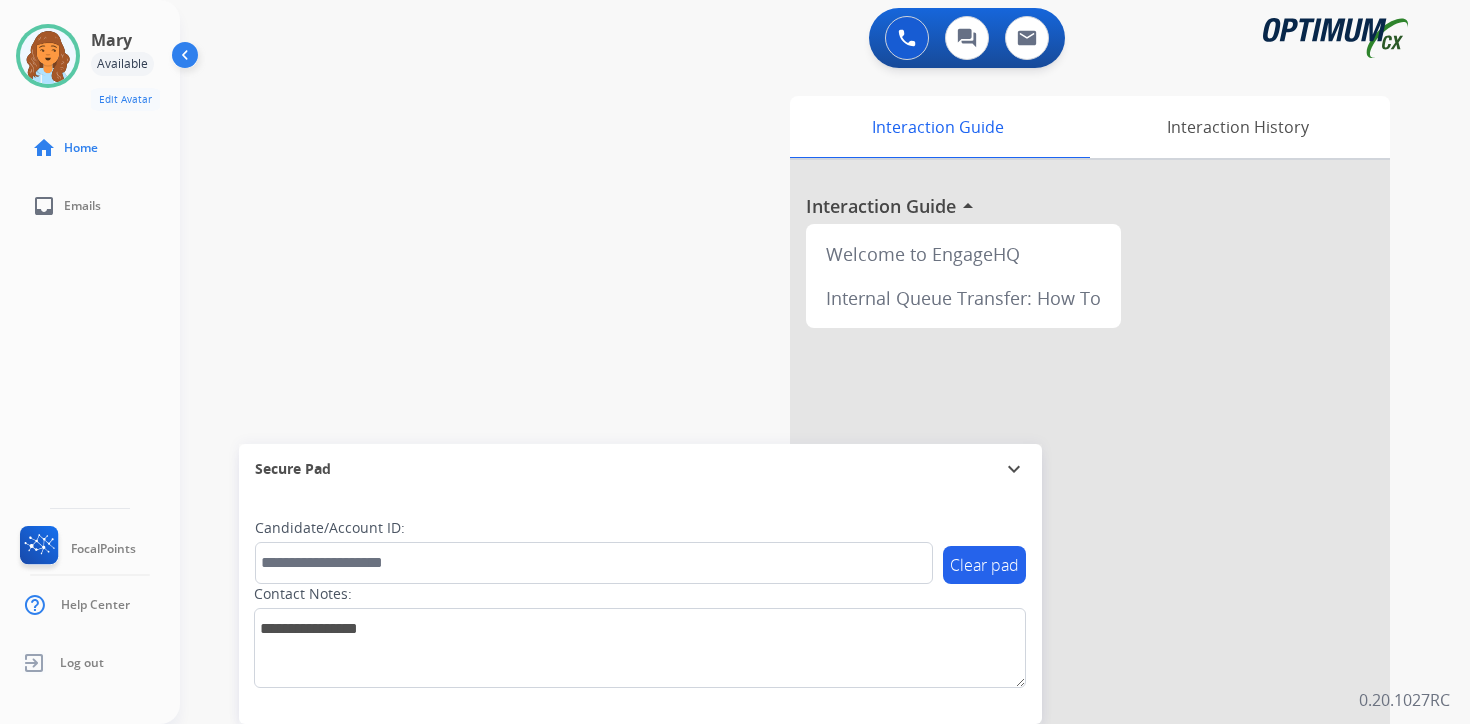 click on "0 Voice Interactions  0  Chat Interactions   0  Email Interactions swap_horiz Break voice bridge close_fullscreen Connect 3-Way Call merge_type Separate 3-Way Call  Interaction Guide   Interaction History  Interaction Guide arrow_drop_up  Welcome to EngageHQ   Internal Queue Transfer: How To  Secure Pad expand_more Clear pad Candidate/Account ID: Contact Notes:                  0.20.1027RC" at bounding box center (825, 362) 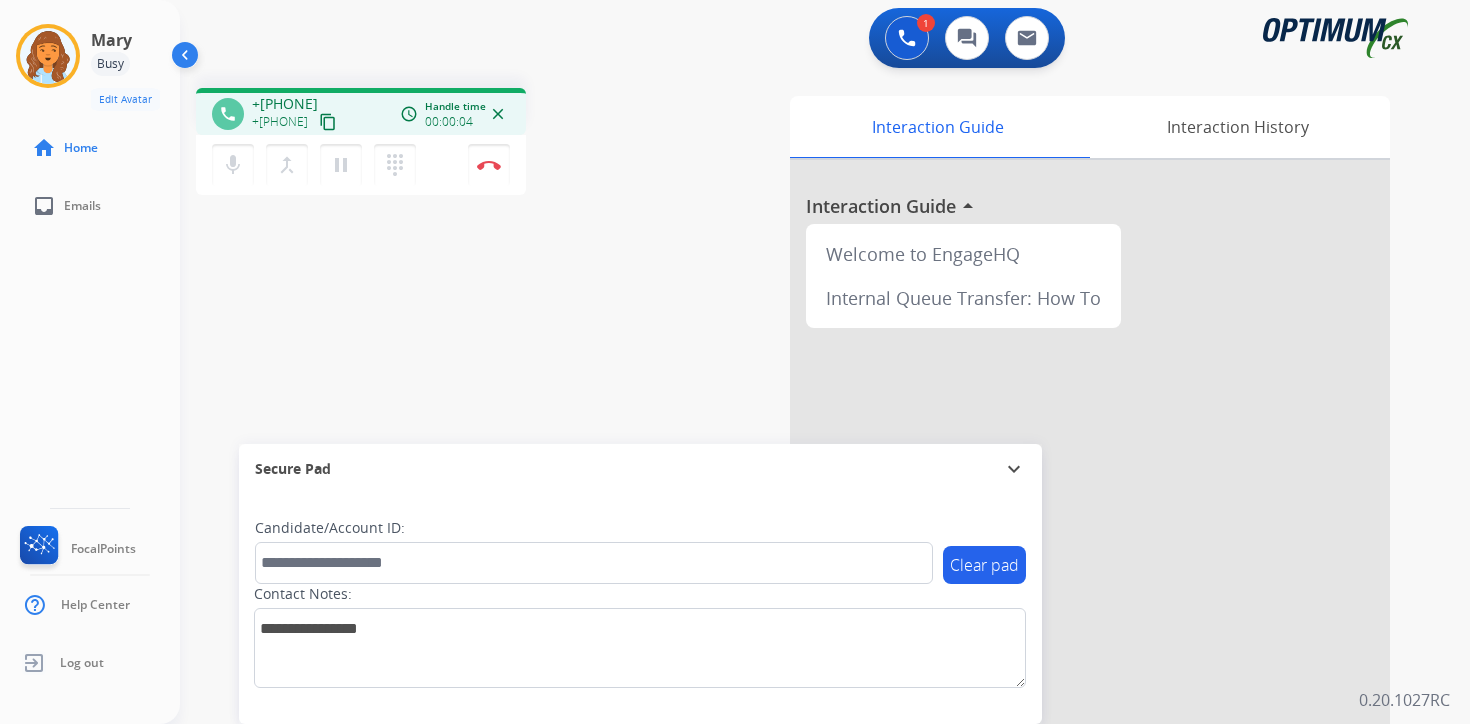 click on "content_copy" at bounding box center [328, 122] 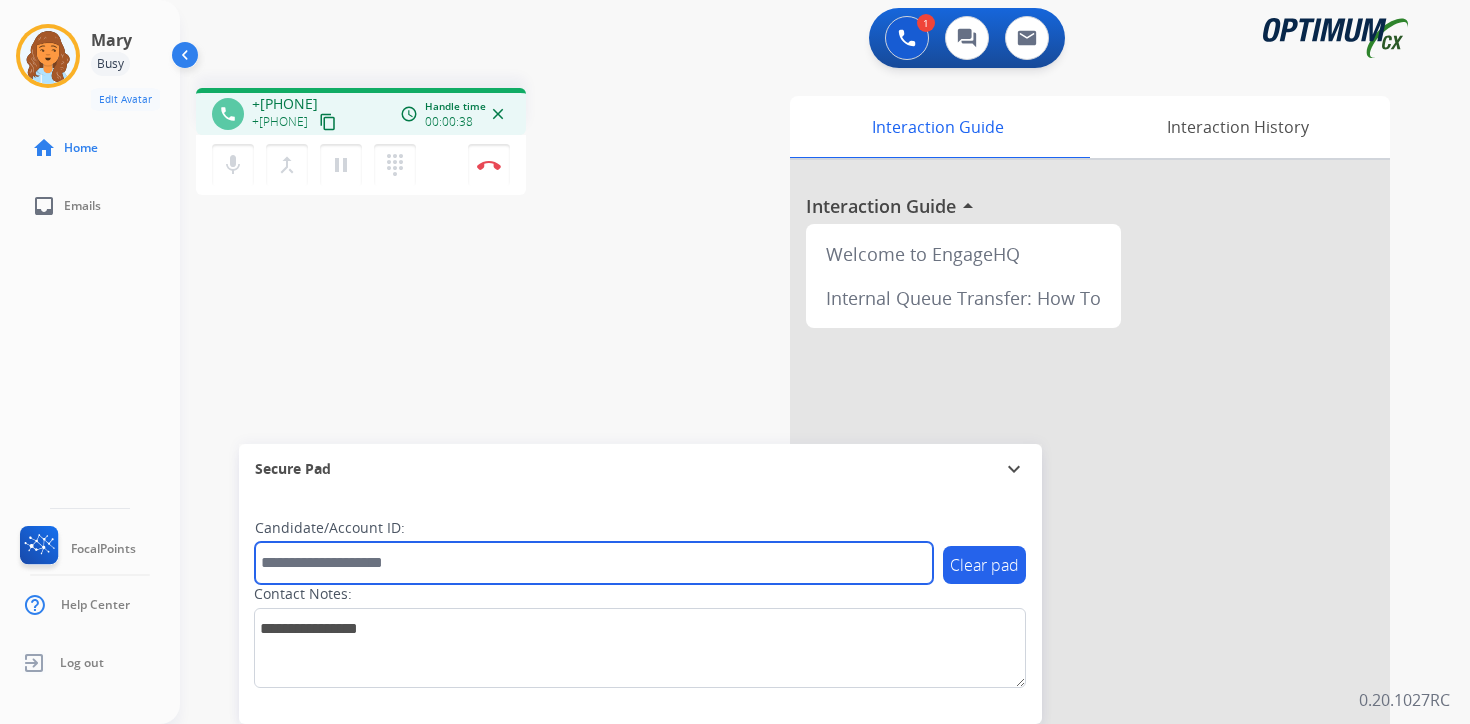 click at bounding box center (594, 563) 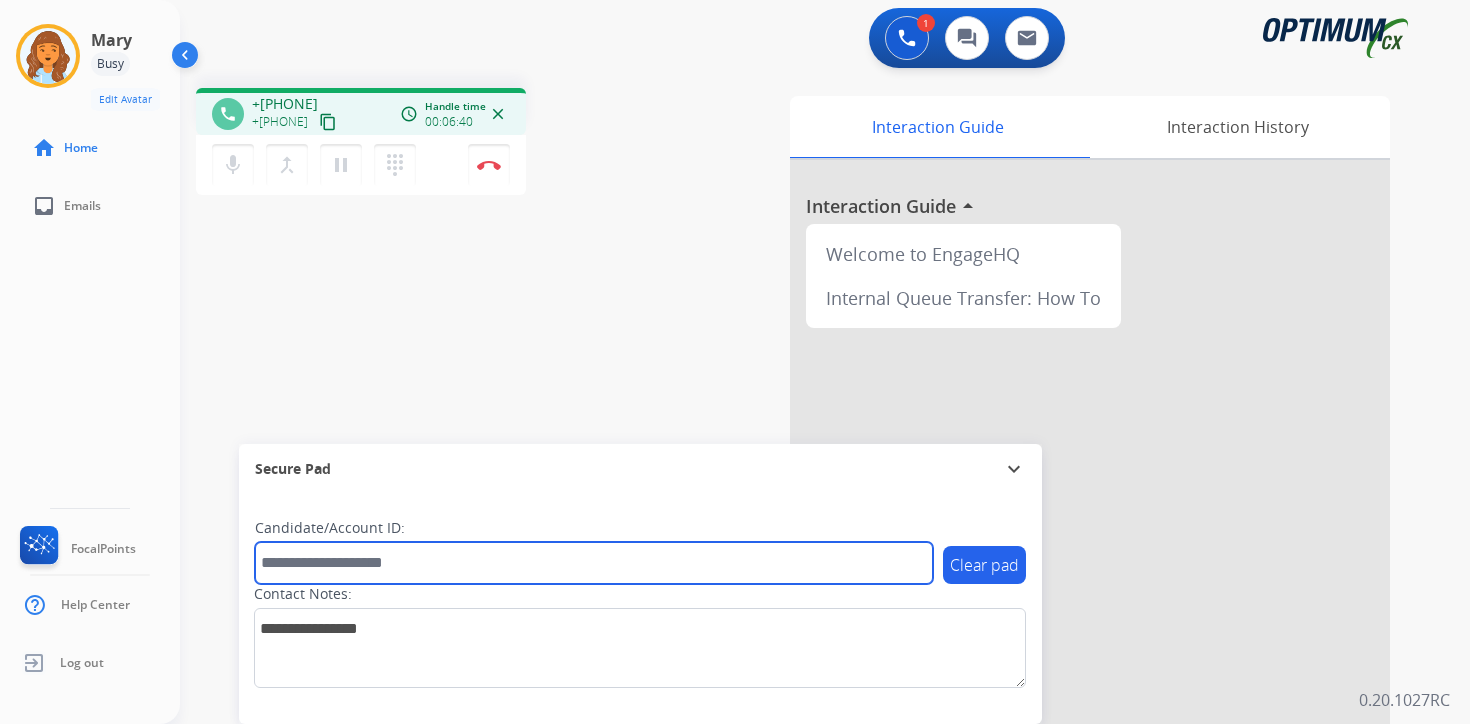 click at bounding box center (594, 563) 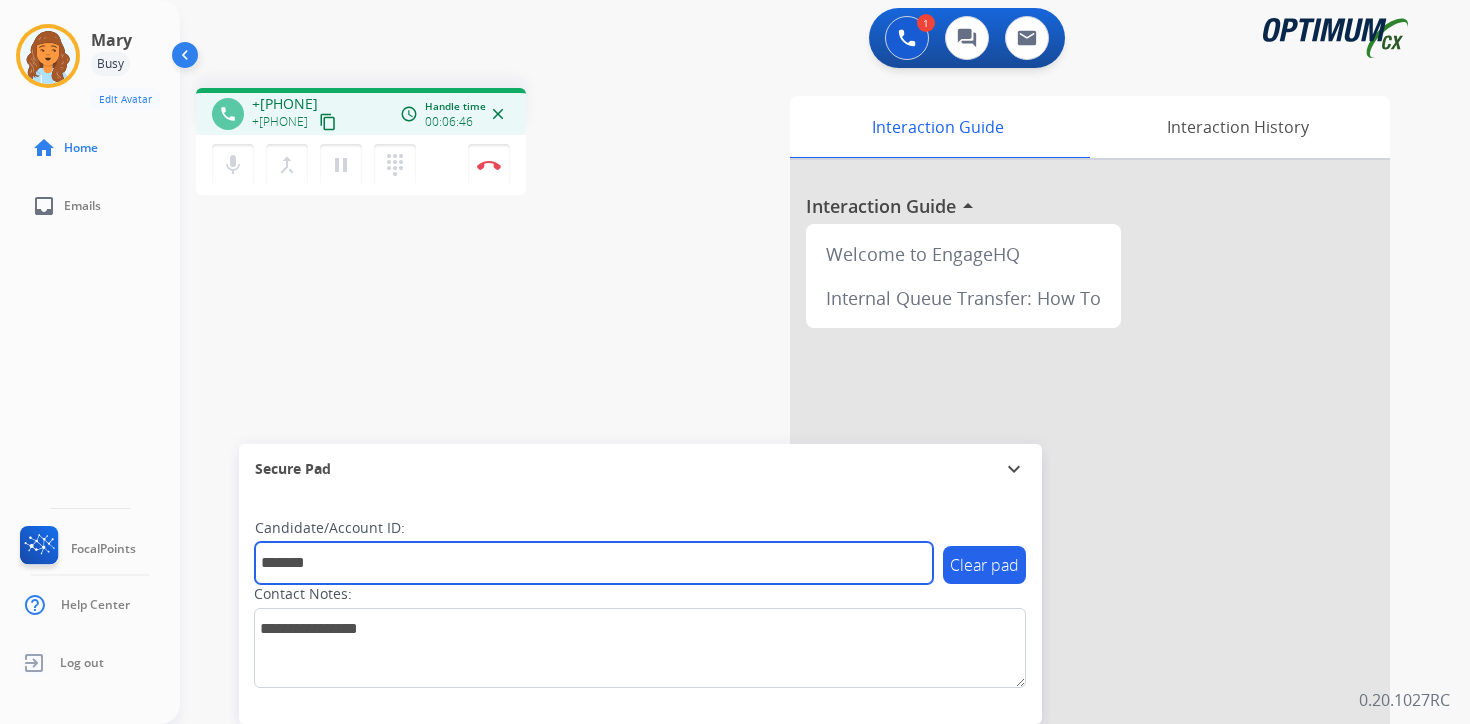 type on "*******" 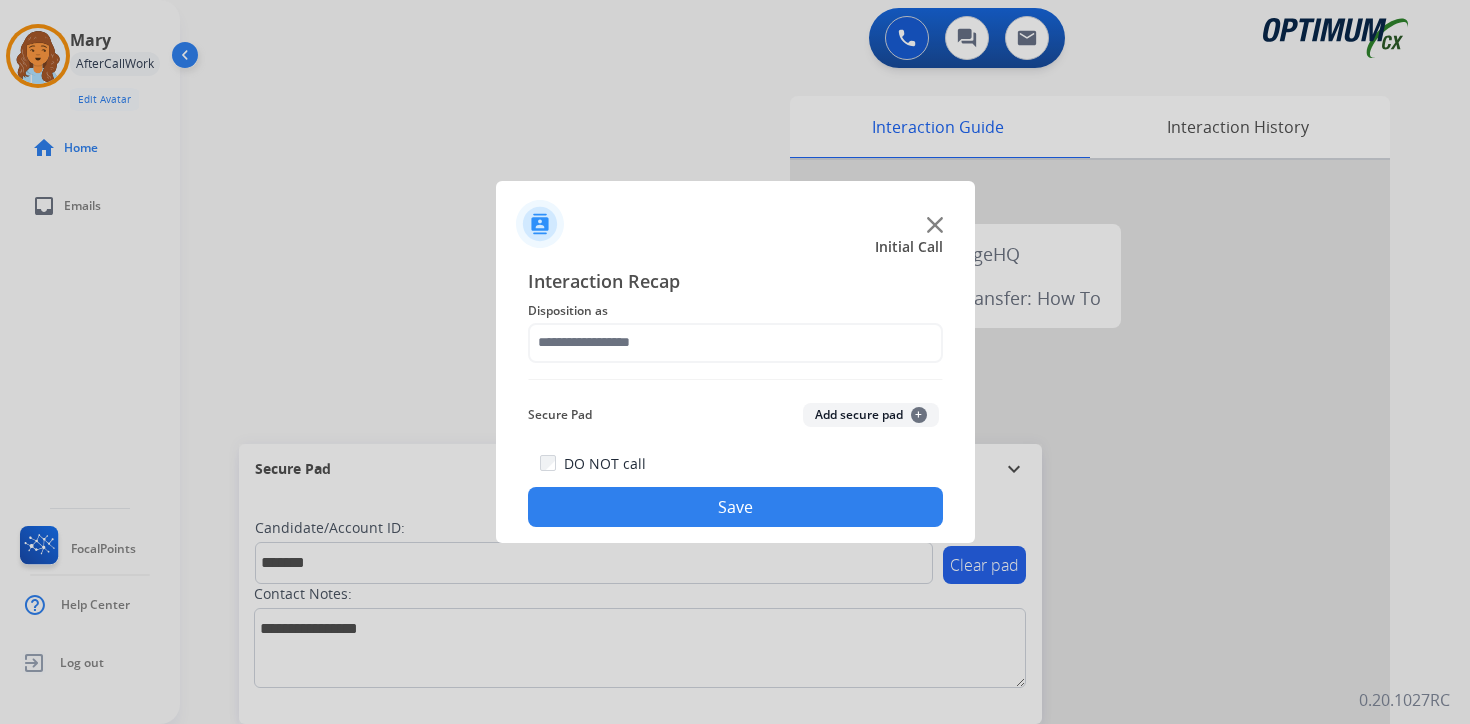 click on "Add secure pad  +" 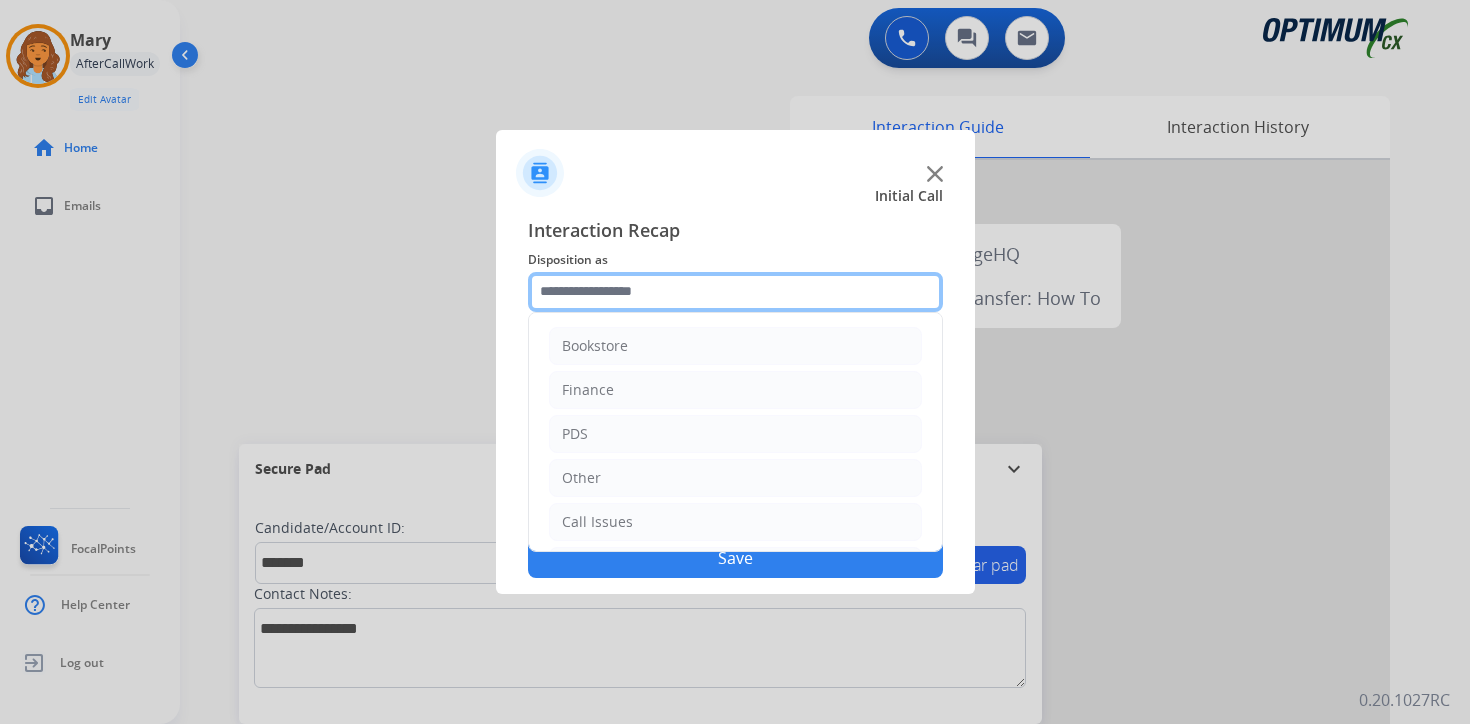 click 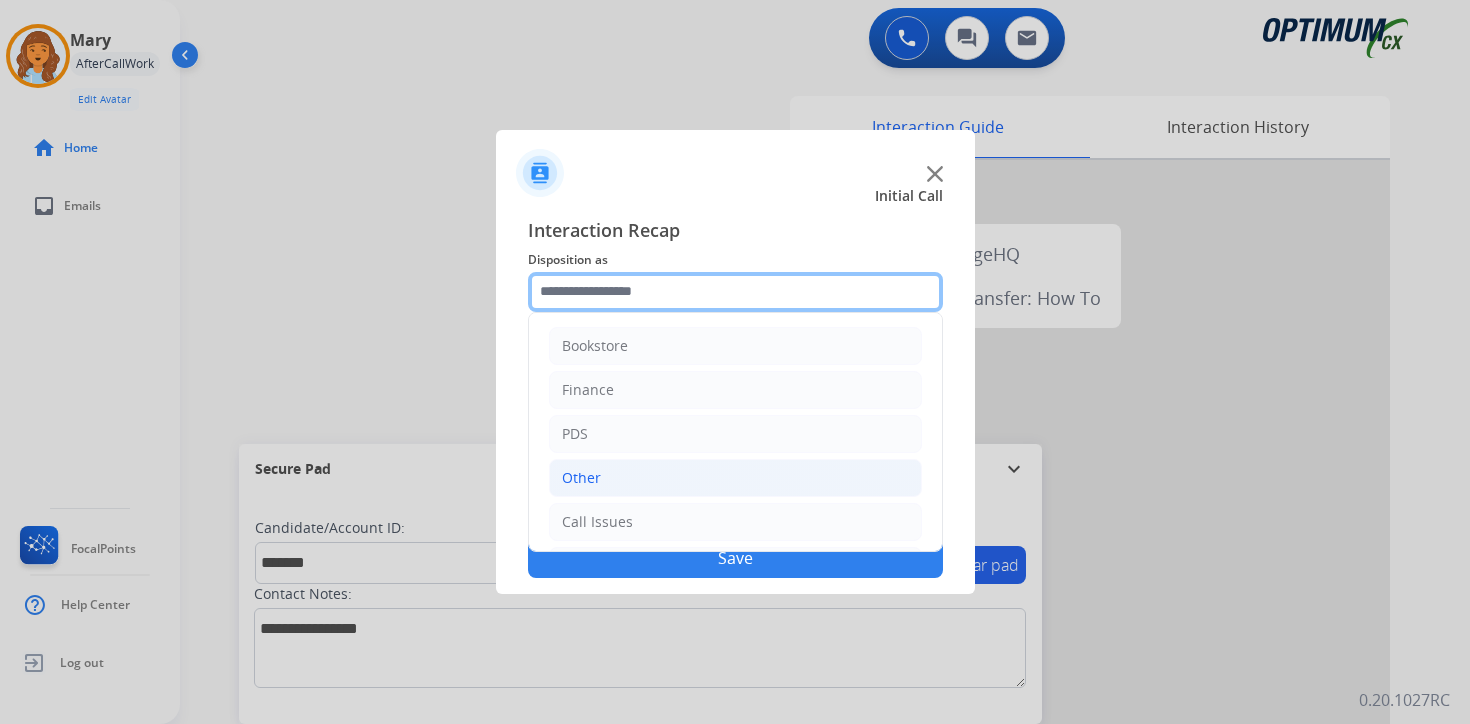scroll, scrollTop: 136, scrollLeft: 0, axis: vertical 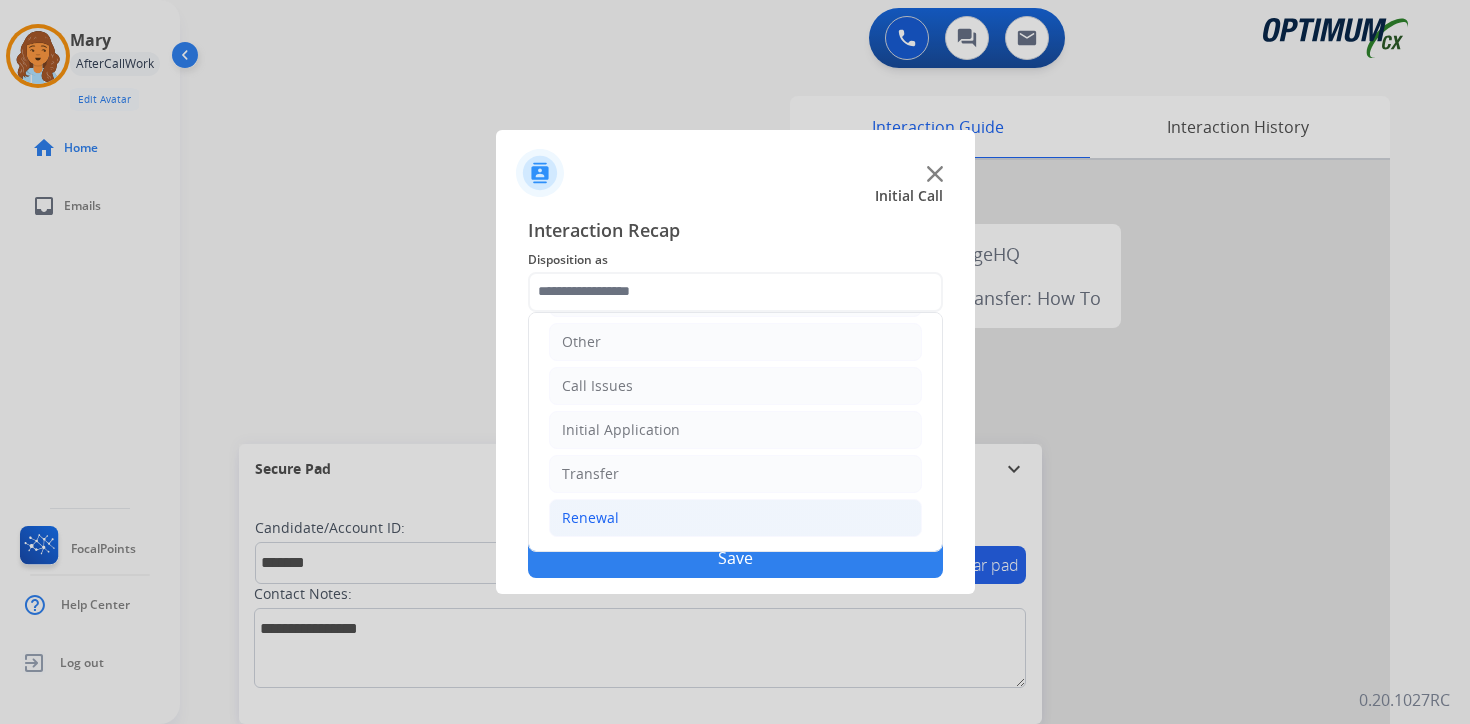 click on "Renewal" 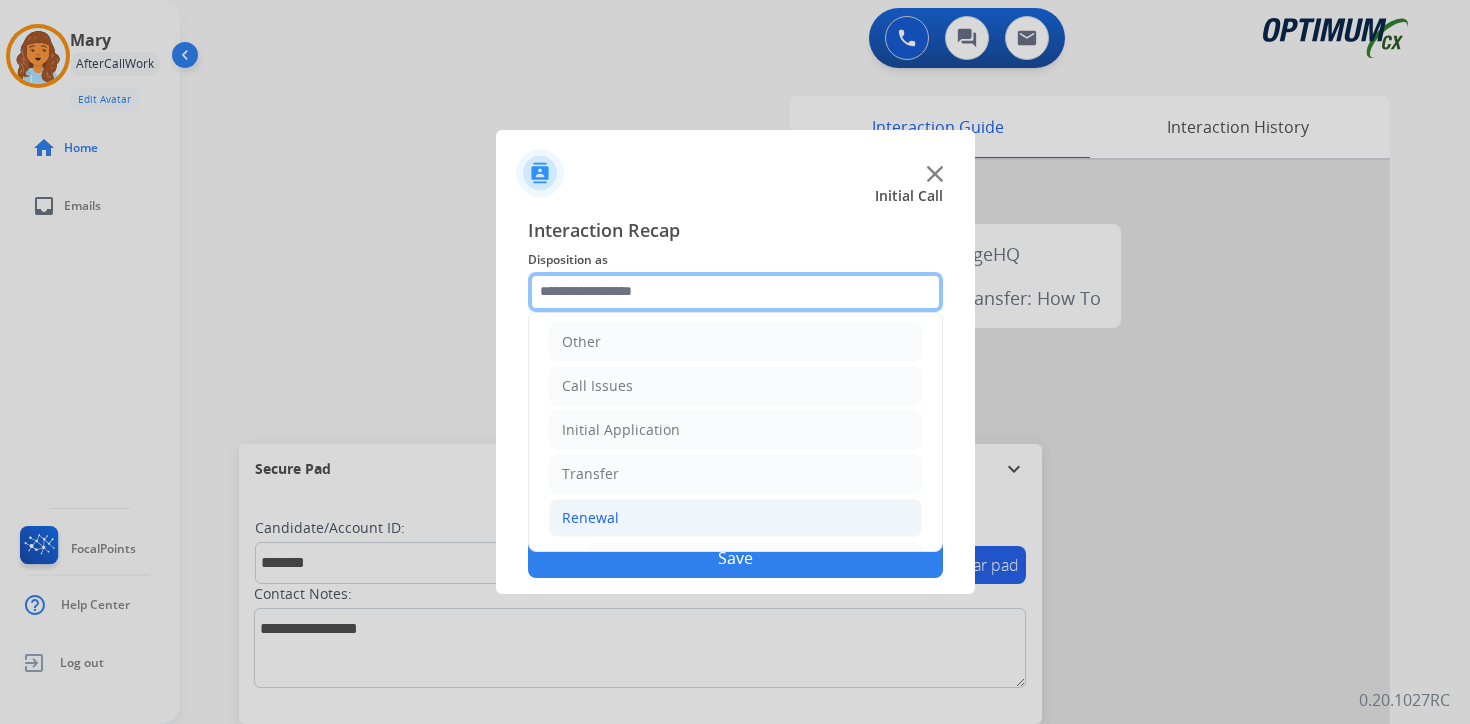 scroll, scrollTop: 469, scrollLeft: 0, axis: vertical 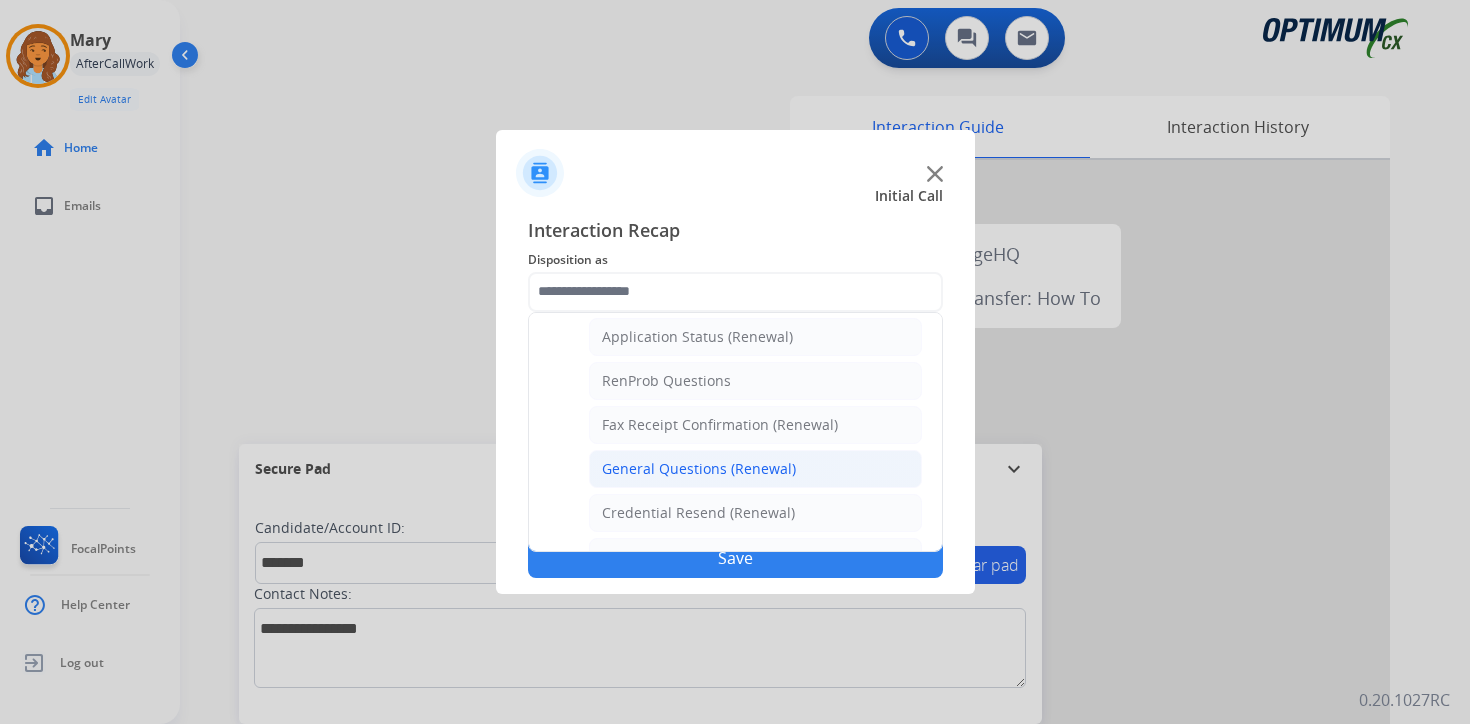 click on "General Questions (Renewal)" 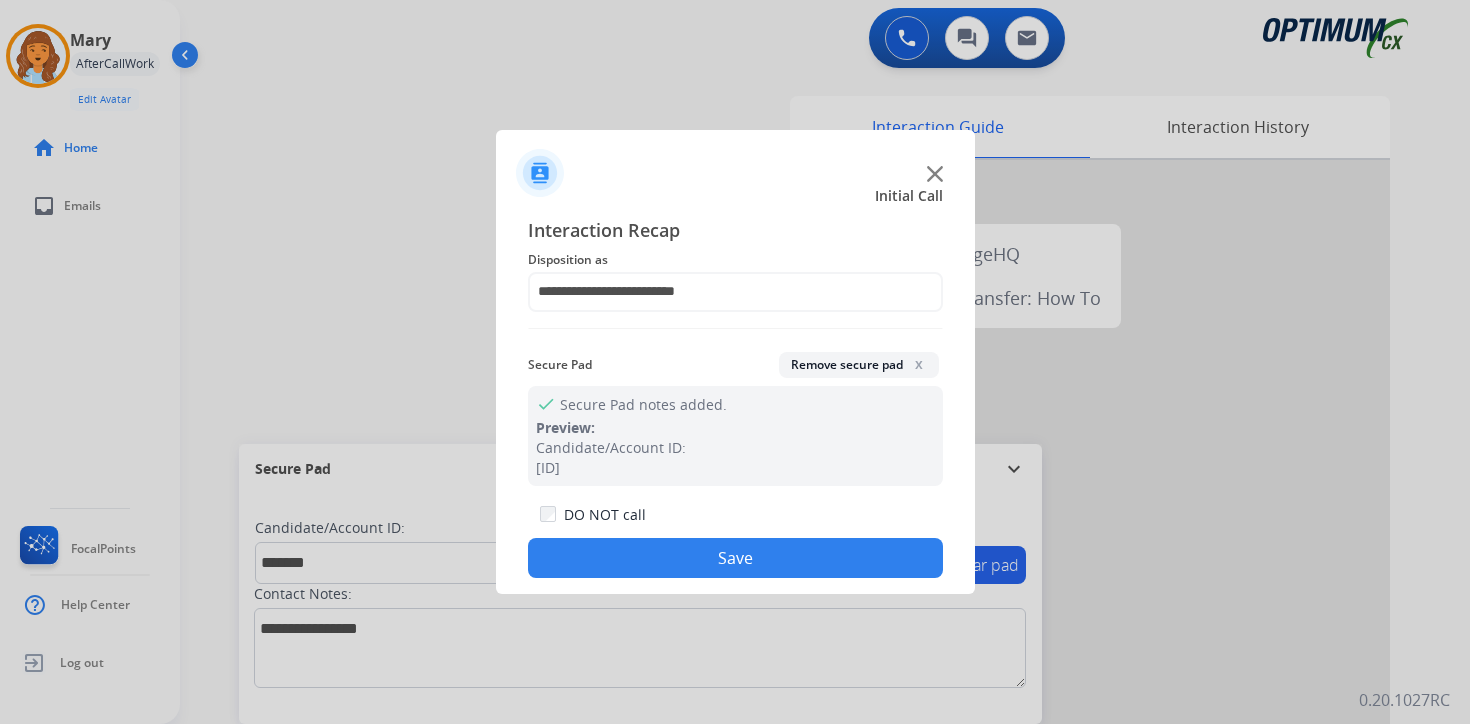 click on "Save" 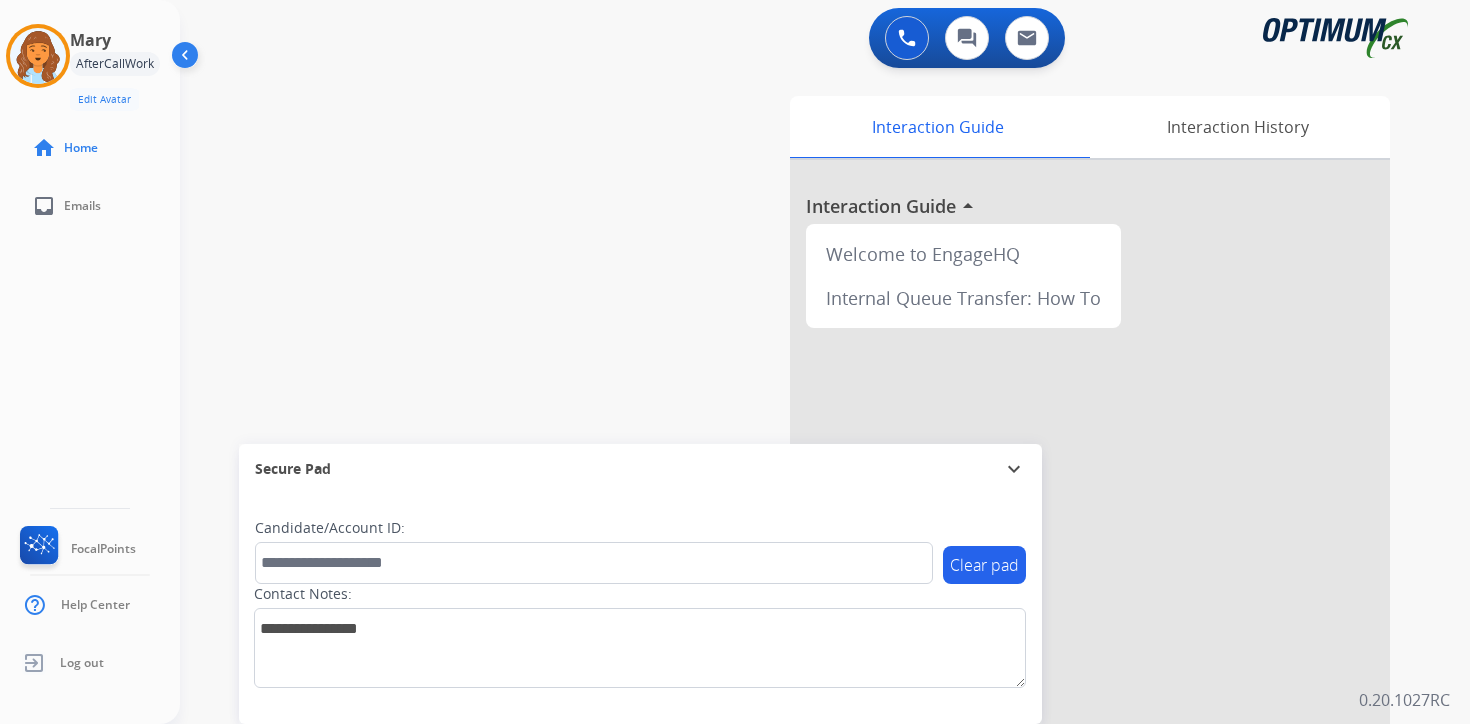 click on "0 Voice Interactions  0  Chat Interactions   0  Email Interactions swap_horiz Break voice bridge close_fullscreen Connect 3-Way Call merge_type Separate 3-Way Call  Interaction Guide   Interaction History  Interaction Guide arrow_drop_up  Welcome to EngageHQ   Internal Queue Transfer: How To  Secure Pad expand_more Clear pad Candidate/Account ID: Contact Notes:                  0.20.1027RC" at bounding box center (825, 362) 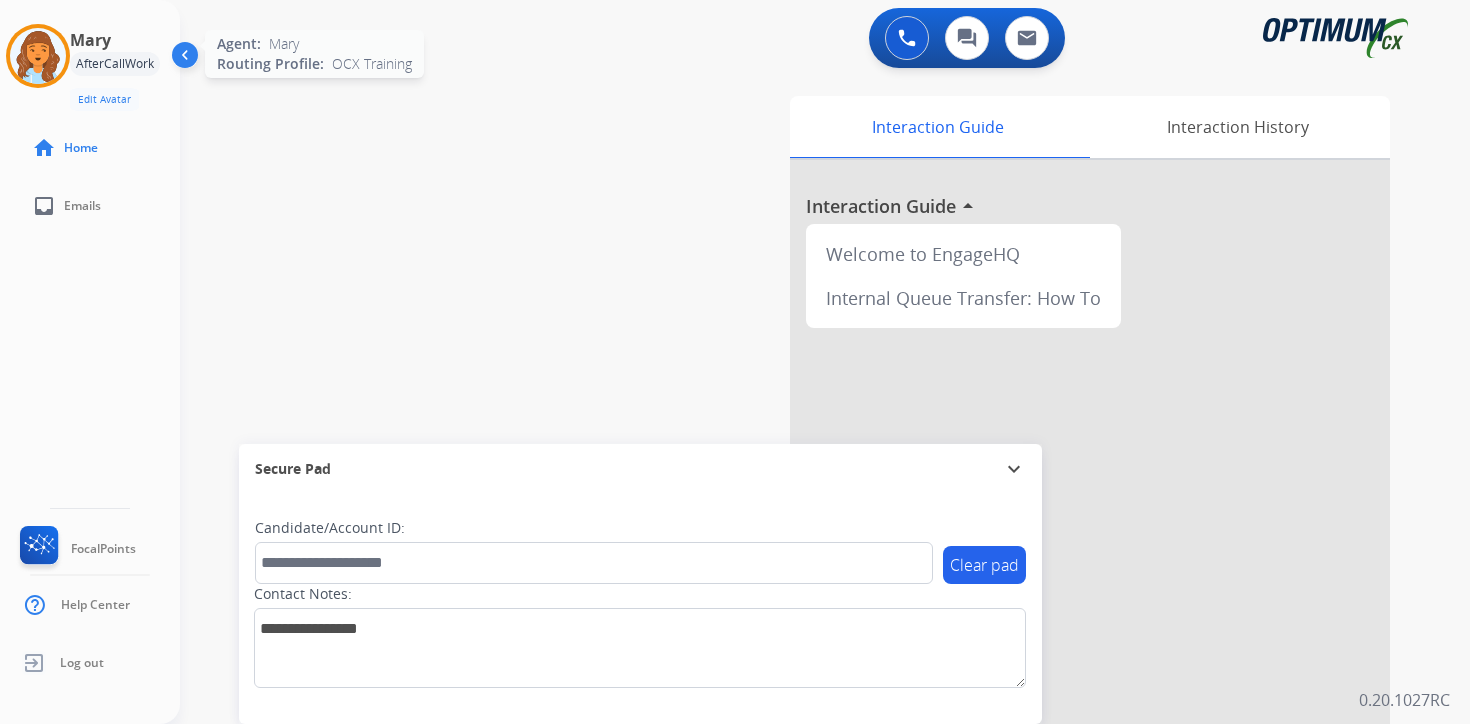click at bounding box center (38, 56) 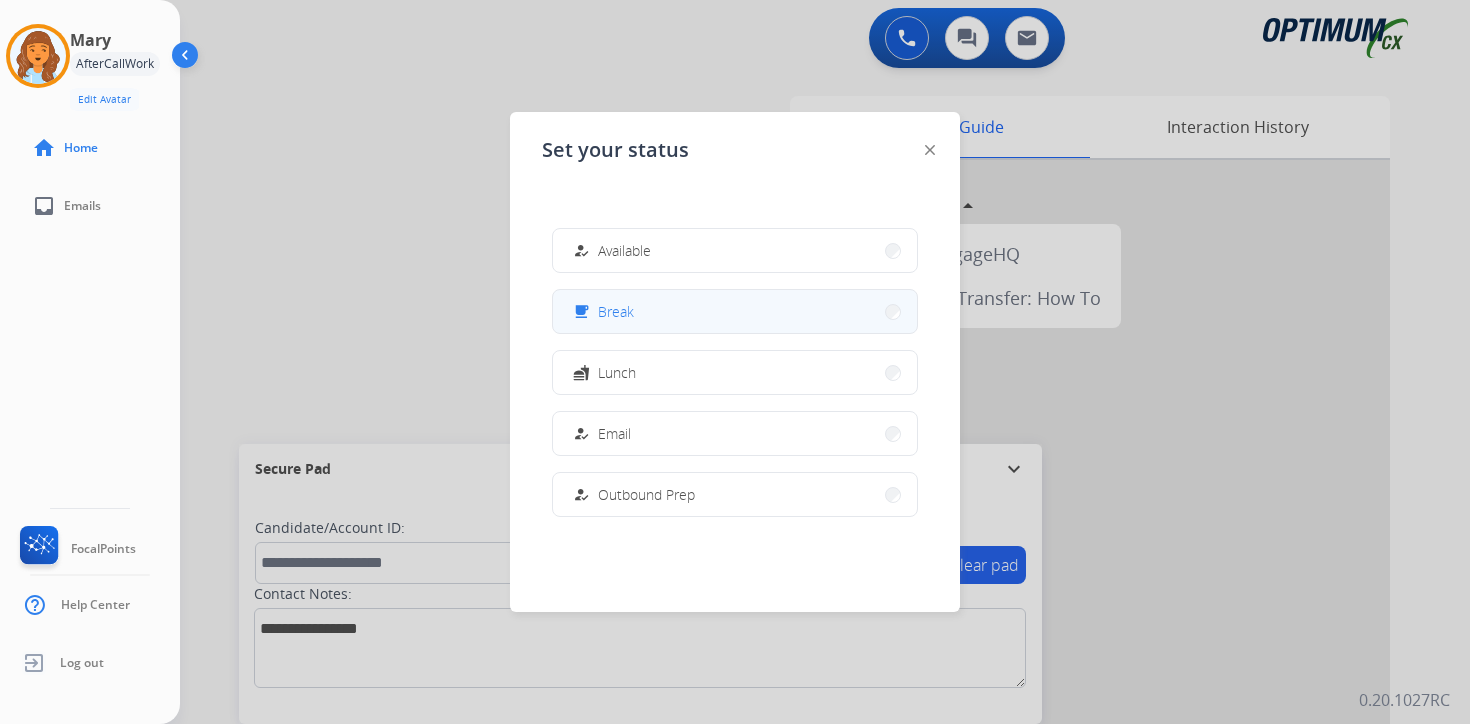click on "Break" at bounding box center [616, 311] 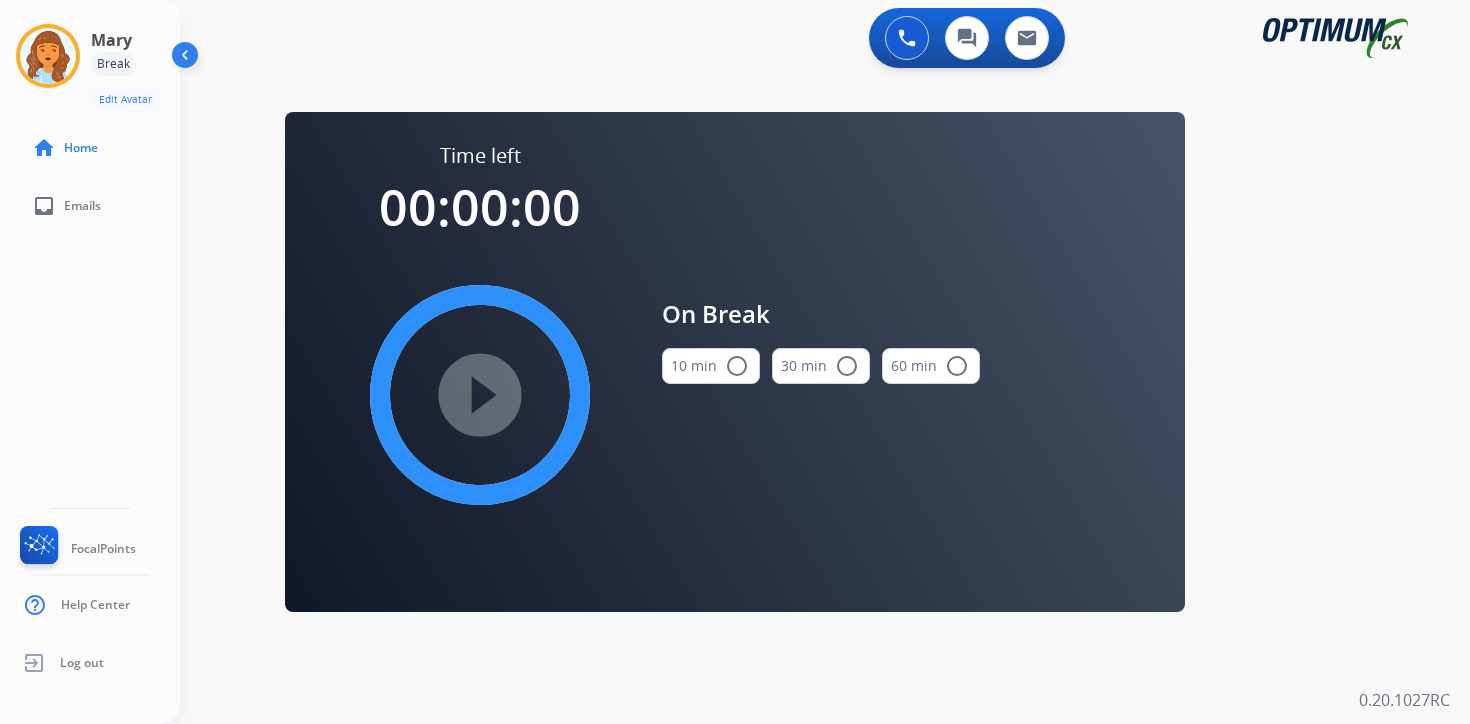 click on "0 Voice Interactions  0  Chat Interactions   0  Email Interactions swap_horiz Break voice bridge close_fullscreen Connect 3-Way Call merge_type Separate 3-Way Call Time left 00:00:00 play_circle_filled On Break  10 min  radio_button_unchecked  30 min  radio_button_unchecked  60 min  radio_button_unchecked  Interaction Guide   Interaction History  Interaction Guide arrow_drop_up  Welcome to EngageHQ   Internal Queue Transfer: How To  Secure Pad expand_more Clear pad Candidate/Account ID: Contact Notes:                  0.20.1027RC" at bounding box center (825, 362) 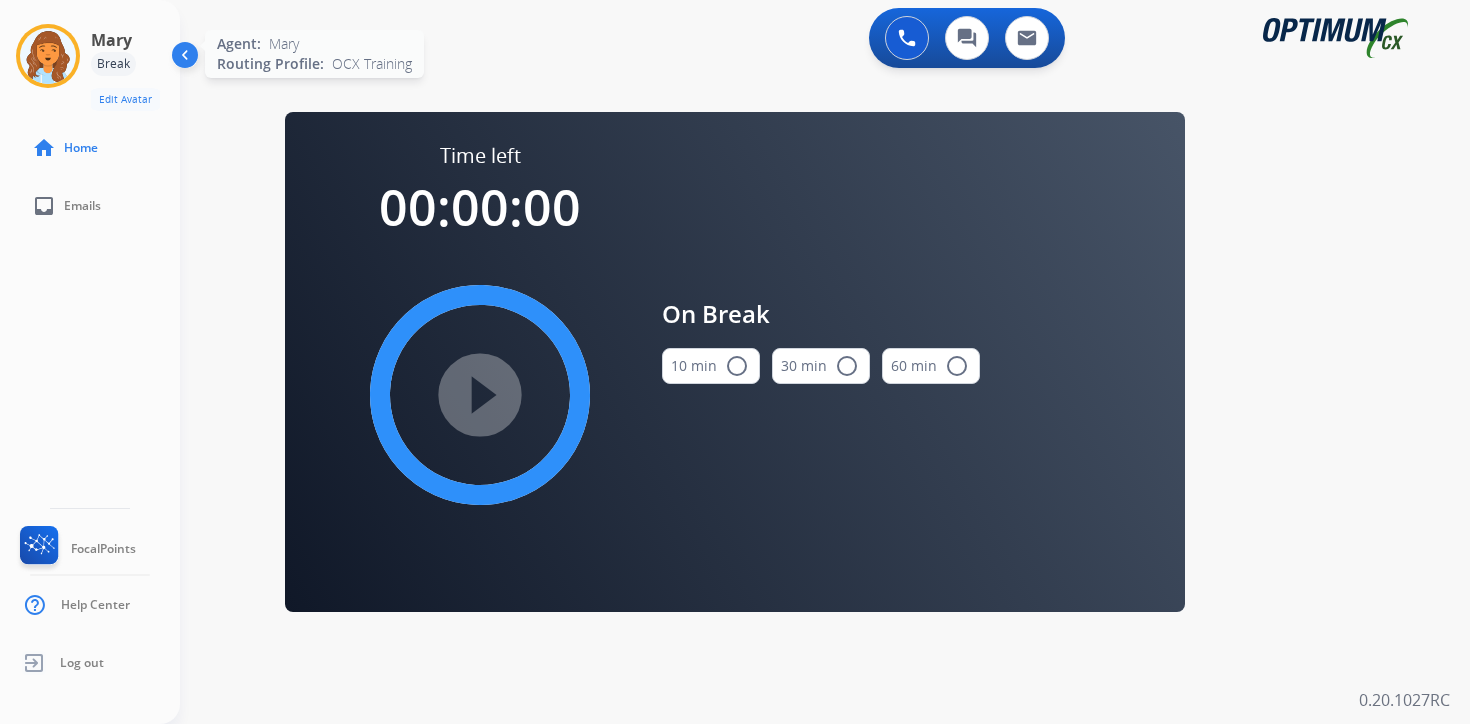 click at bounding box center (48, 56) 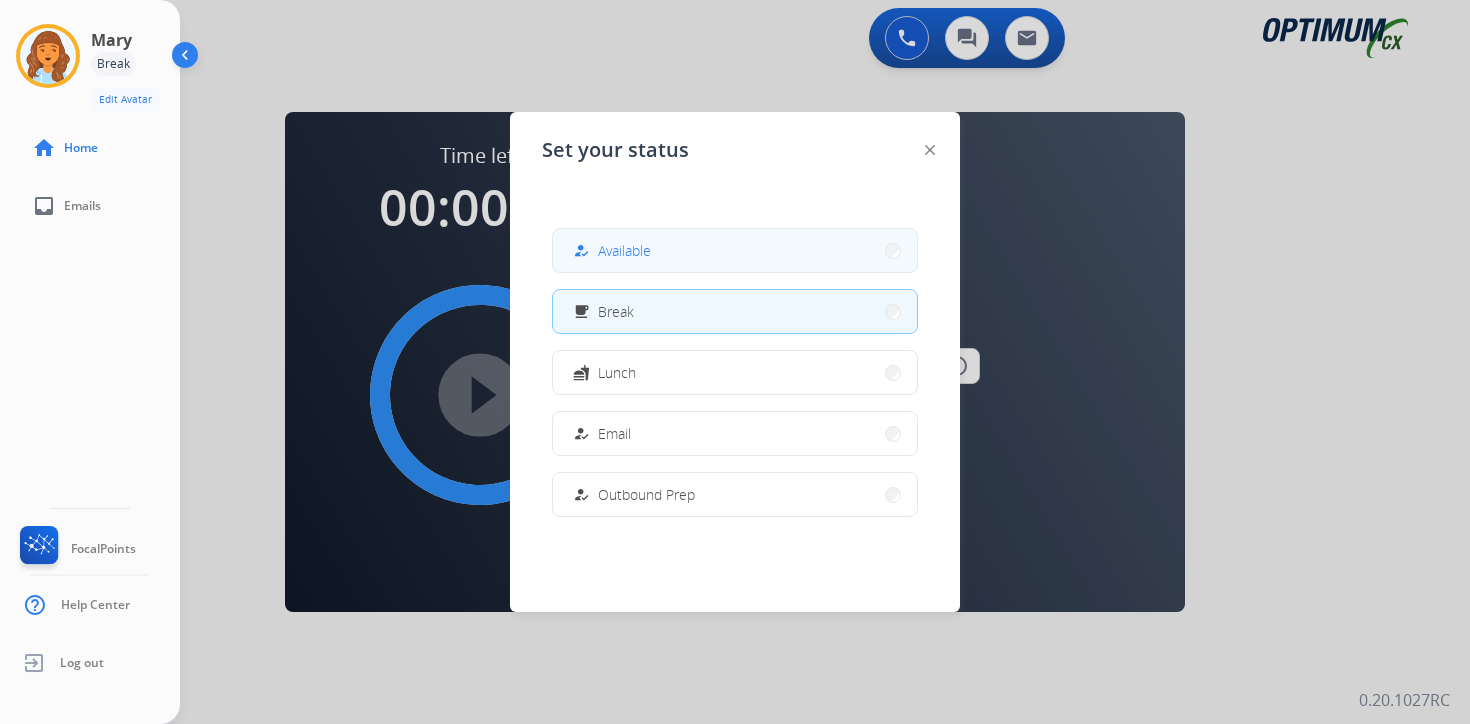 click on "how_to_reg Available" at bounding box center [735, 250] 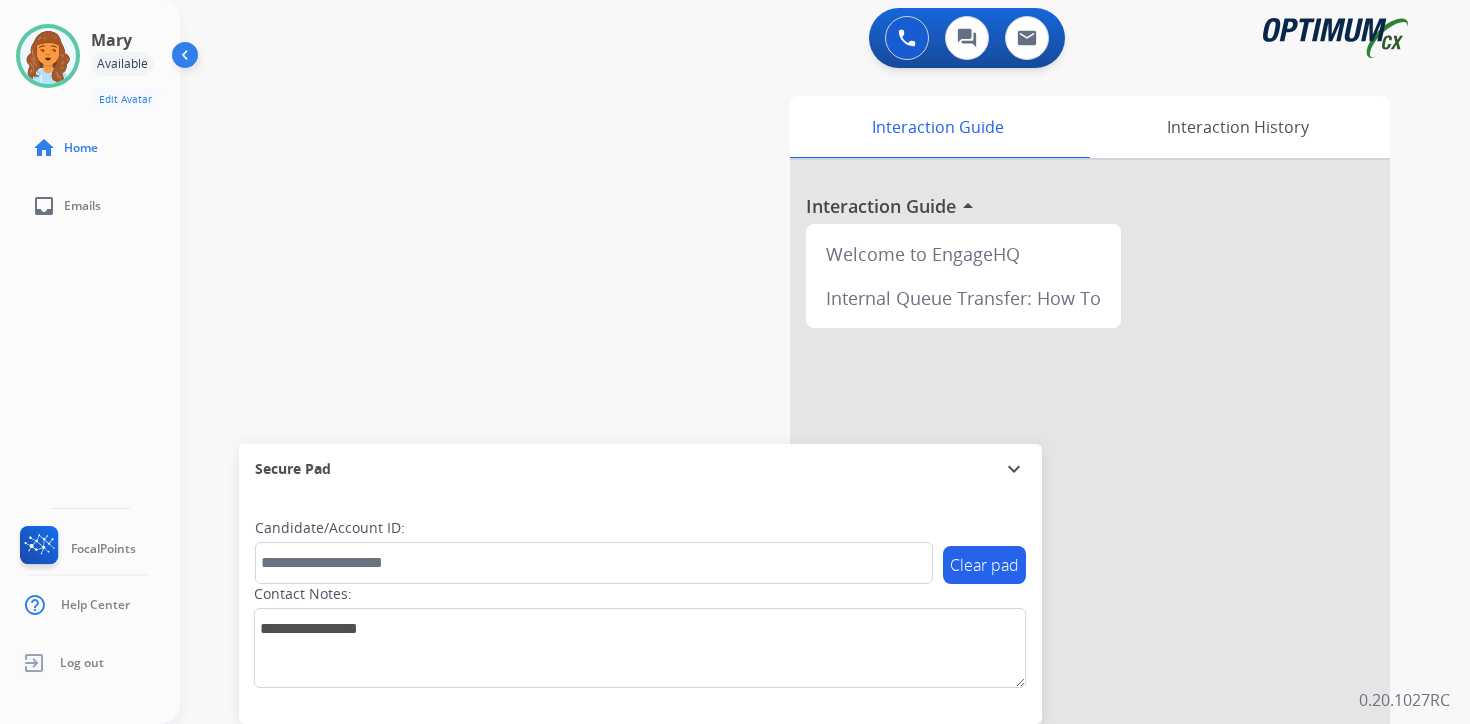 click on "Interaction Guide   Interaction History  Interaction Guide arrow_drop_up  Welcome to EngageHQ   Internal Queue Transfer: How To" at bounding box center (1059, 497) 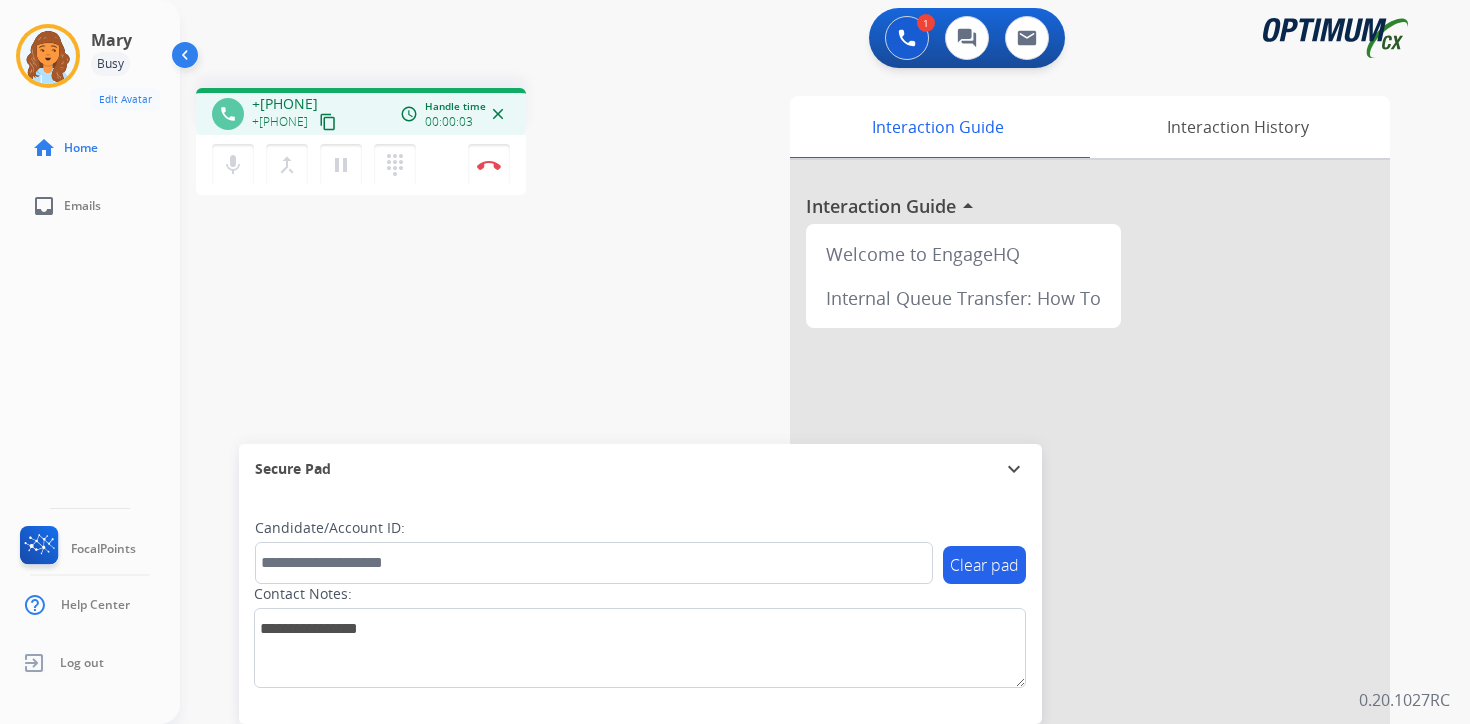 click on "Interaction Guide   Interaction History  Interaction Guide arrow_drop_up  Welcome to EngageHQ   Internal Queue Transfer: How To" at bounding box center (1059, 497) 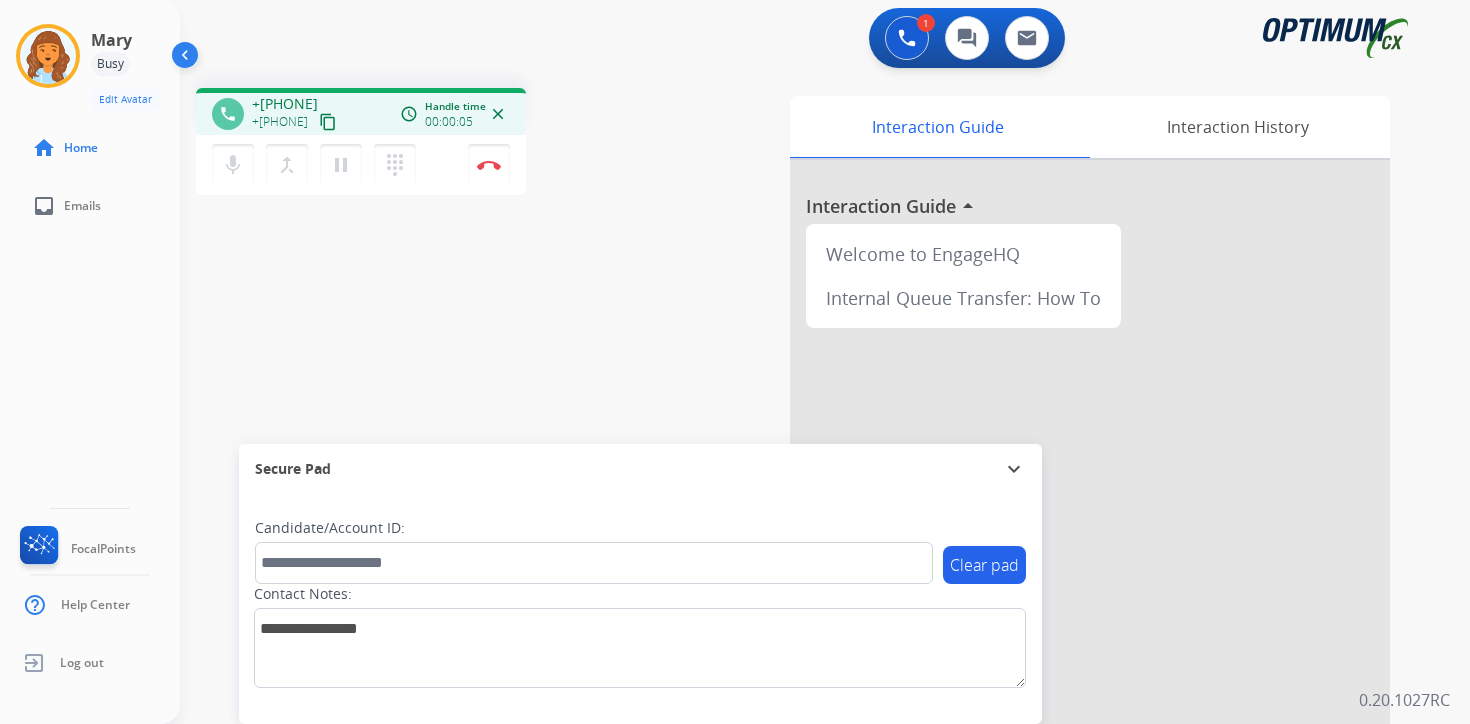 click on "content_copy" at bounding box center [328, 122] 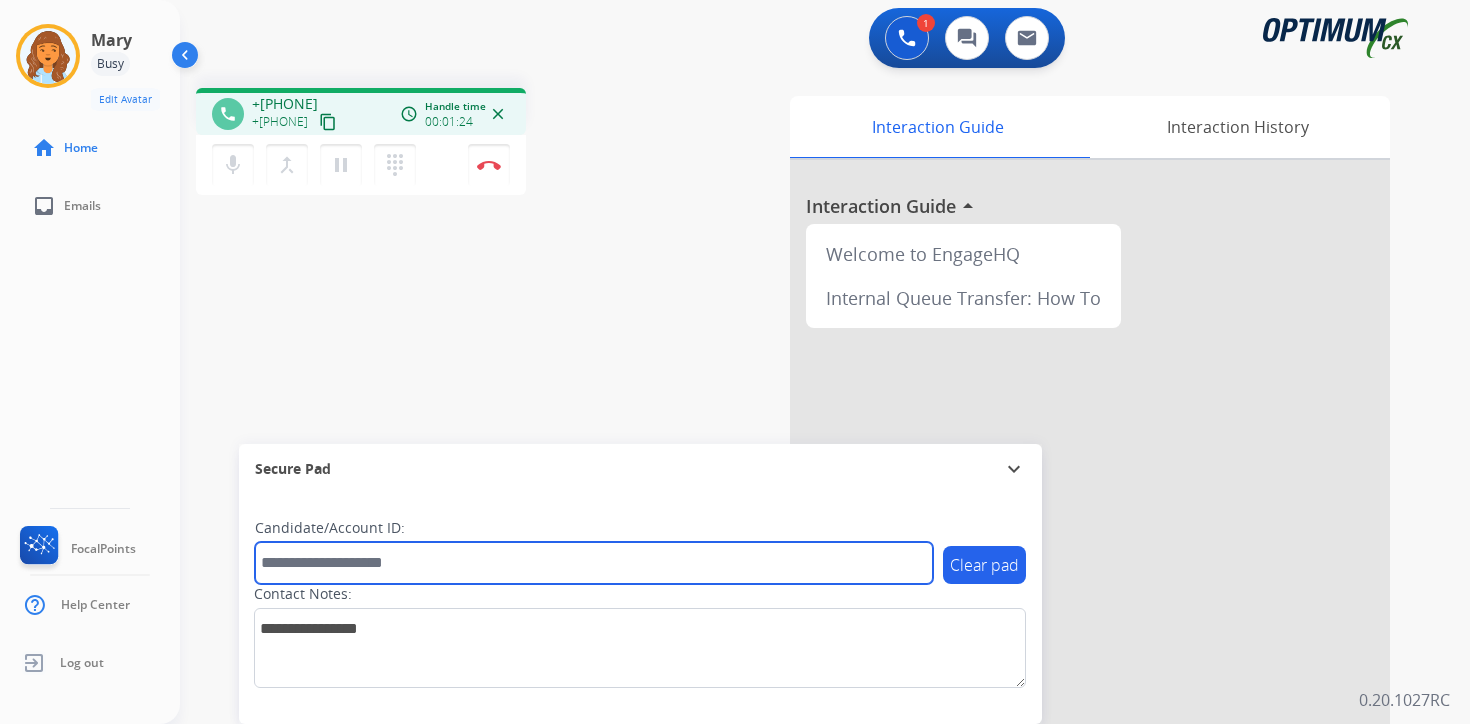 click at bounding box center (594, 563) 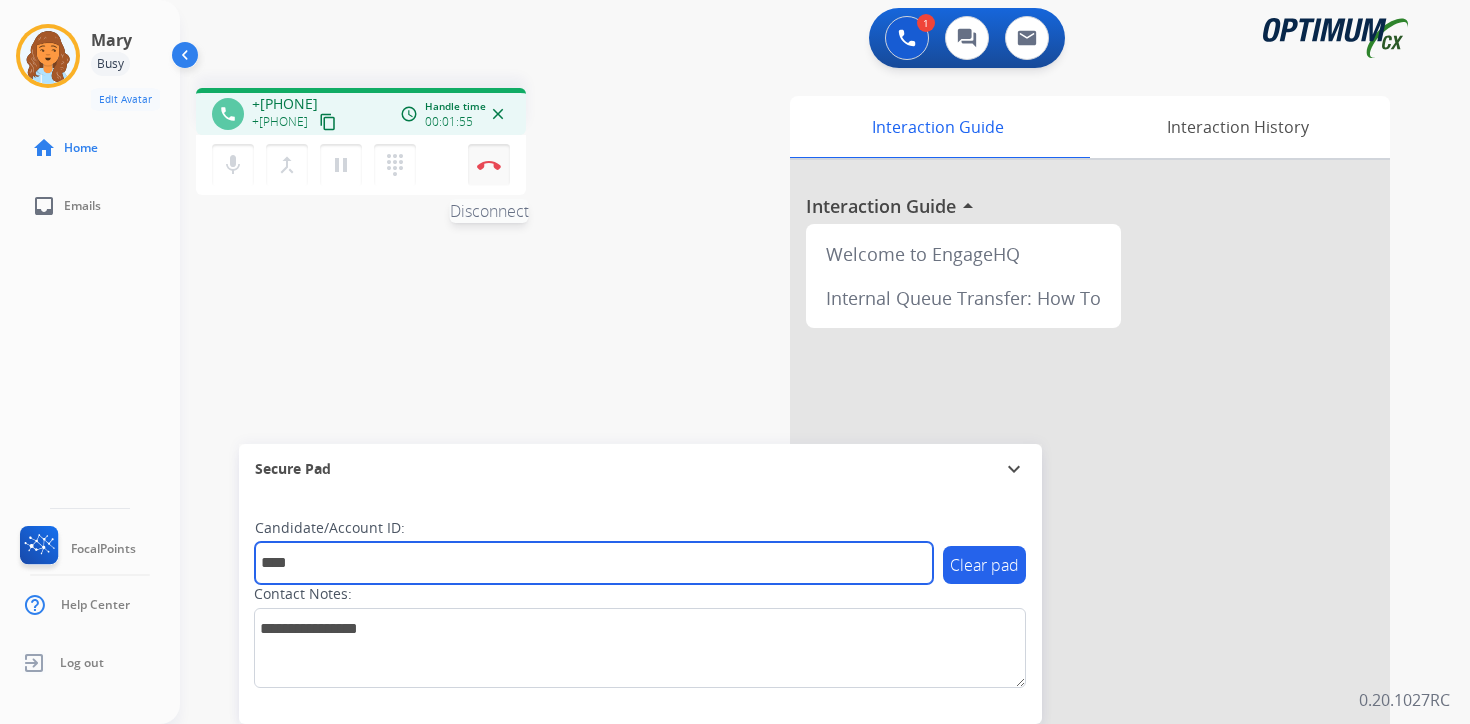 type on "****" 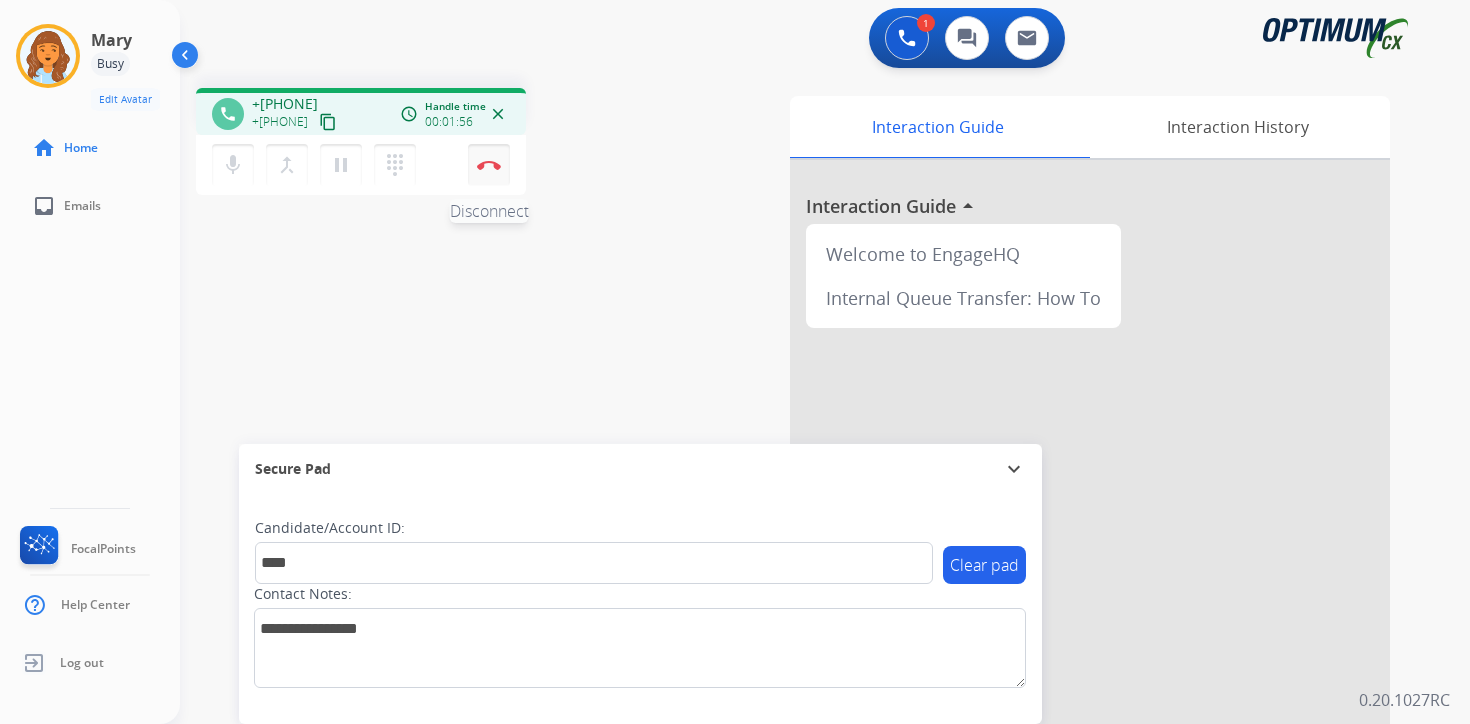 click at bounding box center (489, 165) 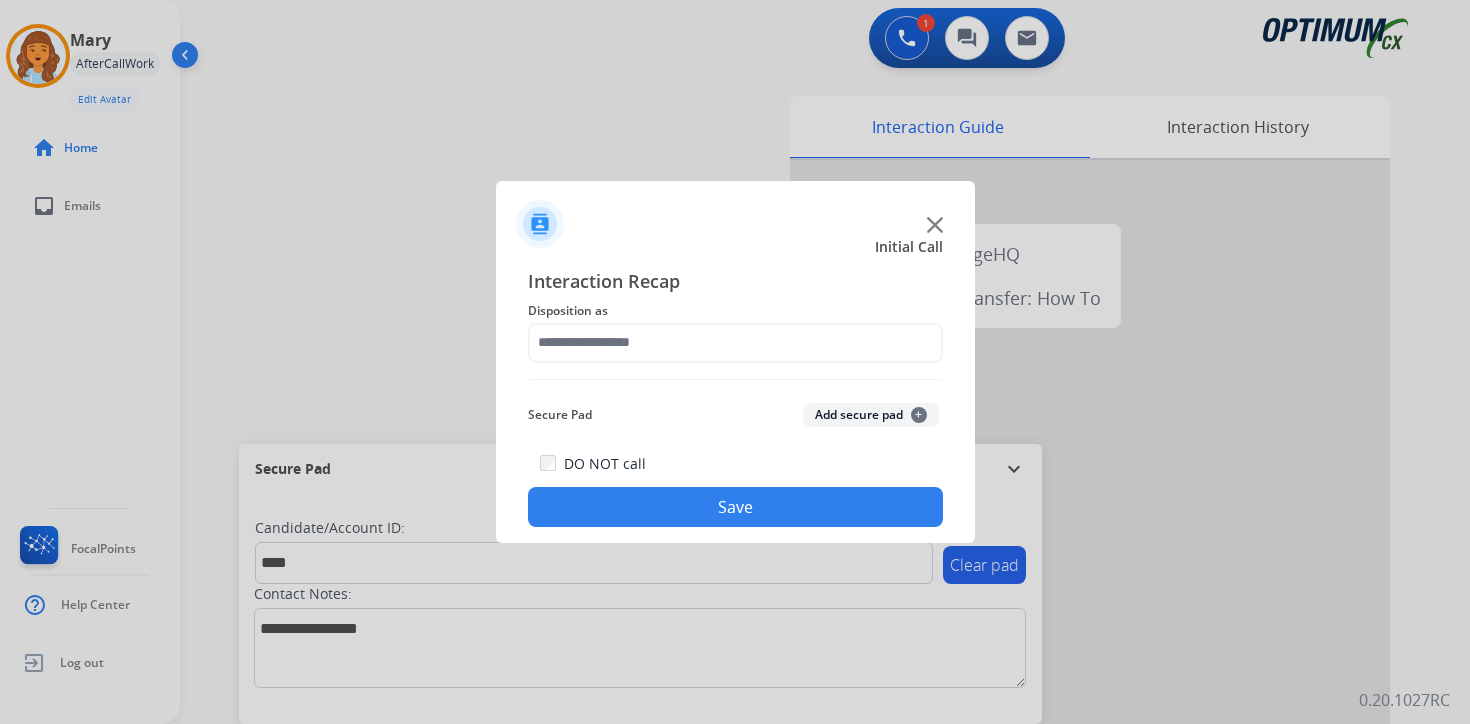 click on "Add secure pad  +" 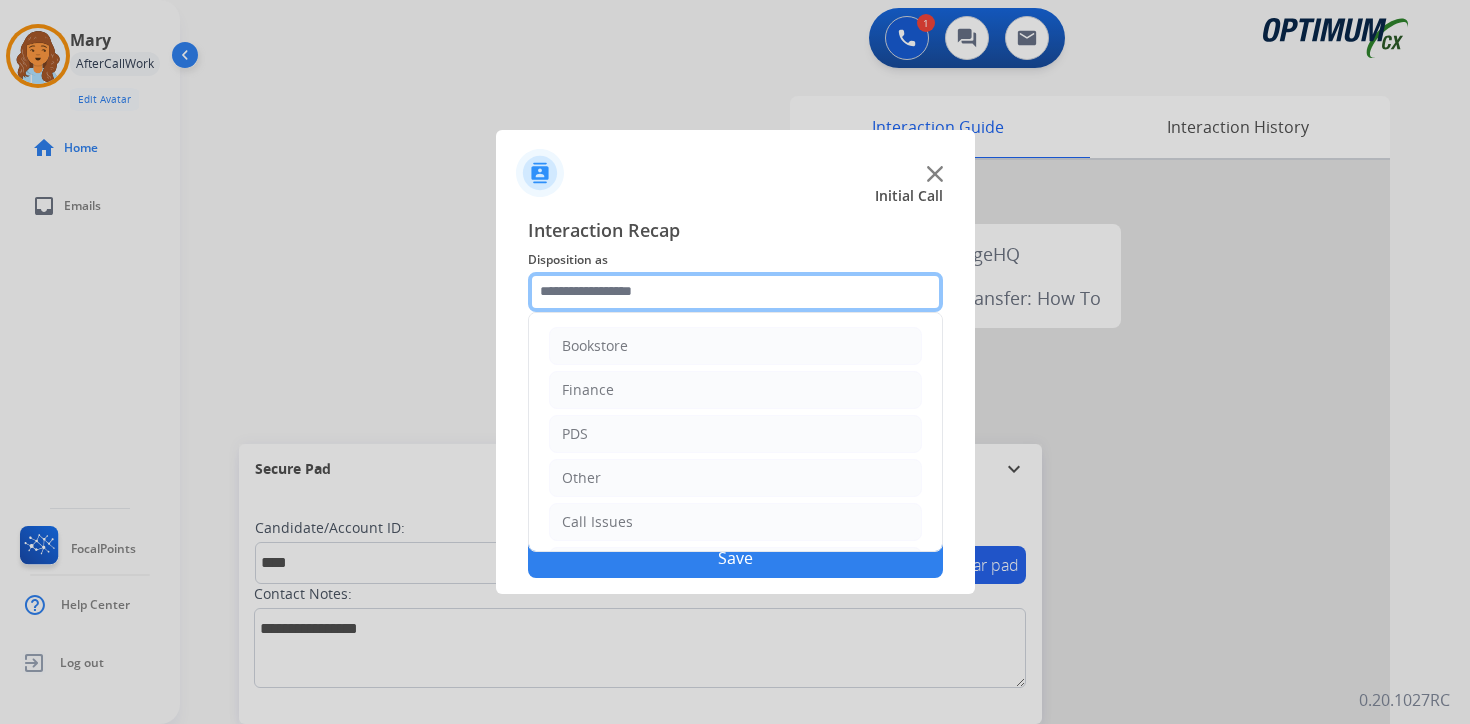 click 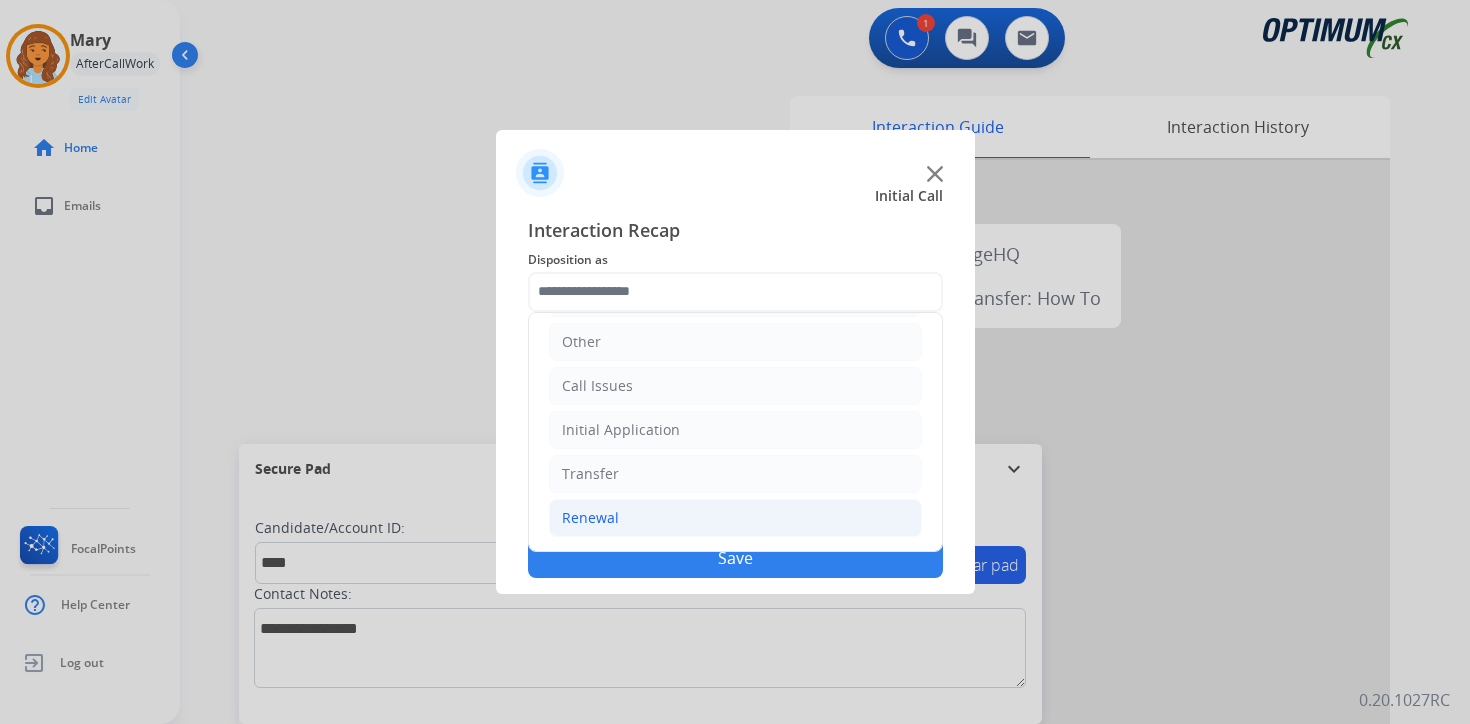 click on "Renewal" 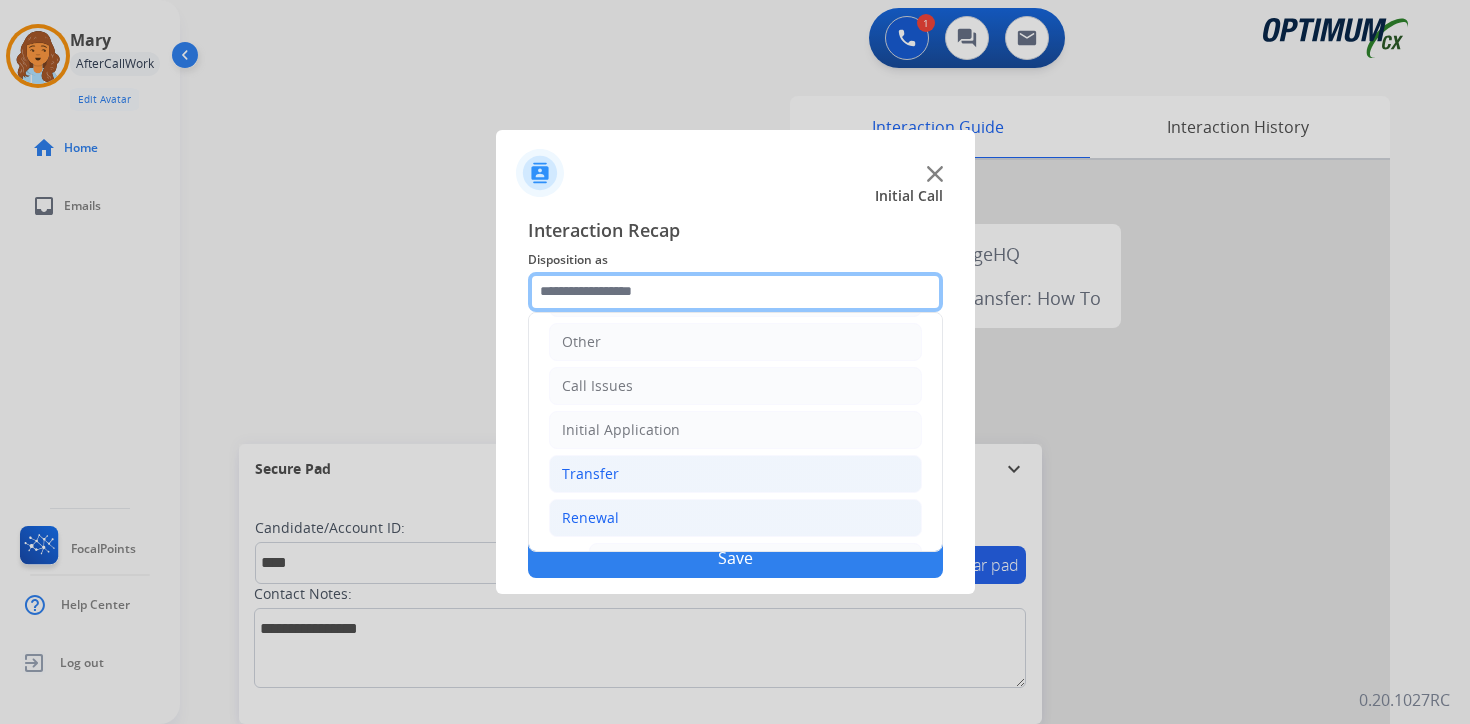 scroll, scrollTop: 469, scrollLeft: 0, axis: vertical 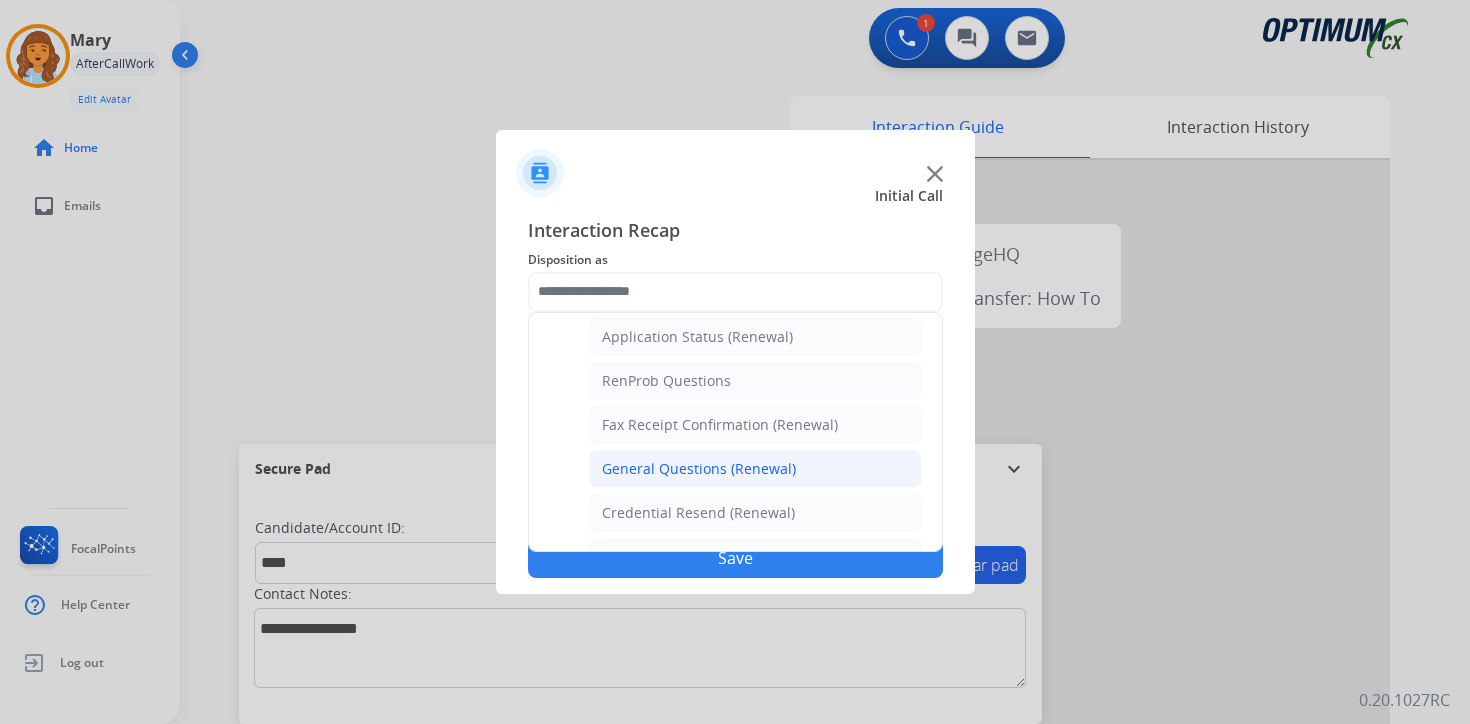 click on "General Questions (Renewal)" 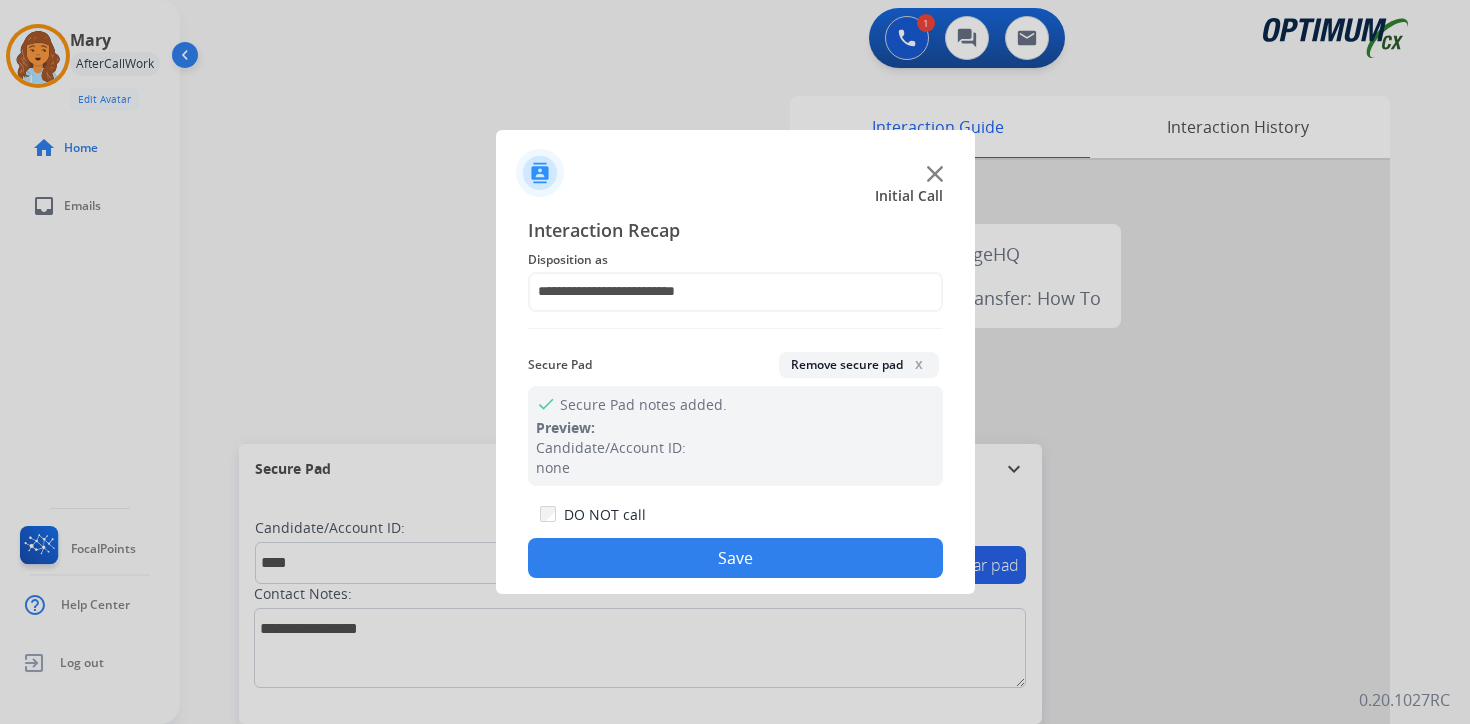 click on "Save" 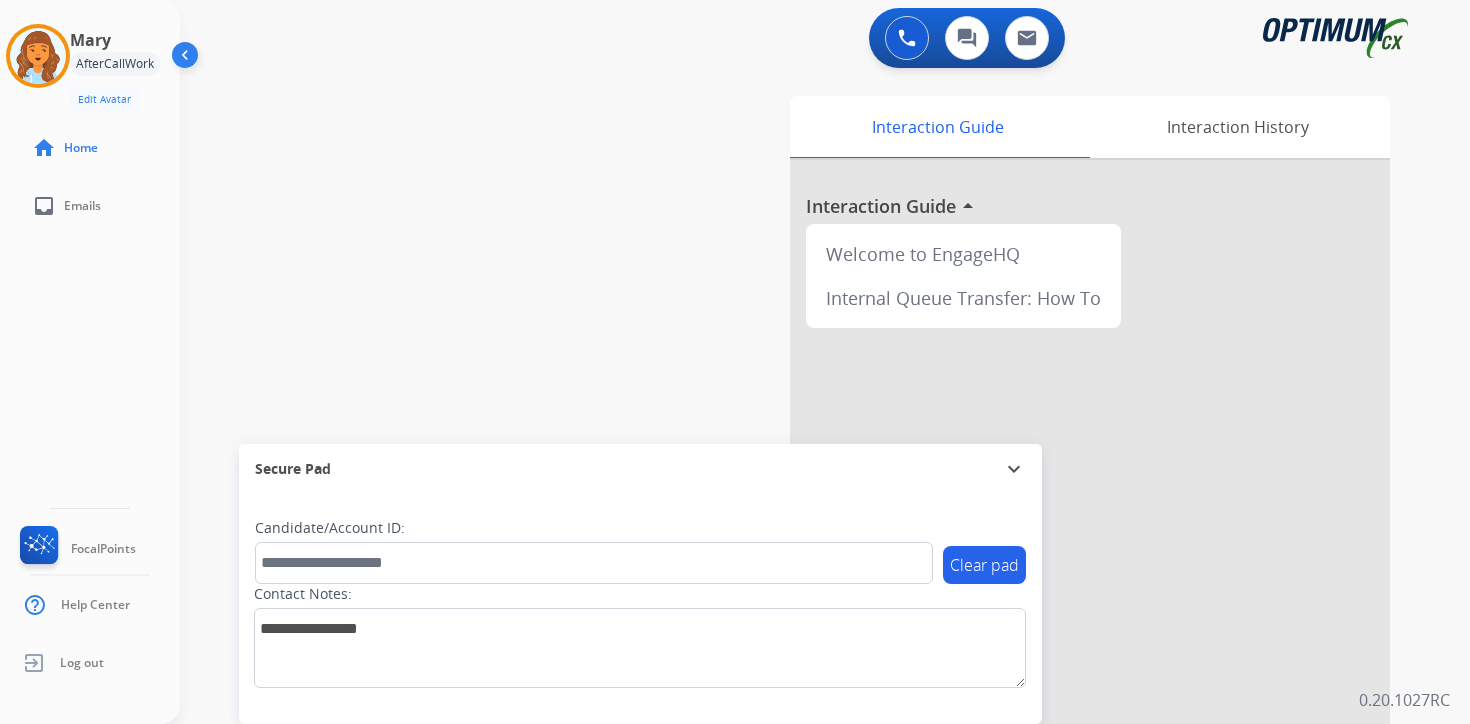 click on "0 Voice Interactions  0  Chat Interactions   0  Email Interactions swap_horiz Break voice bridge close_fullscreen Connect 3-Way Call merge_type Separate 3-Way Call  Interaction Guide   Interaction History  Interaction Guide arrow_drop_up  Welcome to EngageHQ   Internal Queue Transfer: How To  Secure Pad expand_more Clear pad Candidate/Account ID: Contact Notes:                  0.20.1027RC" at bounding box center [825, 362] 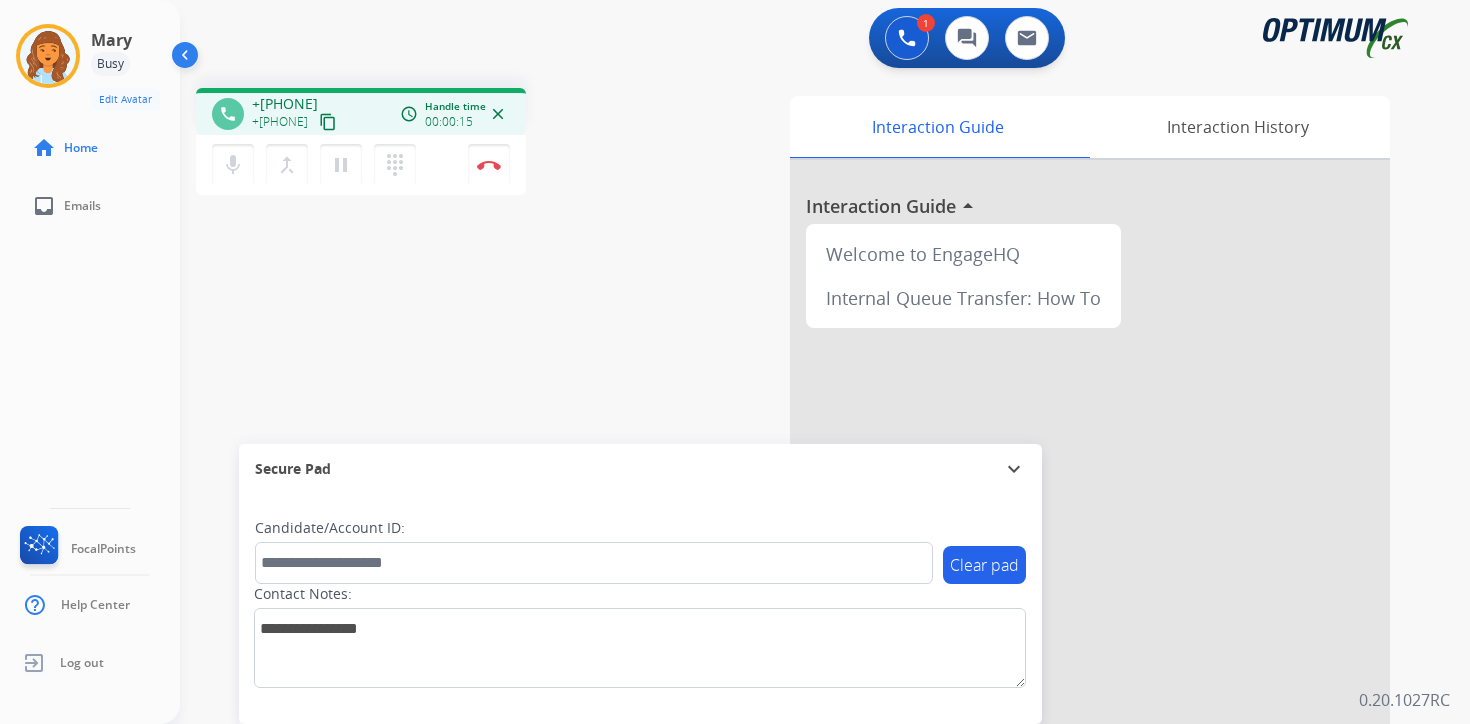 click on "content_copy" at bounding box center (328, 122) 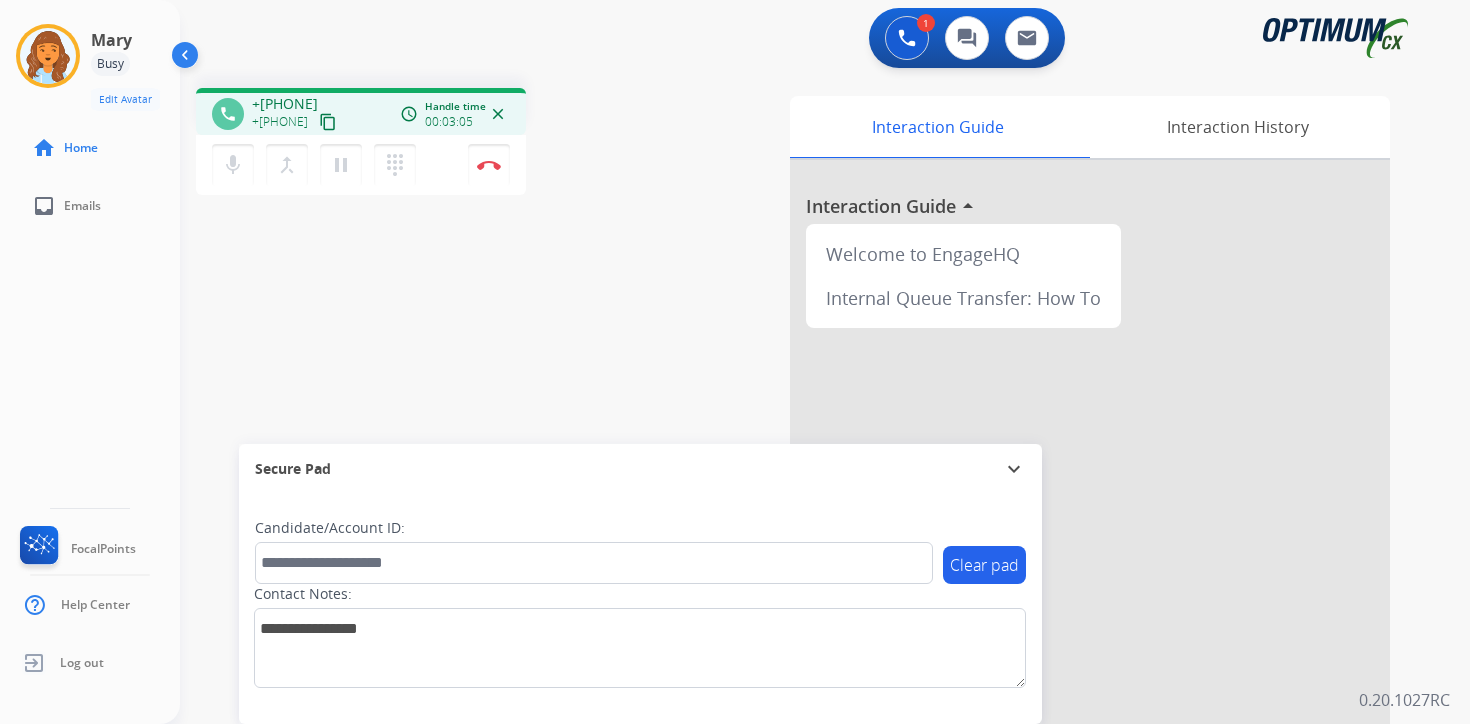 click on "Interaction Guide   Interaction History  Interaction Guide arrow_drop_up  Welcome to EngageHQ   Internal Queue Transfer: How To" at bounding box center (1059, 497) 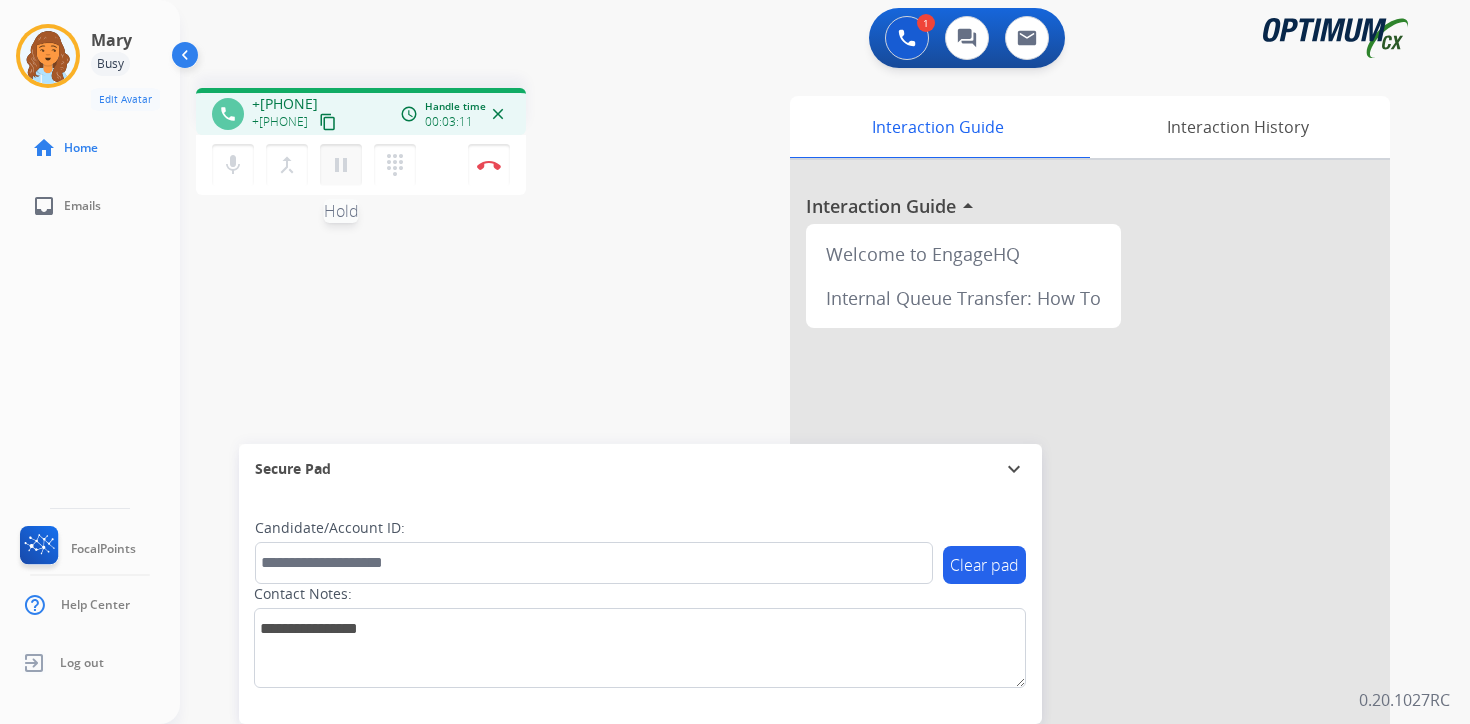 click on "pause" at bounding box center [341, 165] 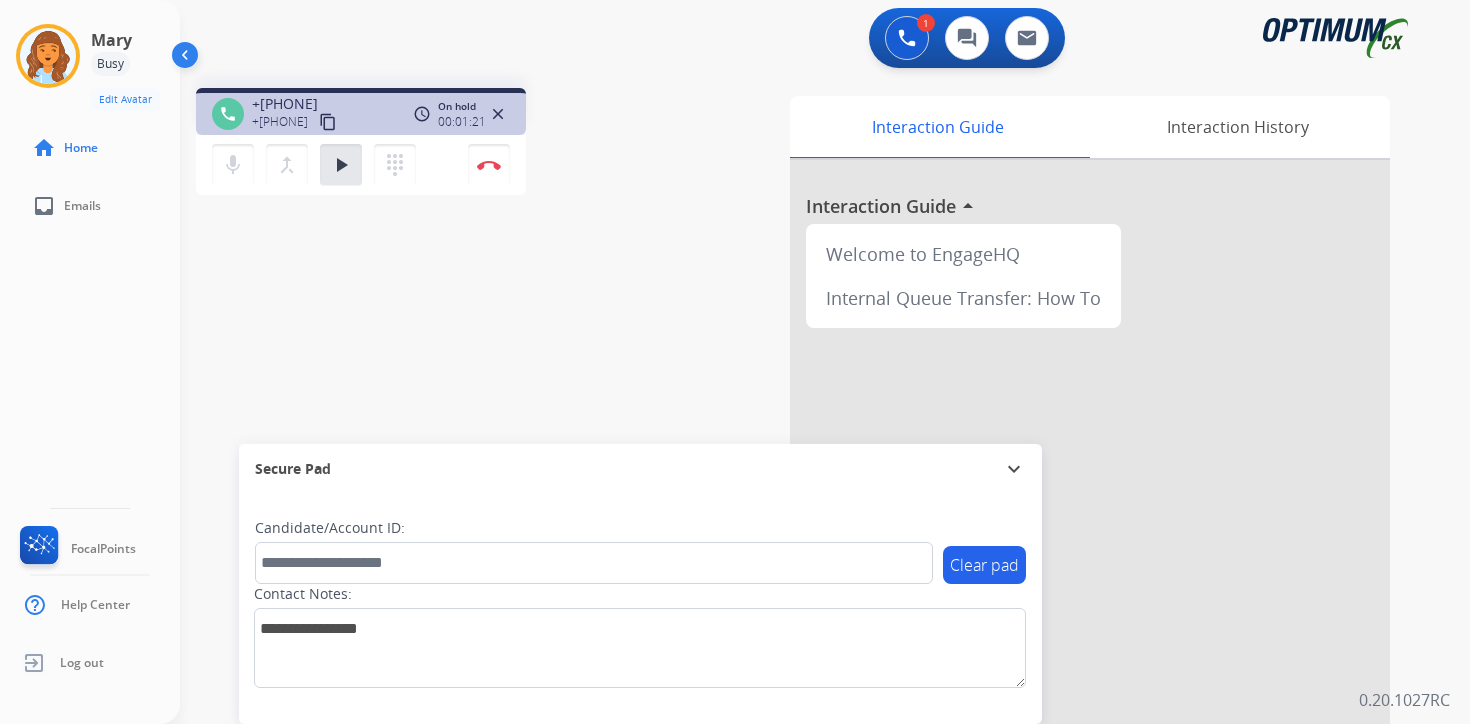 click on "1 Voice Interactions 0 Chat Interactions 0 Email Interactions phone +[PHONE] +[PHONE] content_copy access_time Call metrics Queue 00:10 Hold 01:21 Talk 03:03 Total 04:33 On hold 00:01:21 close mic Mute merge_type Bridge play_arrow Hold dialpad Dialpad Disconnect swap_horiz Break voice bridge close_fullscreen Connect 3-Way Call merge_type Separate 3-Way Call Interaction Guide Interaction History Interaction Guide arrow_drop_up Welcome to EngageHQ Internal Queue Transfer: How To Secure Pad expand_more Clear pad Candidate/Account ID: Contact Notes: 0.20.1027RC" at bounding box center [825, 362] 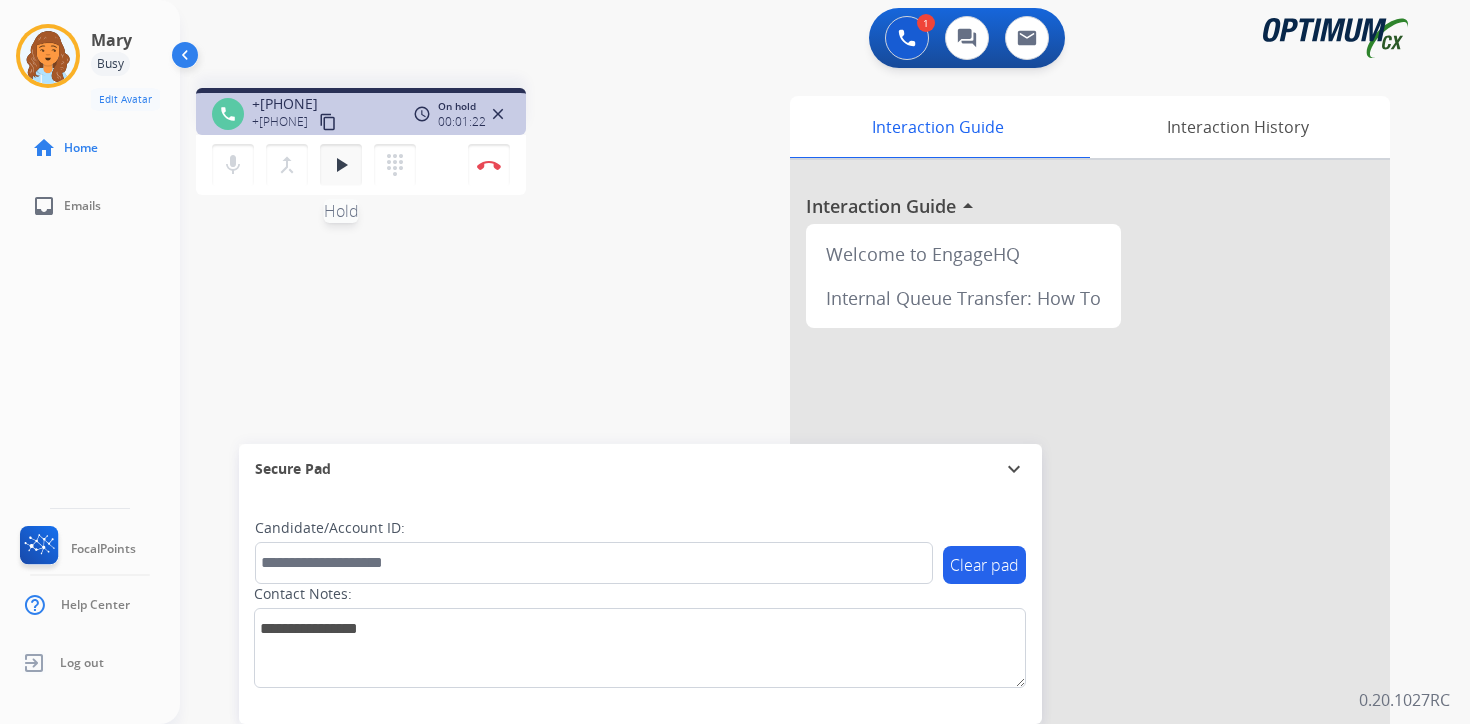 click on "play_arrow" at bounding box center (341, 165) 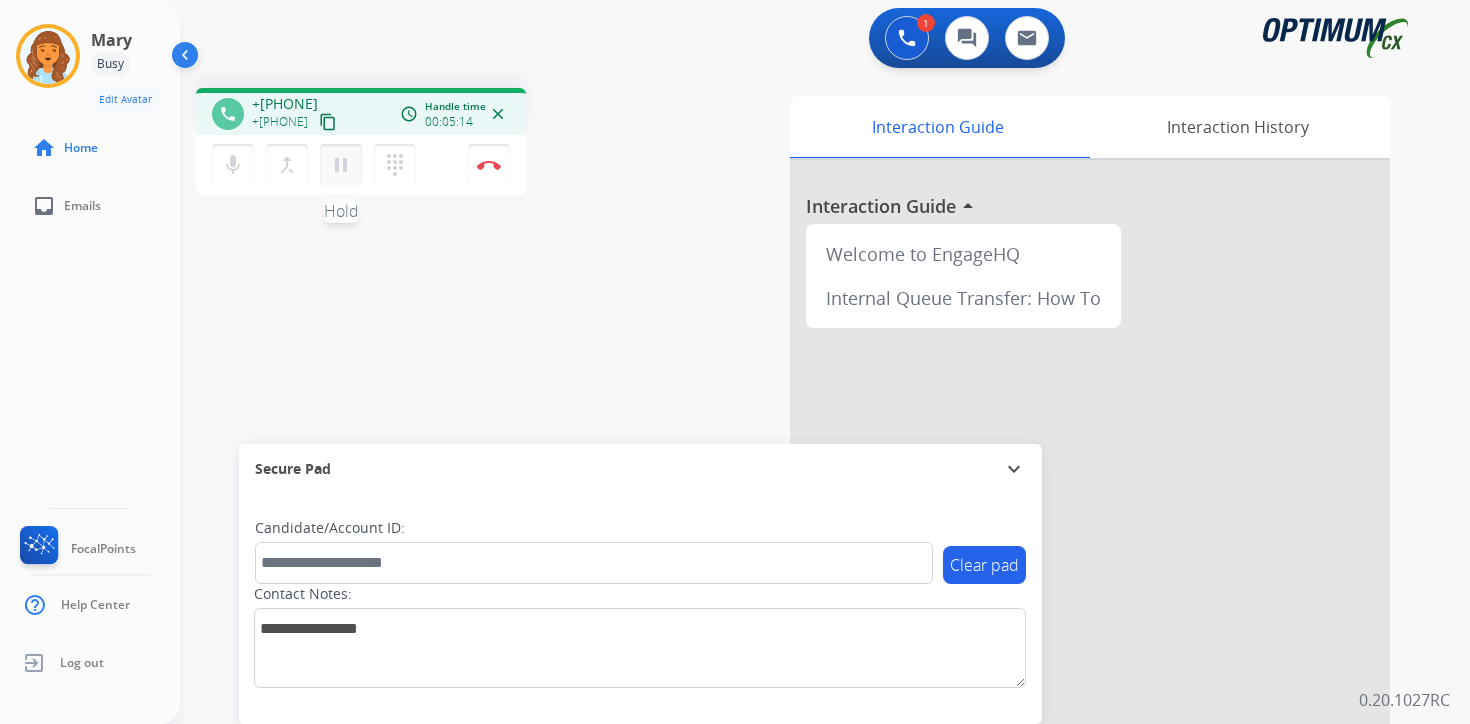 click on "pause Hold" at bounding box center (341, 165) 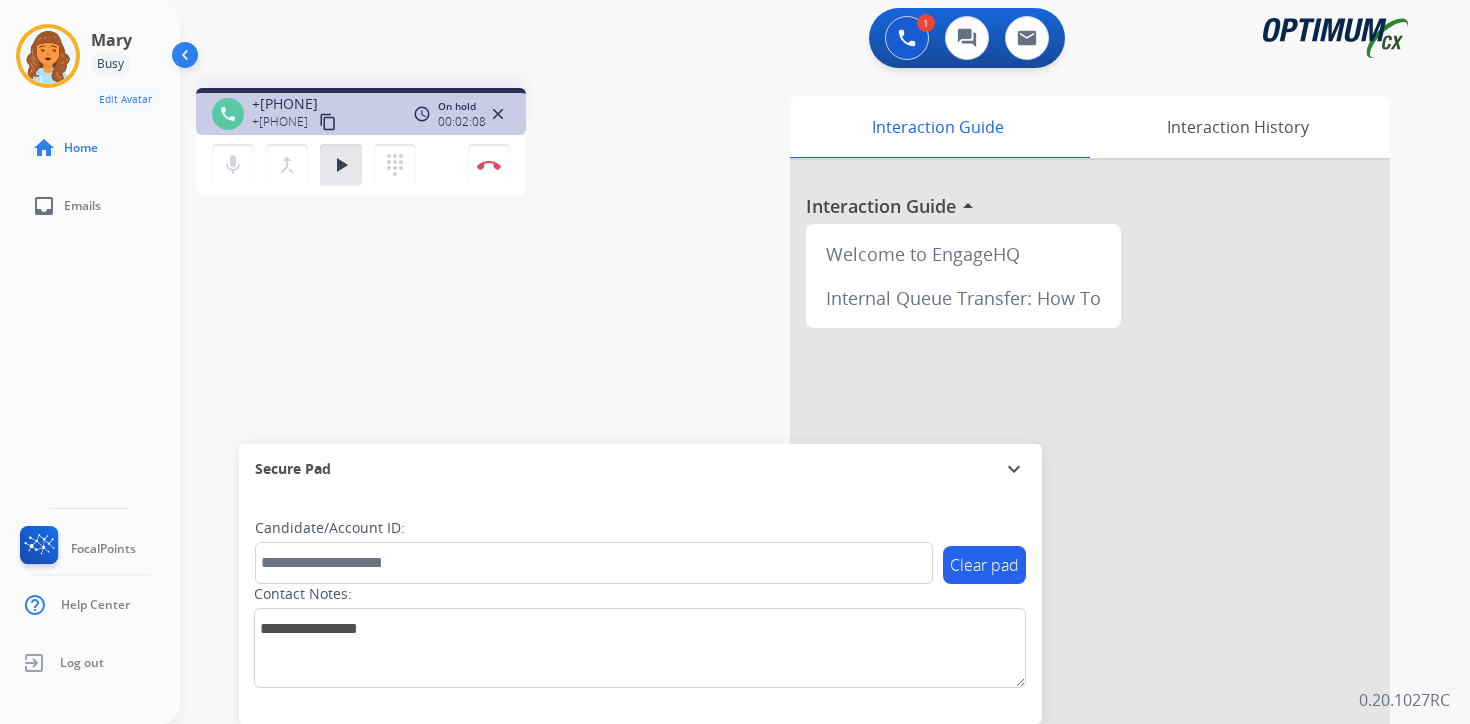 click on "Interaction Guide   Interaction History  Interaction Guide arrow_drop_up  Welcome to EngageHQ   Internal Queue Transfer: How To" at bounding box center [1059, 497] 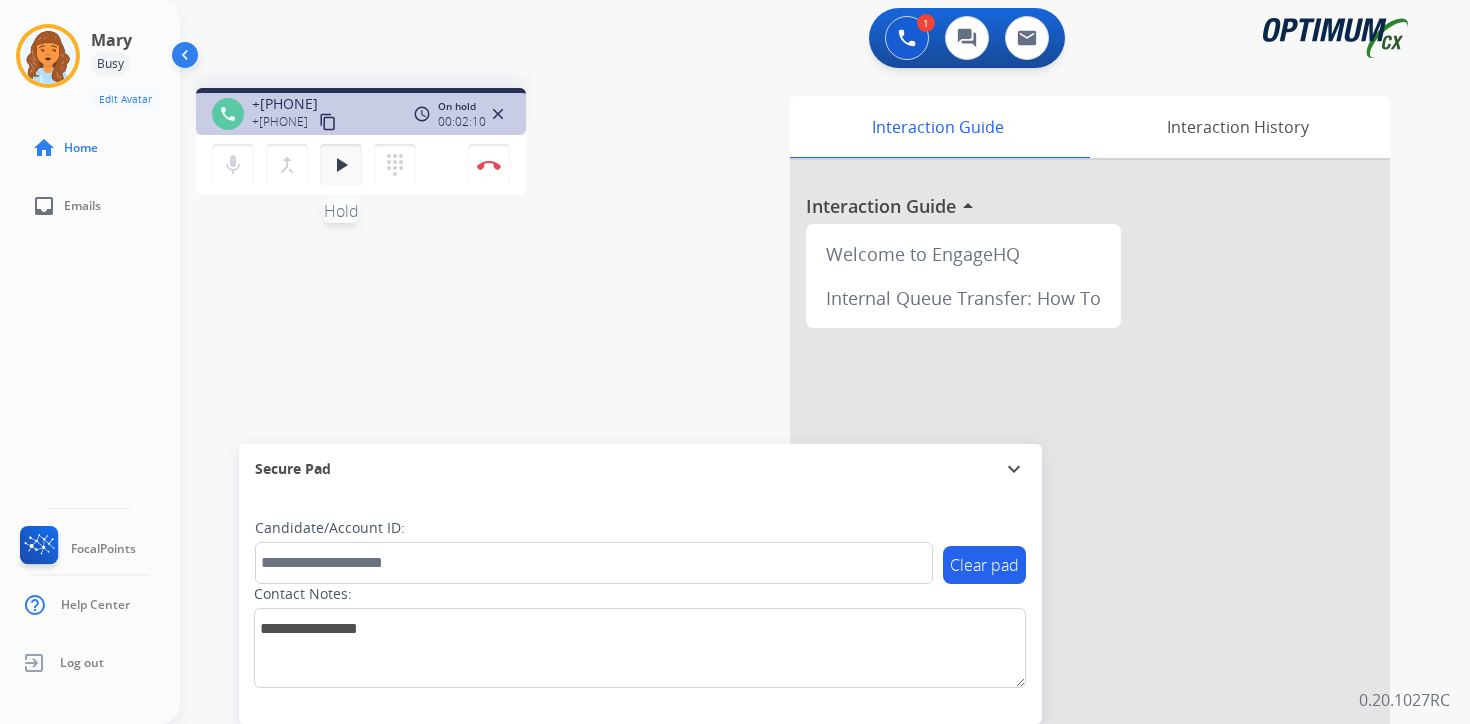 click on "play_arrow" at bounding box center (341, 165) 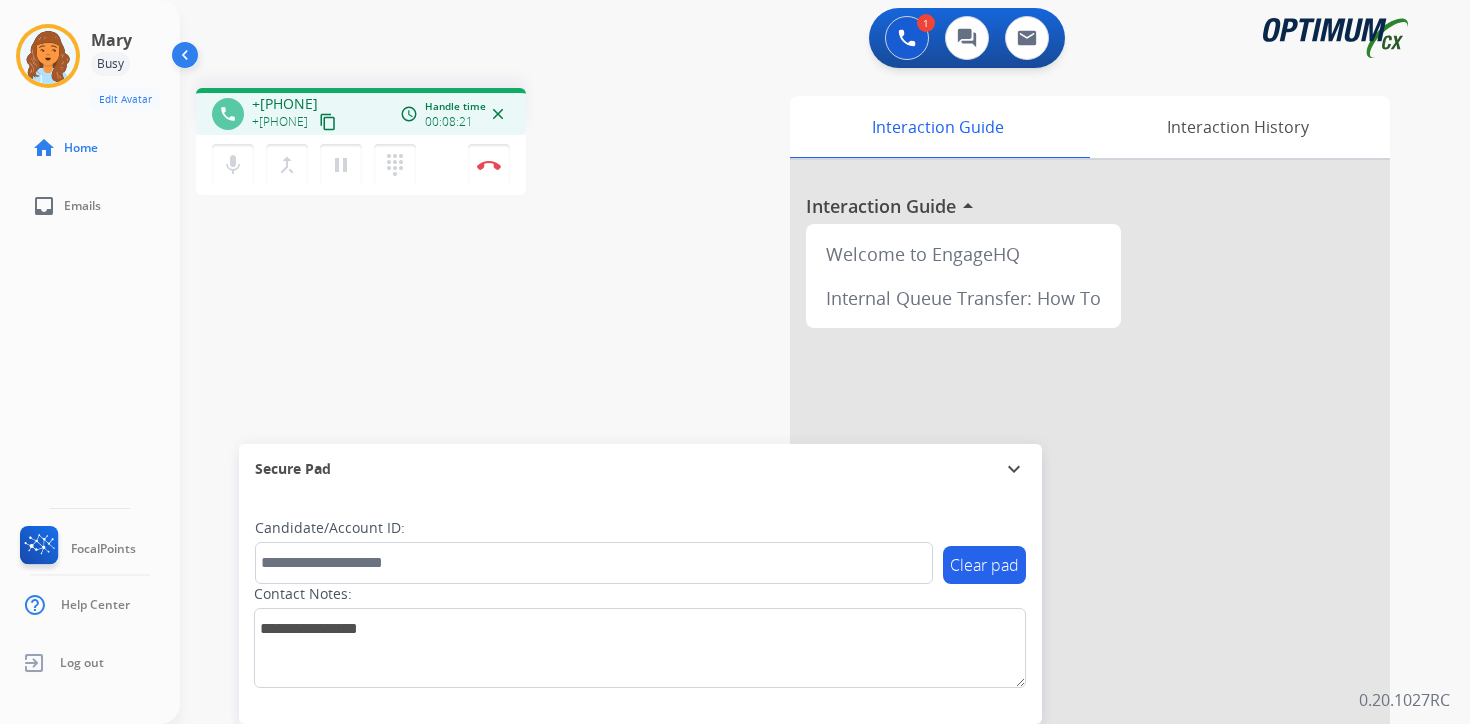 click on "1 Voice Interactions 0 Chat Interactions 0 Email Interactions phone +[PHONE] +[PHONE] content_copy access_time Call metrics Queue 00:10 Hold 01:34 Talk 05:38 Total 08:21 Handle time 00:08:21 close mic Mute merge_type Bridge pause Hold dialpad Dialpad Disconnect swap_horiz Break voice bridge close_fullscreen Connect 3-Way Call merge_type Separate 3-Way Call Interaction Guide Interaction History Interaction Guide arrow_drop_up Welcome to EngageHQ Internal Queue Transfer: How To Secure Pad expand_more Clear pad Candidate/Account ID: Contact Notes: 0.20.1027RC" at bounding box center [825, 362] 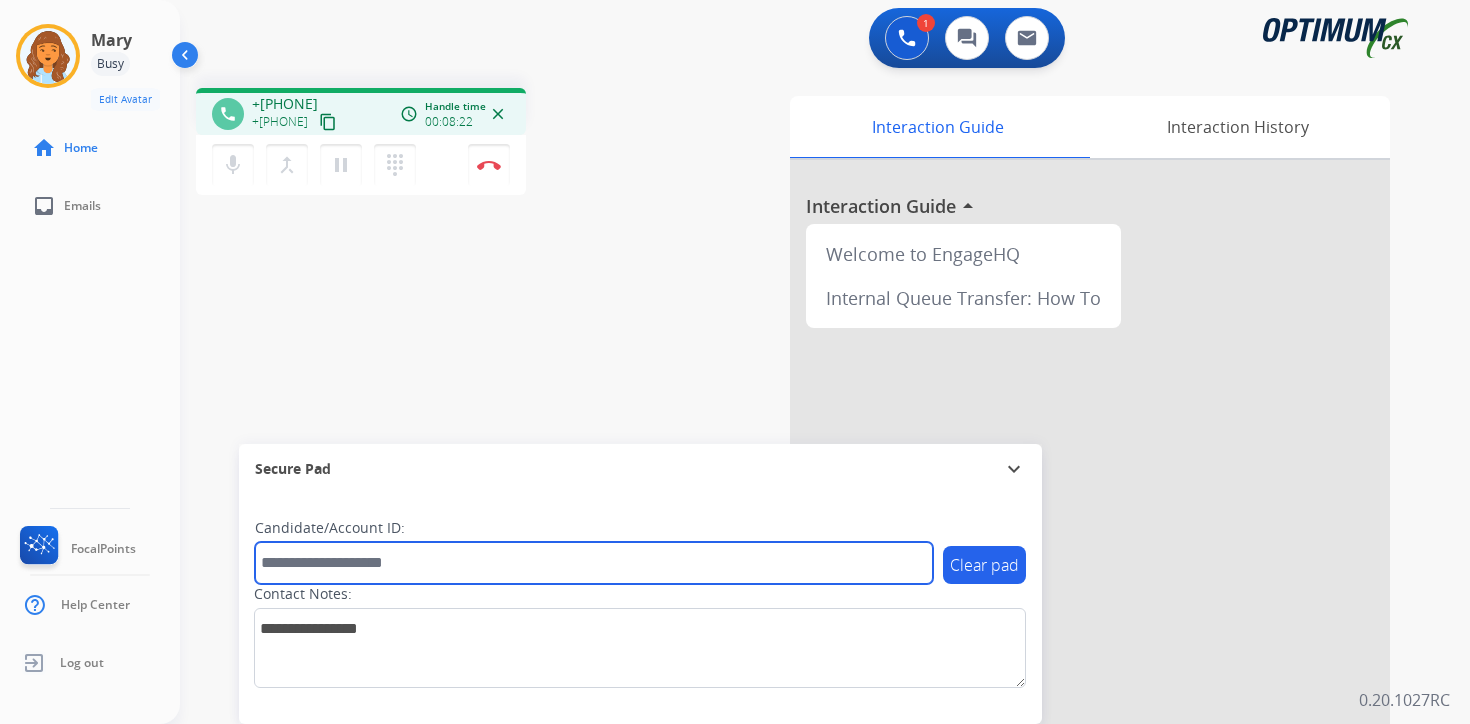 click at bounding box center [594, 563] 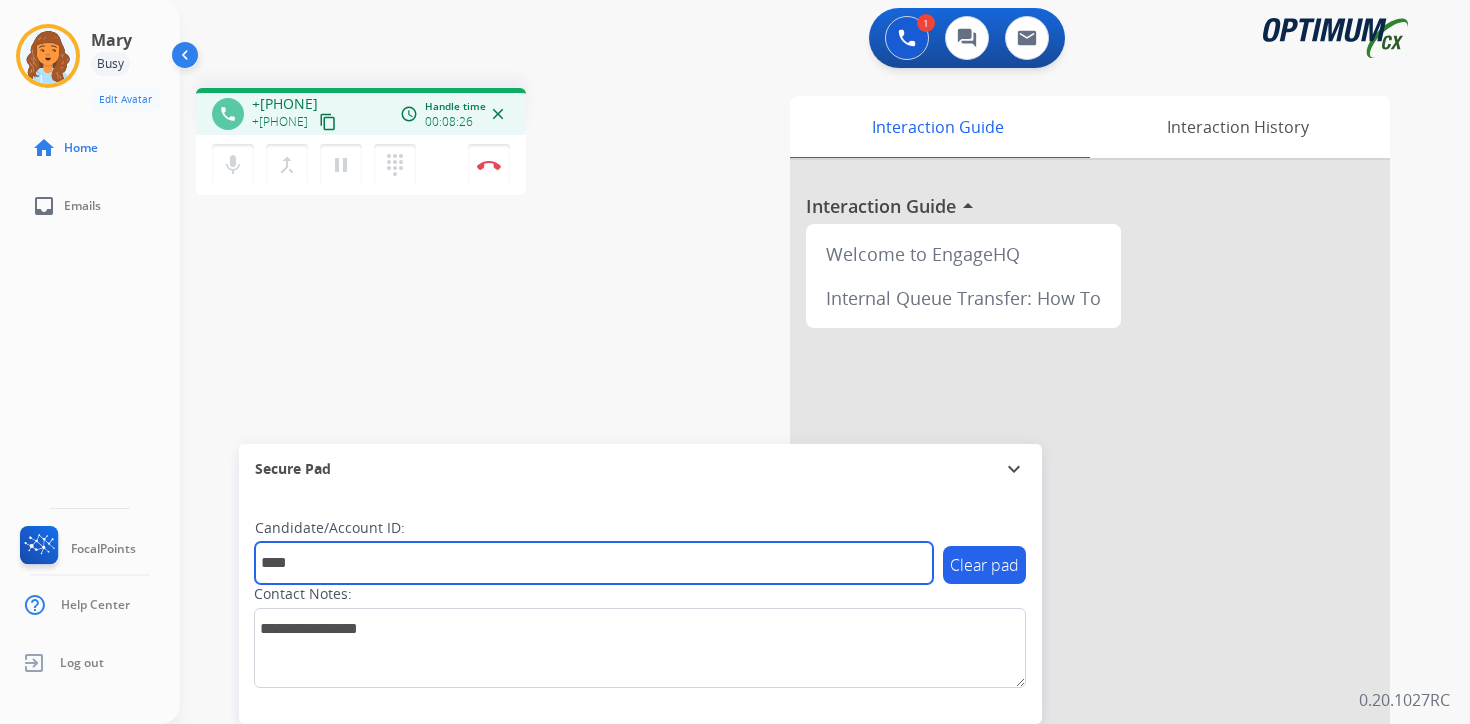type on "****" 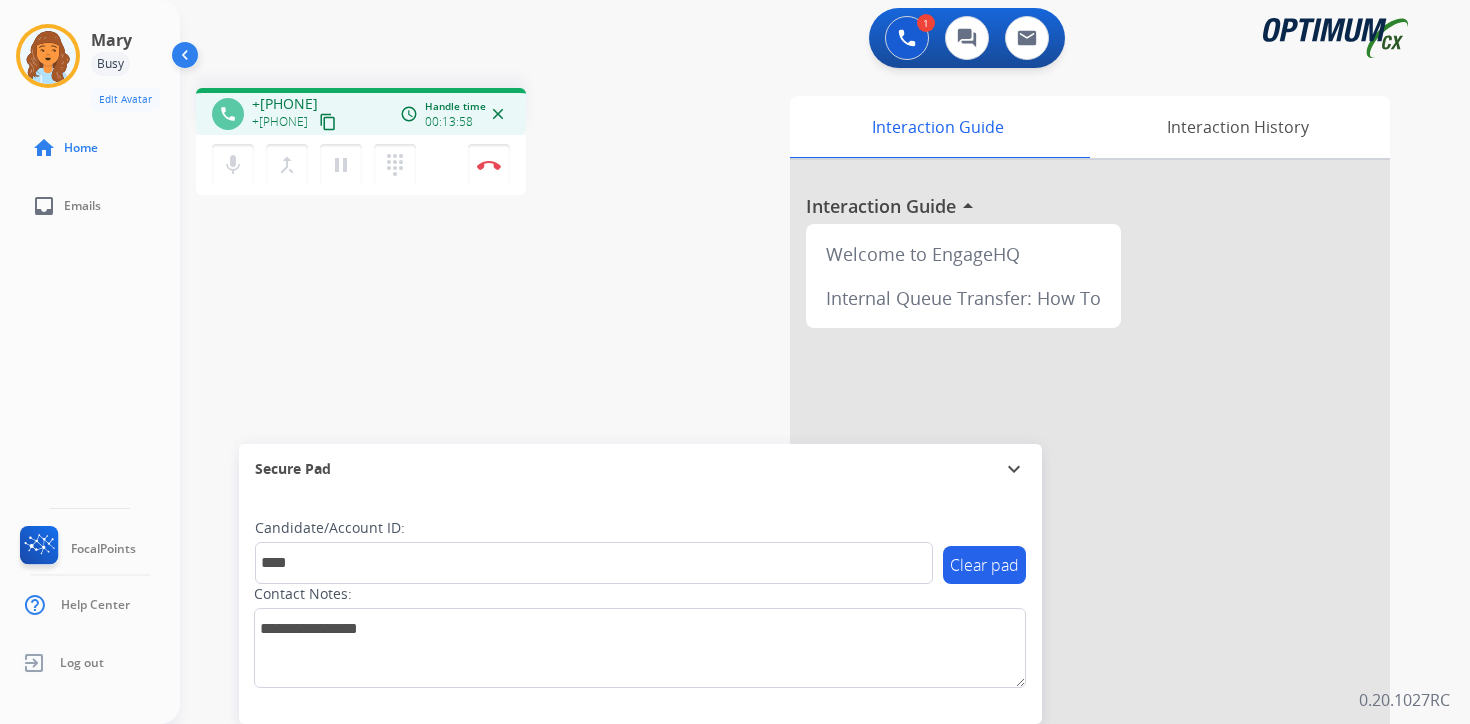 click on "Interaction Guide   Interaction History  Interaction Guide arrow_drop_up  Welcome to EngageHQ   Internal Queue Transfer: How To" at bounding box center [1059, 497] 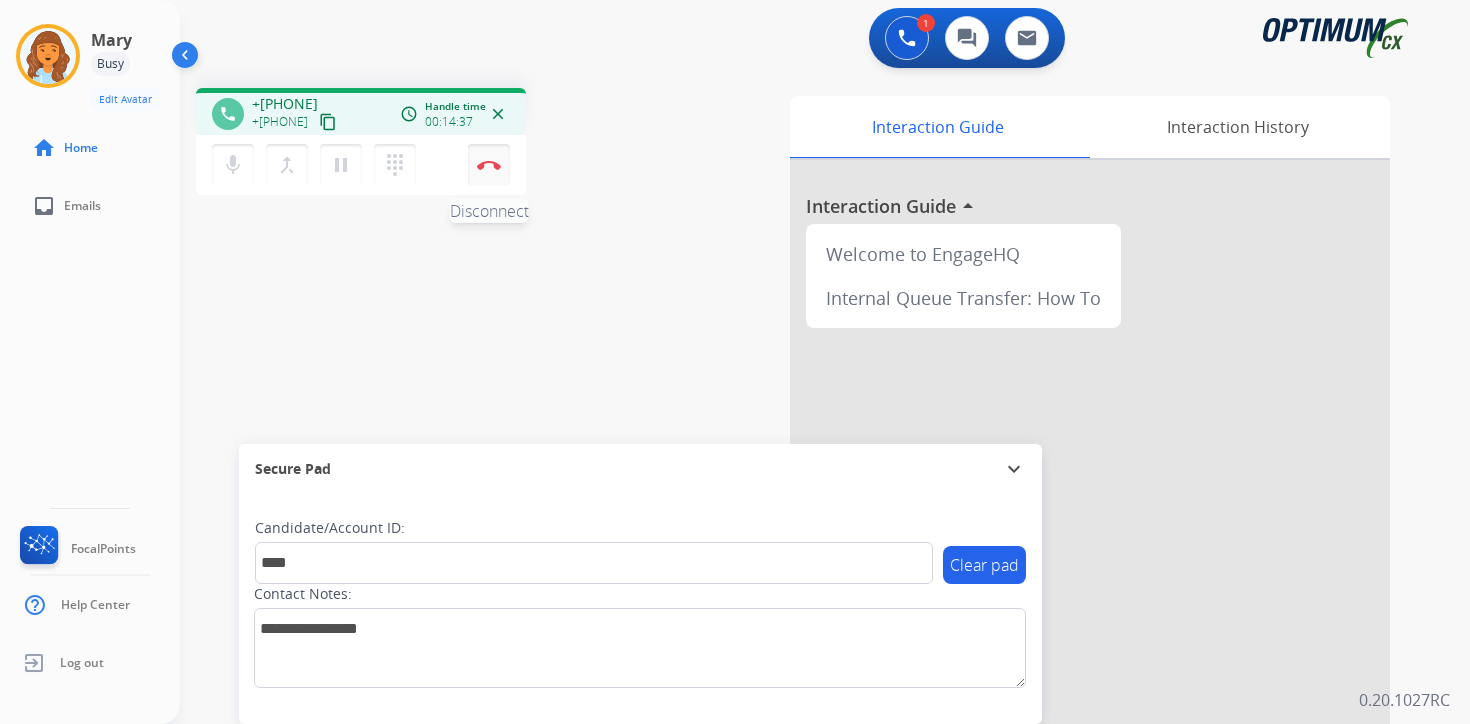 click at bounding box center [489, 165] 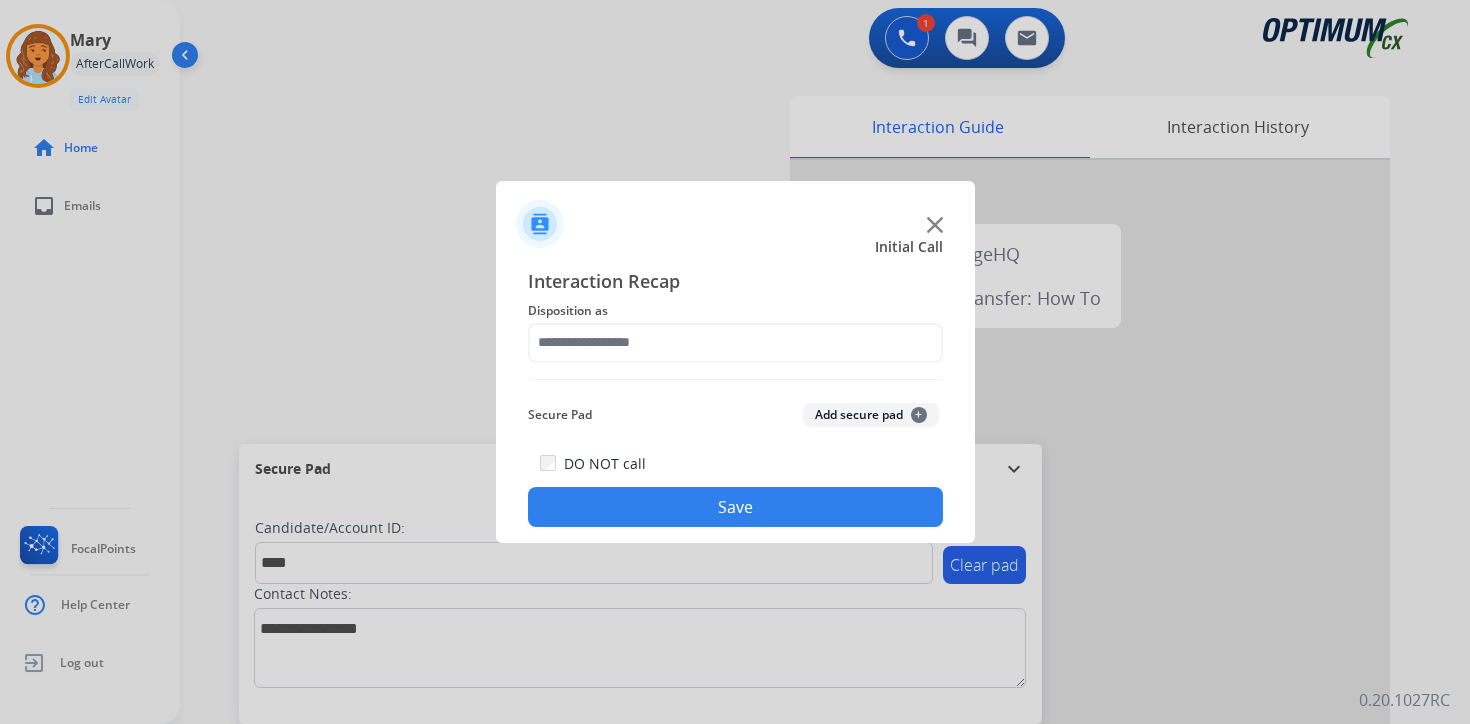 click on "Add secure pad  +" 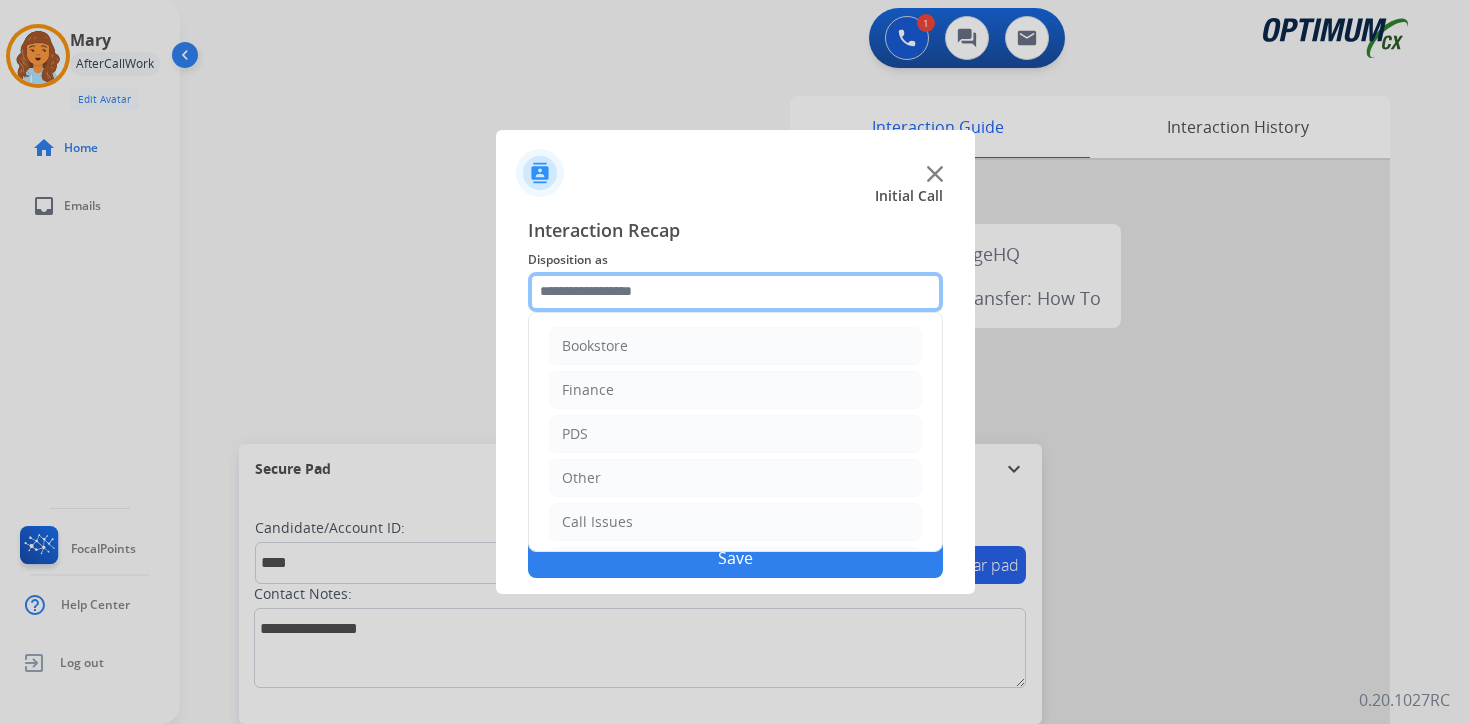 click 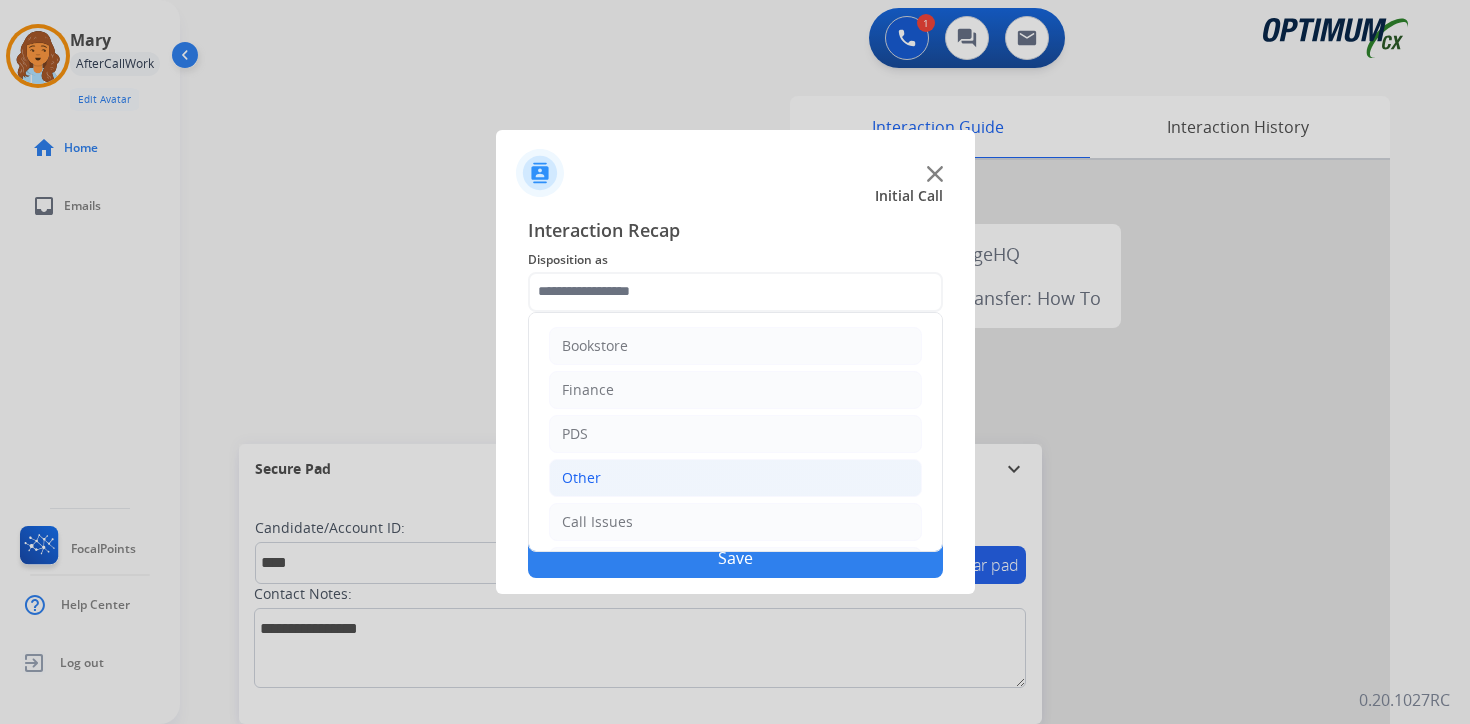 click on "Other" 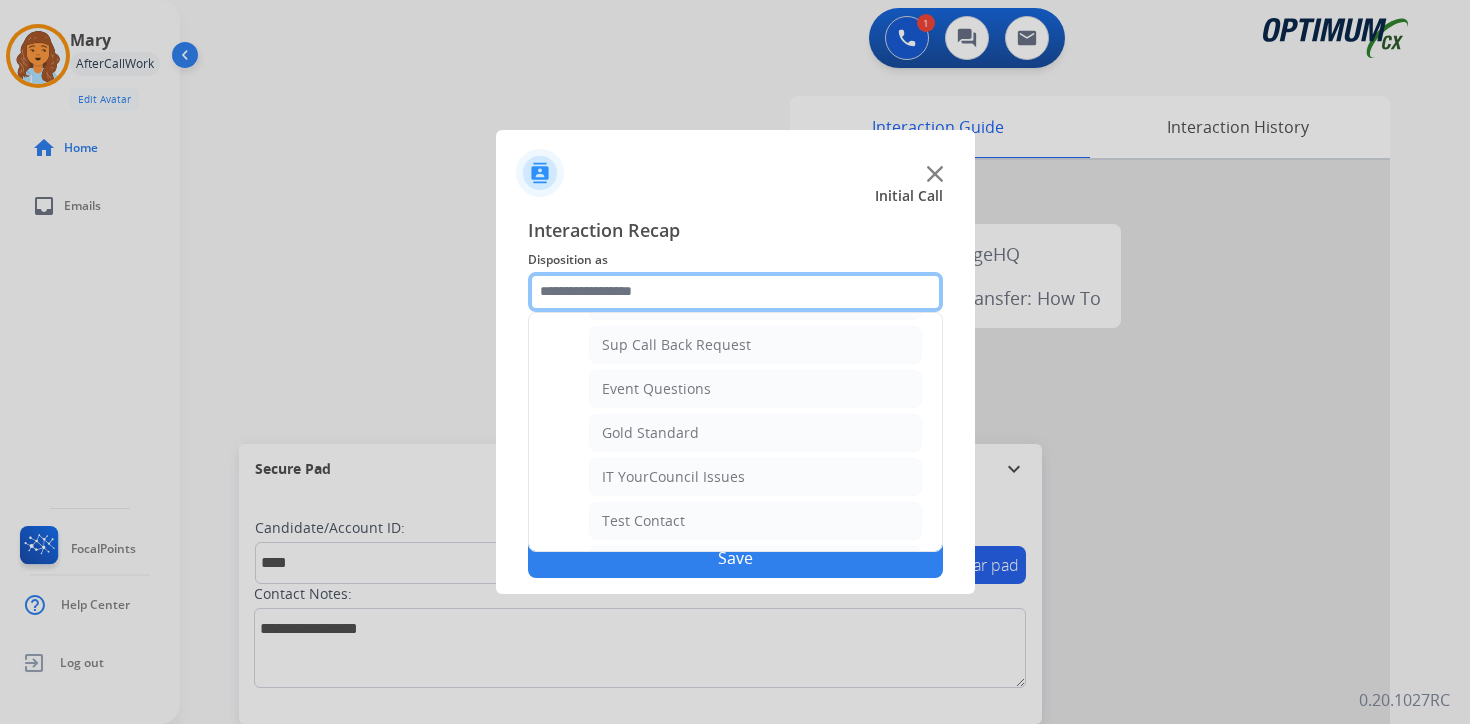 scroll, scrollTop: 268, scrollLeft: 0, axis: vertical 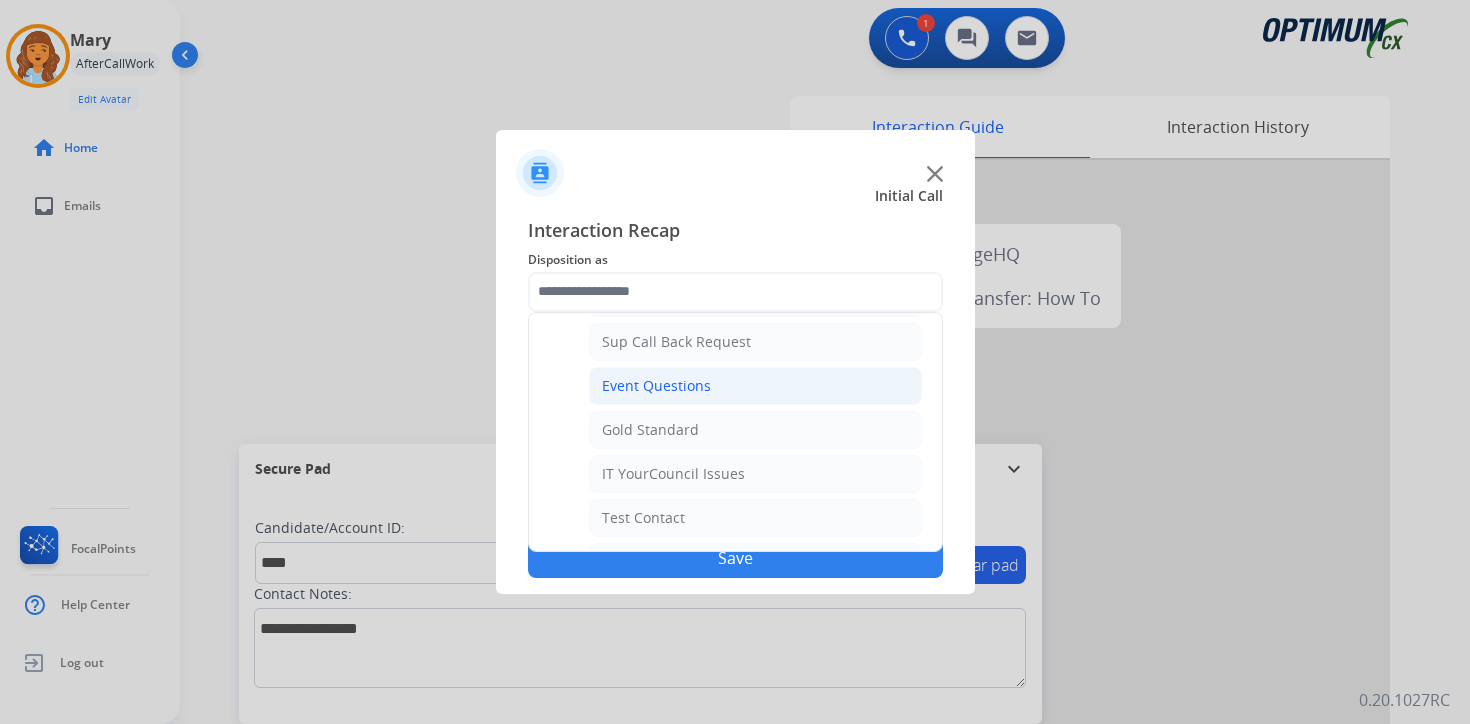 click on "Event Questions" 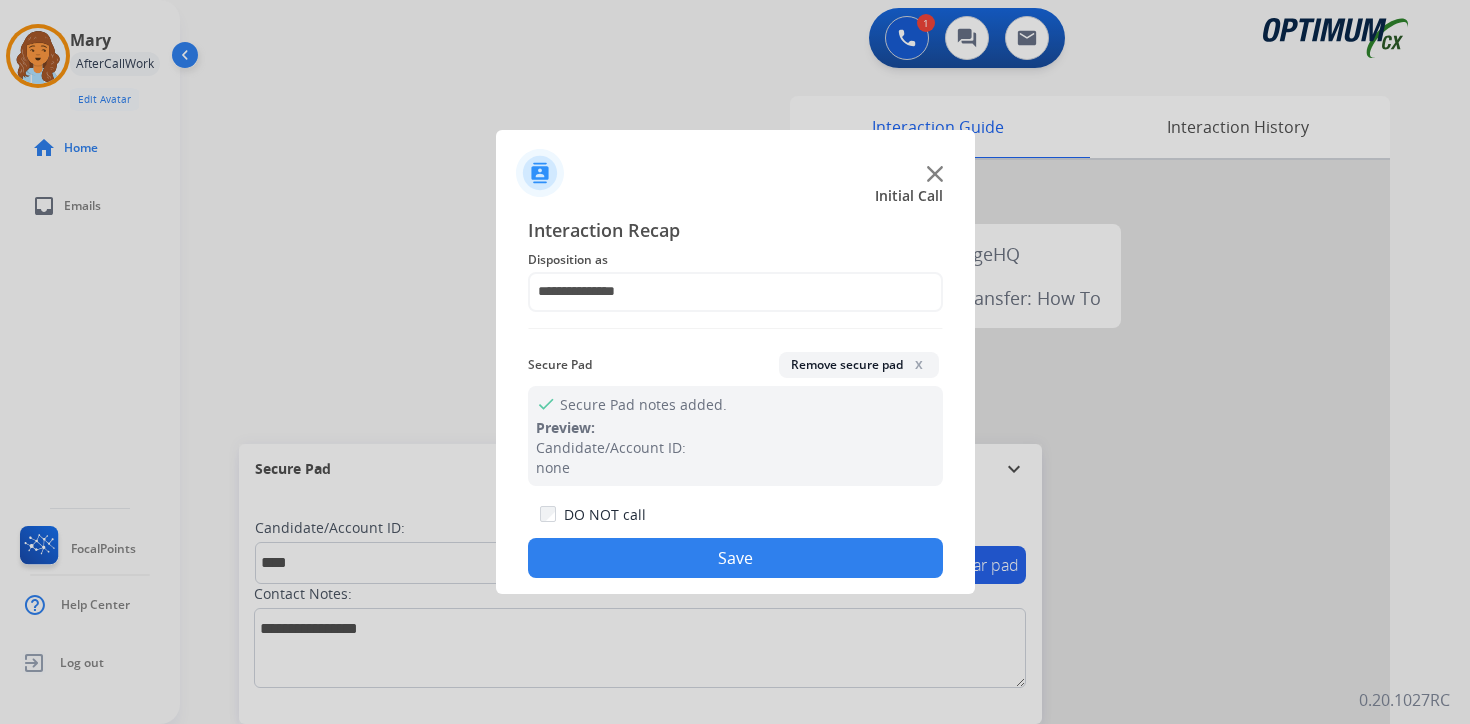 click on "Save" 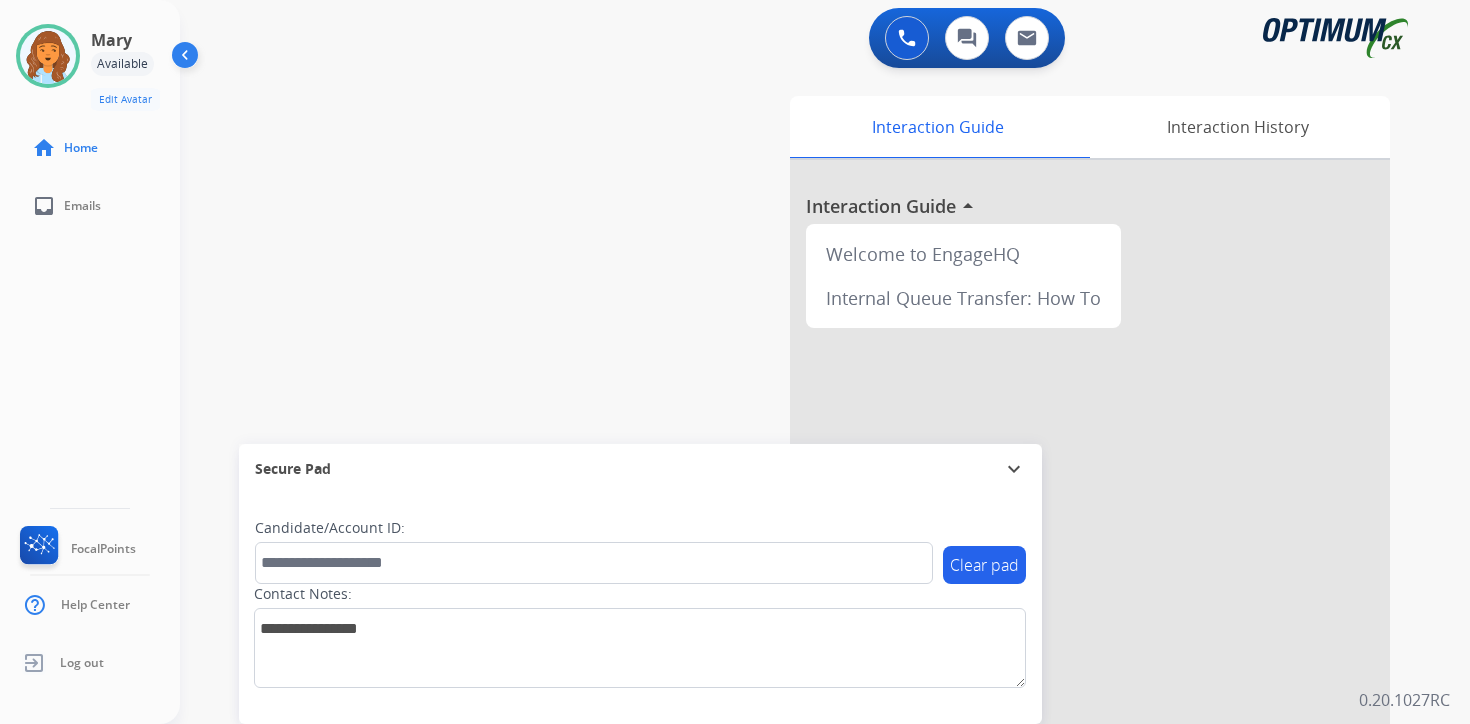 click on "0 Voice Interactions  0  Chat Interactions   0  Email Interactions swap_horiz Break voice bridge close_fullscreen Connect 3-Way Call merge_type Separate 3-Way Call  Interaction Guide   Interaction History  Interaction Guide arrow_drop_up  Welcome to EngageHQ   Internal Queue Transfer: How To  Secure Pad expand_more Clear pad Candidate/Account ID: Contact Notes:                  0.20.1027RC" at bounding box center (825, 362) 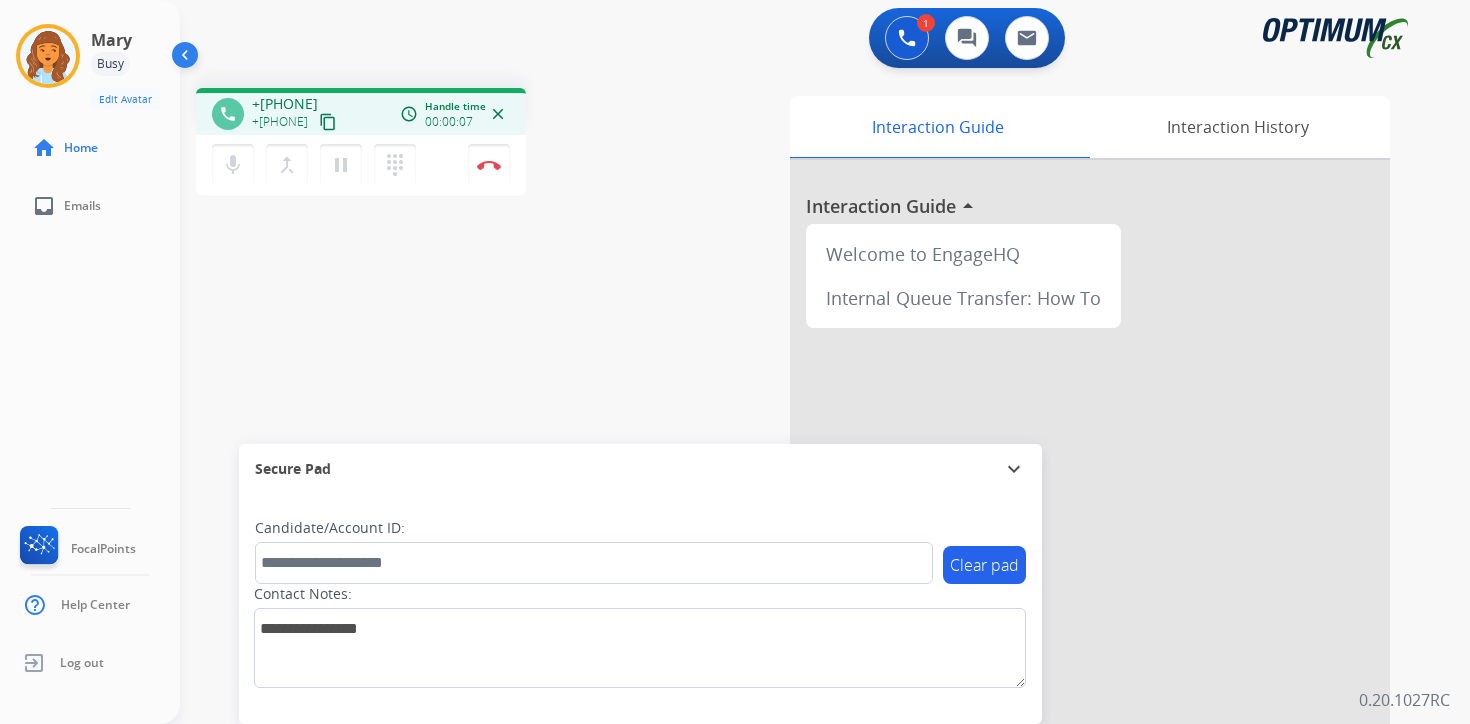 click on "content_copy" at bounding box center [328, 122] 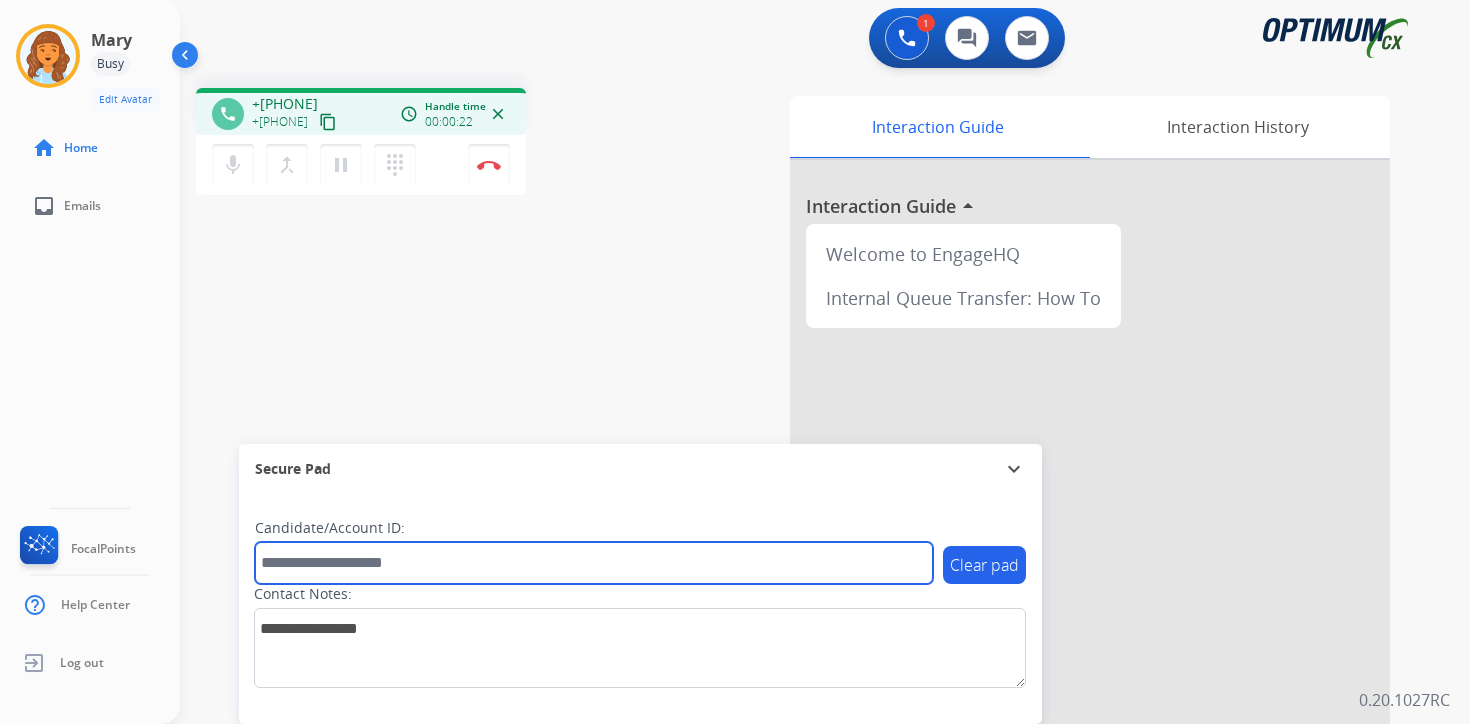 click at bounding box center [594, 563] 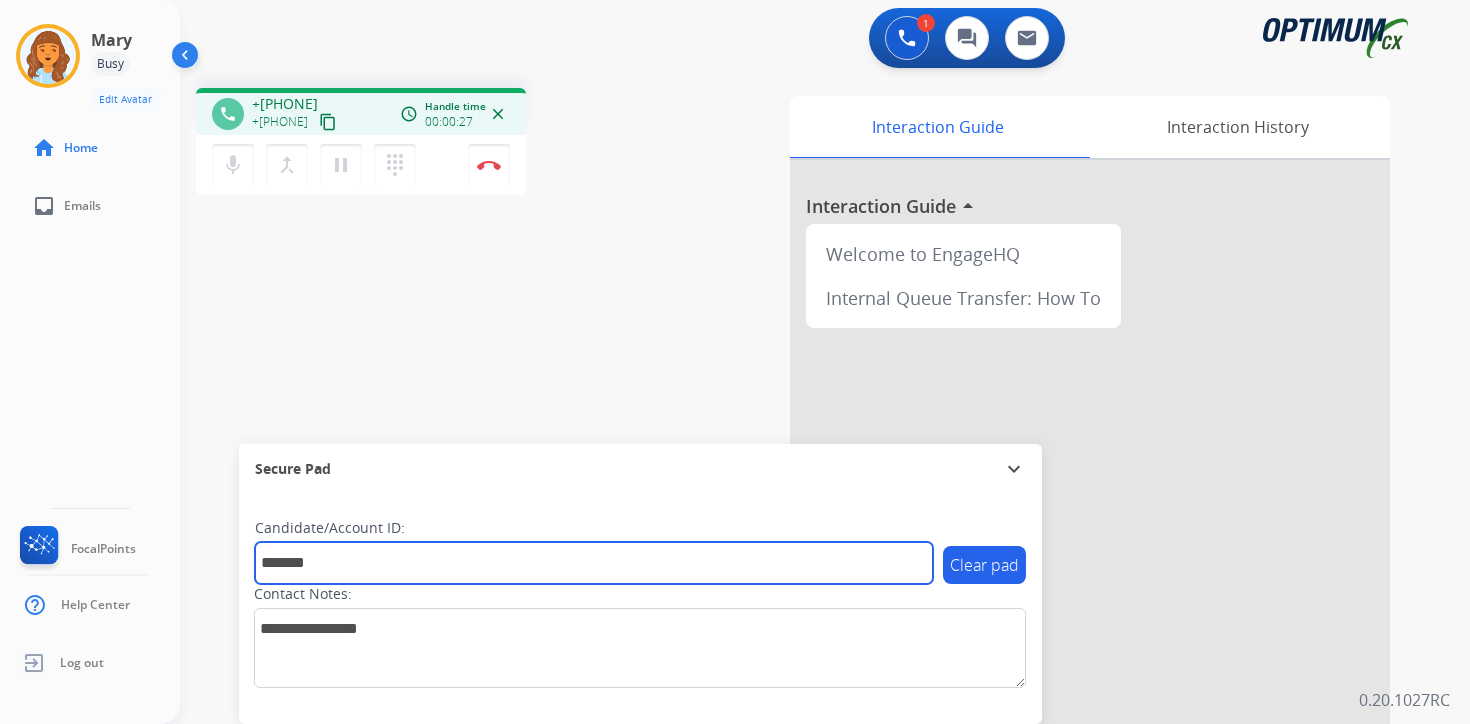 type on "*******" 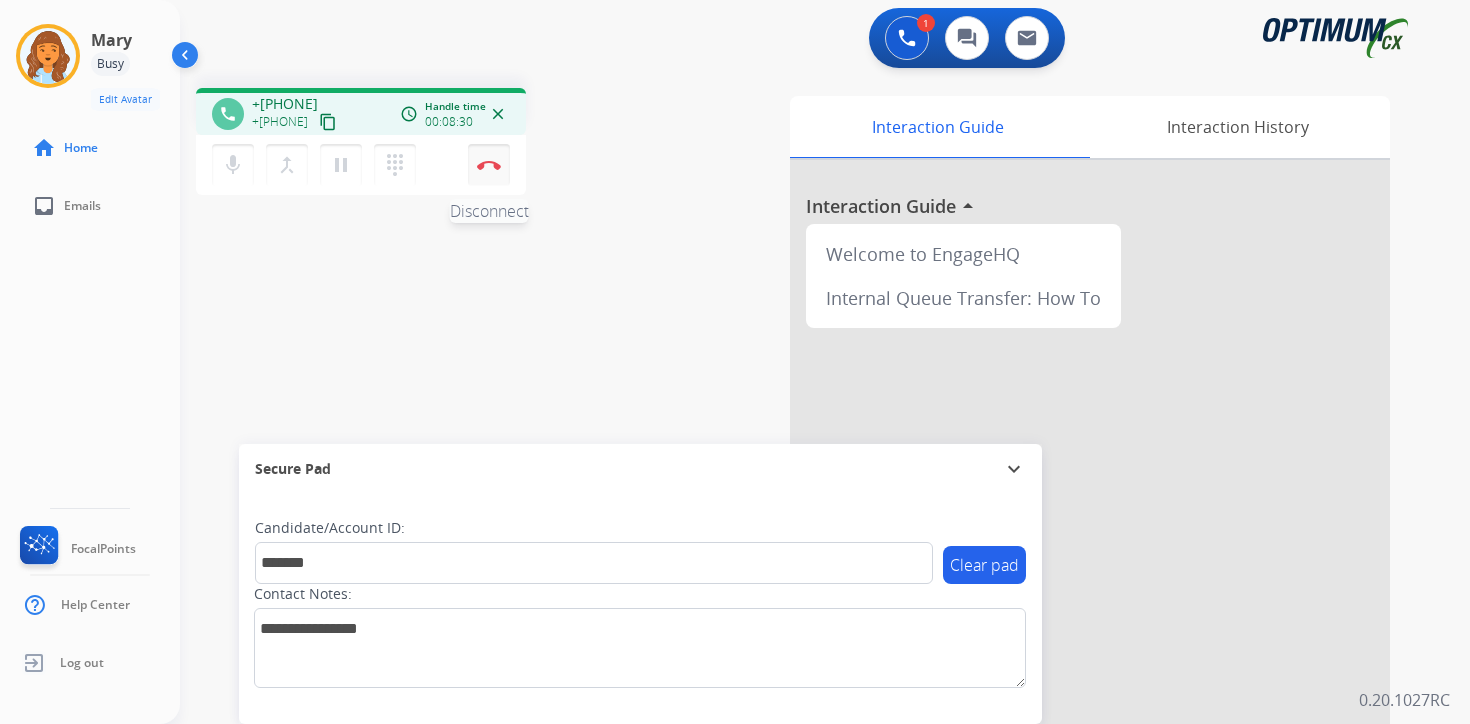 click at bounding box center (489, 165) 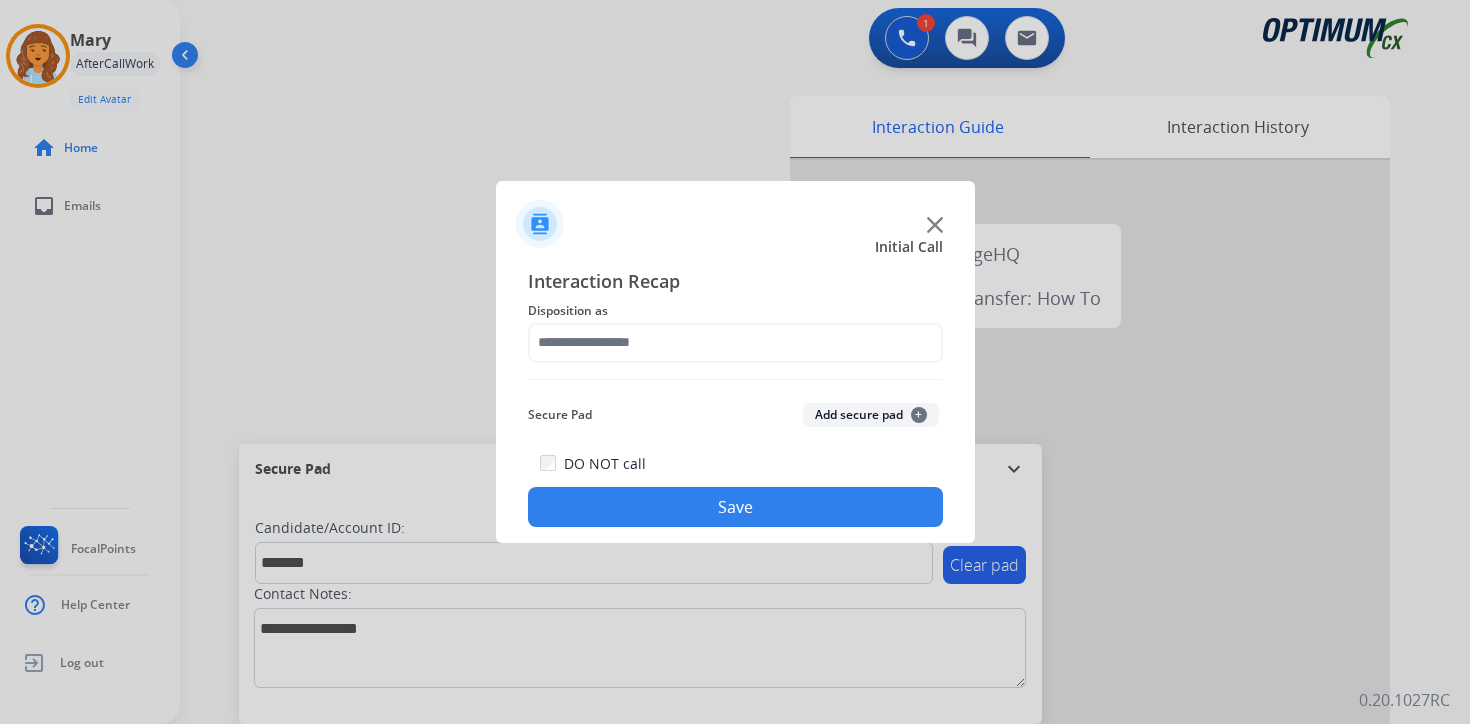 click on "Add secure pad  +" 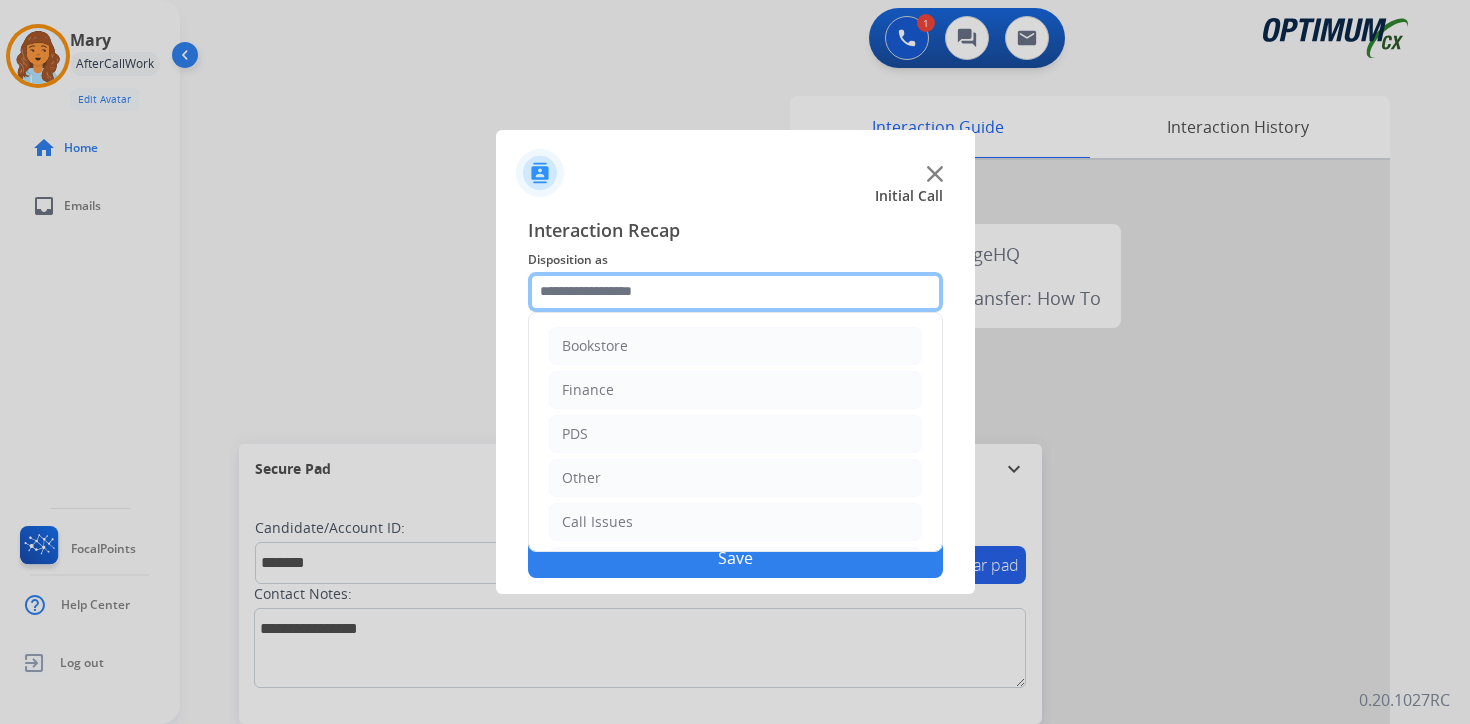 click 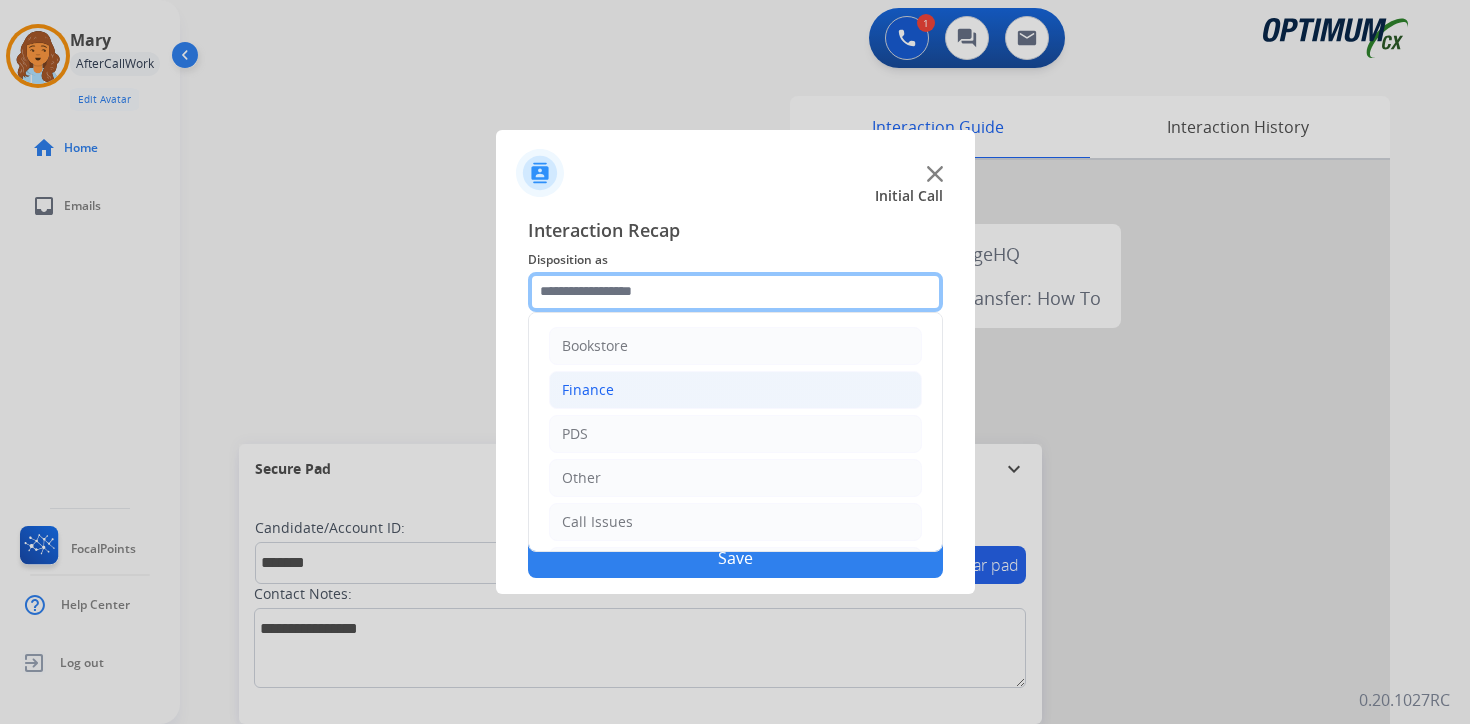 scroll, scrollTop: 136, scrollLeft: 0, axis: vertical 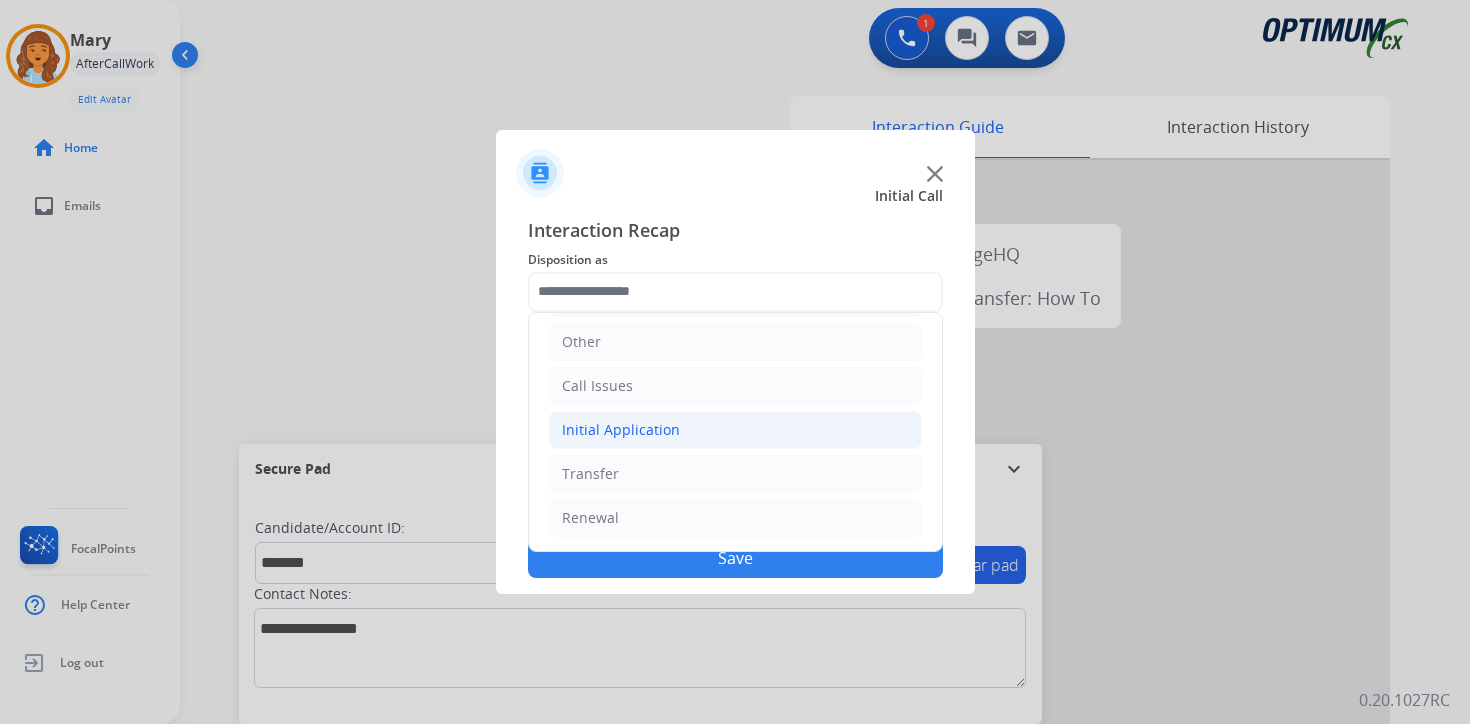 click on "Initial Application" 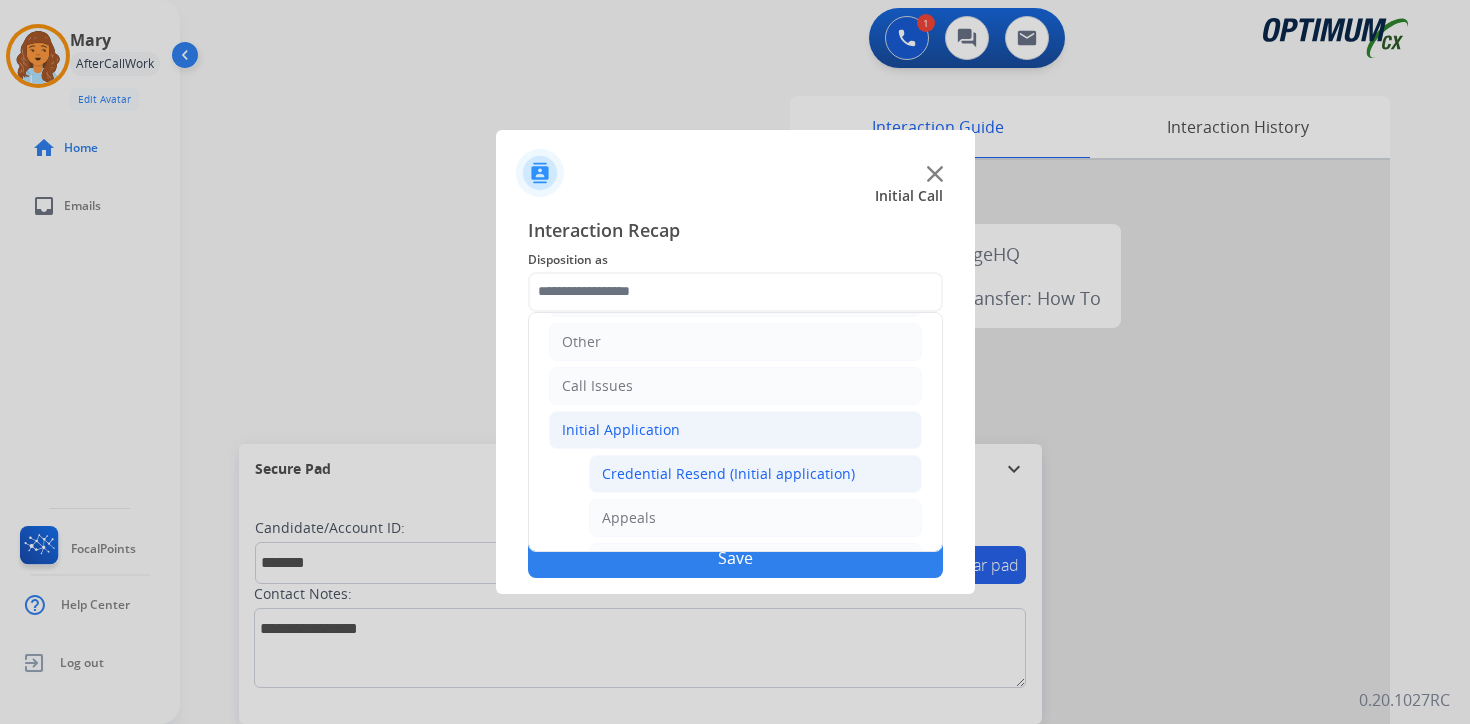 click on "Credential Resend (Initial application)" 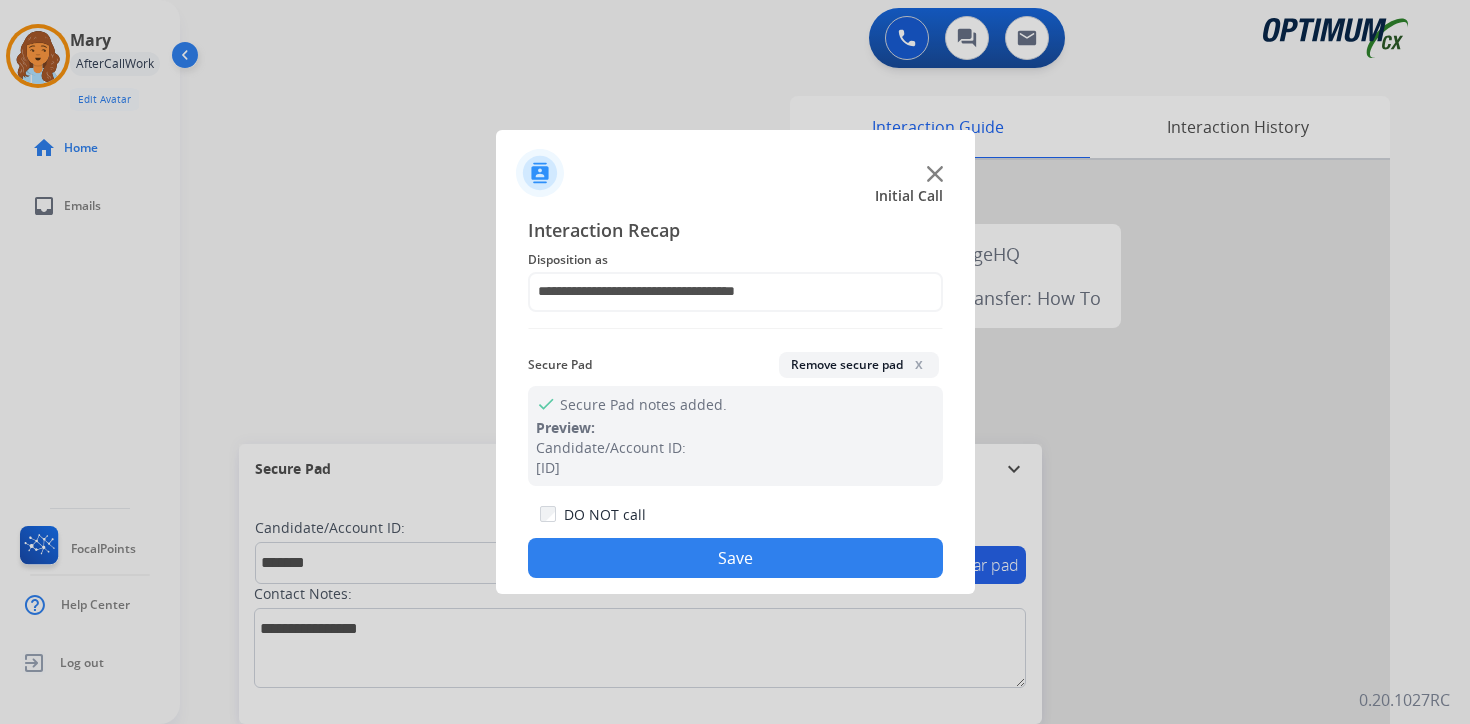 click on "Save" 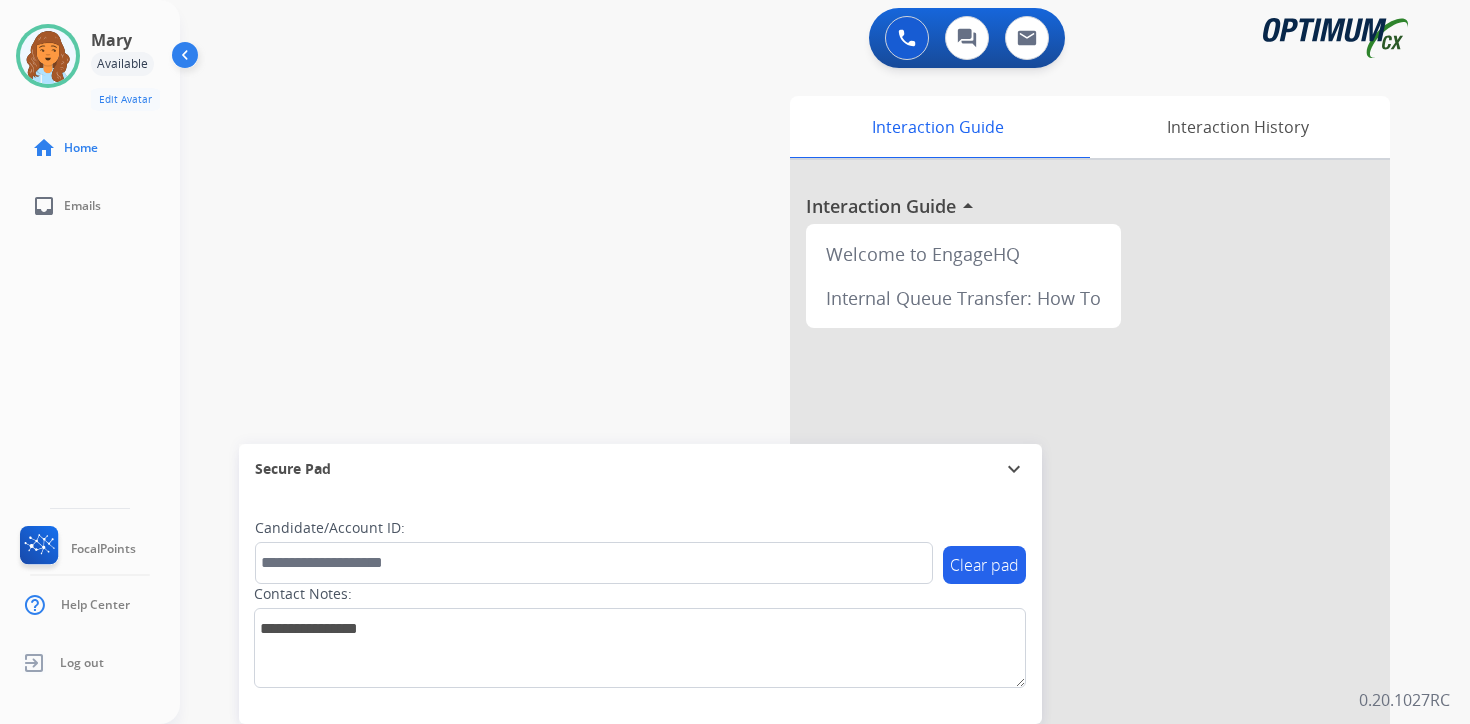 click on "0 Voice Interactions  0  Chat Interactions   0  Email Interactions swap_horiz Break voice bridge close_fullscreen Connect 3-Way Call merge_type Separate 3-Way Call  Interaction Guide   Interaction History  Interaction Guide arrow_drop_up  Welcome to EngageHQ   Internal Queue Transfer: How To  Secure Pad expand_more Clear pad Candidate/Account ID: Contact Notes:                  0.20.1027RC" at bounding box center (825, 362) 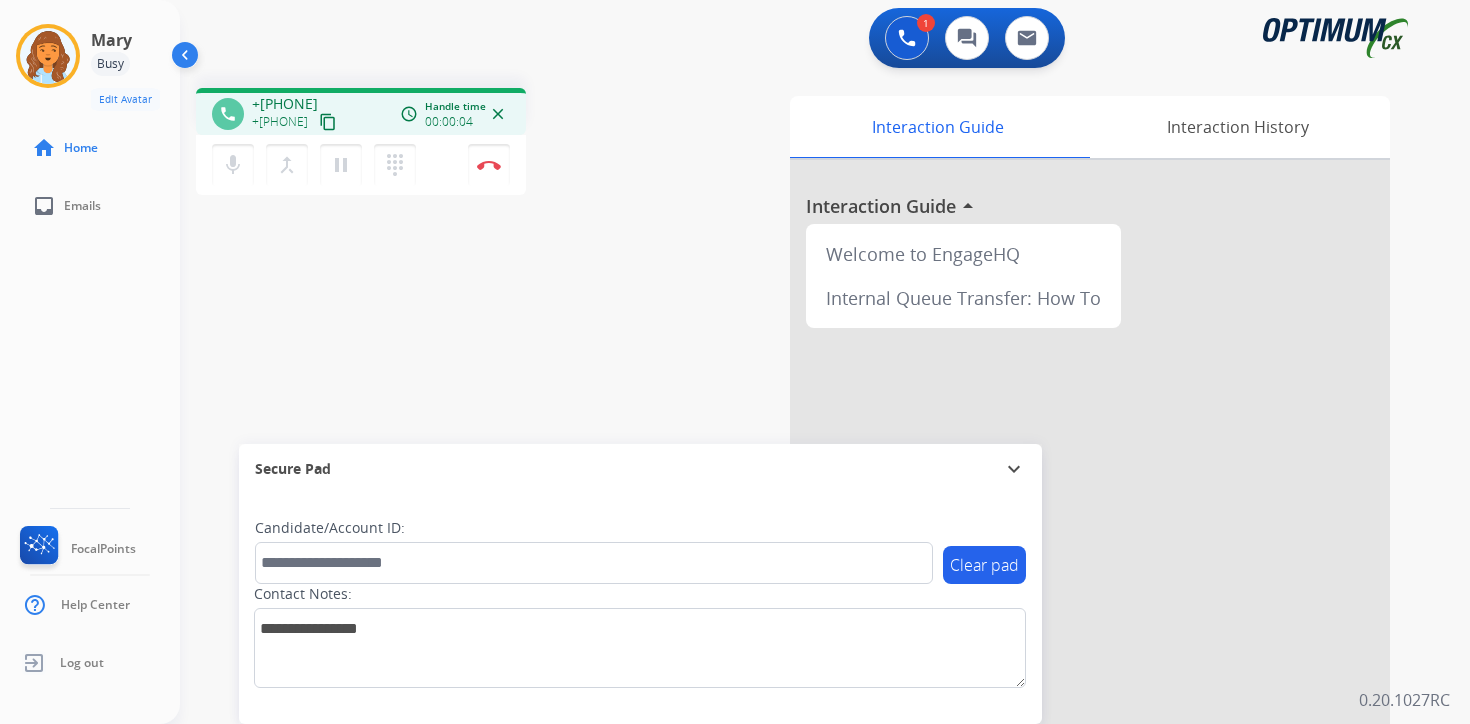 click on "content_copy" at bounding box center (328, 122) 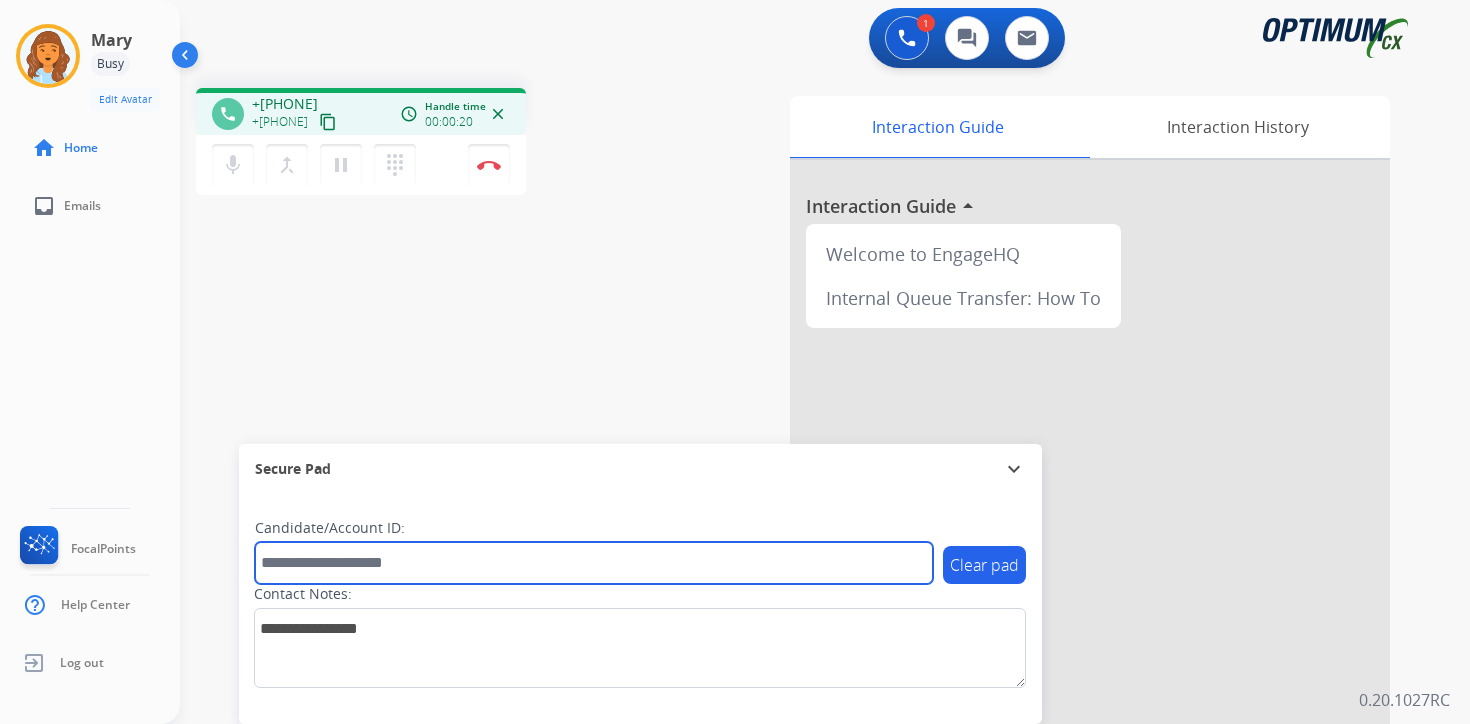 click at bounding box center (594, 563) 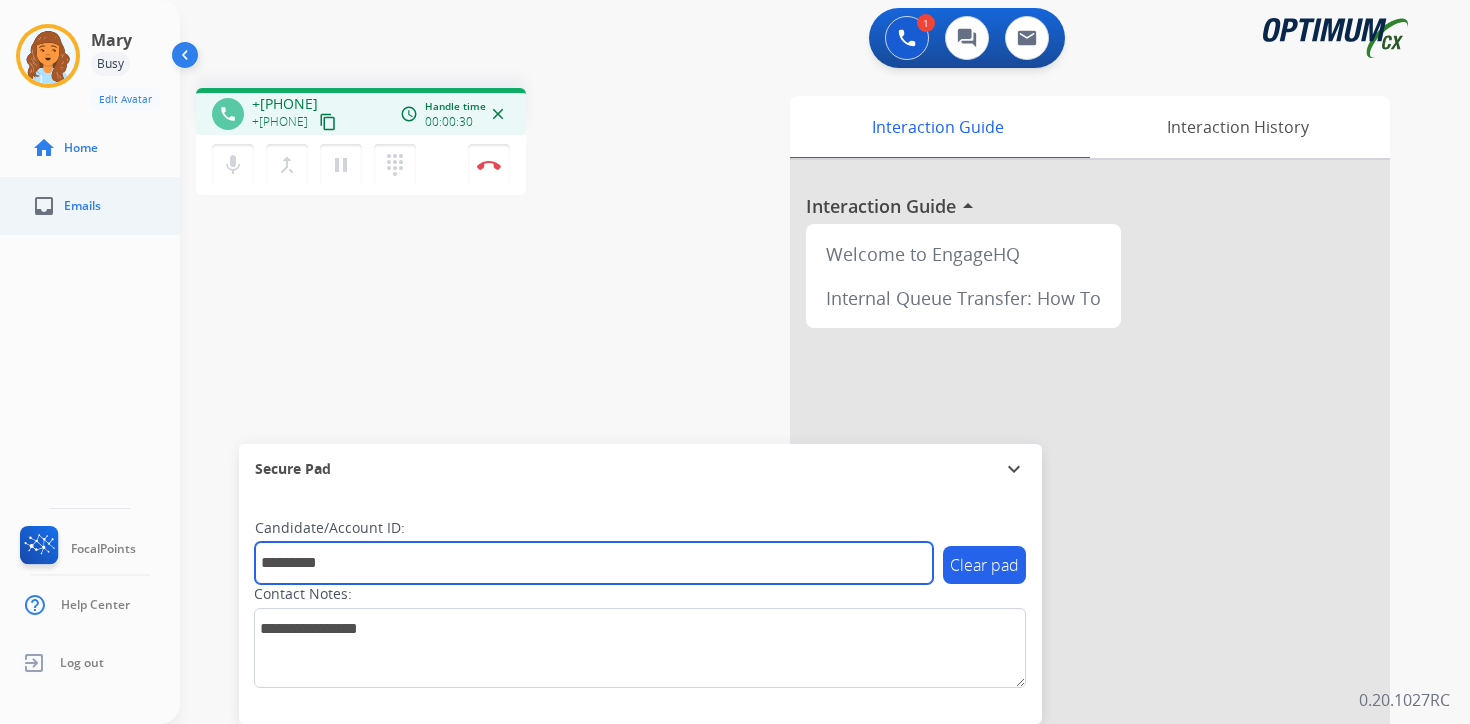 type on "*********" 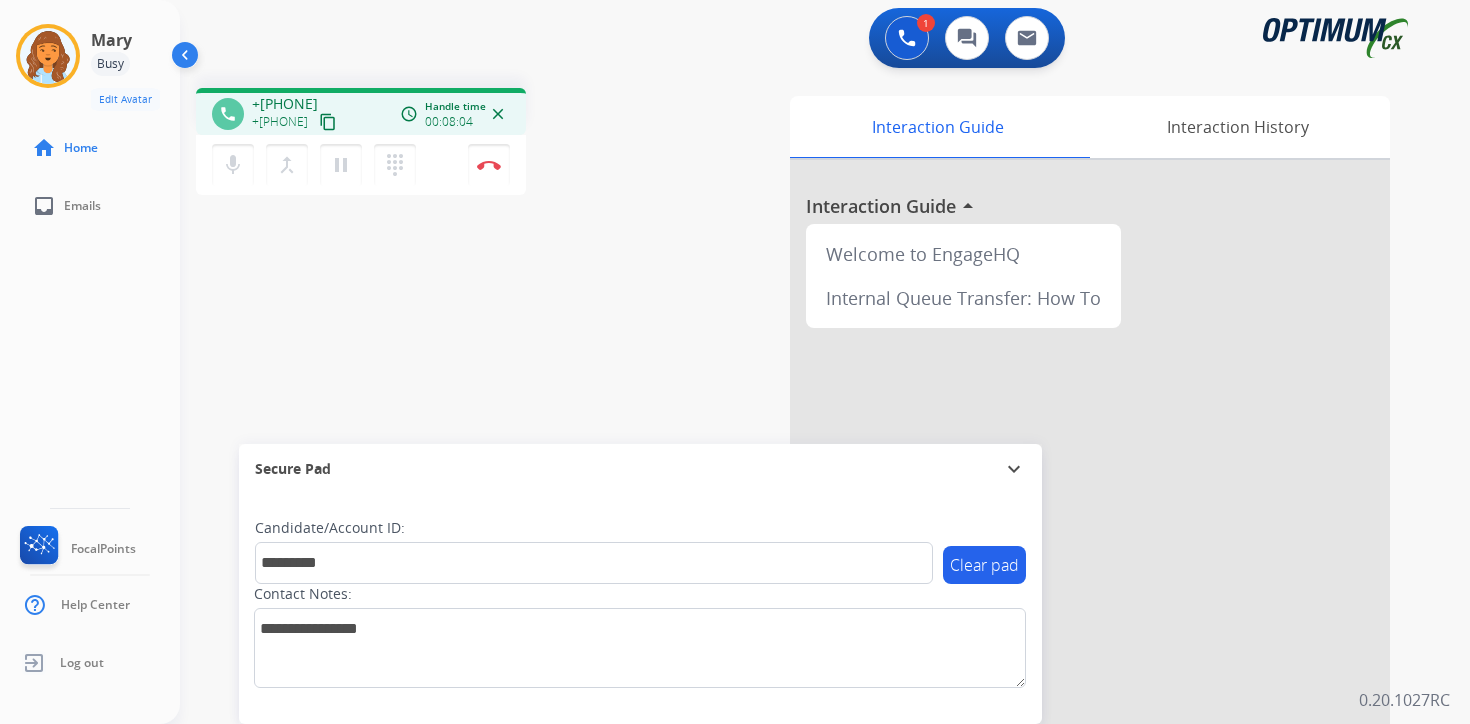click on "Interaction Guide   Interaction History  Interaction Guide arrow_drop_up  Welcome to EngageHQ   Internal Queue Transfer: How To" at bounding box center (1059, 497) 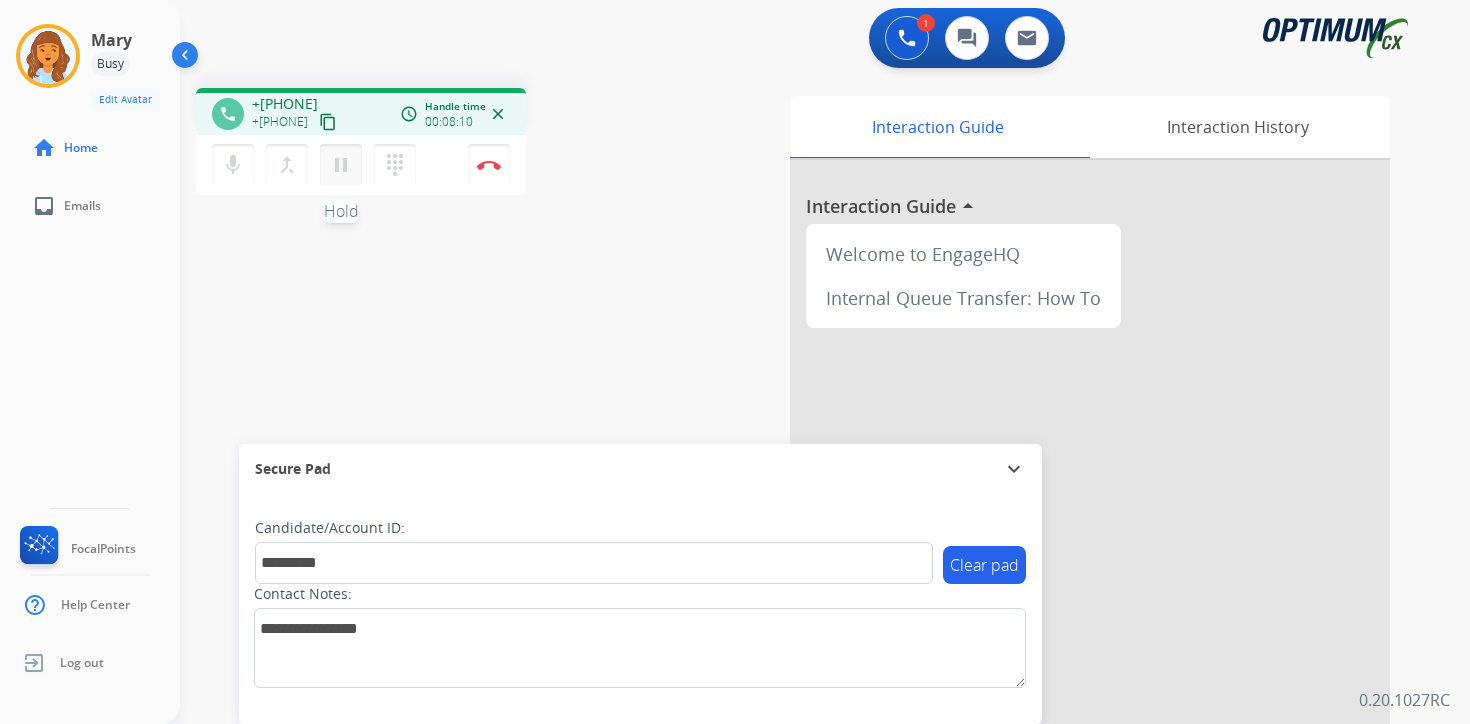click on "pause" at bounding box center (341, 165) 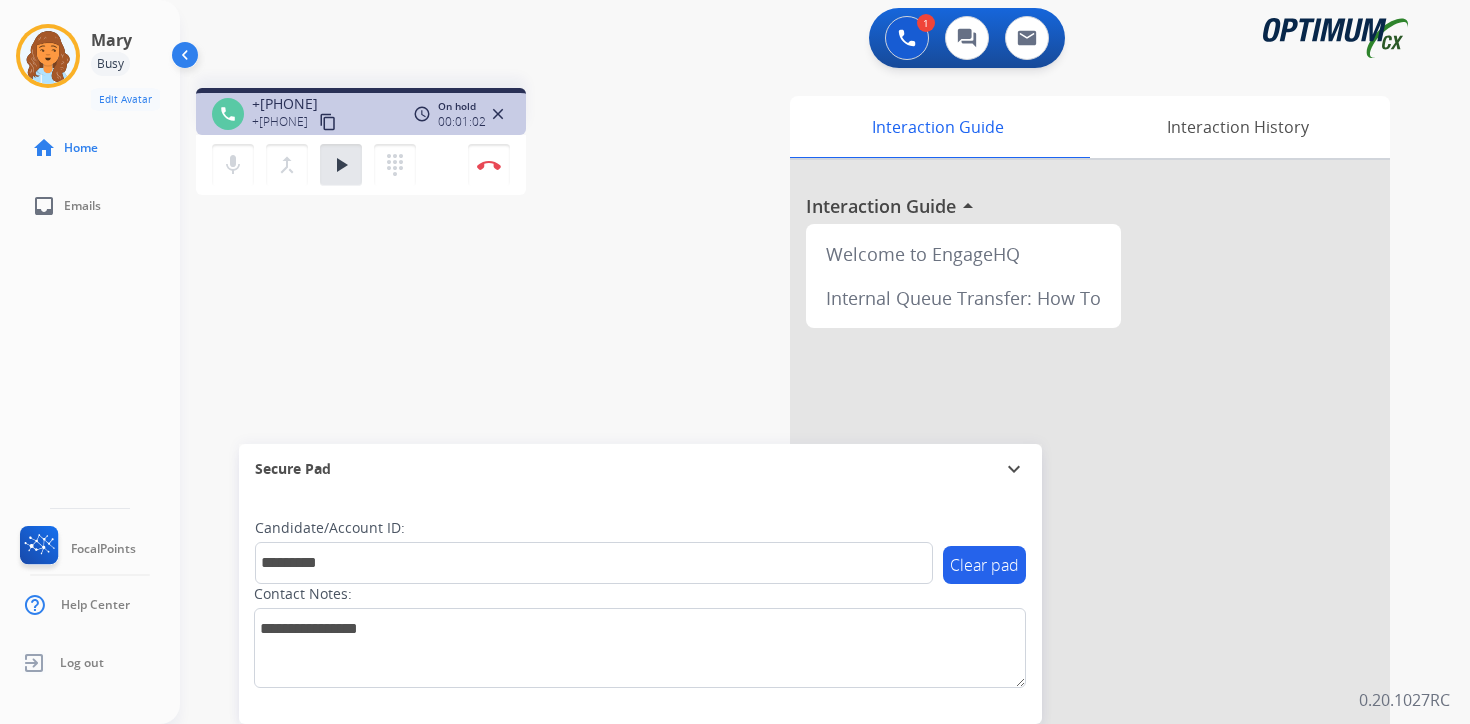 click on "Interaction Guide   Interaction History  Interaction Guide arrow_drop_up  Welcome to EngageHQ   Internal Queue Transfer: How To" at bounding box center (1059, 497) 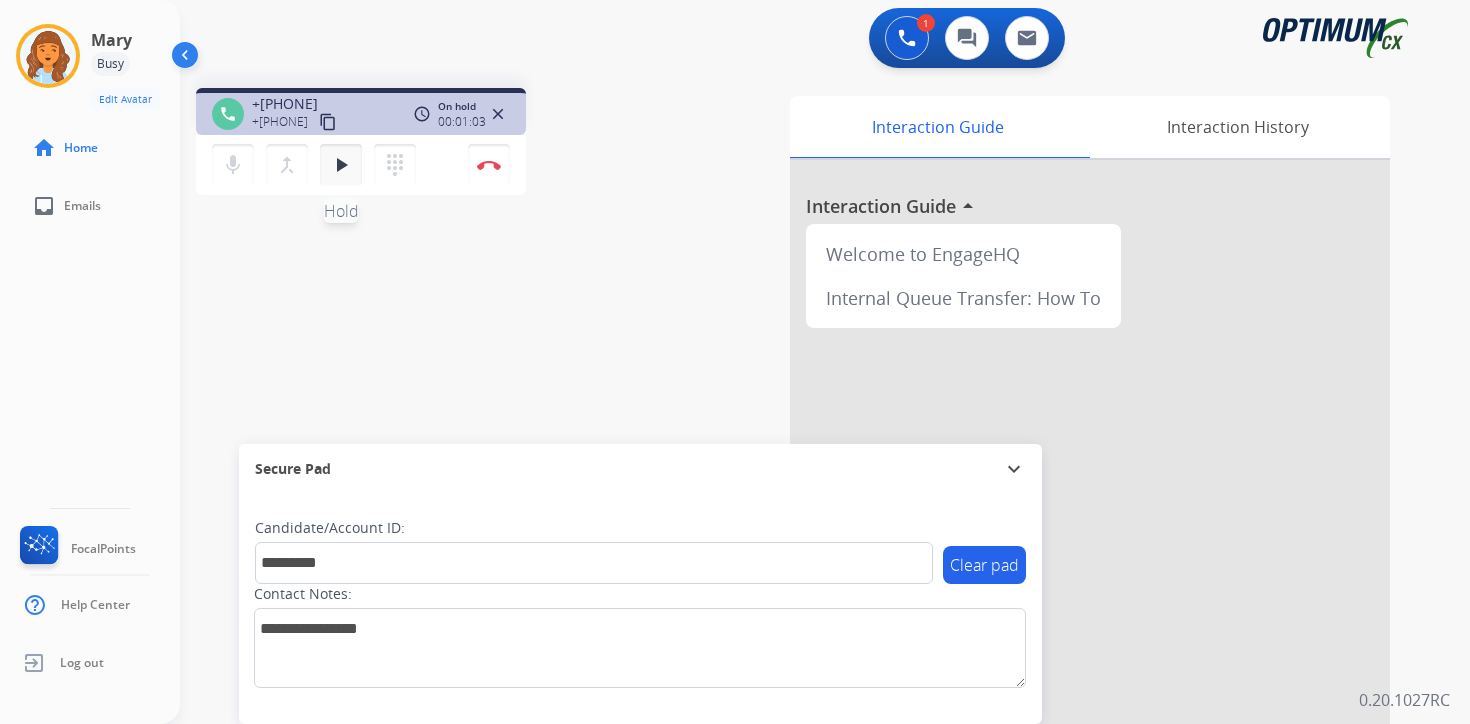 click on "play_arrow" at bounding box center [341, 165] 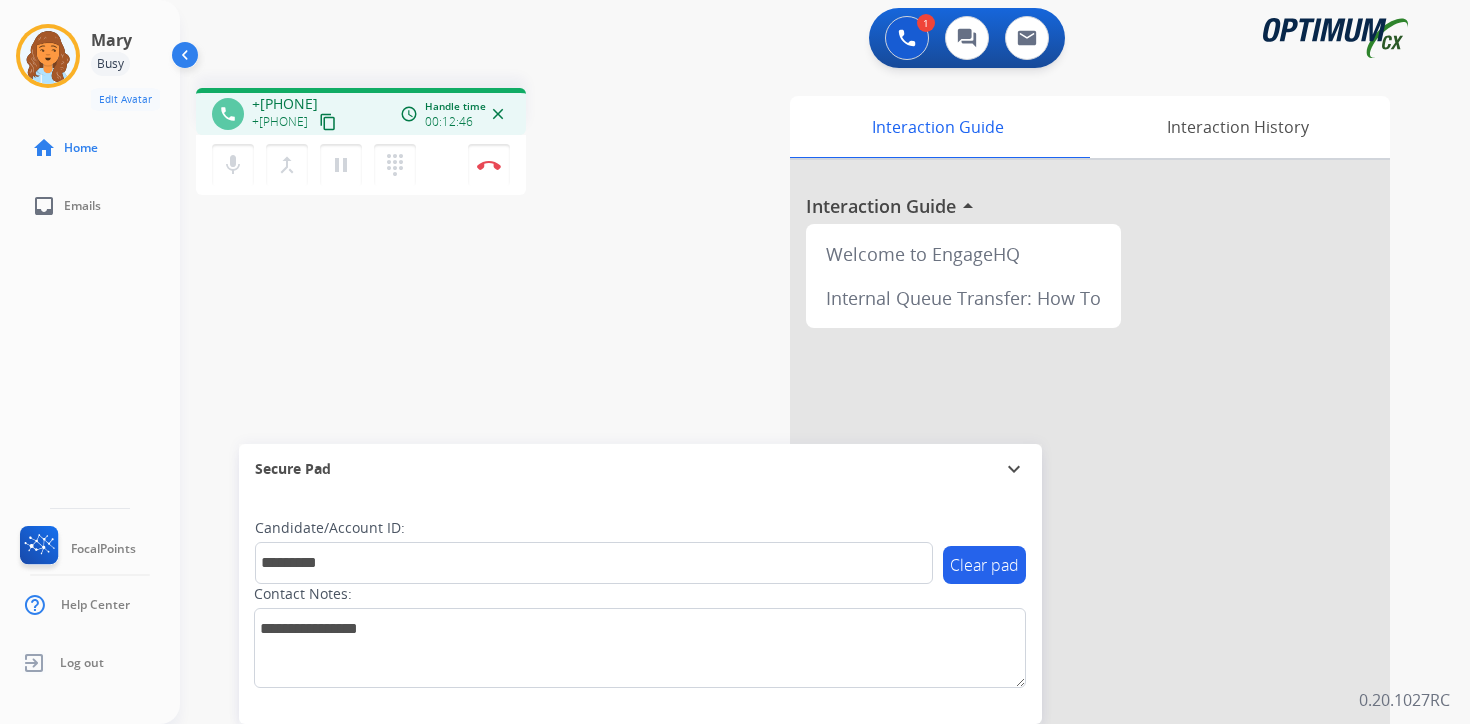 click on "1 Voice Interactions 0 Chat Interactions 0 Email Interactions phone +[PHONE] +[PHONE] content_copy access_time Call metrics Queue 00:30 Hold 01:04 Talk 11:41 Total 13:14 Handle time 00:12:46 close mic Mute merge_type Bridge pause Hold dialpad Dialpad Disconnect swap_horiz Break voice bridge close_fullscreen Connect 3-Way Call merge_type Separate 3-Way Call Interaction Guide Interaction History Interaction Guide arrow_drop_up Welcome to EngageHQ Internal Queue Transfer: How To Secure Pad expand_more Clear pad Candidate/Account ID: ********* Contact Notes: 0.20.1027RC" at bounding box center (825, 362) 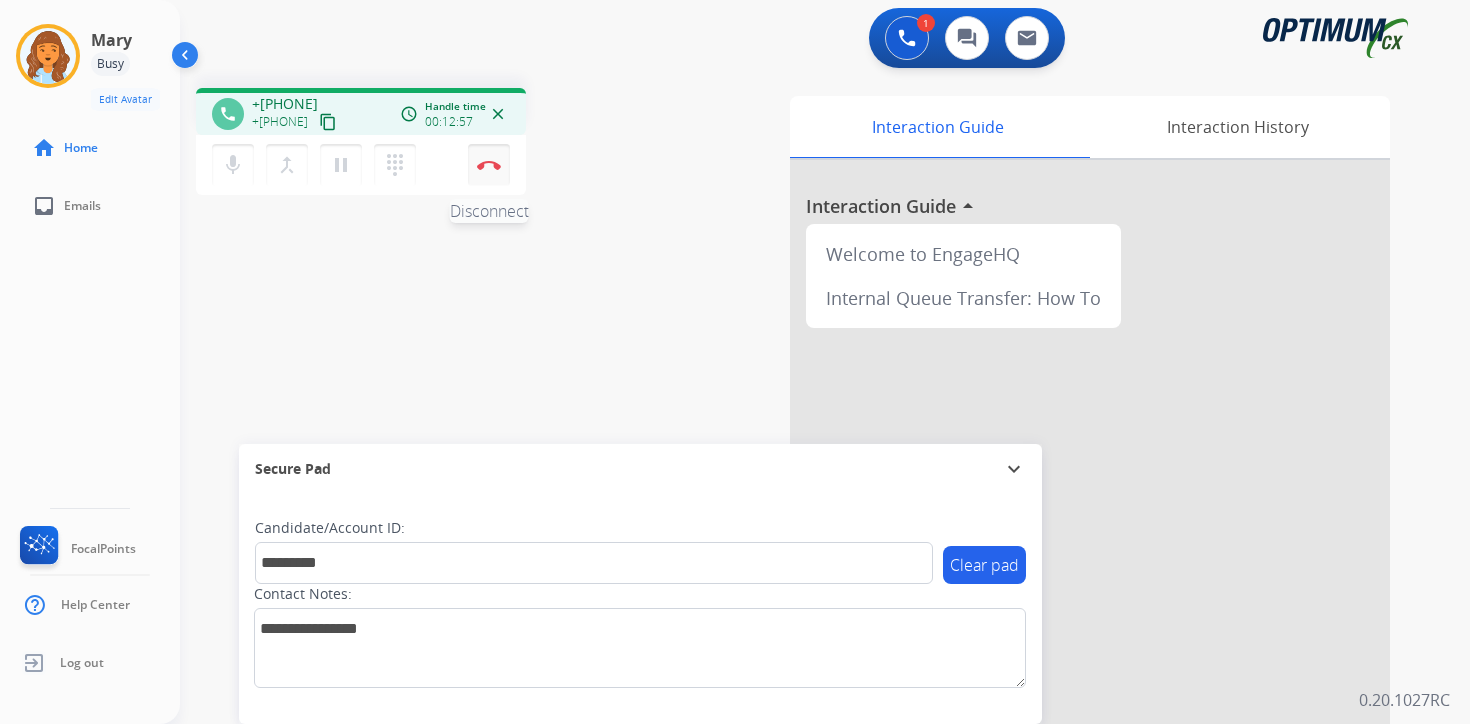 click at bounding box center [489, 165] 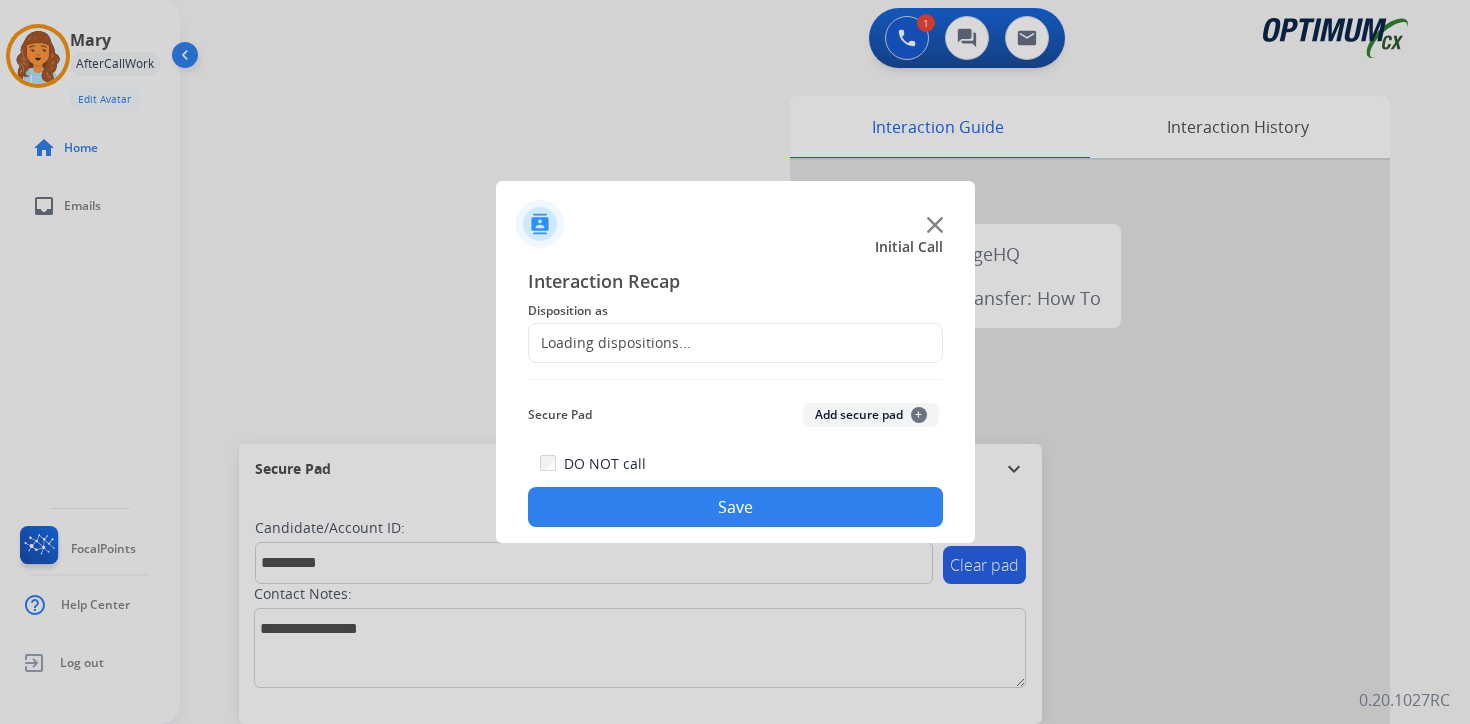 click on "+" 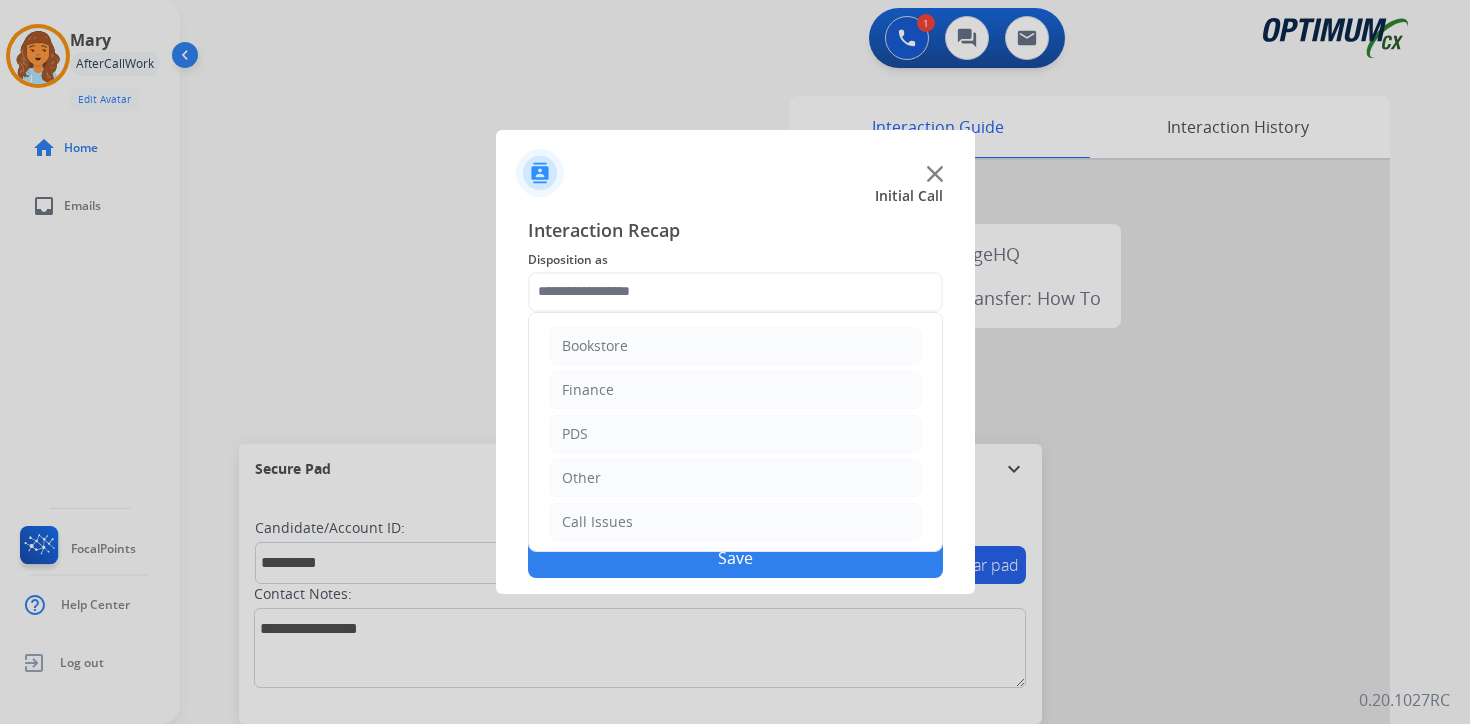 click 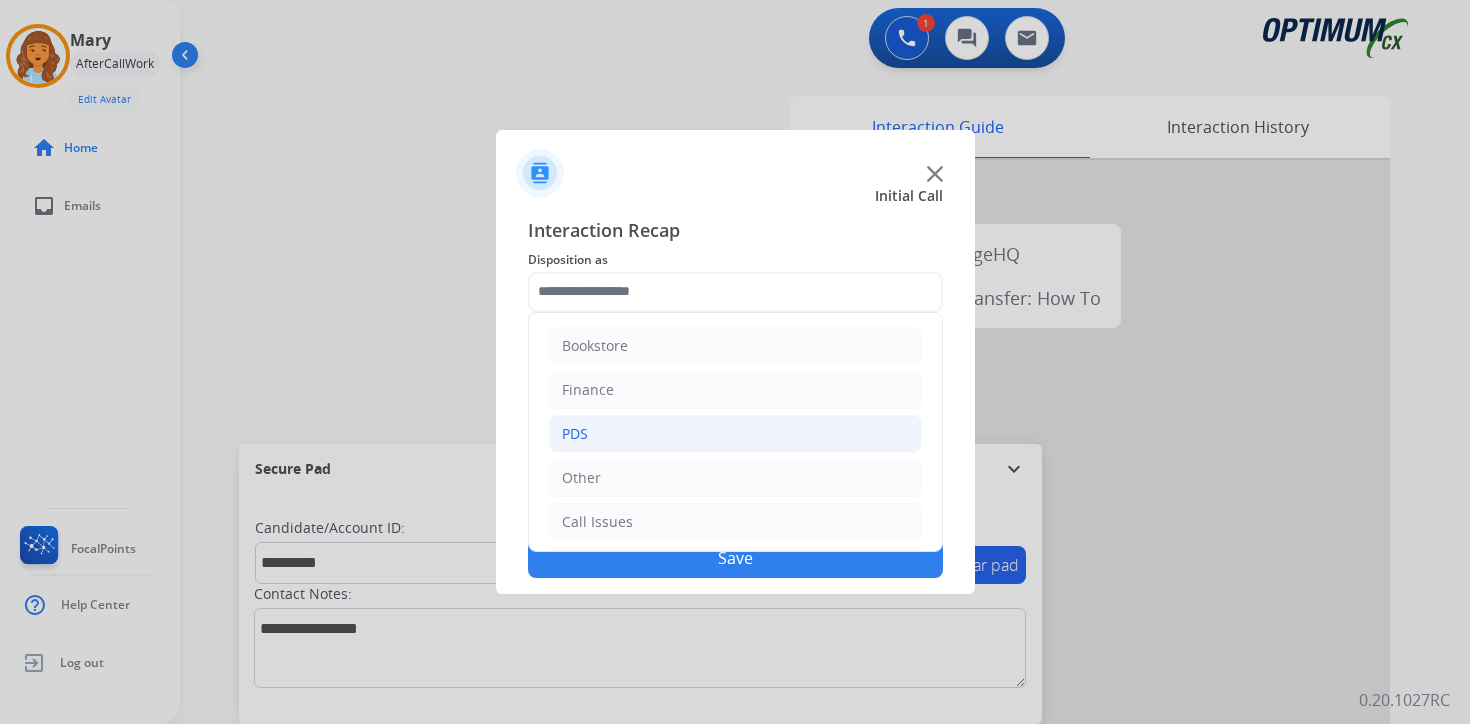 click on "PDS" 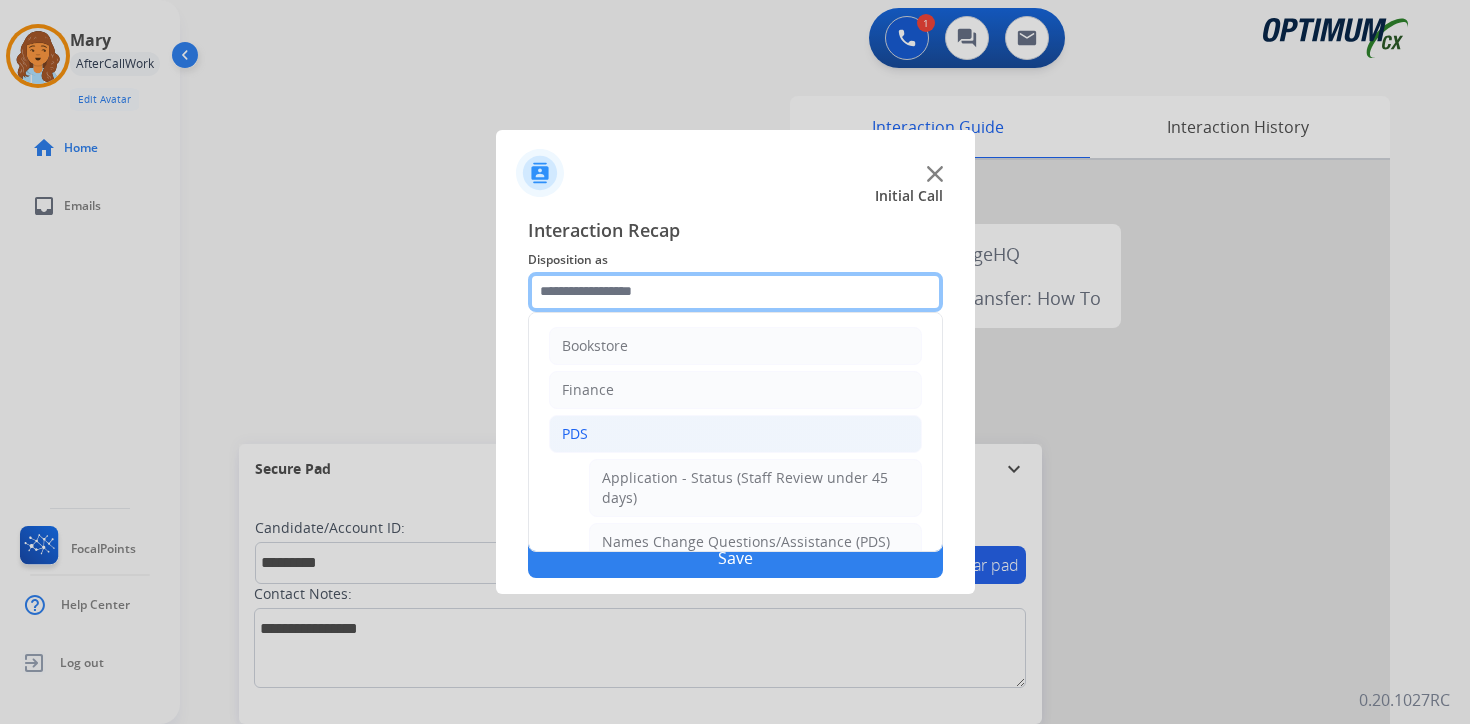 scroll, scrollTop: 333, scrollLeft: 0, axis: vertical 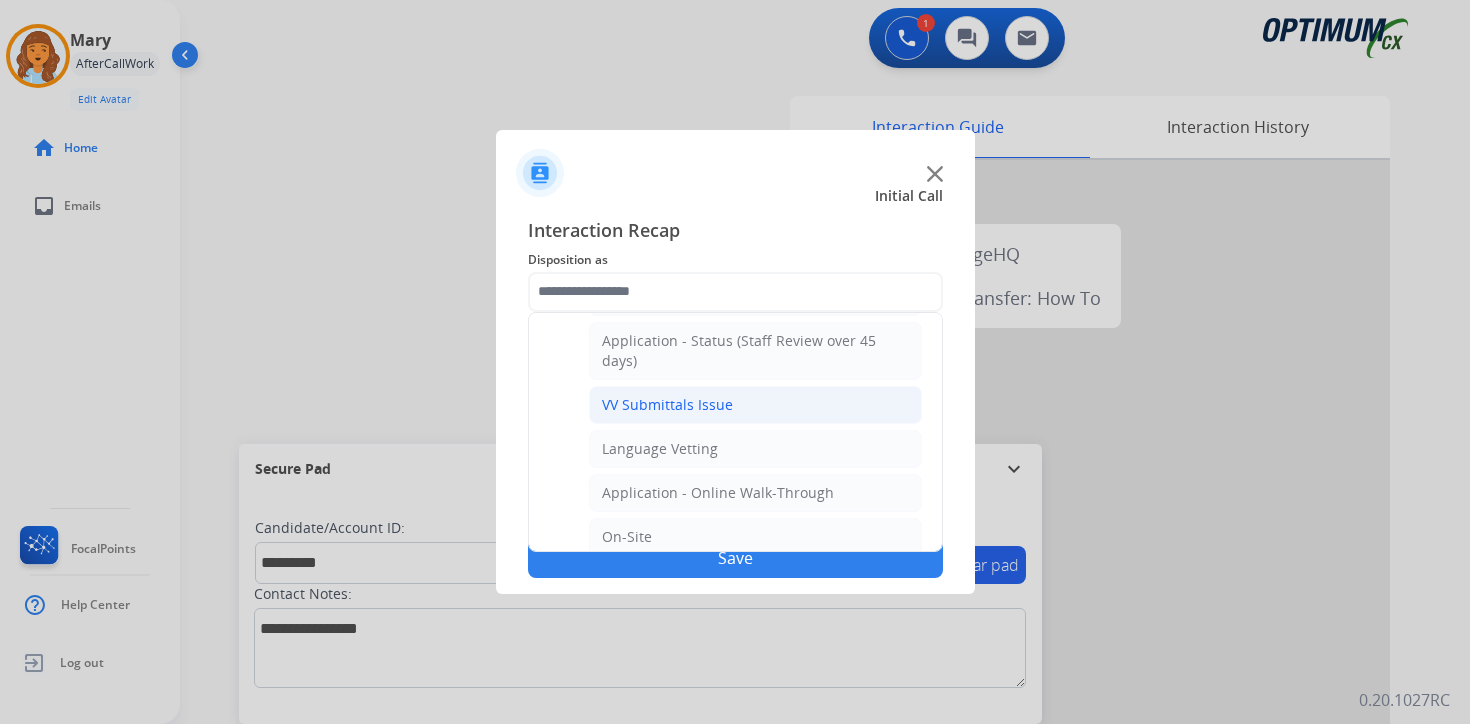 click on "VV Submittals Issue" 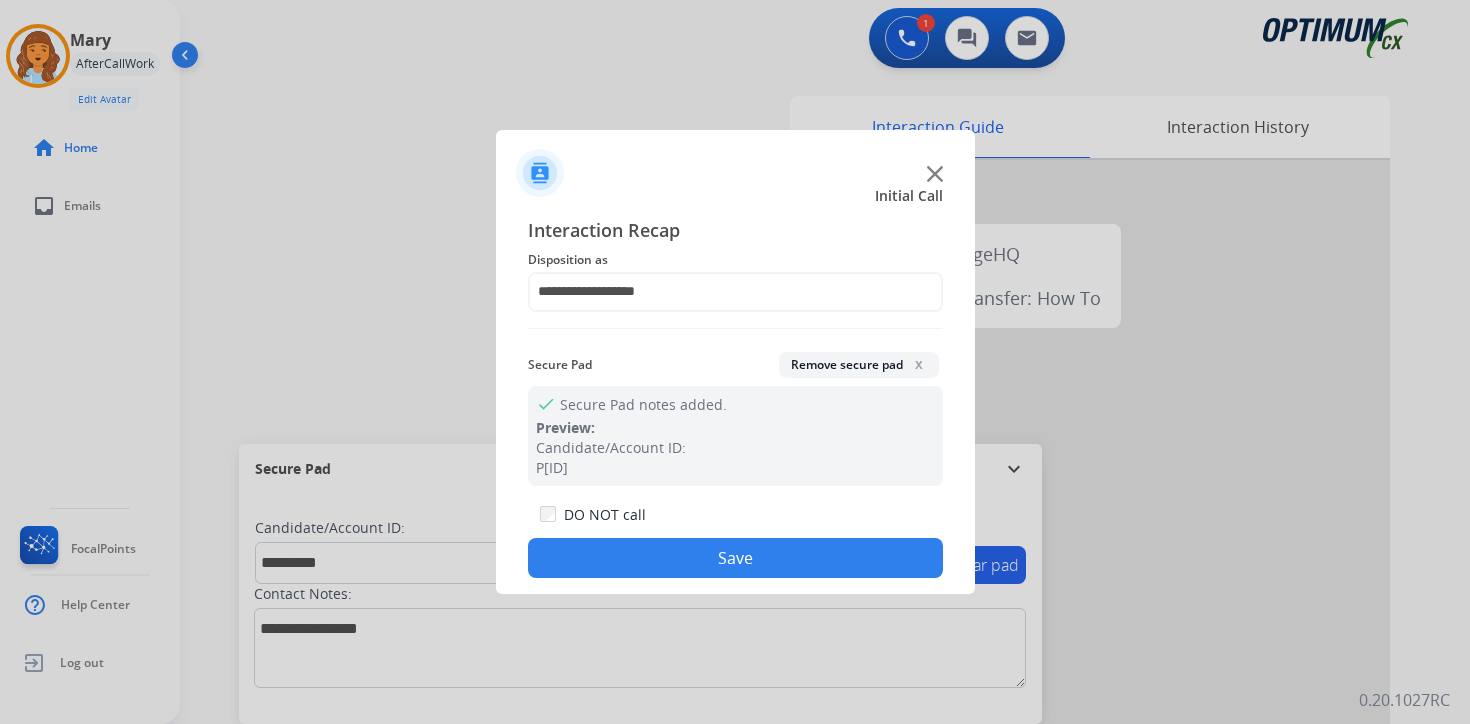 click on "Save" 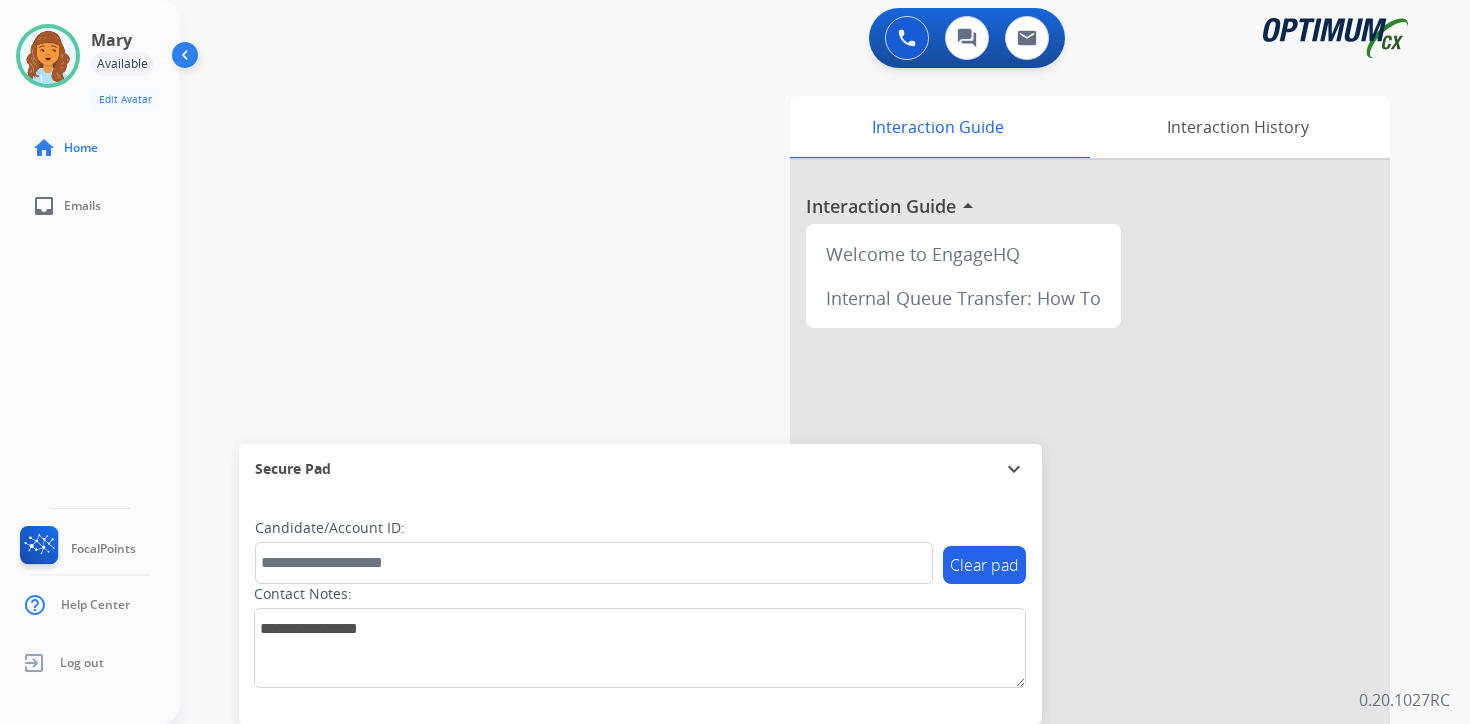 click on "0 Voice Interactions  0  Chat Interactions   0  Email Interactions swap_horiz Break voice bridge close_fullscreen Connect 3-Way Call merge_type Separate 3-Way Call  Interaction Guide   Interaction History  Interaction Guide arrow_drop_up  Welcome to EngageHQ   Internal Queue Transfer: How To  Secure Pad expand_more Clear pad Candidate/Account ID: Contact Notes:                  0.20.1027RC" at bounding box center (825, 362) 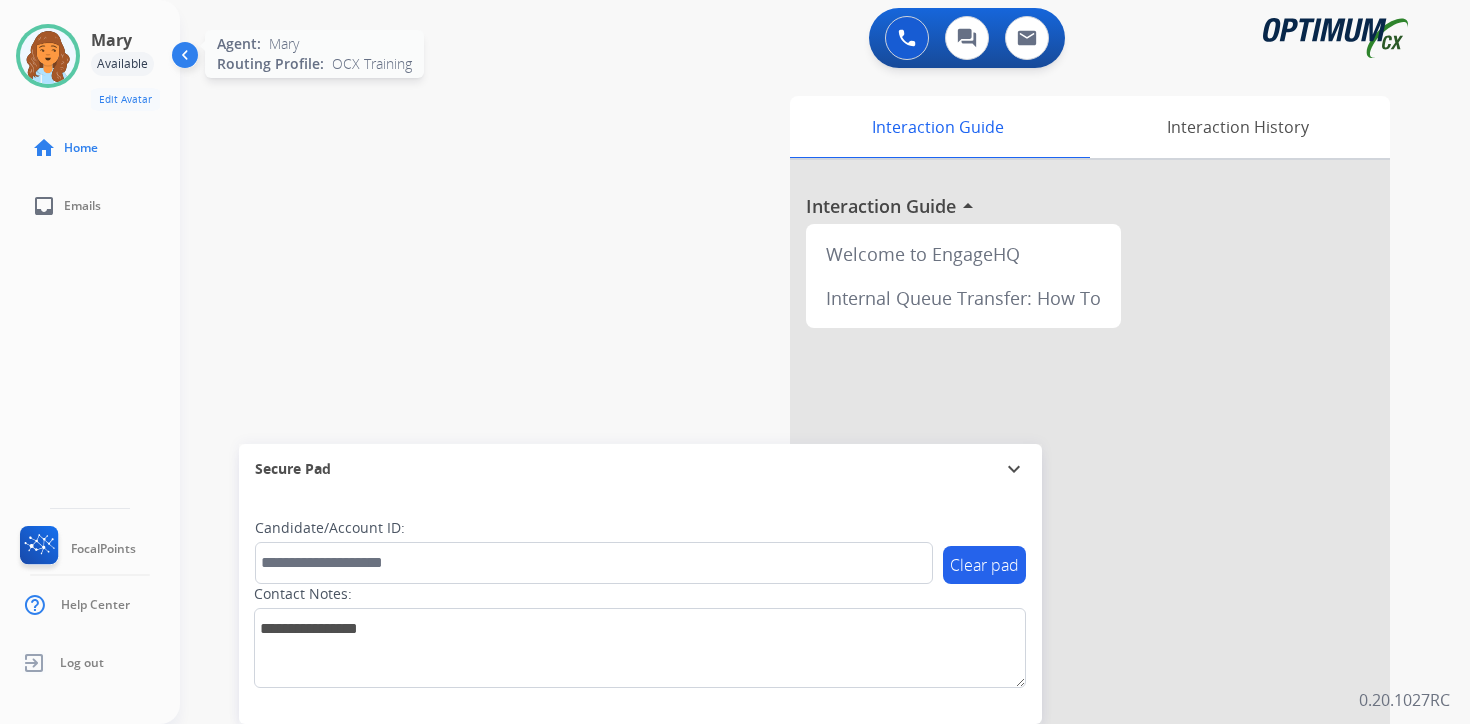 click at bounding box center [48, 56] 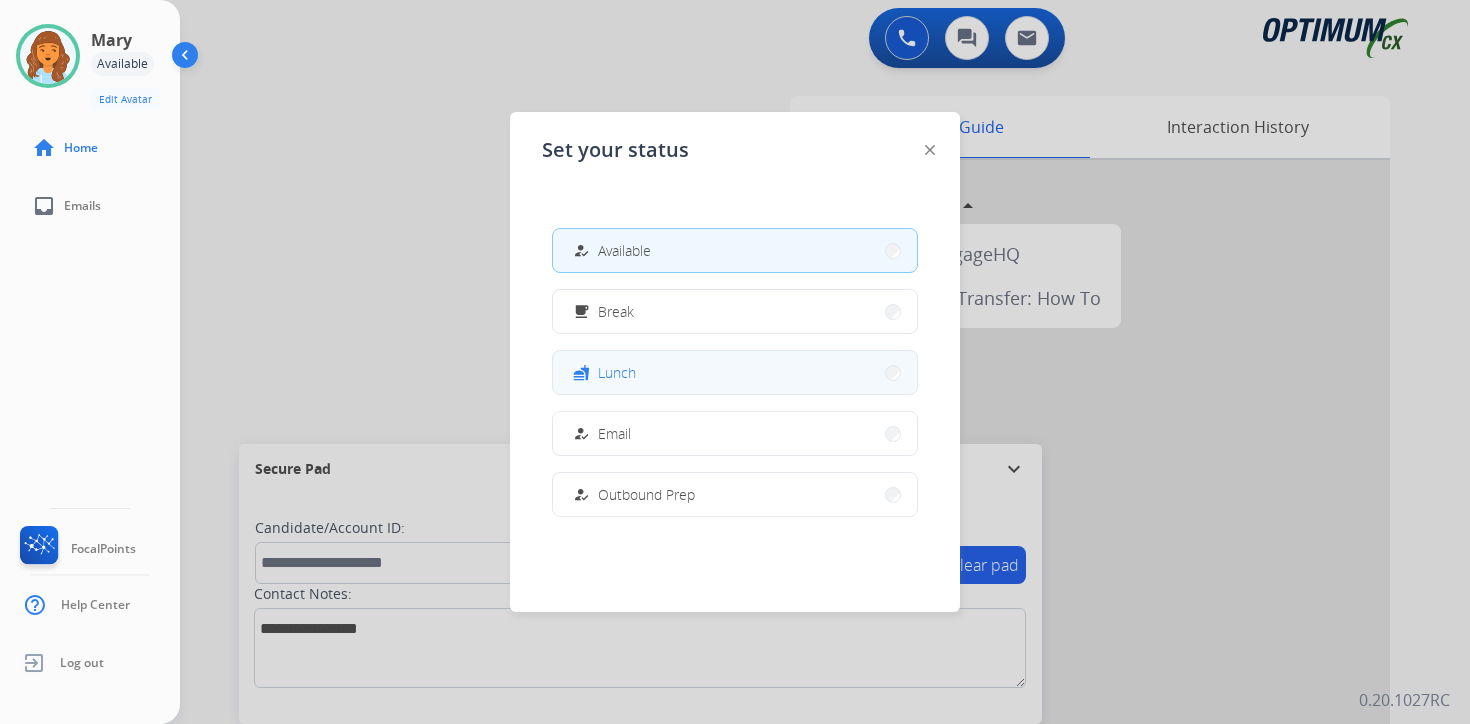 click on "fastfood Lunch" at bounding box center [735, 372] 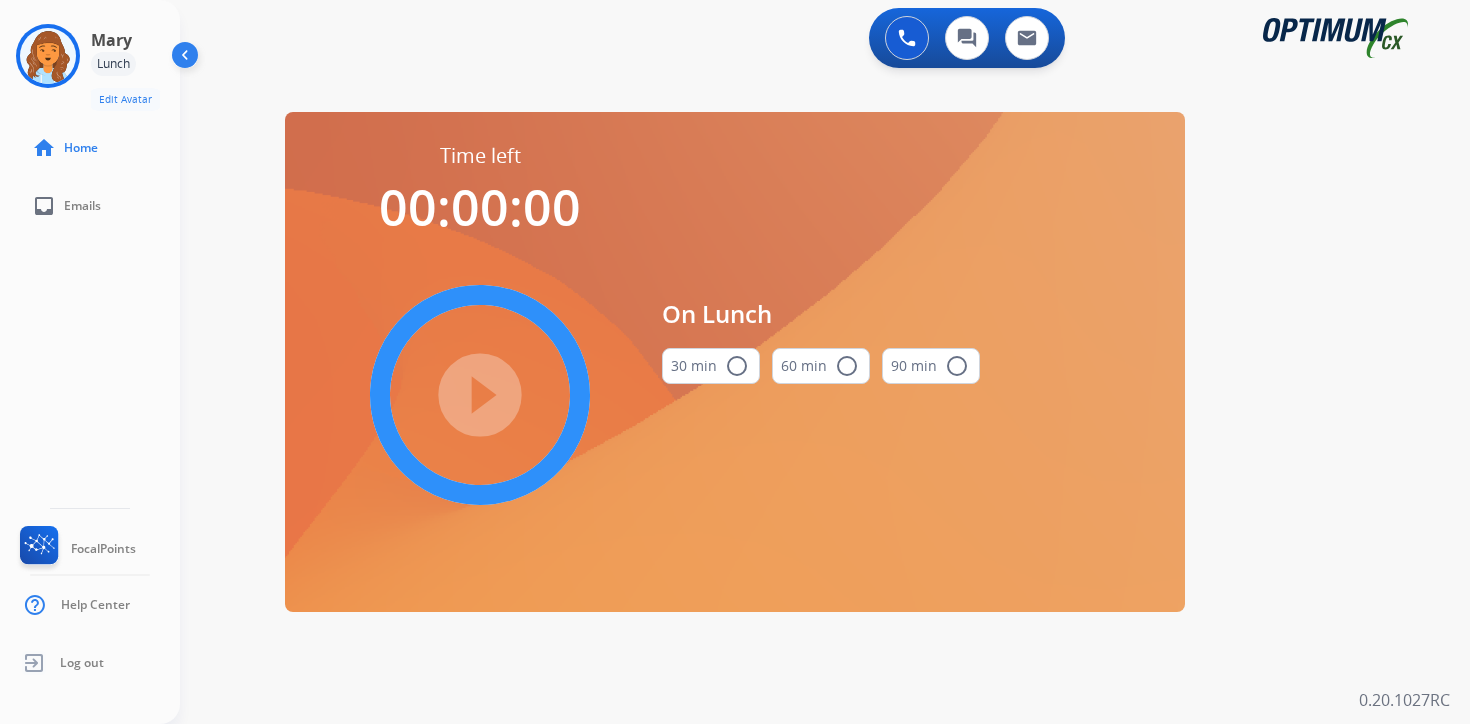 click on "0 Voice Interactions 0 Chat Interactions 0 Email Interactions swap_horiz Break voice bridge close_fullscreen Connect 3-Way Call merge_type Separate 3-Way Call Time left 00:00:00 play_circle_filled On Lunch 30 min radio_button_unchecked 60 min radio_button_unchecked 90 min radio_button_unchecked Interaction Guide Interaction History Interaction Guide arrow_drop_up Welcome to EngageHQ Internal Queue Transfer: How To Secure Pad expand_more Clear pad Candidate/Account ID: Contact Notes: 0.20.1027RC" at bounding box center [825, 362] 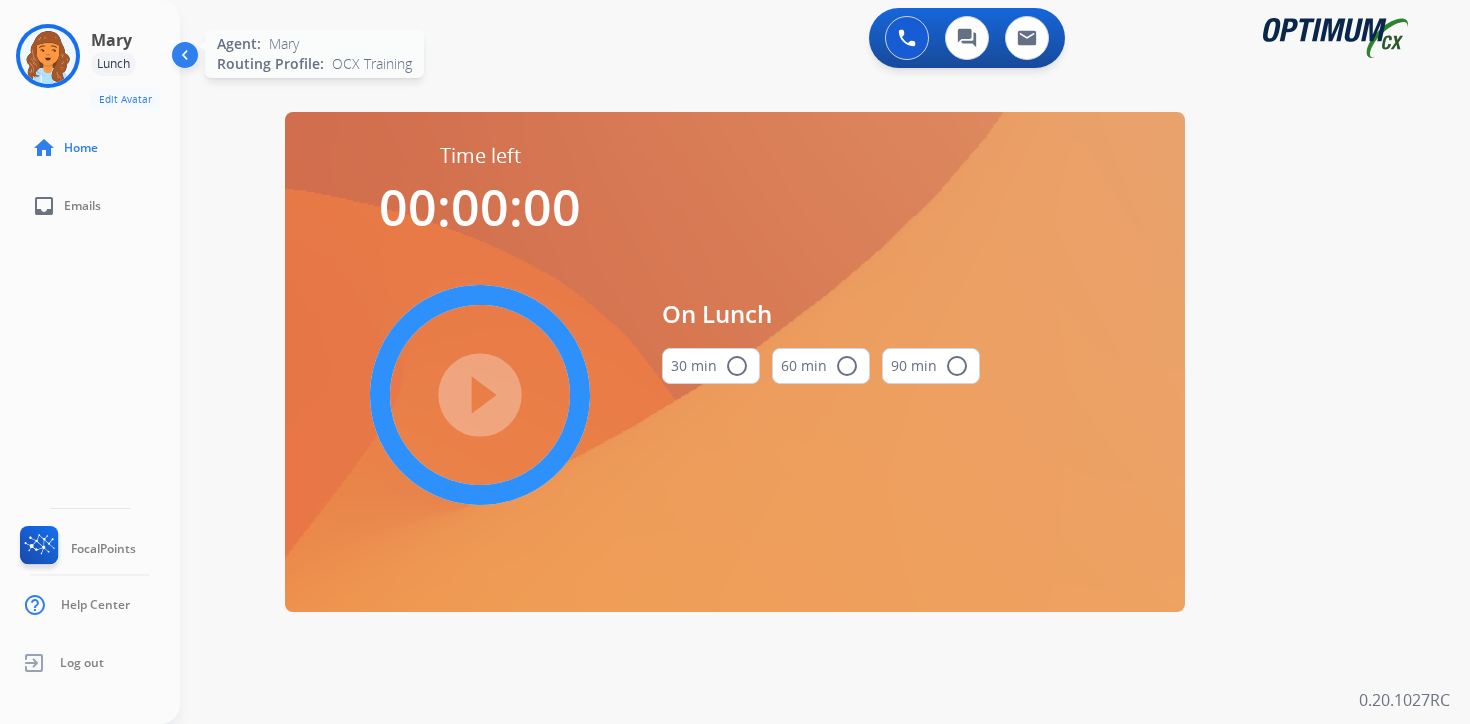 click at bounding box center (48, 56) 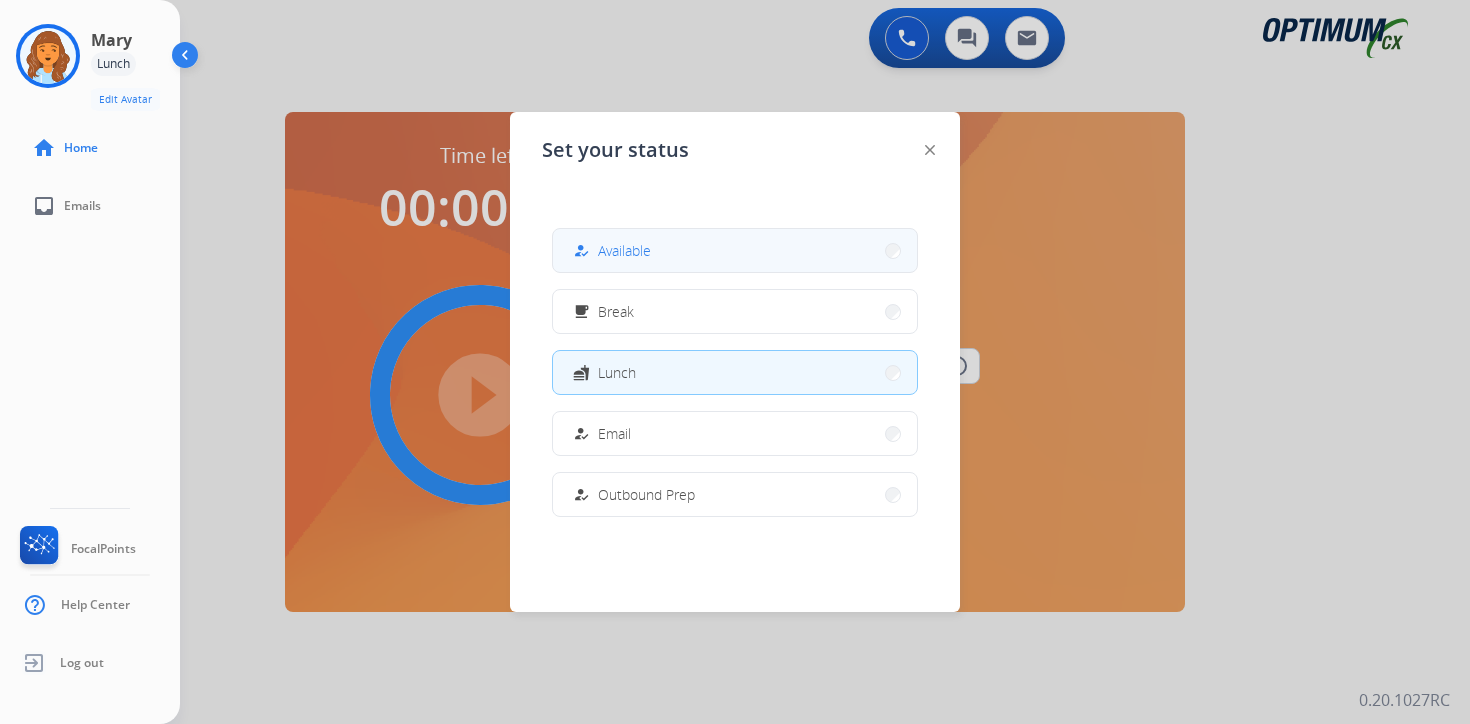 click on "how_to_reg Available" at bounding box center [735, 250] 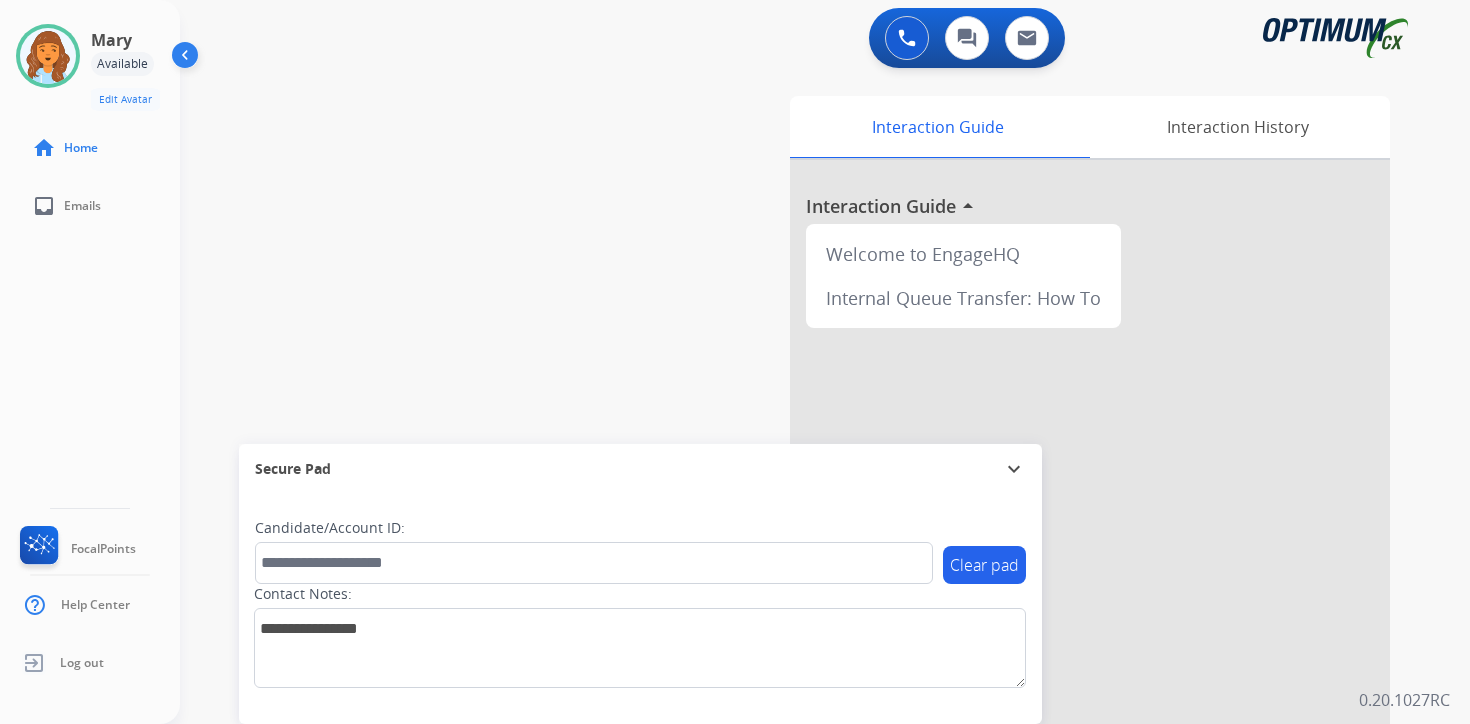 click on "0 Voice Interactions  0  Chat Interactions   0  Email Interactions swap_horiz Break voice bridge close_fullscreen Connect 3-Way Call merge_type Separate 3-Way Call  Interaction Guide   Interaction History  Interaction Guide arrow_drop_up  Welcome to EngageHQ   Internal Queue Transfer: How To  Secure Pad expand_more Clear pad Candidate/Account ID: Contact Notes:                  0.20.1027RC" at bounding box center [825, 362] 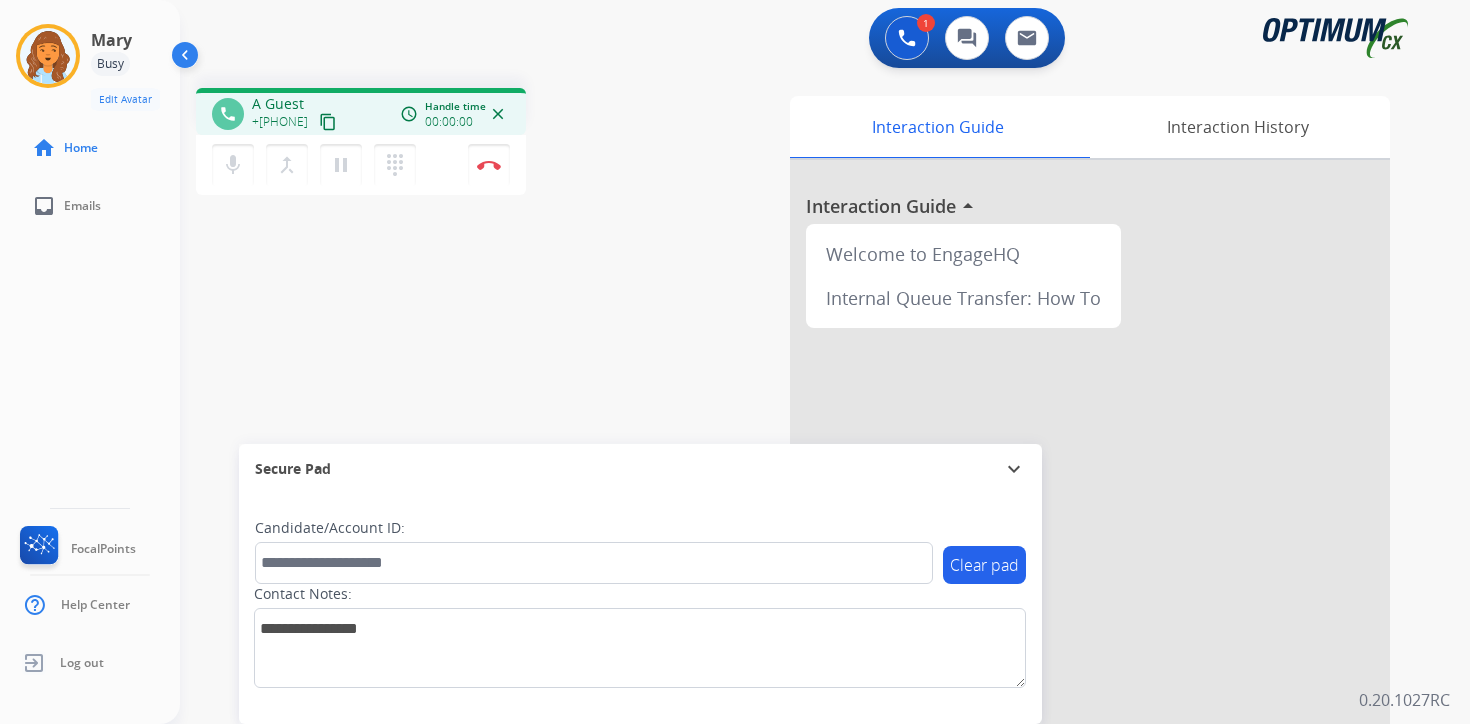click on "content_copy" at bounding box center (328, 122) 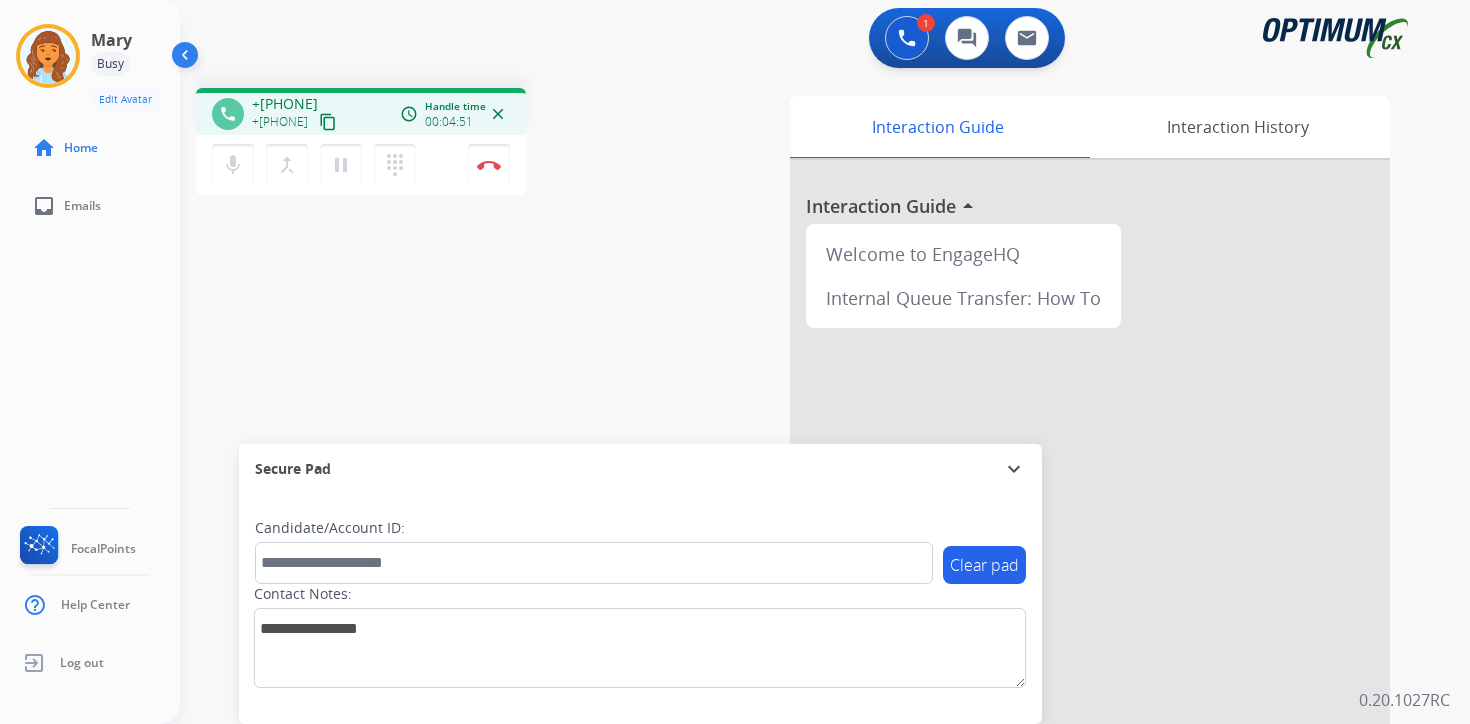 click on "1 Voice Interactions 0 Chat Interactions 0 Email Interactions phone +[PHONE] +[PHONE] content_copy access_time Call metrics Queue 00:10 Hold 00:00 Talk 04:42 Total 04:51 Handle time 00:04:51 close mic Mute merge_type Bridge pause Hold dialpad Dialpad Disconnect swap_horiz Break voice bridge close_fullscreen Connect 3-Way Call merge_type Separate 3-Way Call Interaction Guide Interaction History Interaction Guide arrow_drop_up Welcome to EngageHQ Internal Queue Transfer: How To Secure Pad expand_more Clear pad Candidate/Account ID: Contact Notes: 0.20.1027RC" at bounding box center (825, 362) 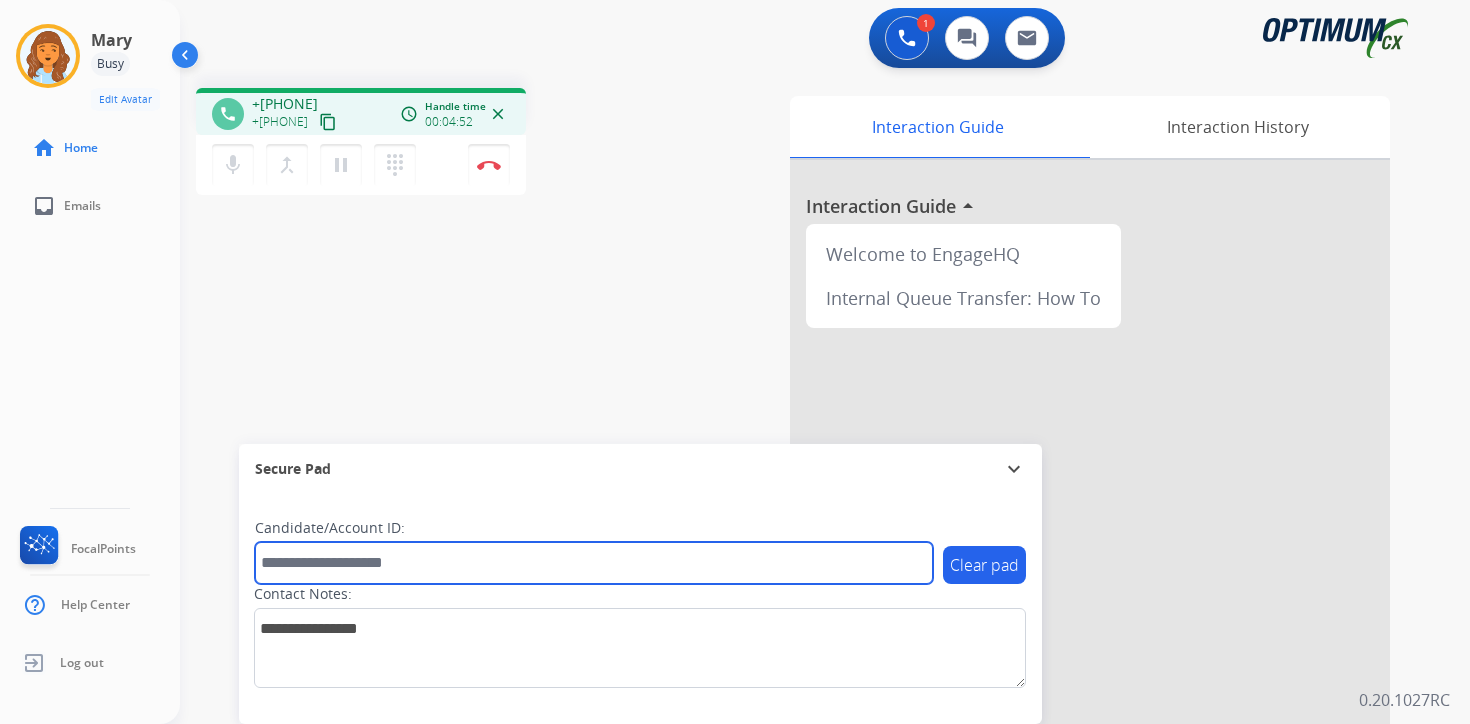 click at bounding box center [594, 563] 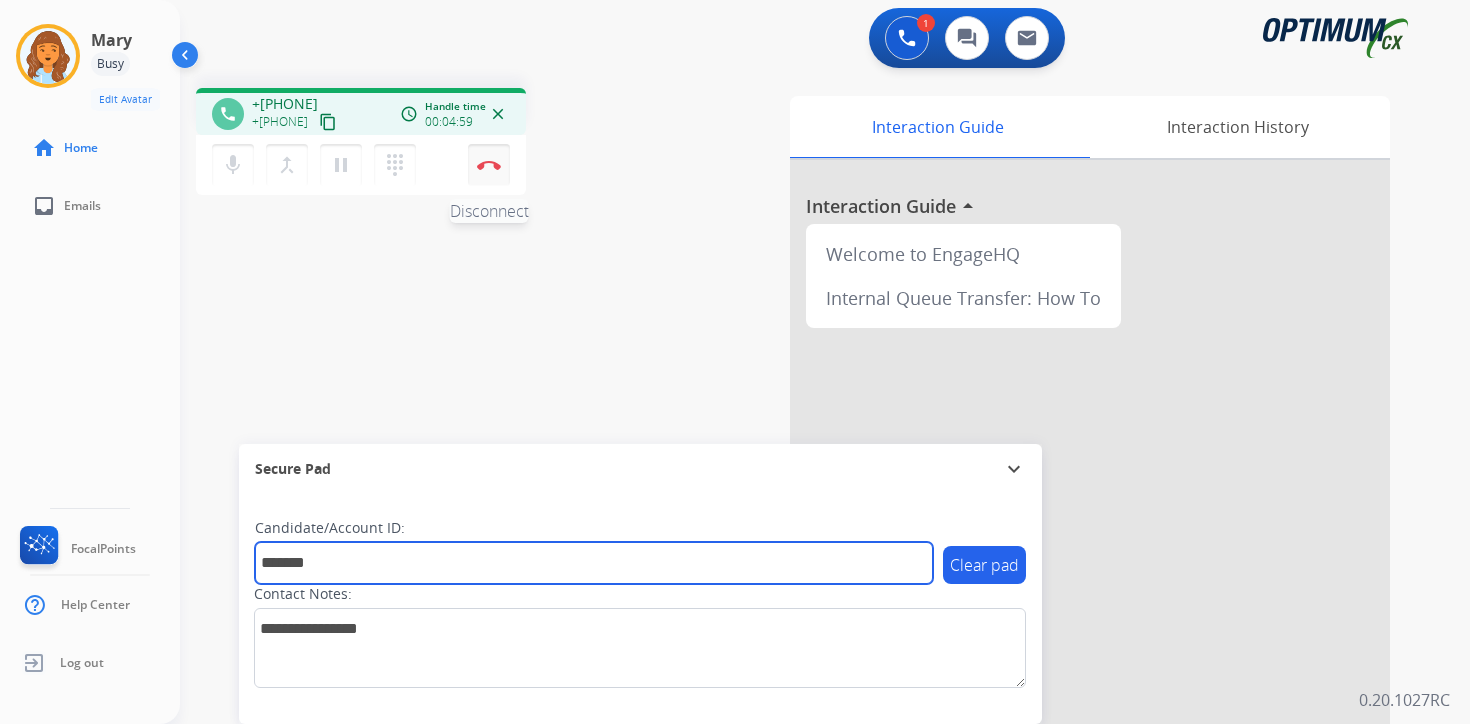type on "*******" 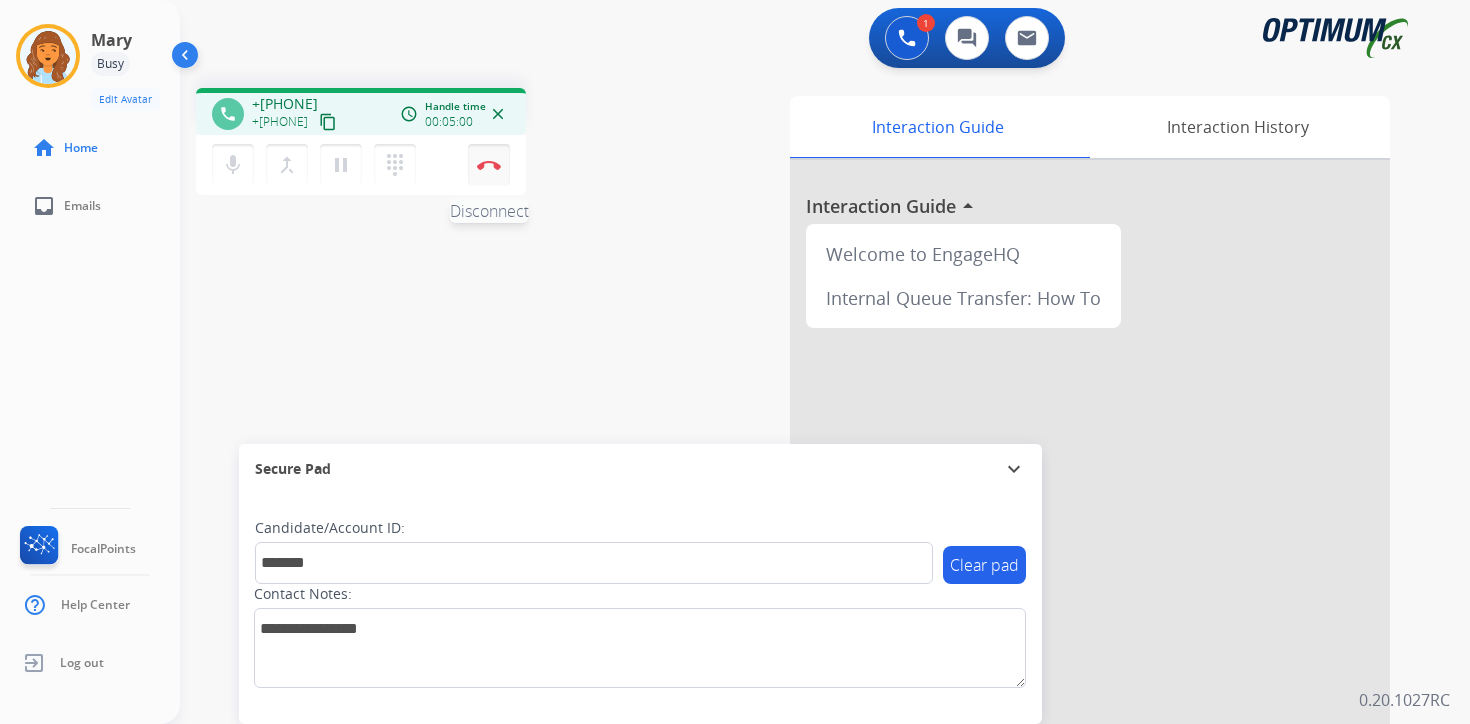 click on "Disconnect" at bounding box center (489, 165) 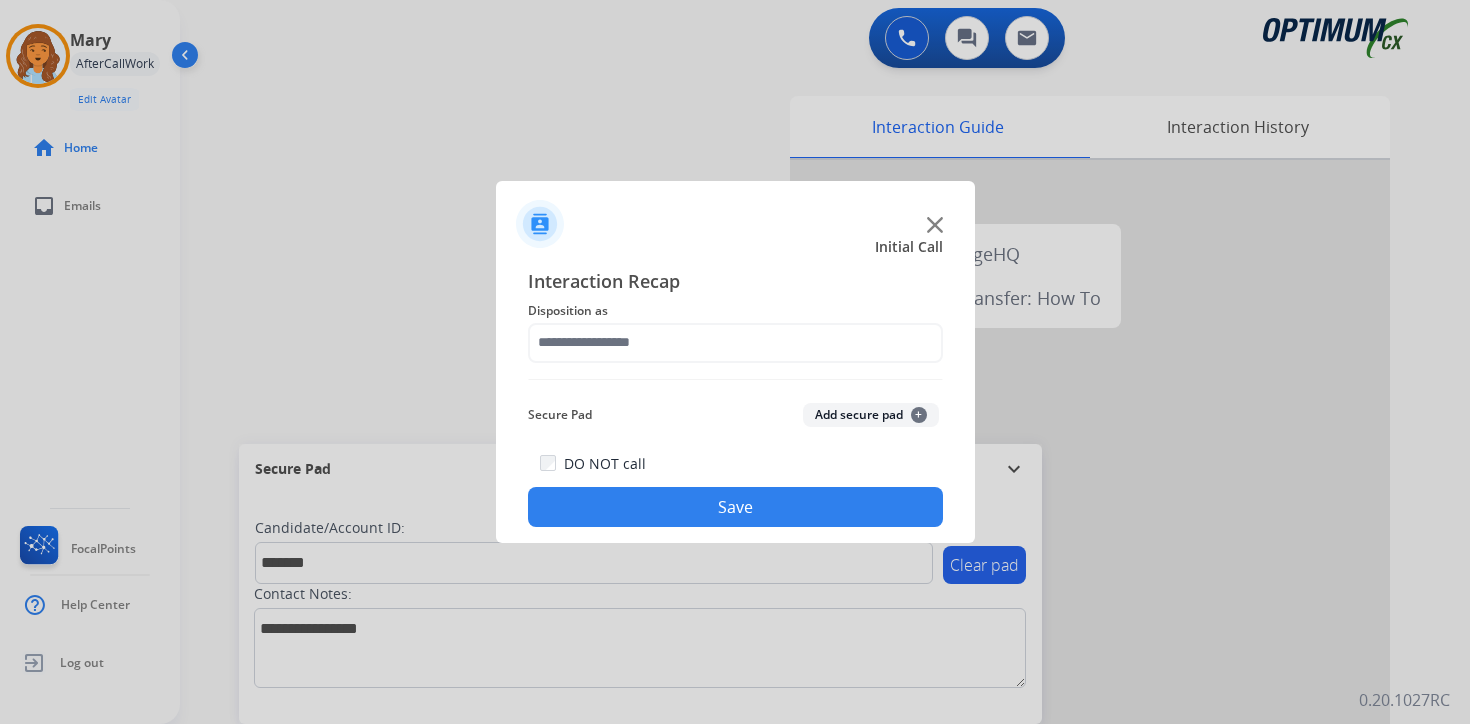 click on "Add secure pad  +" 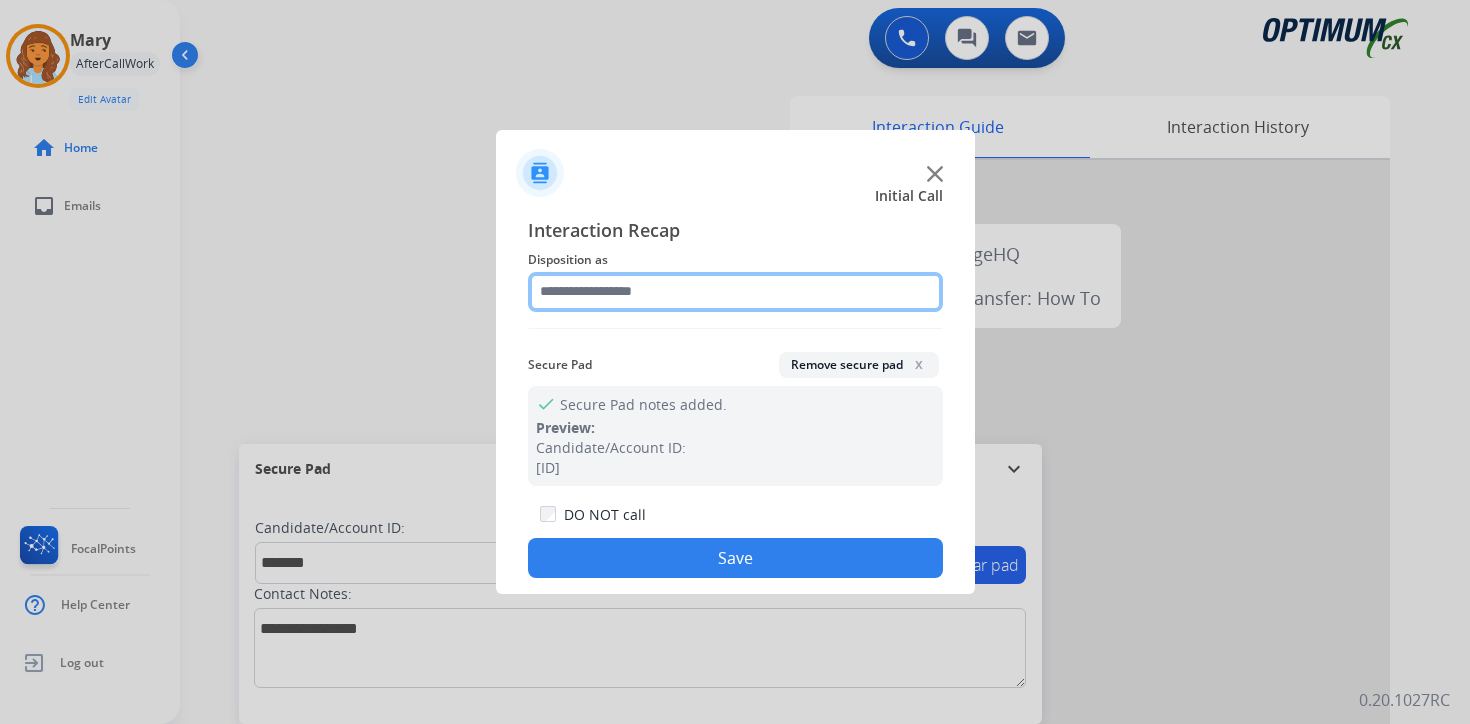 click 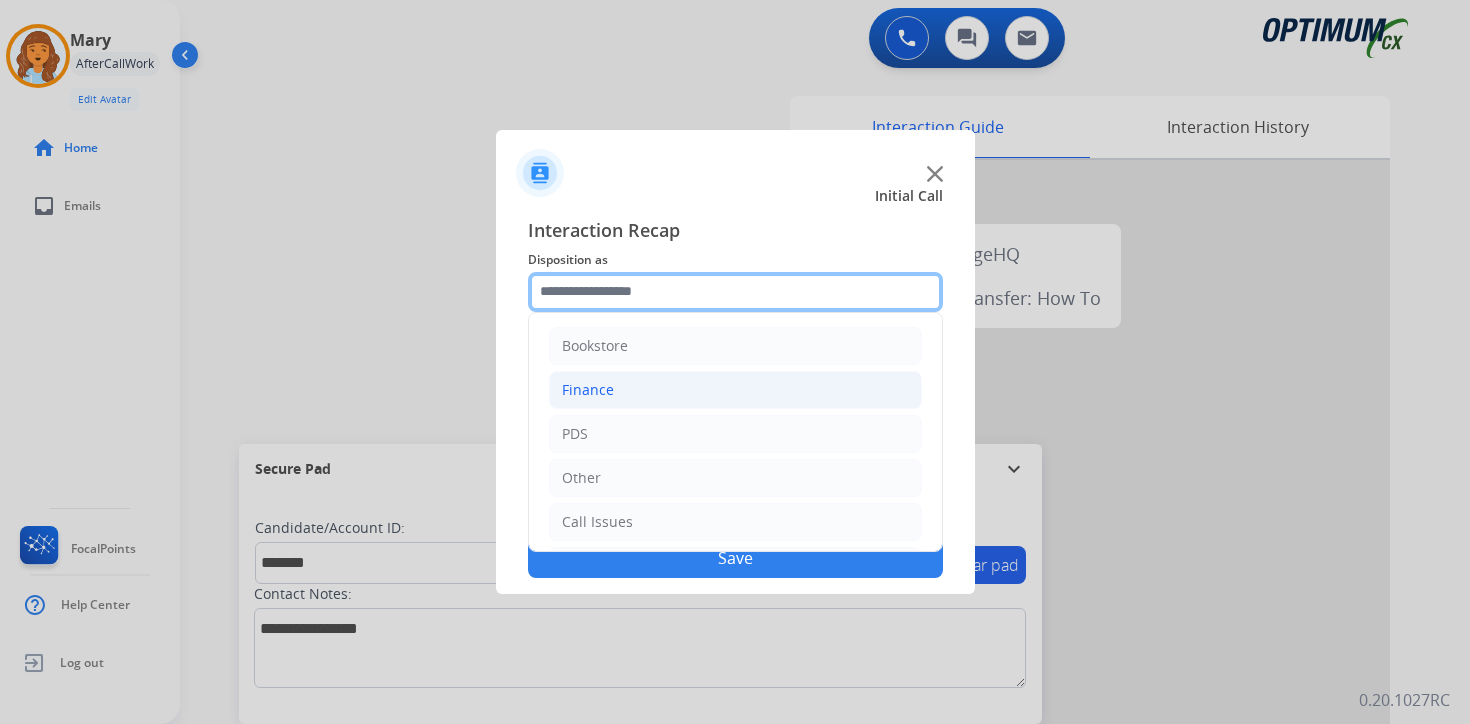 scroll, scrollTop: 136, scrollLeft: 0, axis: vertical 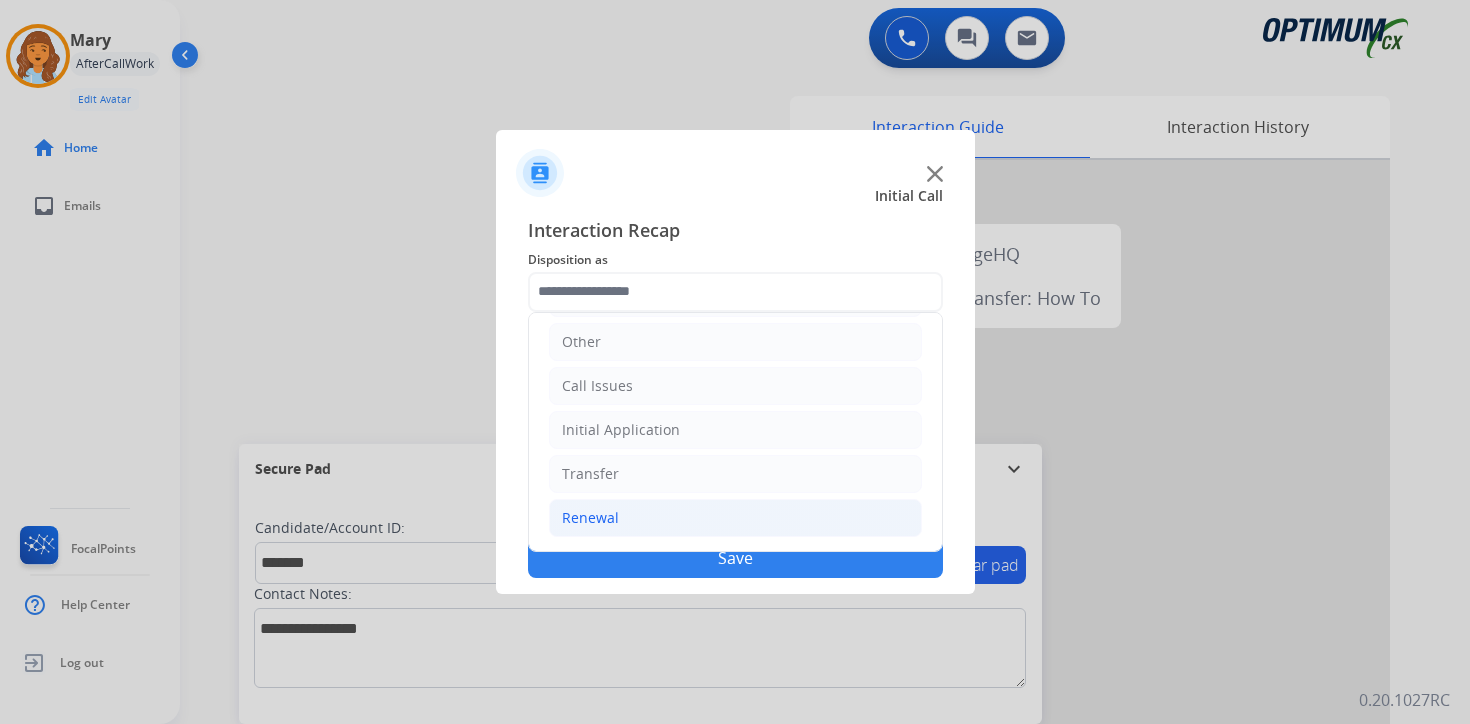 click on "Renewal" 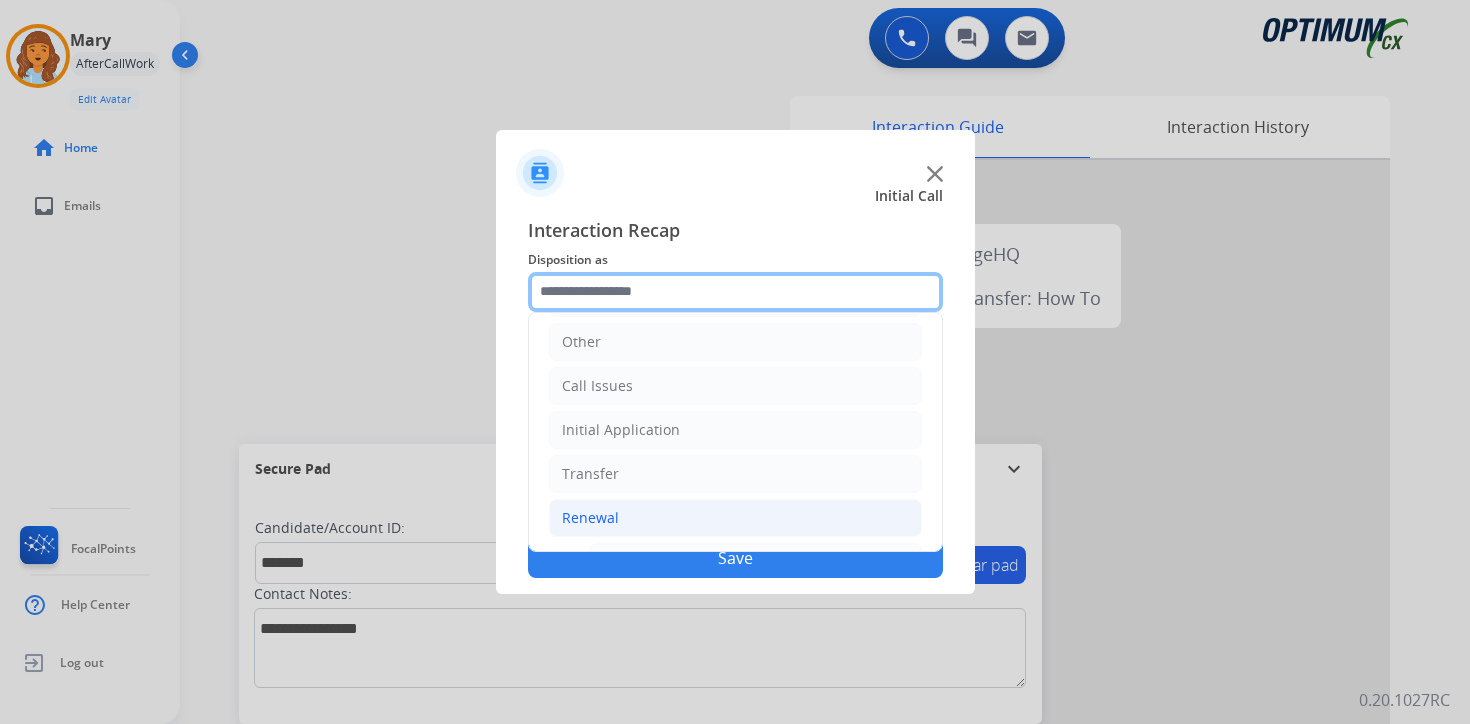 scroll, scrollTop: 469, scrollLeft: 0, axis: vertical 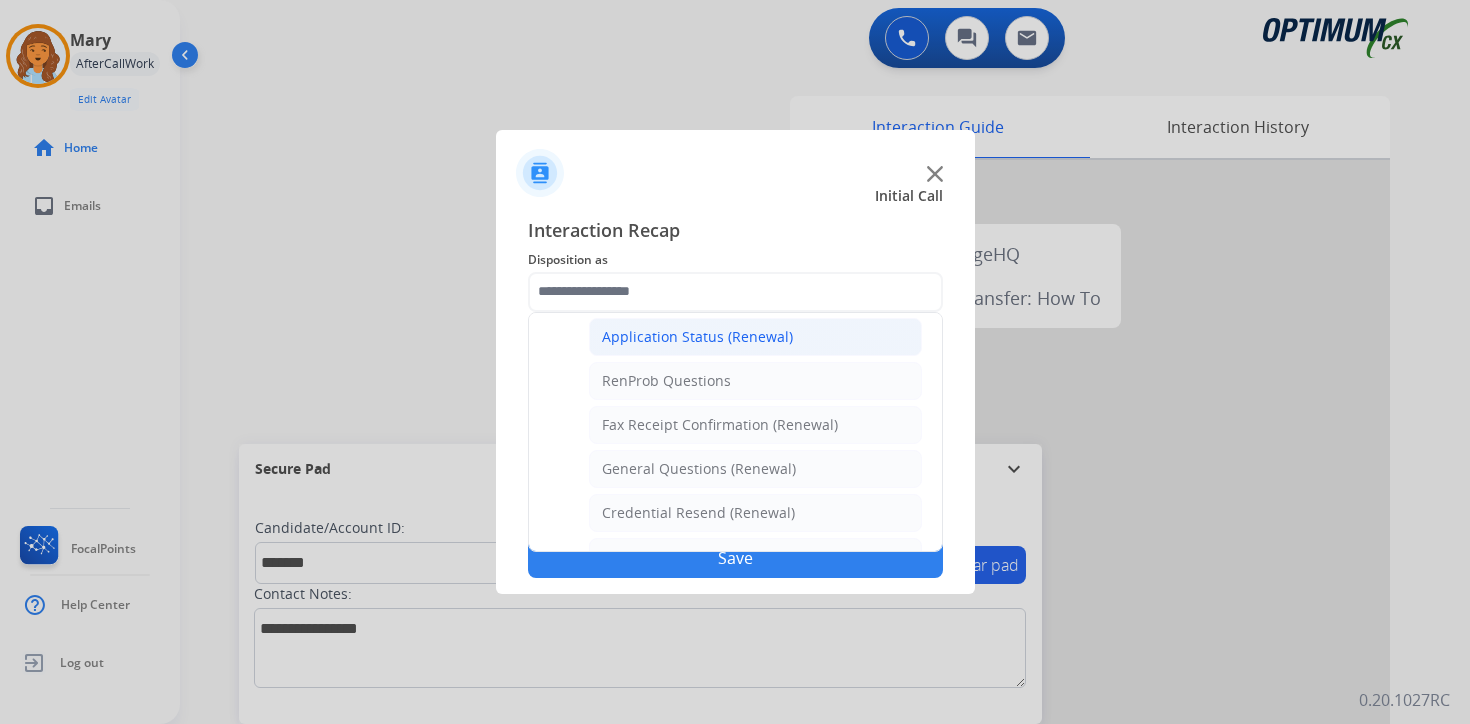 click on "Application Status (Renewal)" 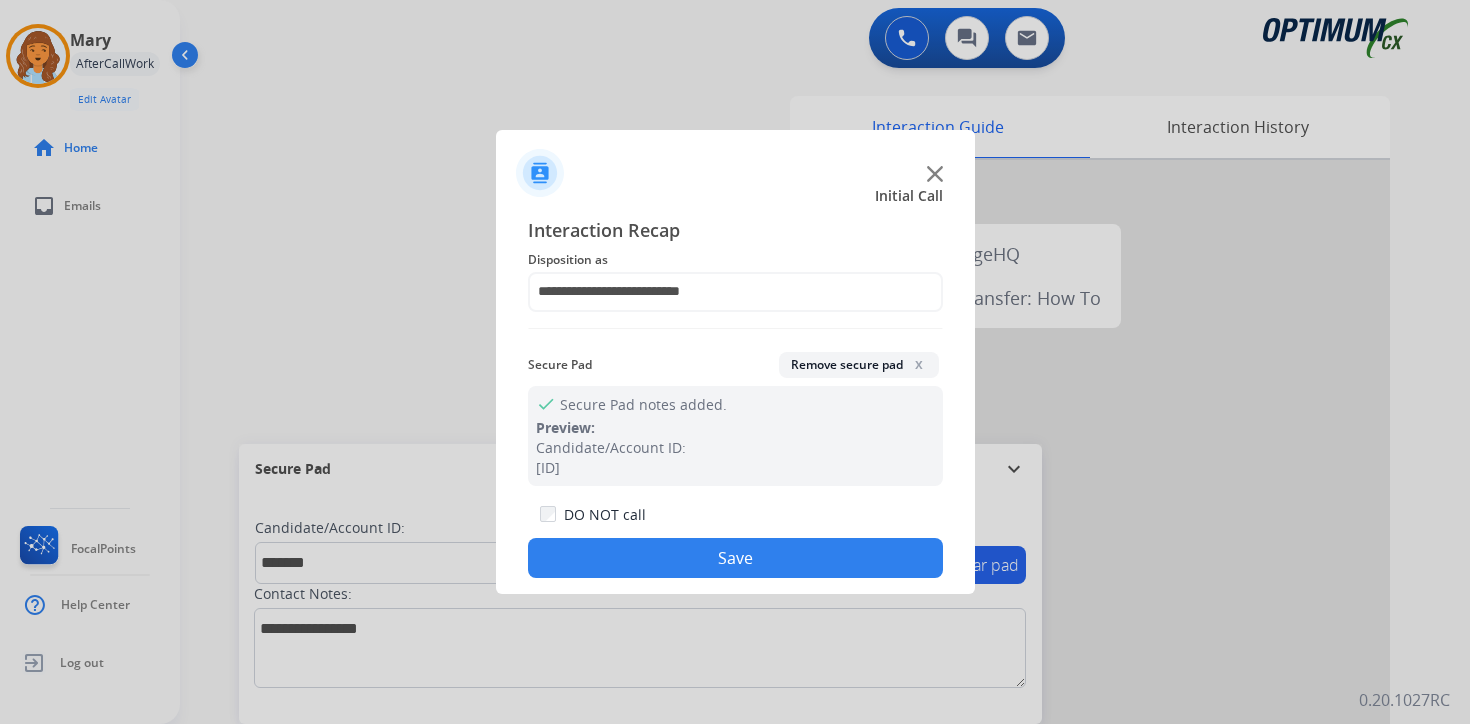 click on "Save" 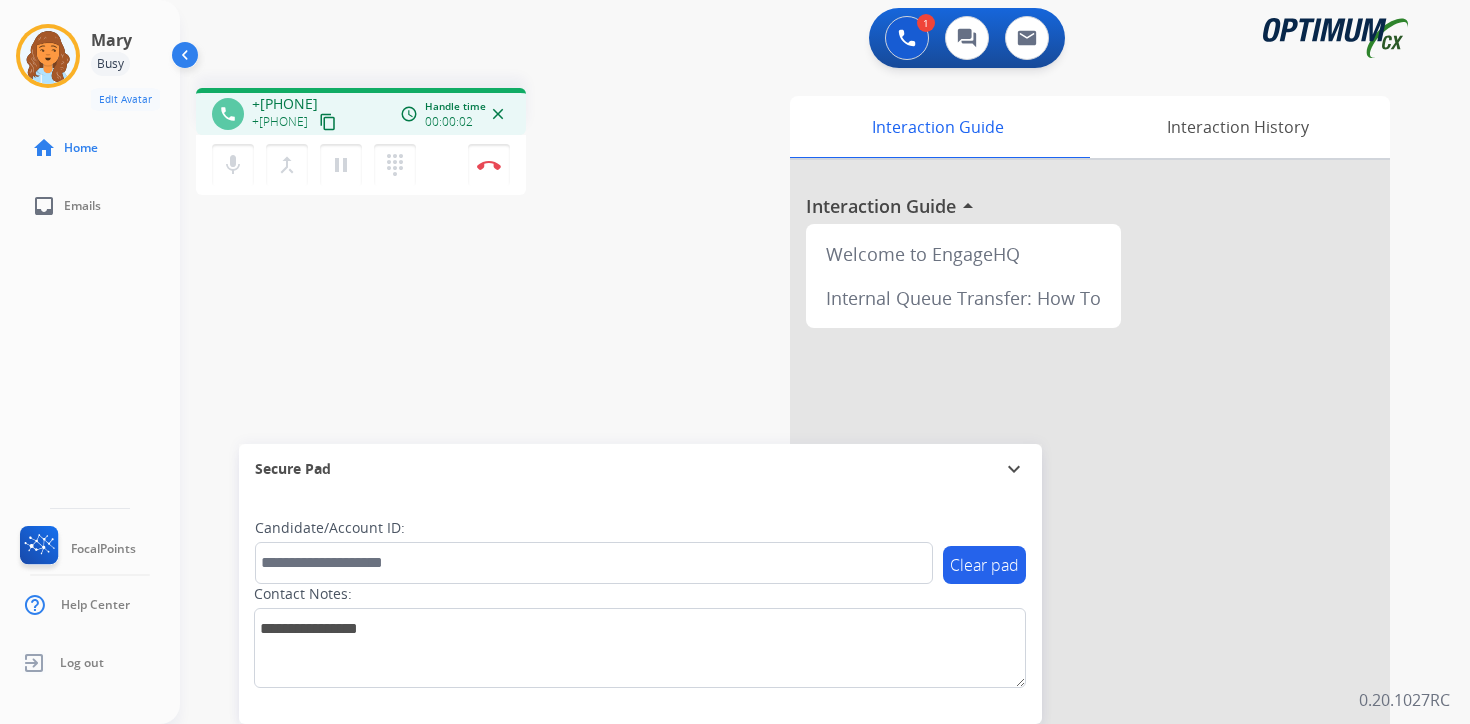 click on "content_copy" at bounding box center [328, 122] 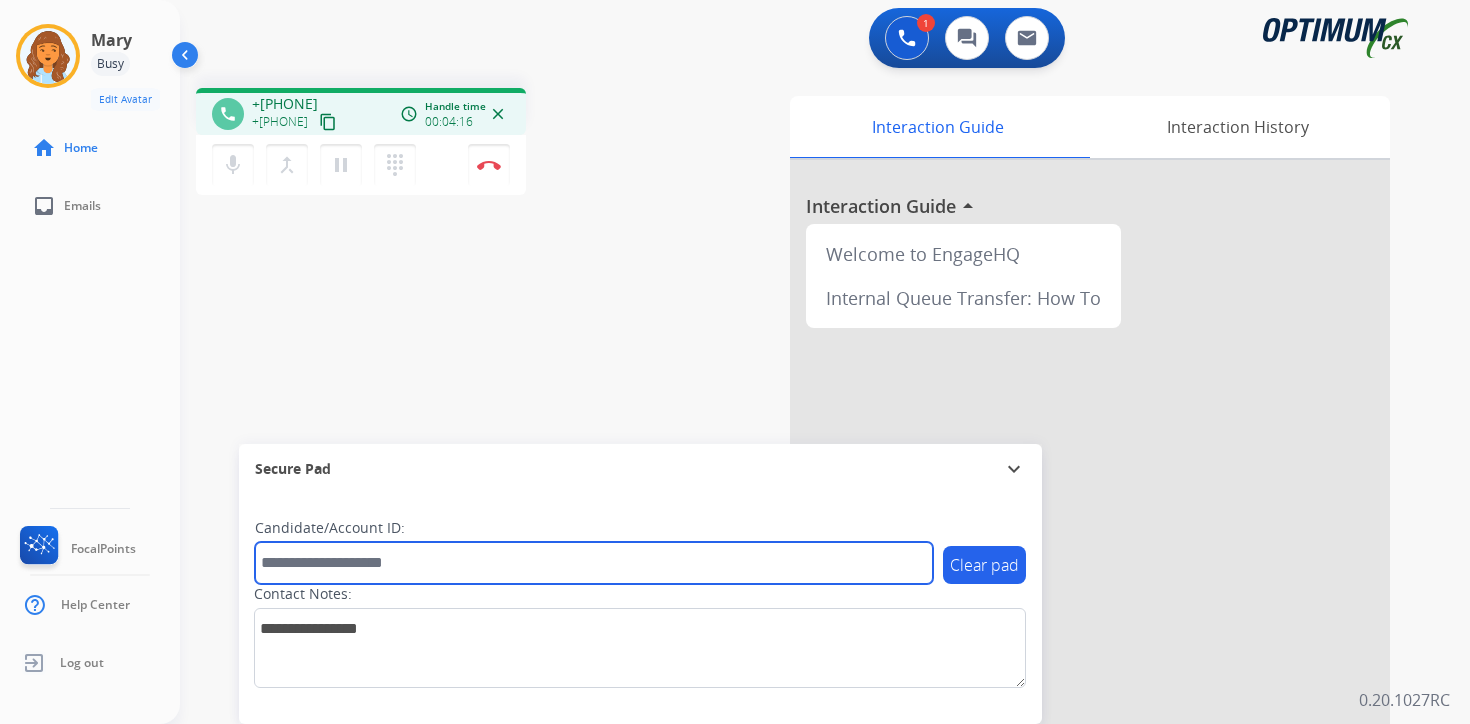 click at bounding box center (594, 563) 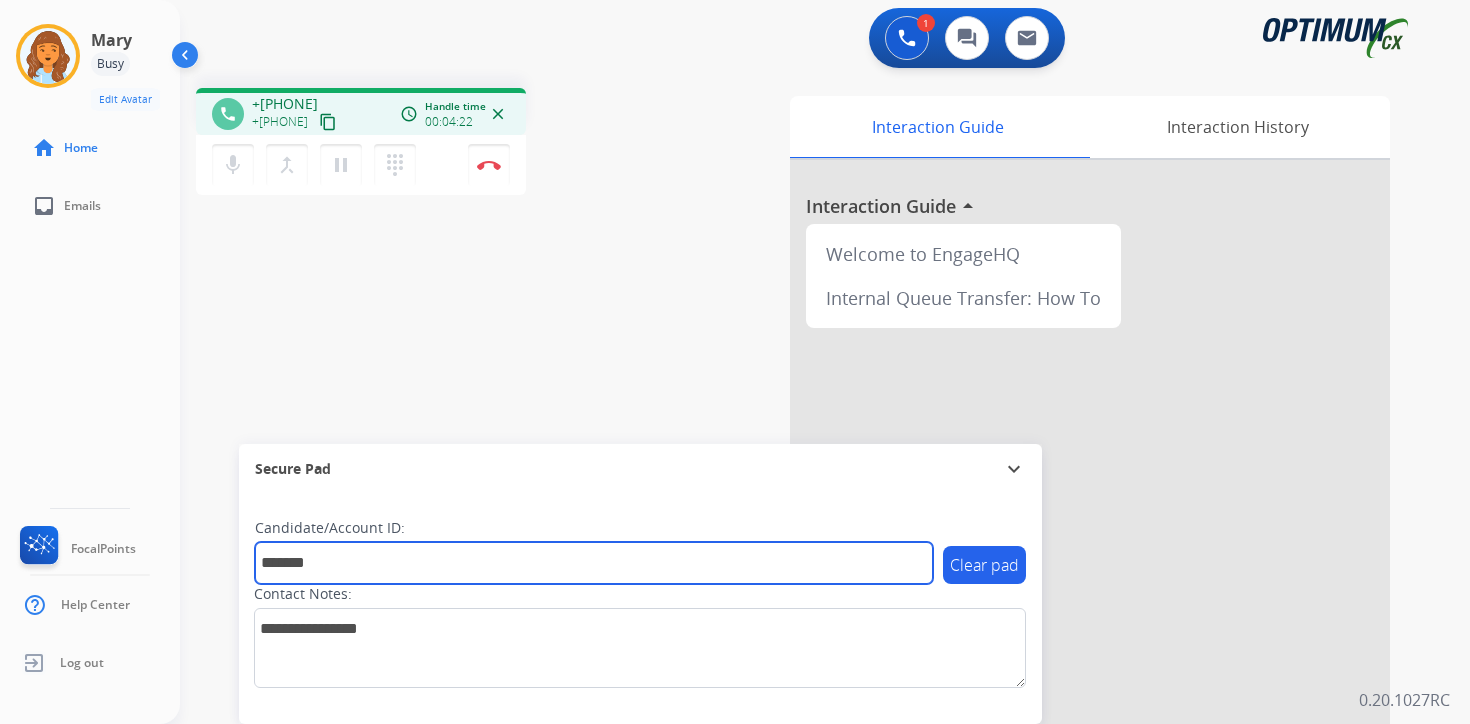 type on "*******" 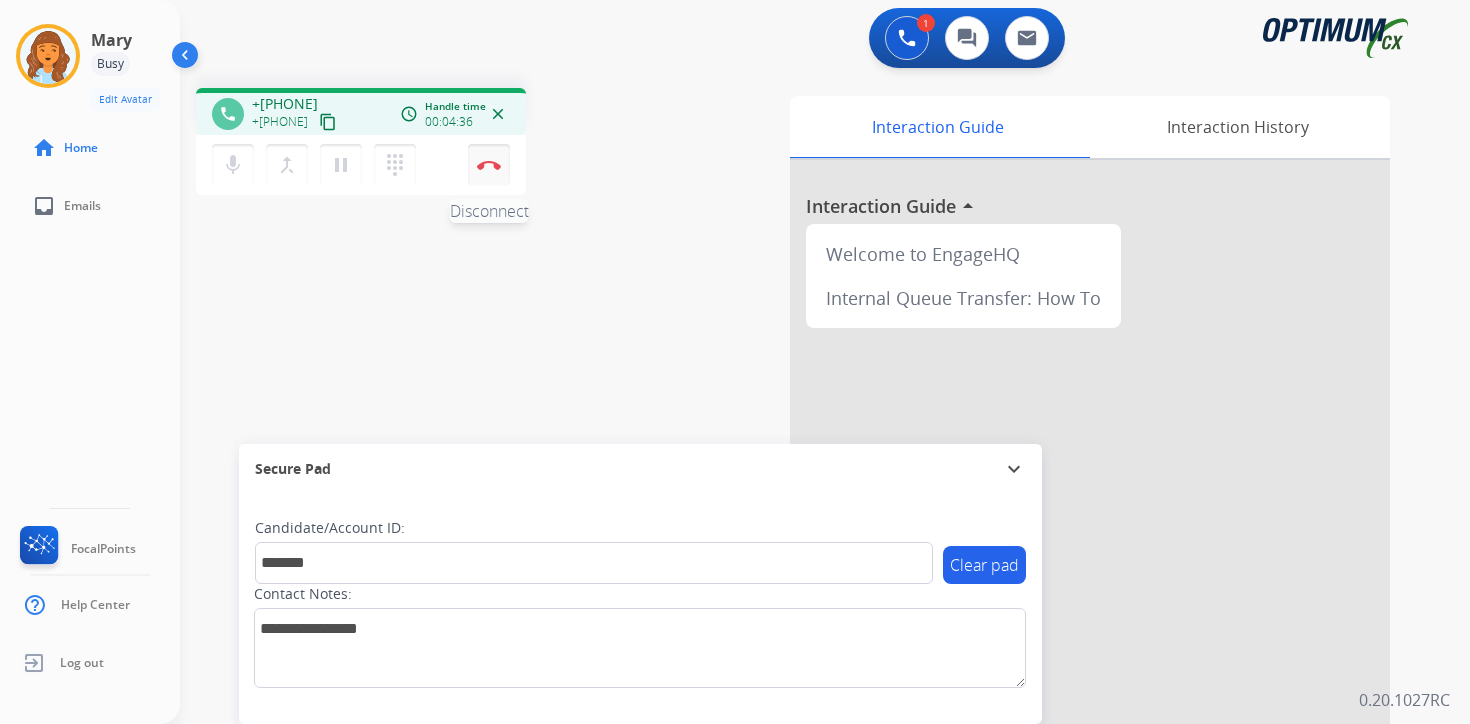 click at bounding box center [489, 165] 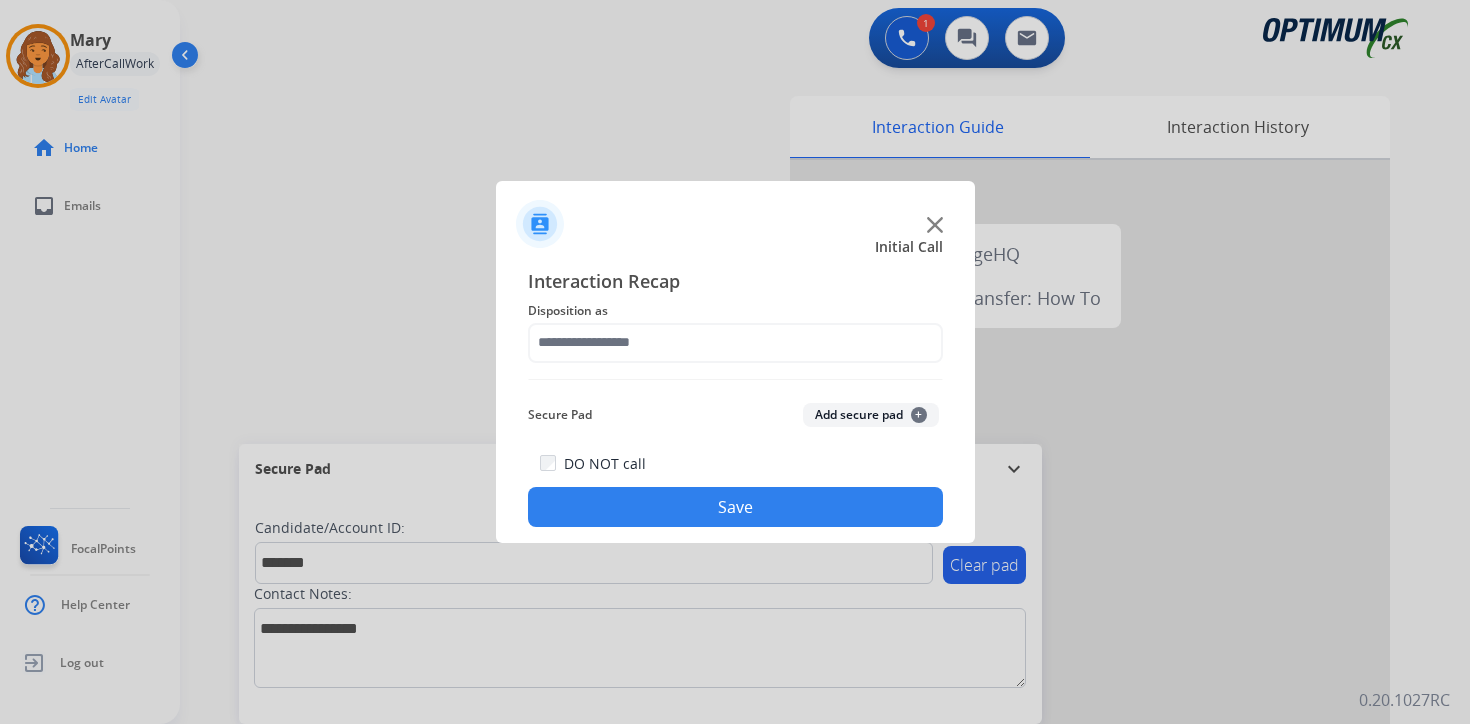 click on "Add secure pad  +" 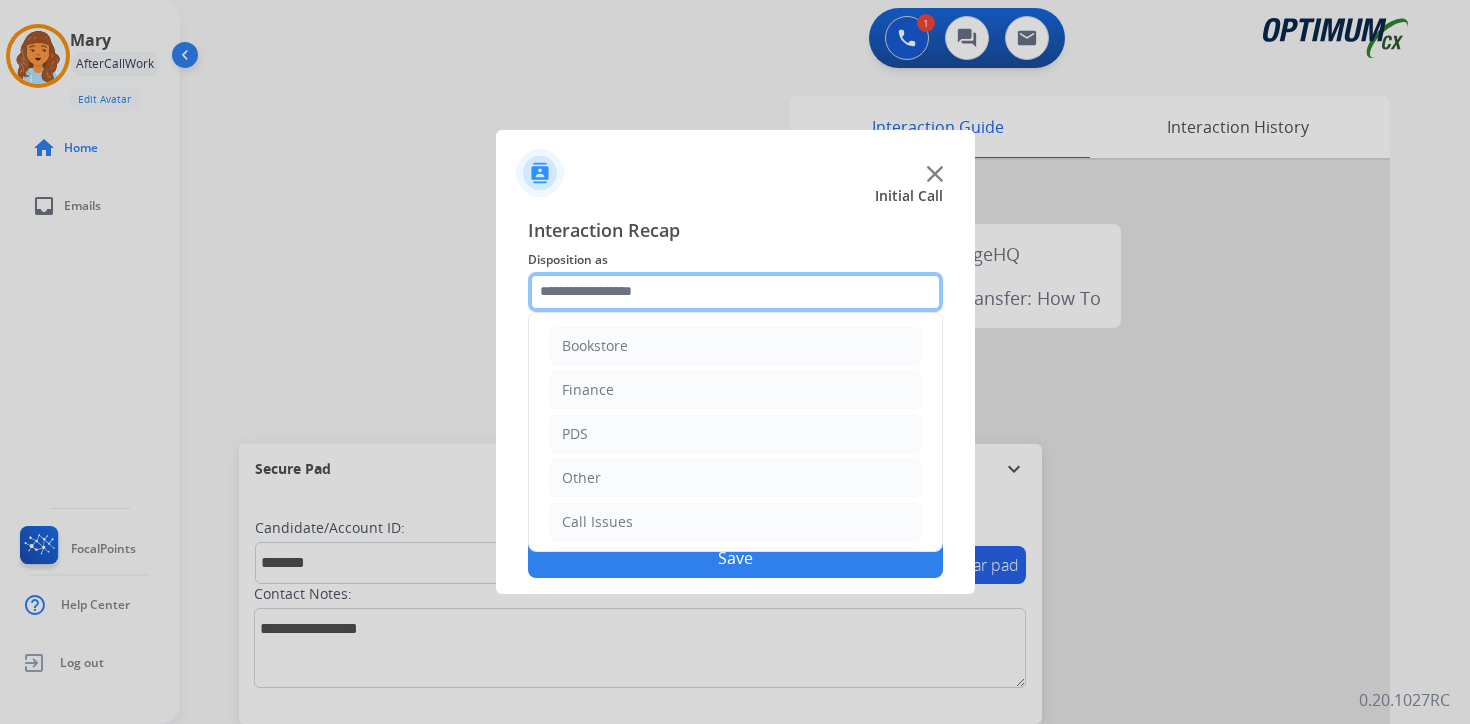 click 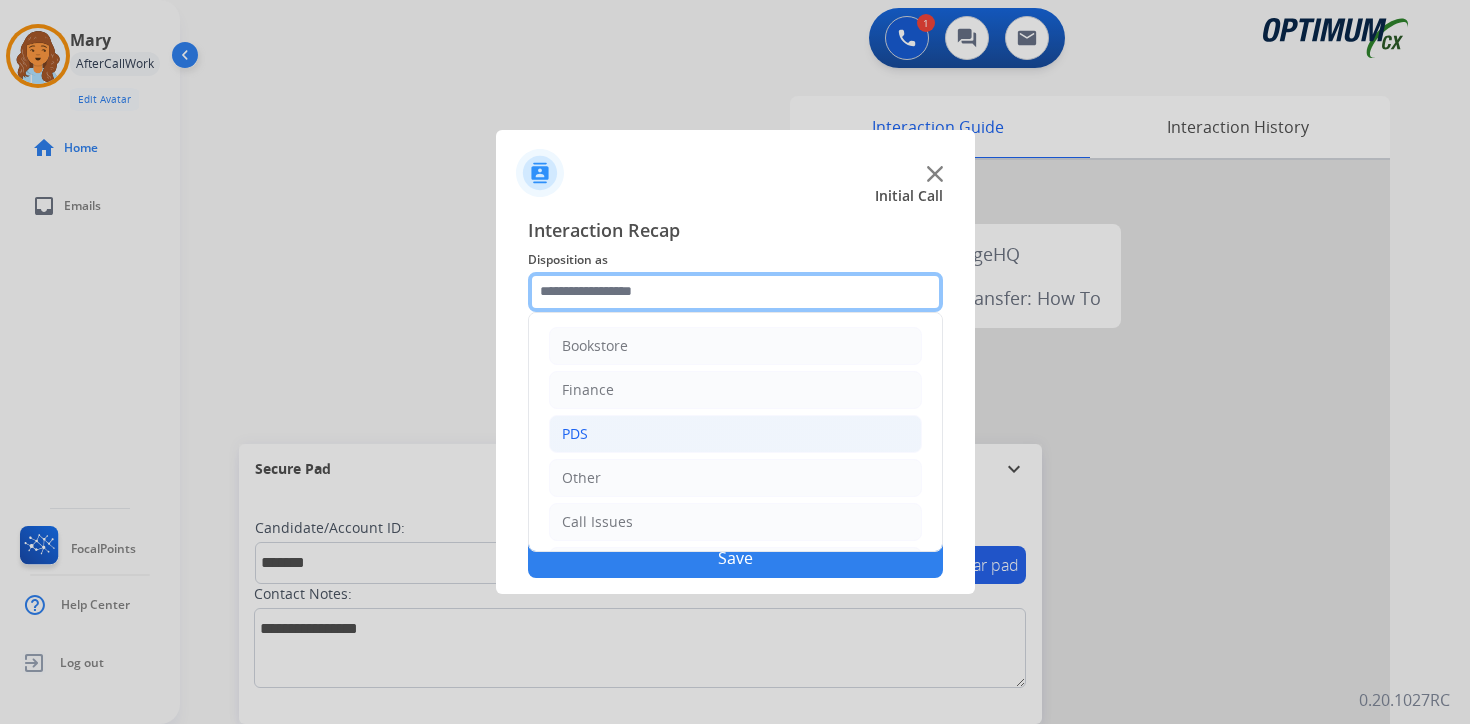 scroll, scrollTop: 136, scrollLeft: 0, axis: vertical 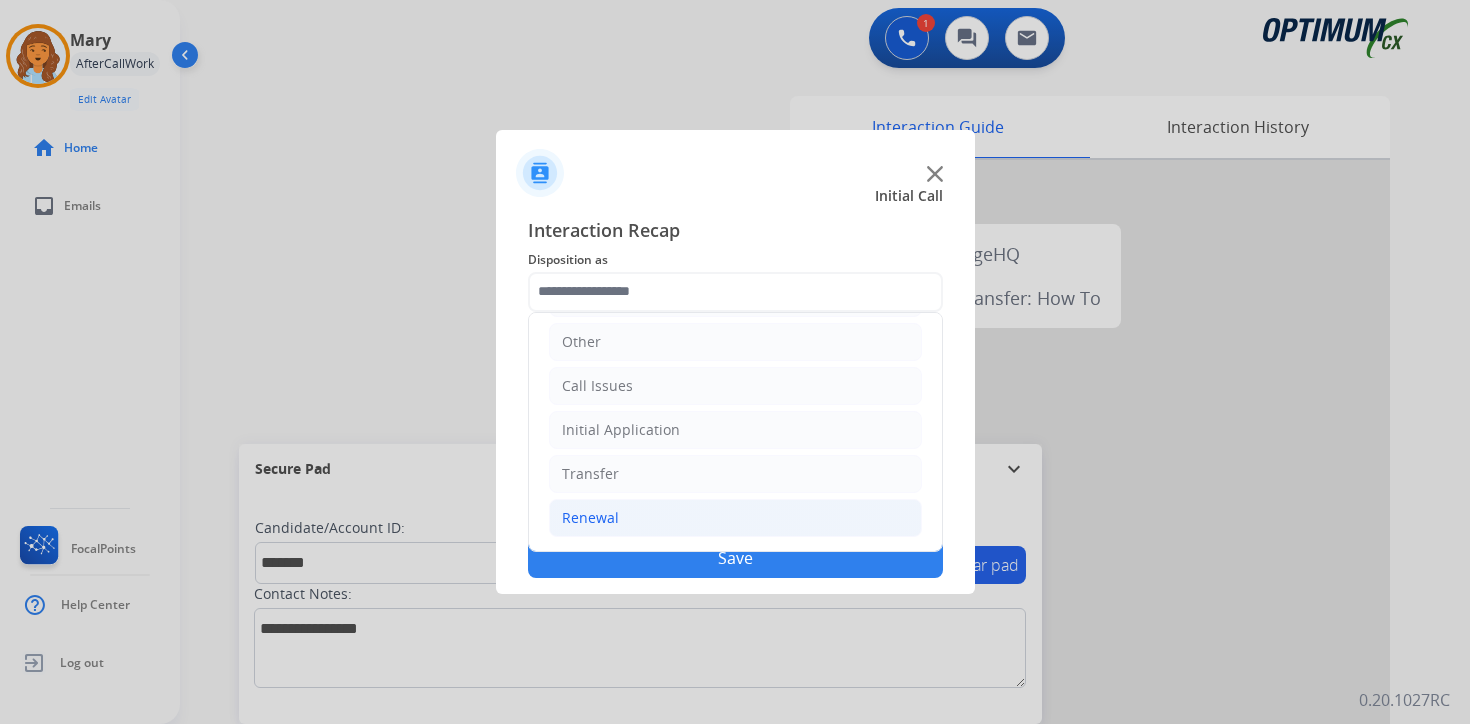 click on "Renewal" 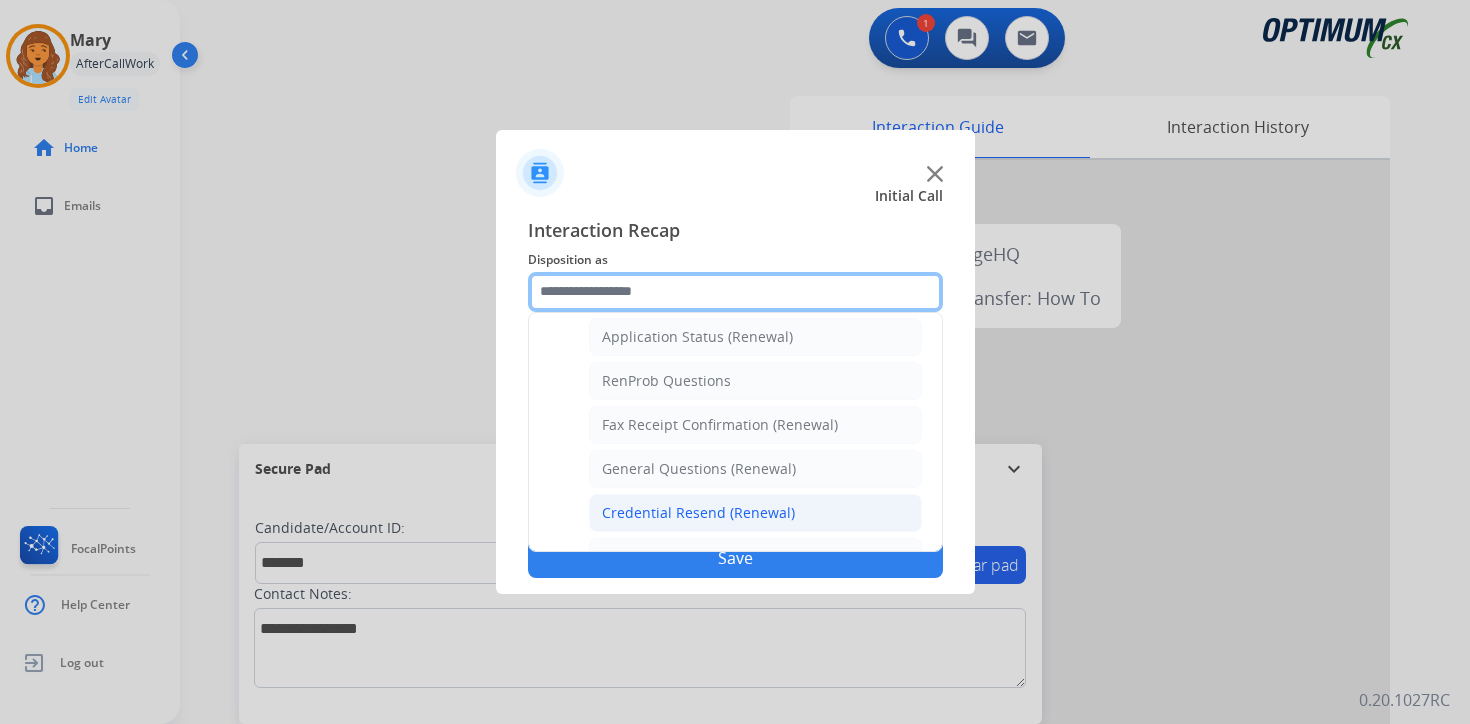 scroll, scrollTop: 772, scrollLeft: 0, axis: vertical 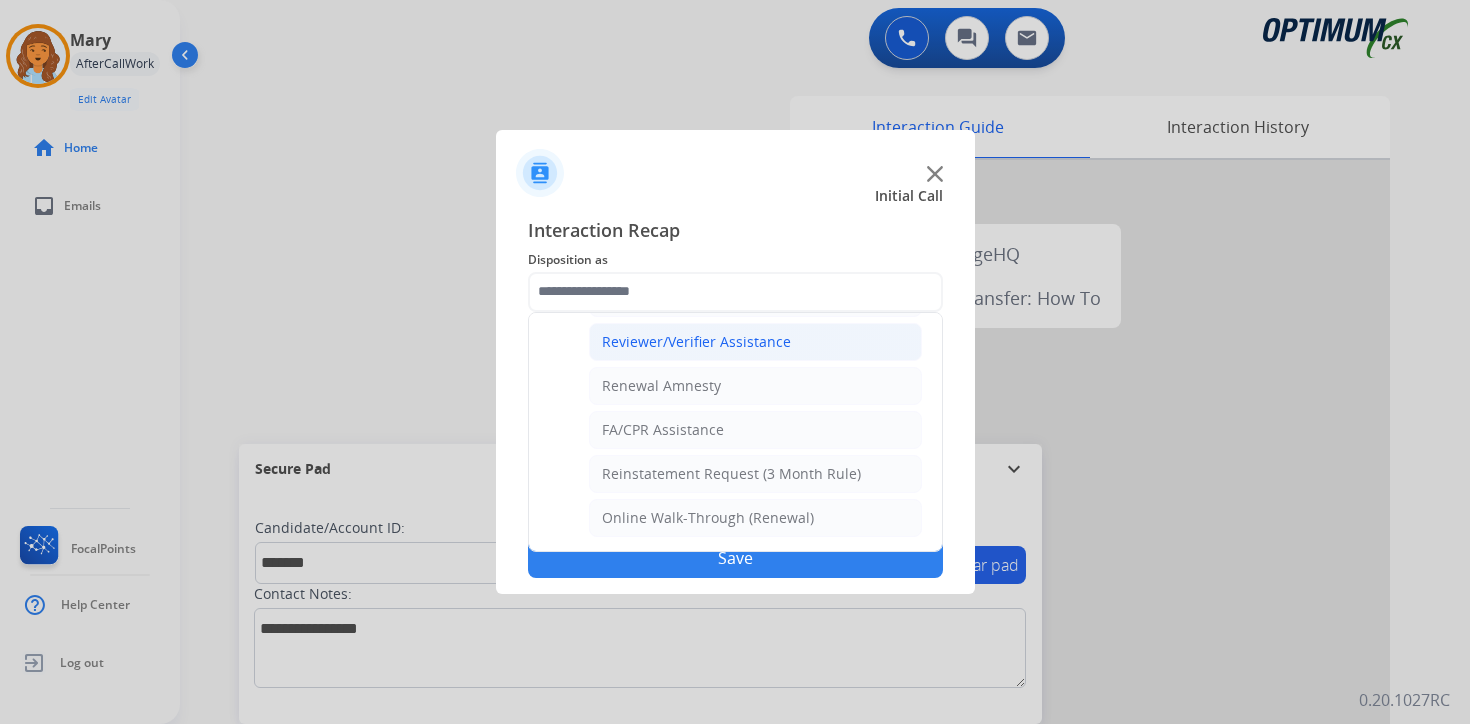 click on "Reviewer/Verifier Assistance" 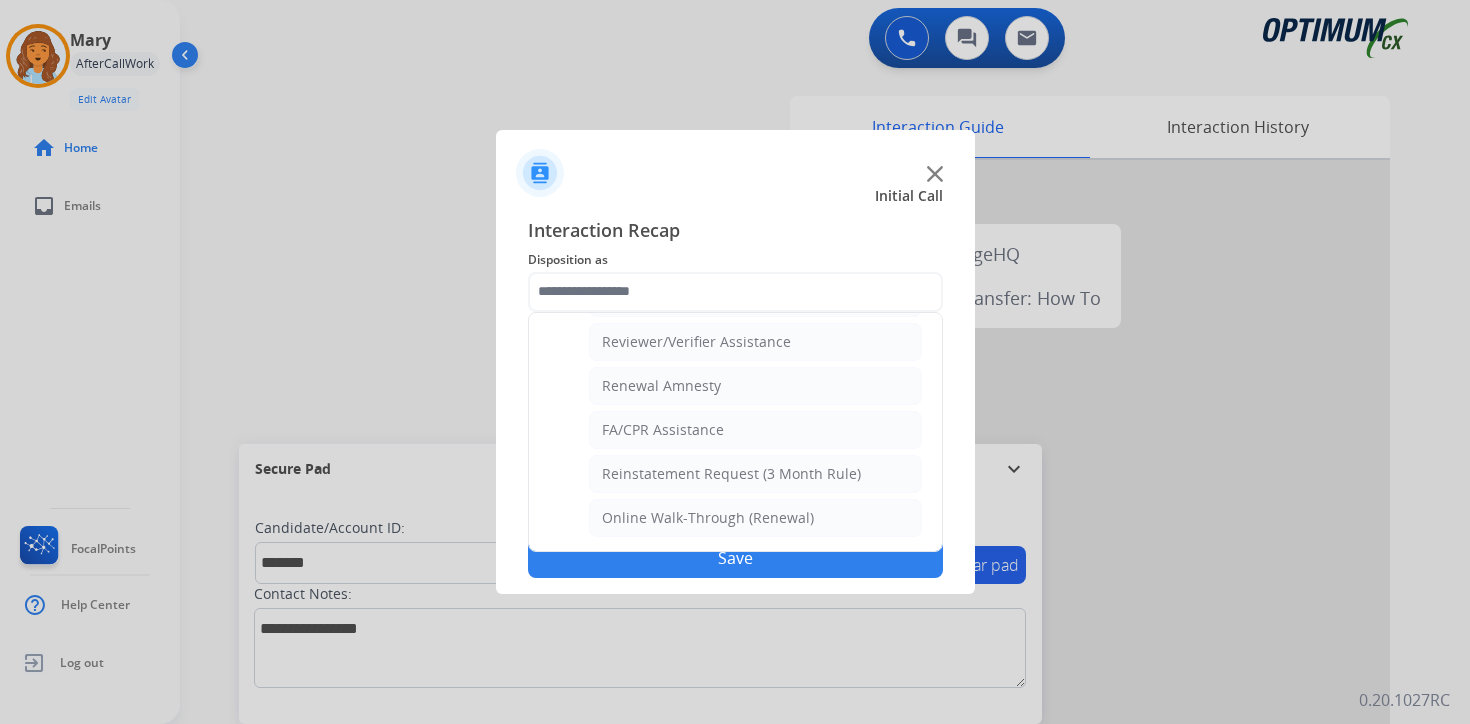 type on "**********" 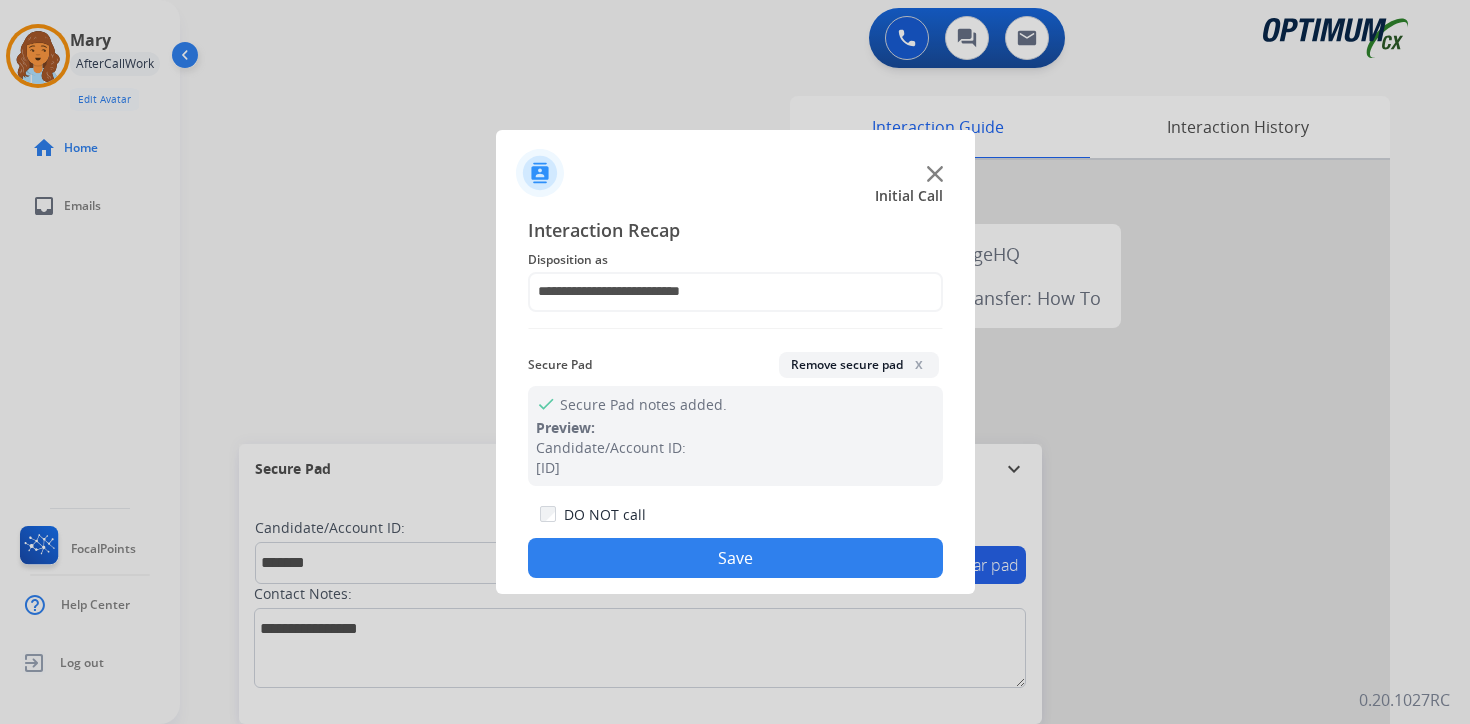 click on "Save" 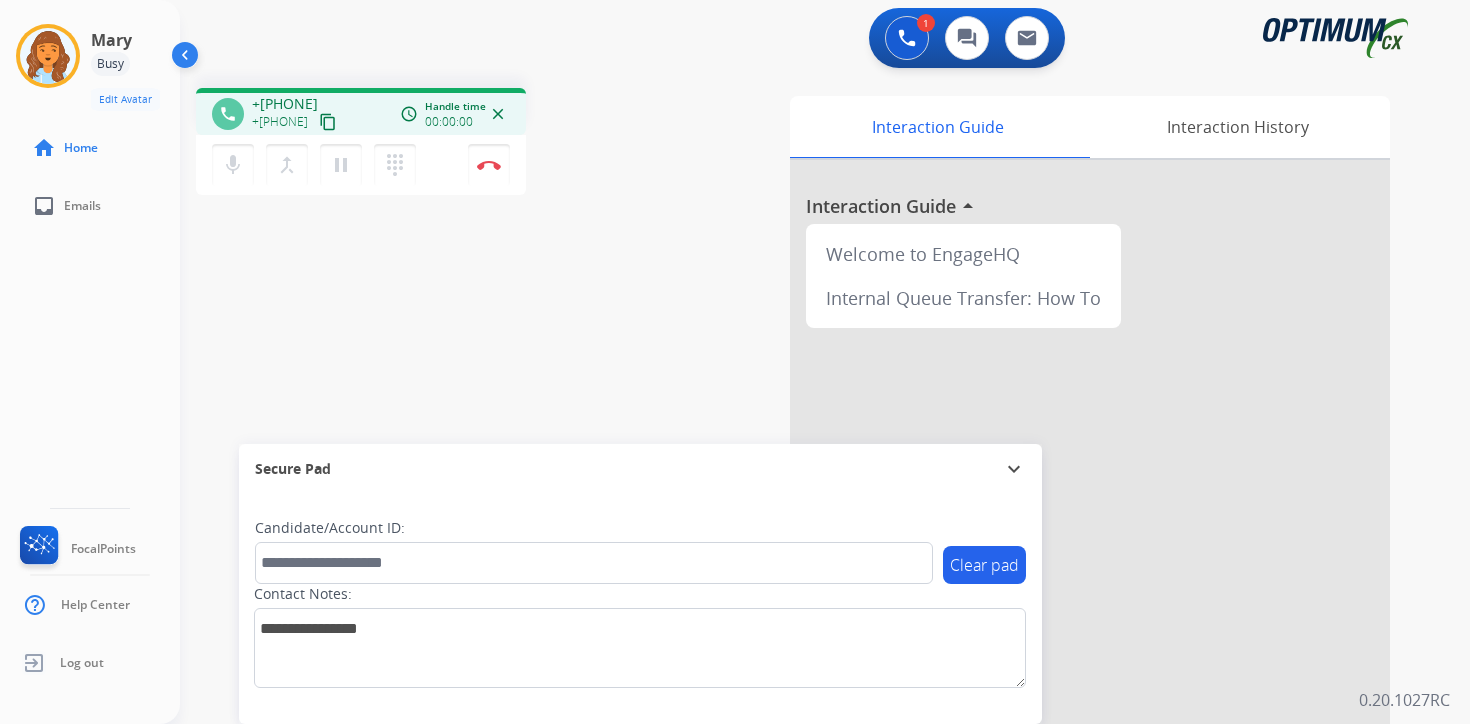 click on "content_copy" at bounding box center [328, 122] 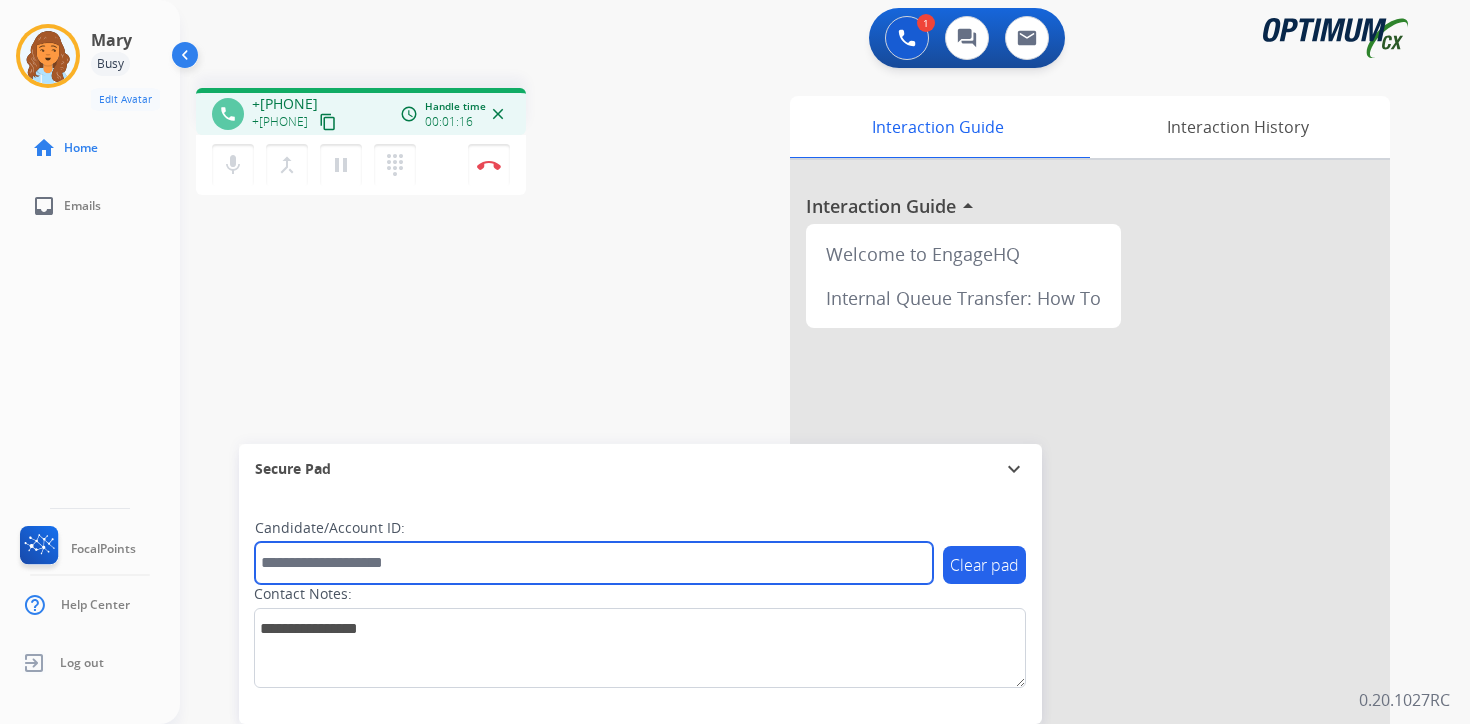 click at bounding box center (594, 563) 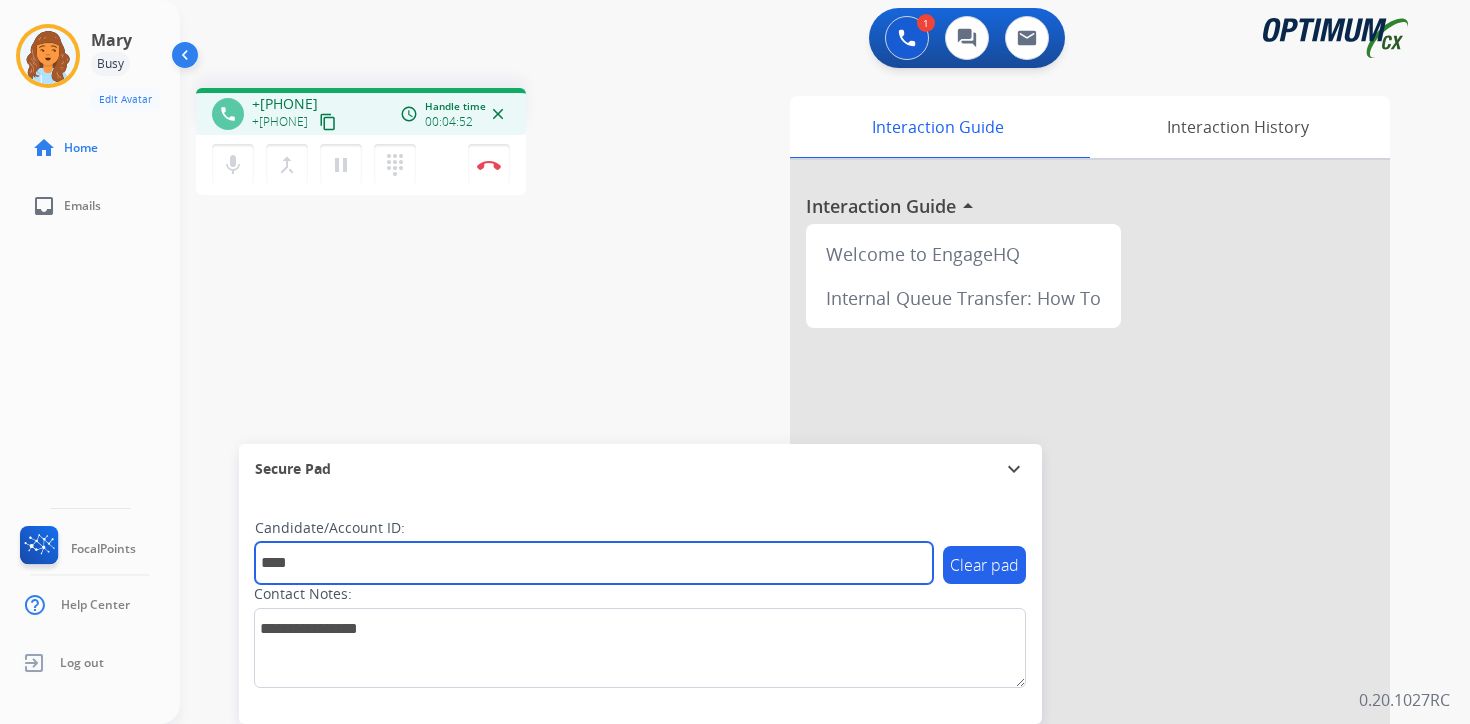 click on "****" at bounding box center (594, 563) 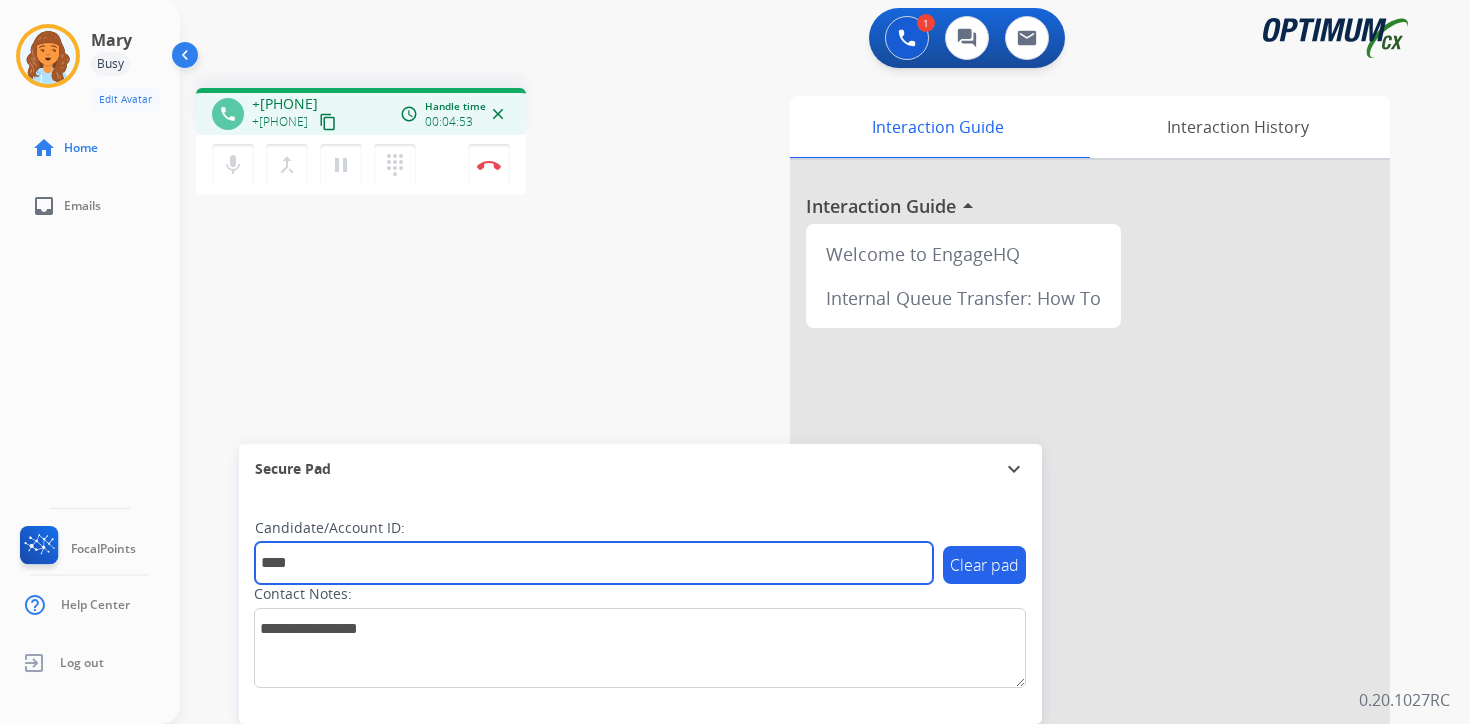 drag, startPoint x: 328, startPoint y: 563, endPoint x: -74, endPoint y: 591, distance: 402.97394 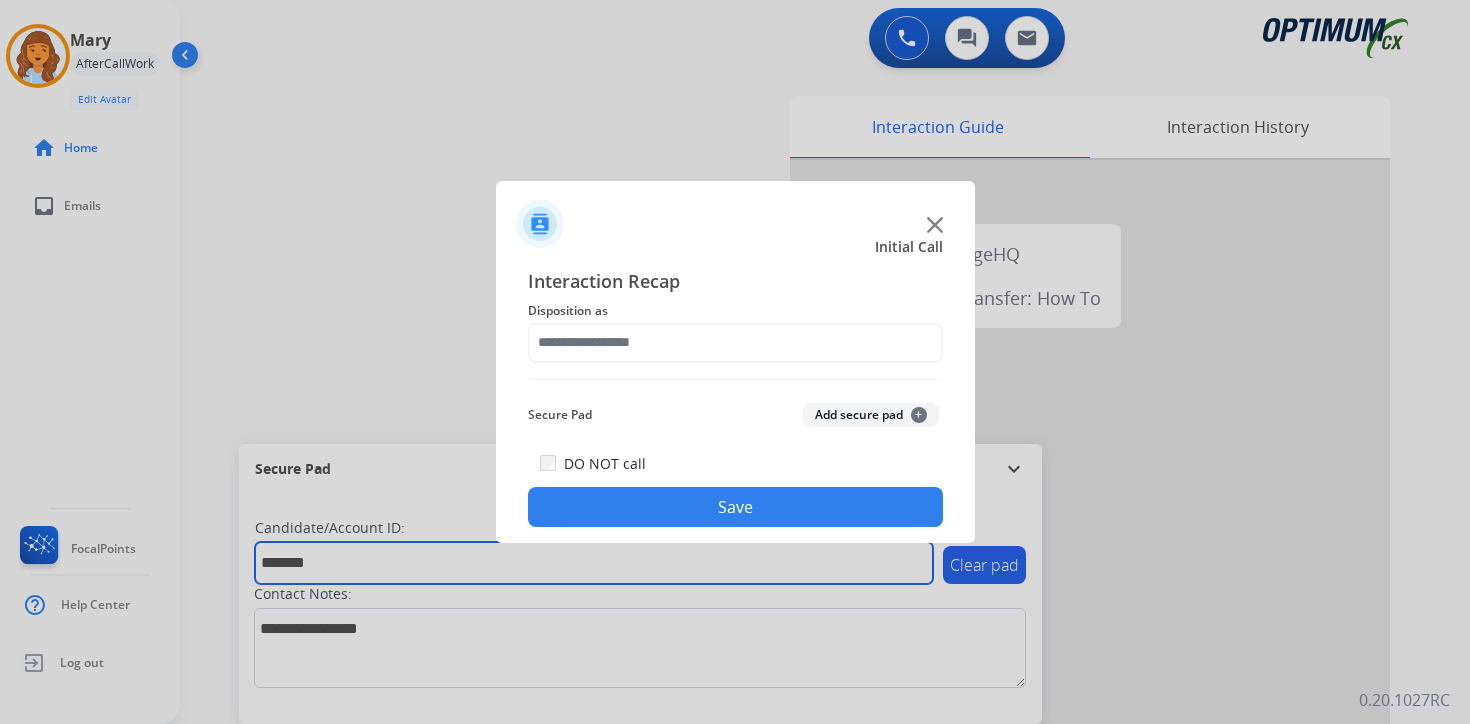 type on "*******" 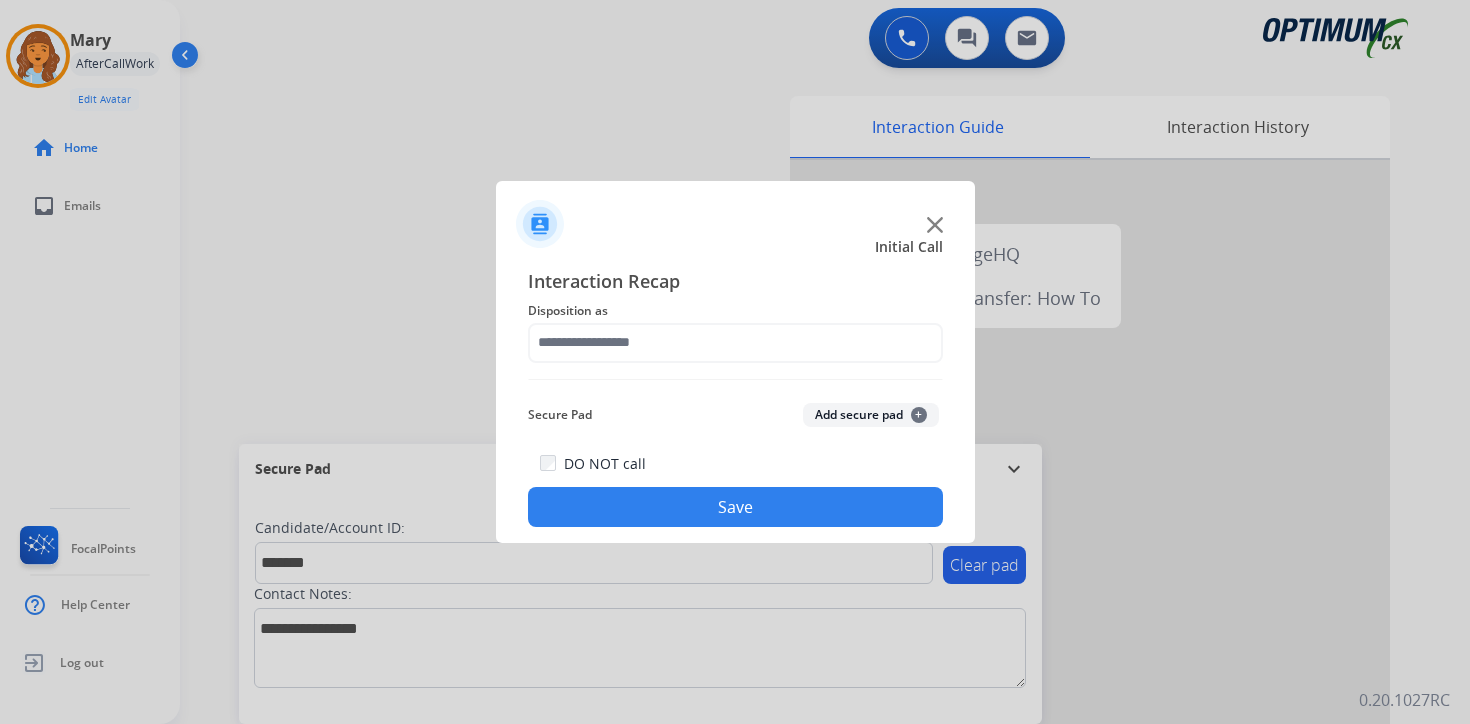 click on "+" 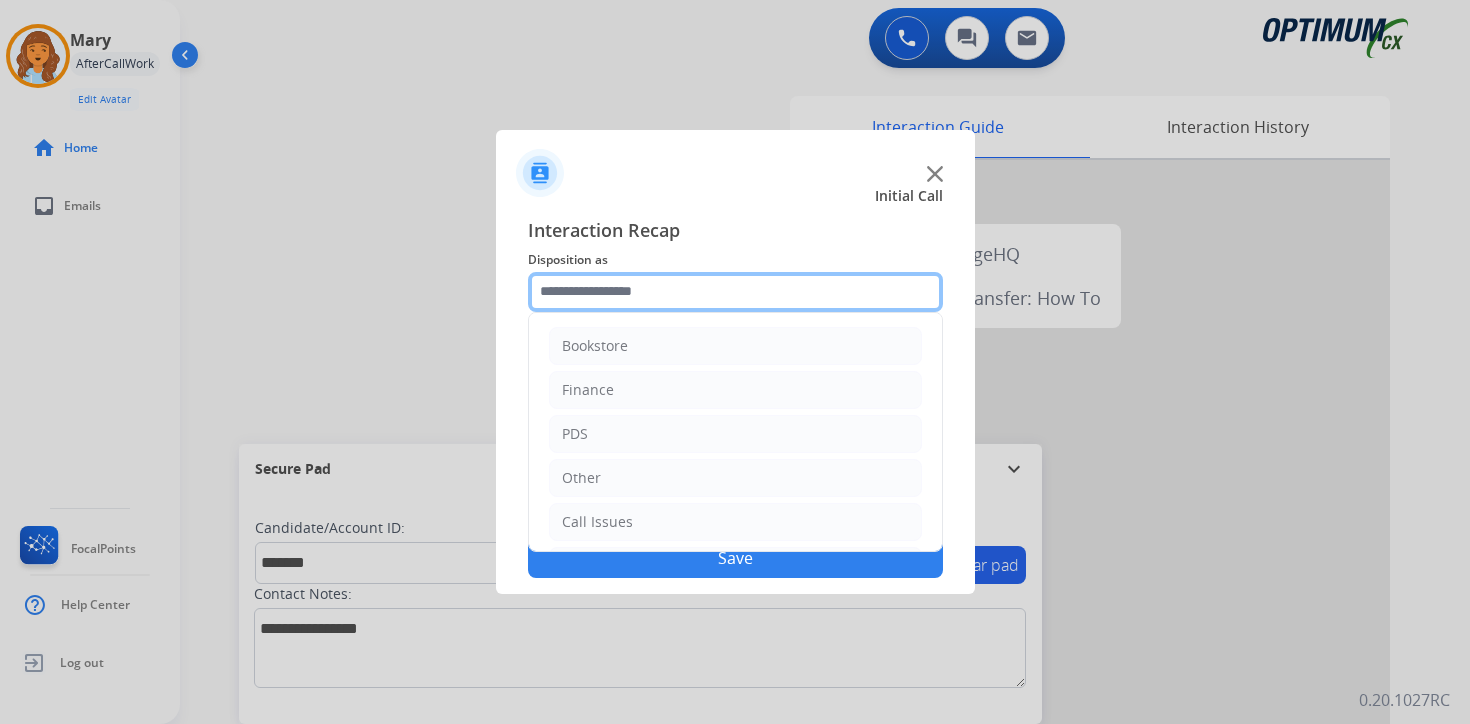 click 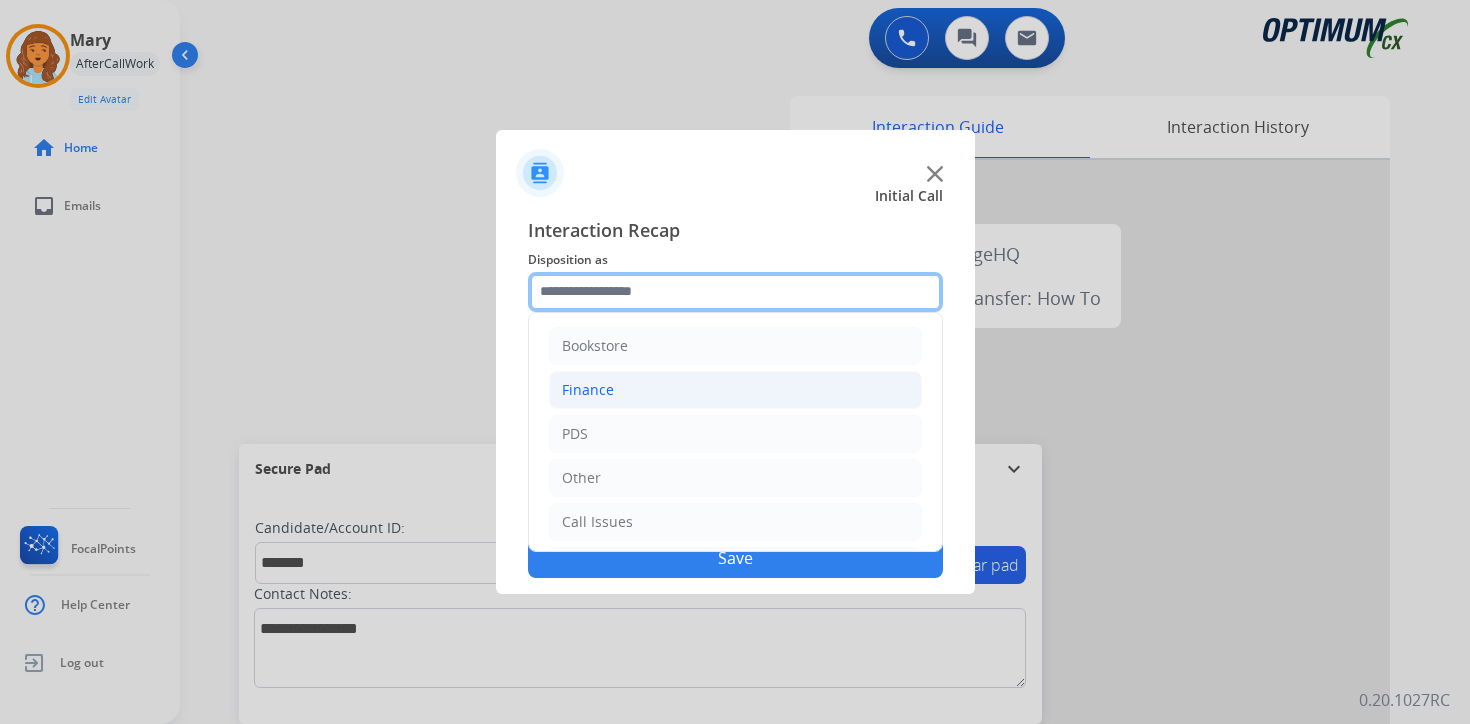 scroll, scrollTop: 136, scrollLeft: 0, axis: vertical 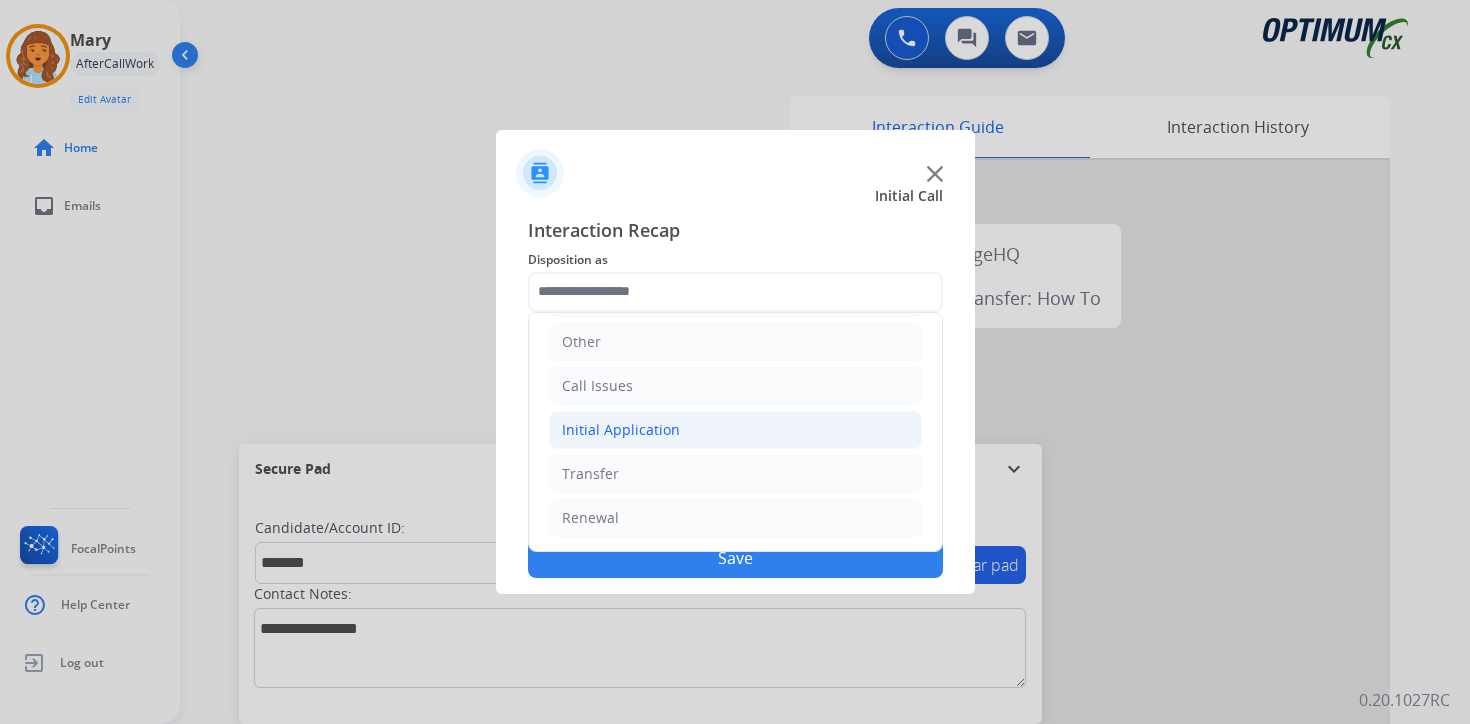 click on "Initial Application" 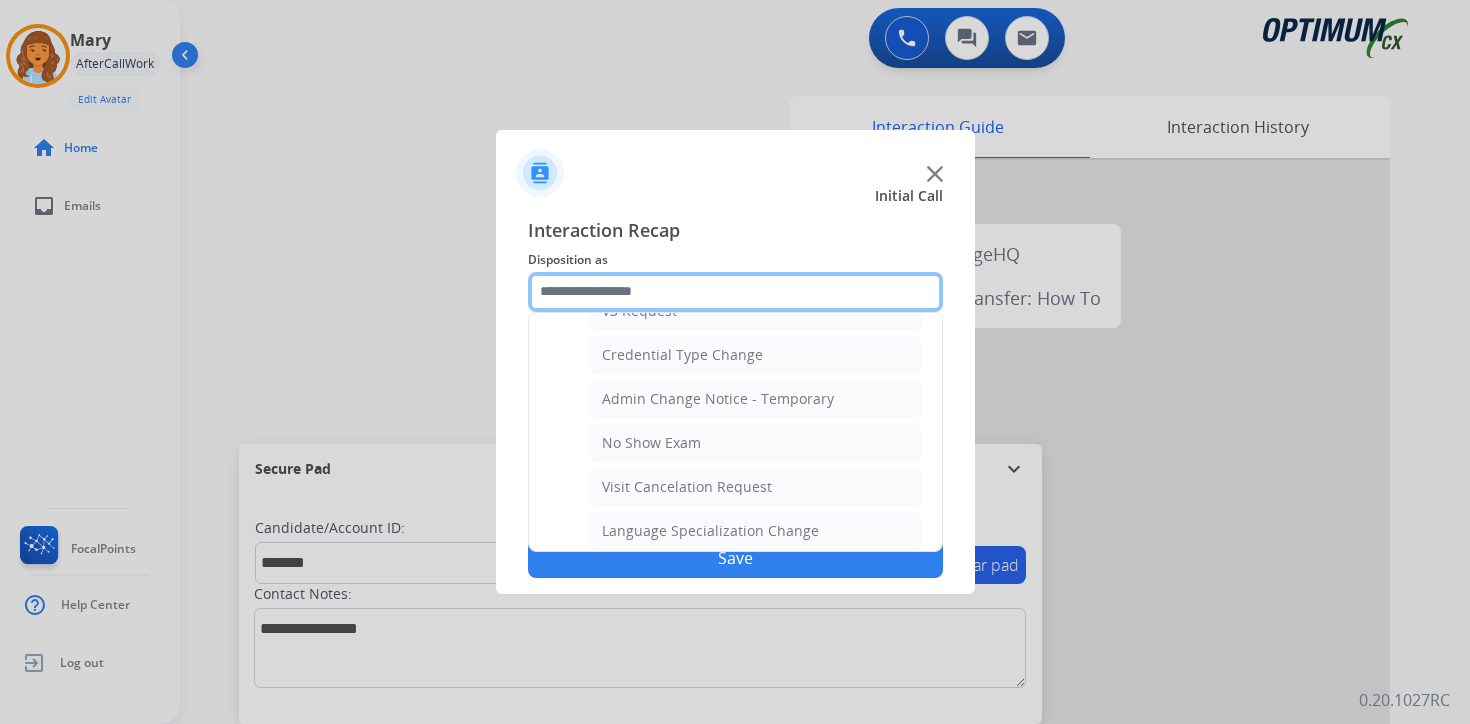 scroll, scrollTop: 1136, scrollLeft: 0, axis: vertical 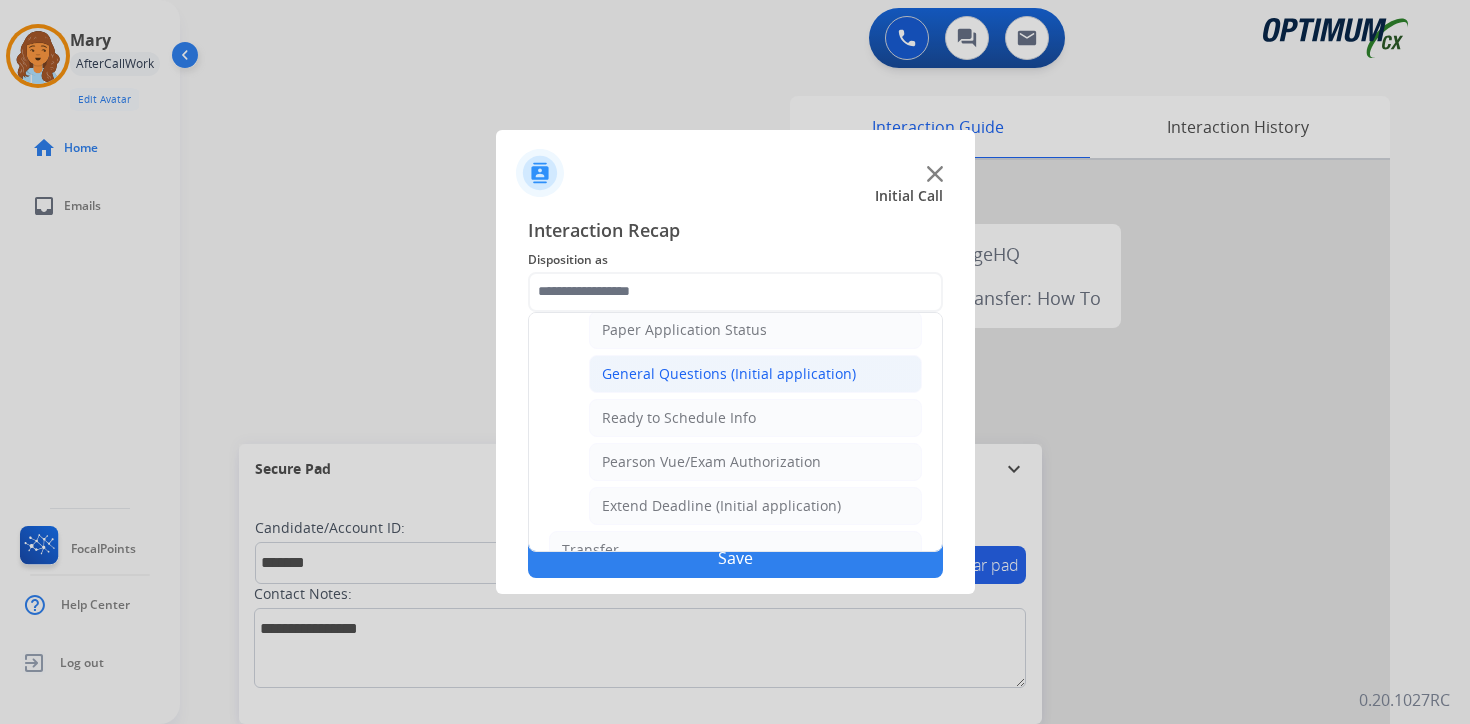 click on "General Questions (Initial application)" 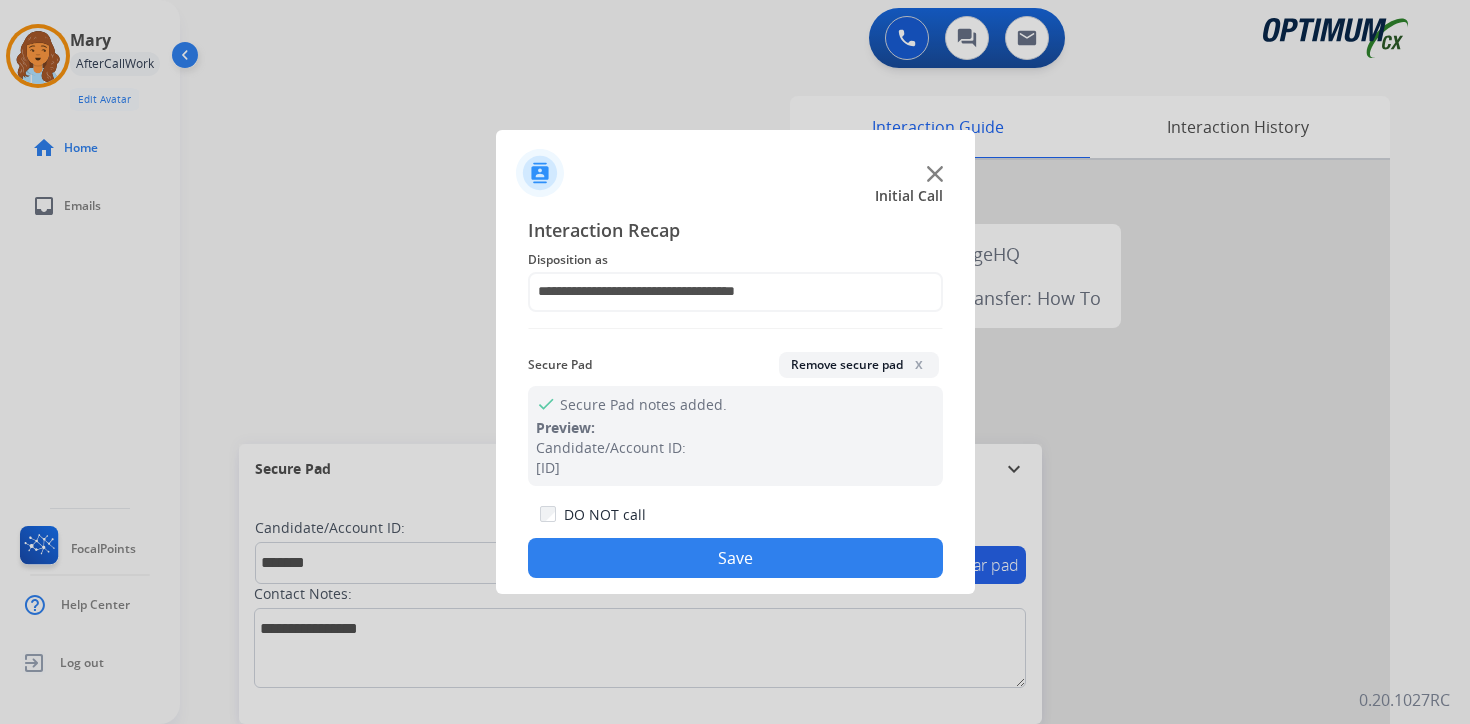 click on "Save" 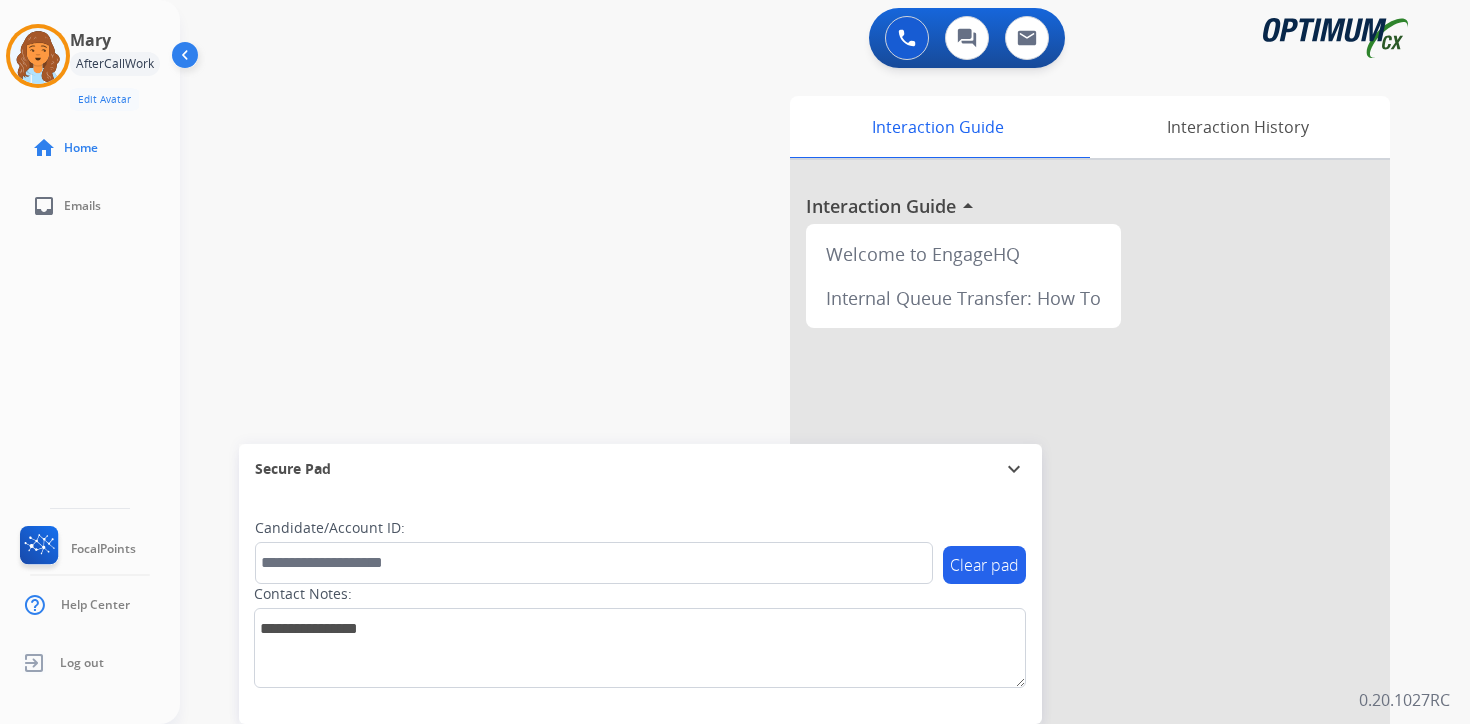 click on "Interaction Guide   Interaction History  Interaction Guide arrow_drop_up  Welcome to EngageHQ   Internal Queue Transfer: How To" at bounding box center [1059, 497] 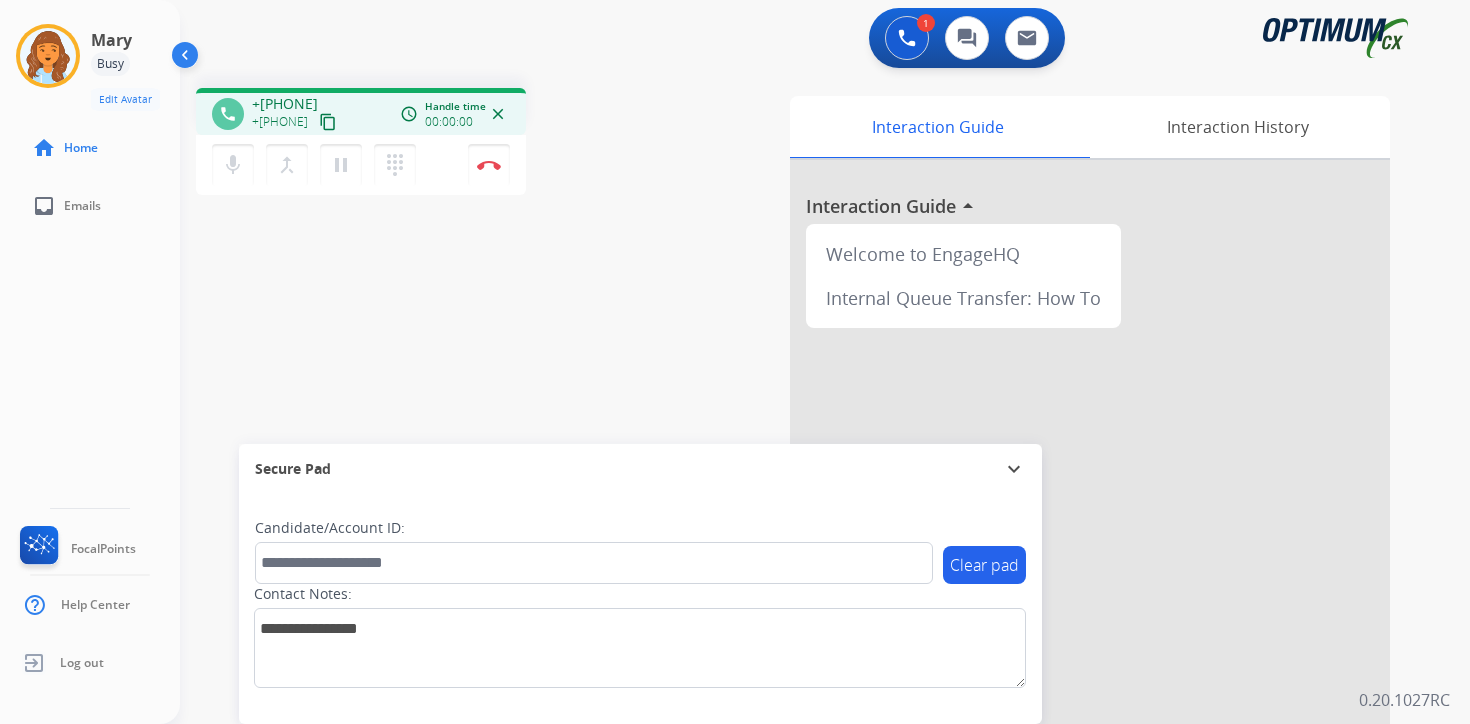 click on "content_copy" at bounding box center (328, 122) 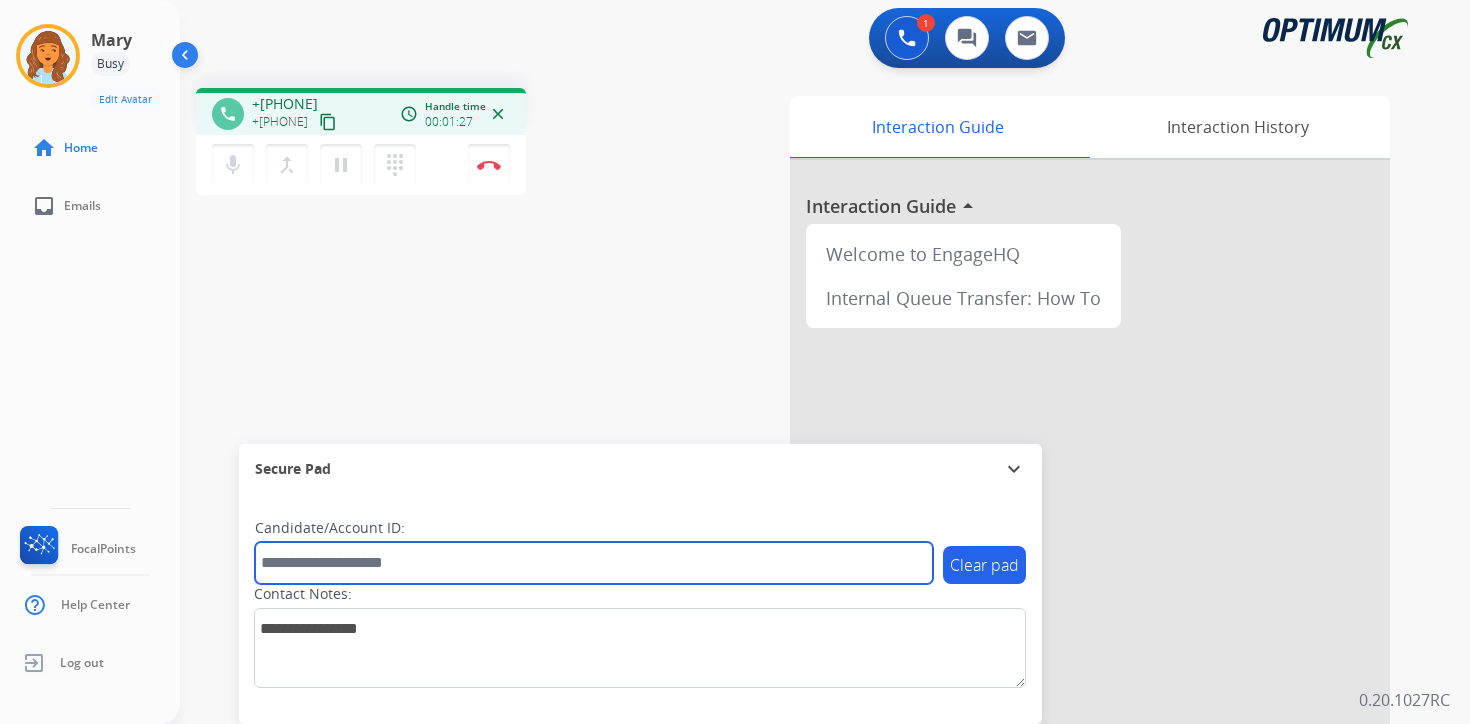 click at bounding box center [594, 563] 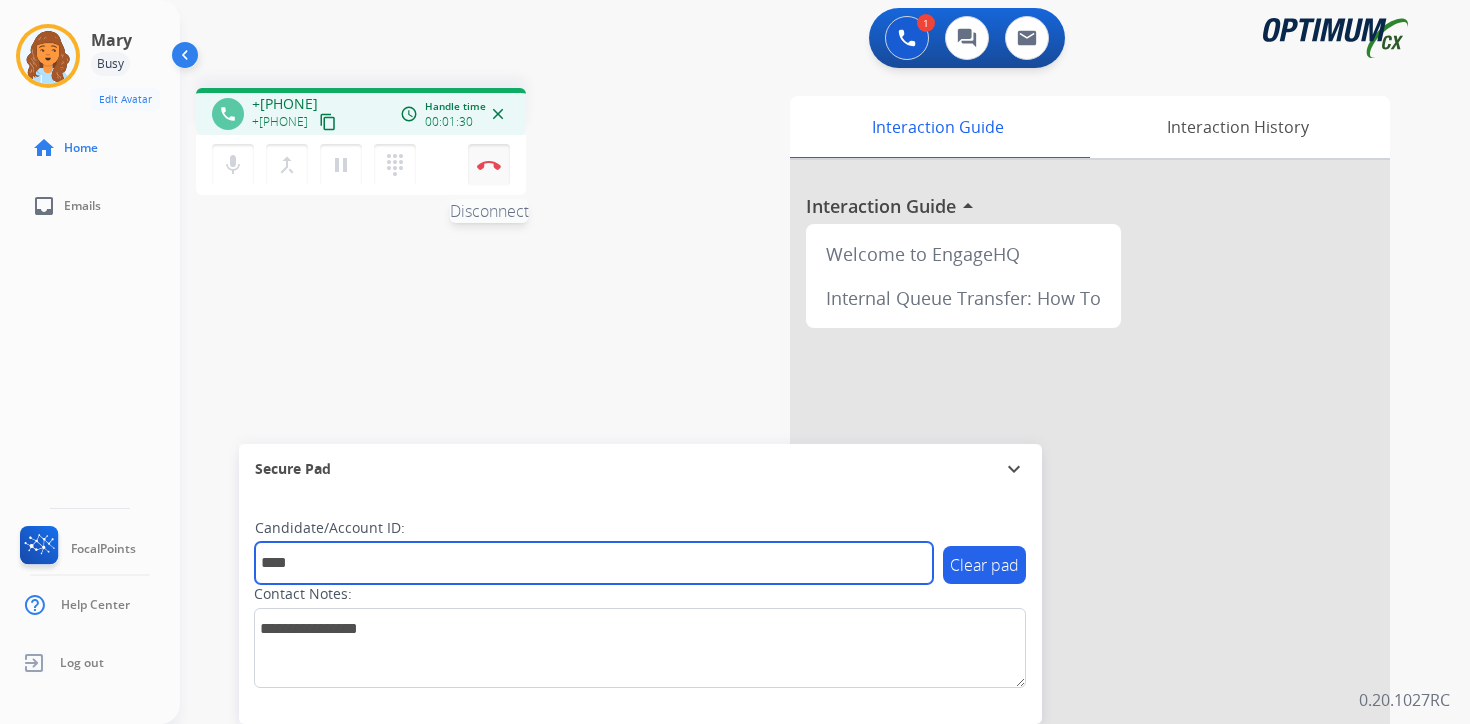 type on "****" 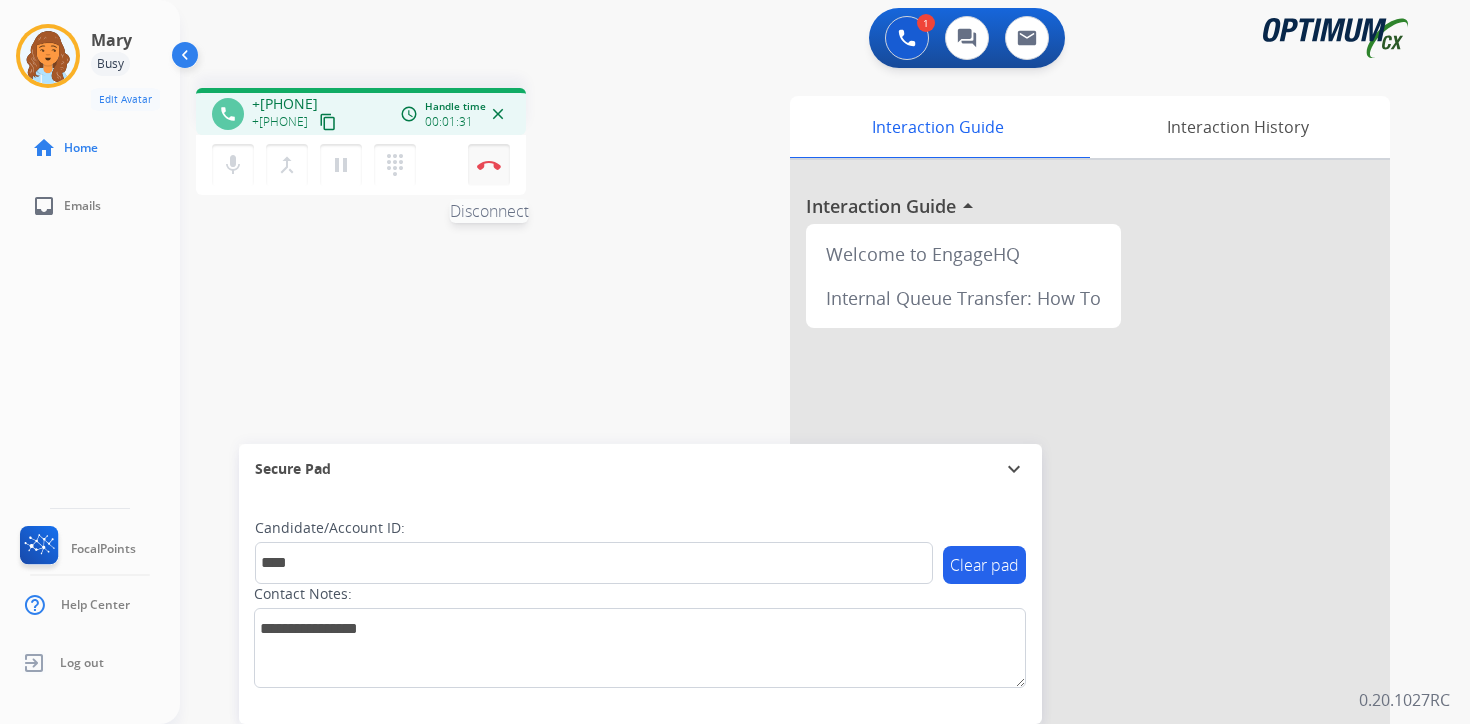 click on "Disconnect" at bounding box center (489, 165) 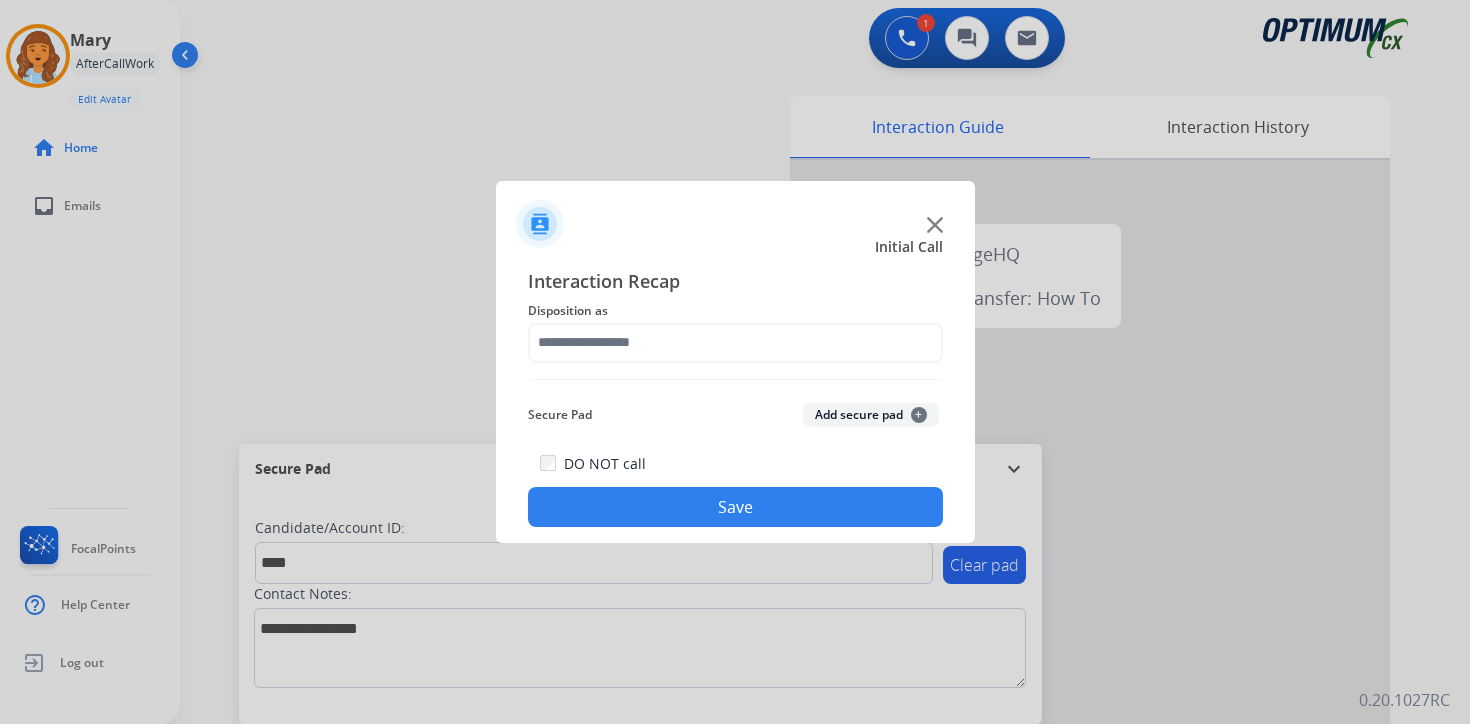 click on "+" 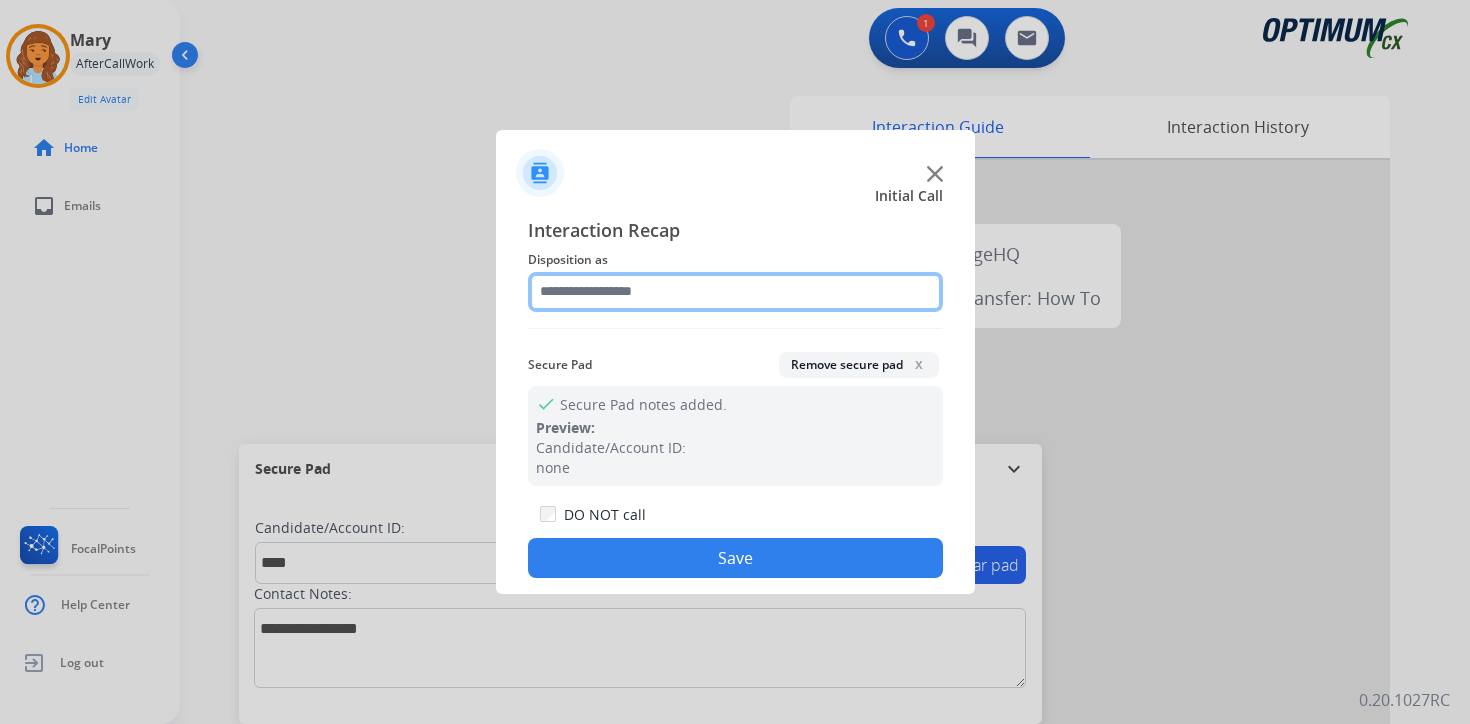 click 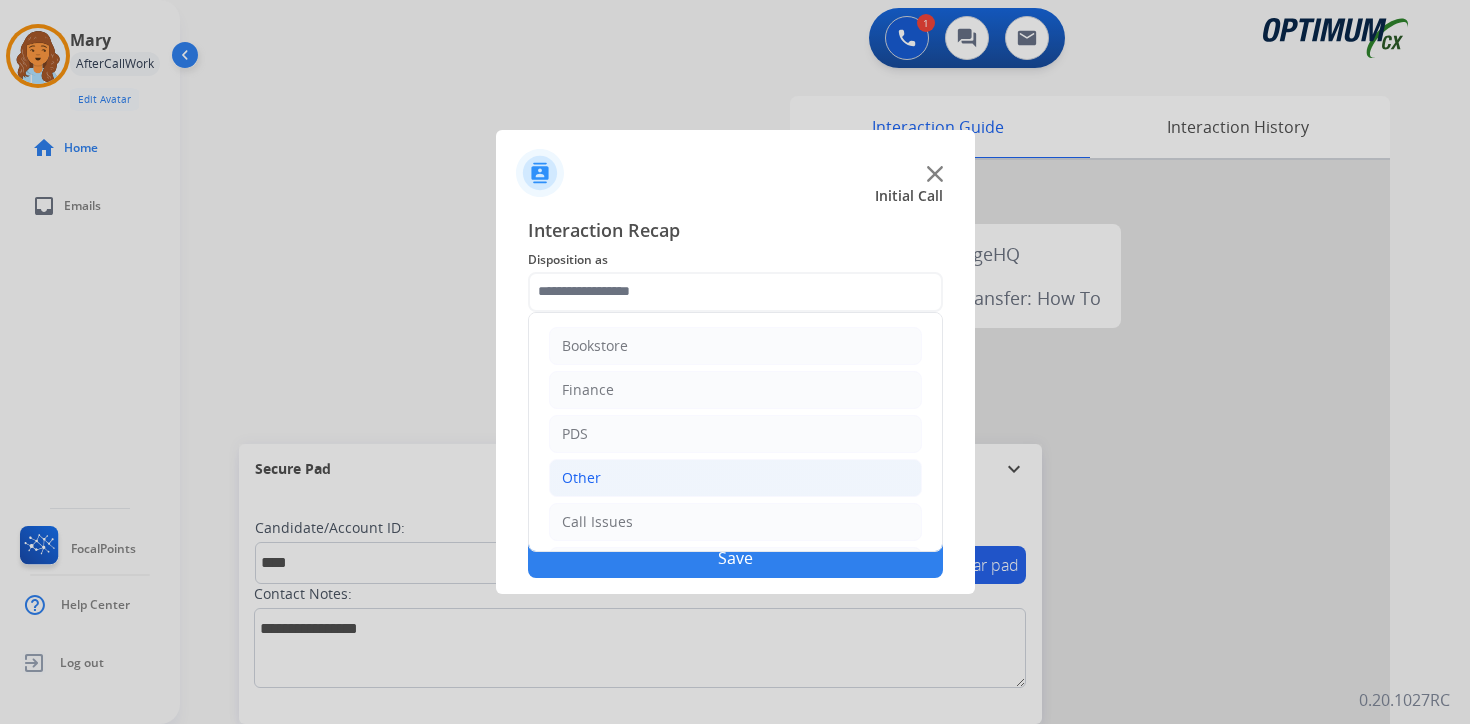 click on "Other" 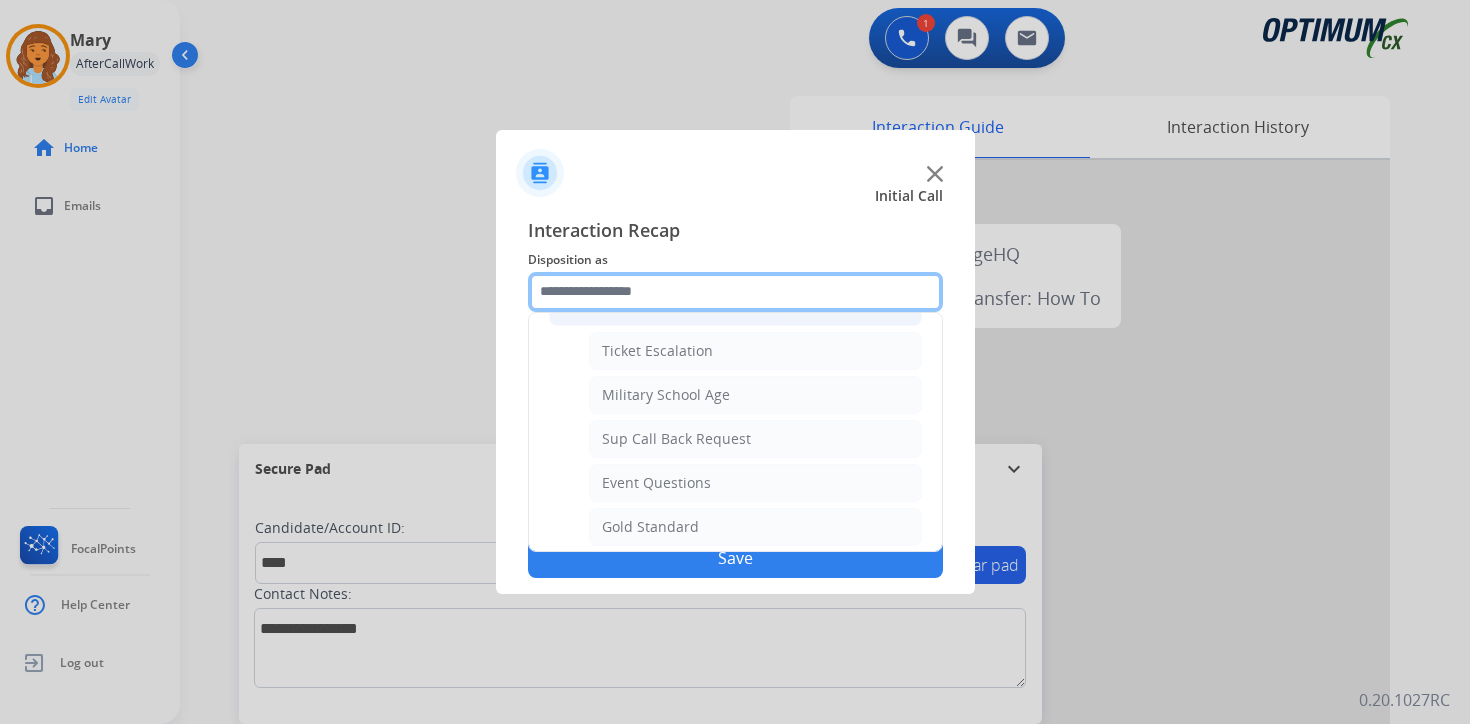 scroll, scrollTop: 192, scrollLeft: 0, axis: vertical 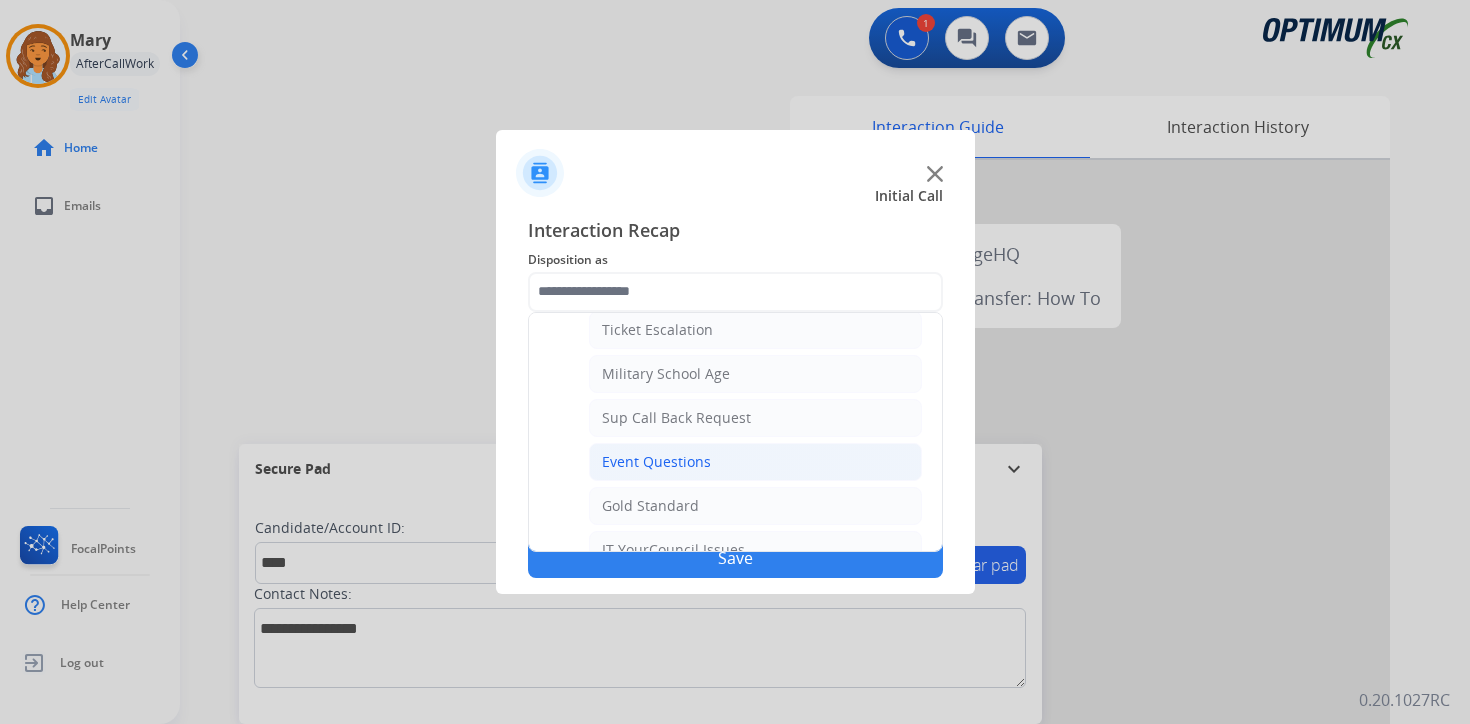 click on "Event Questions" 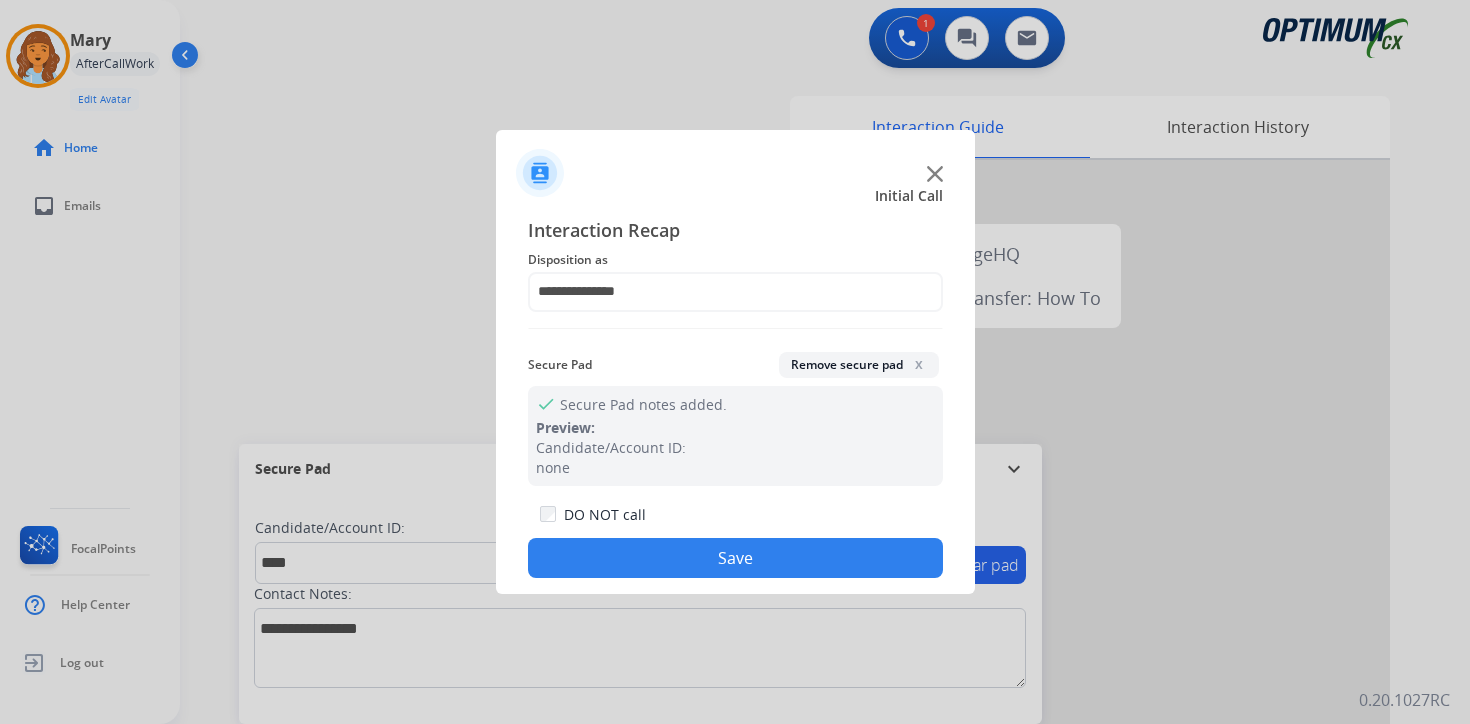 click on "Save" 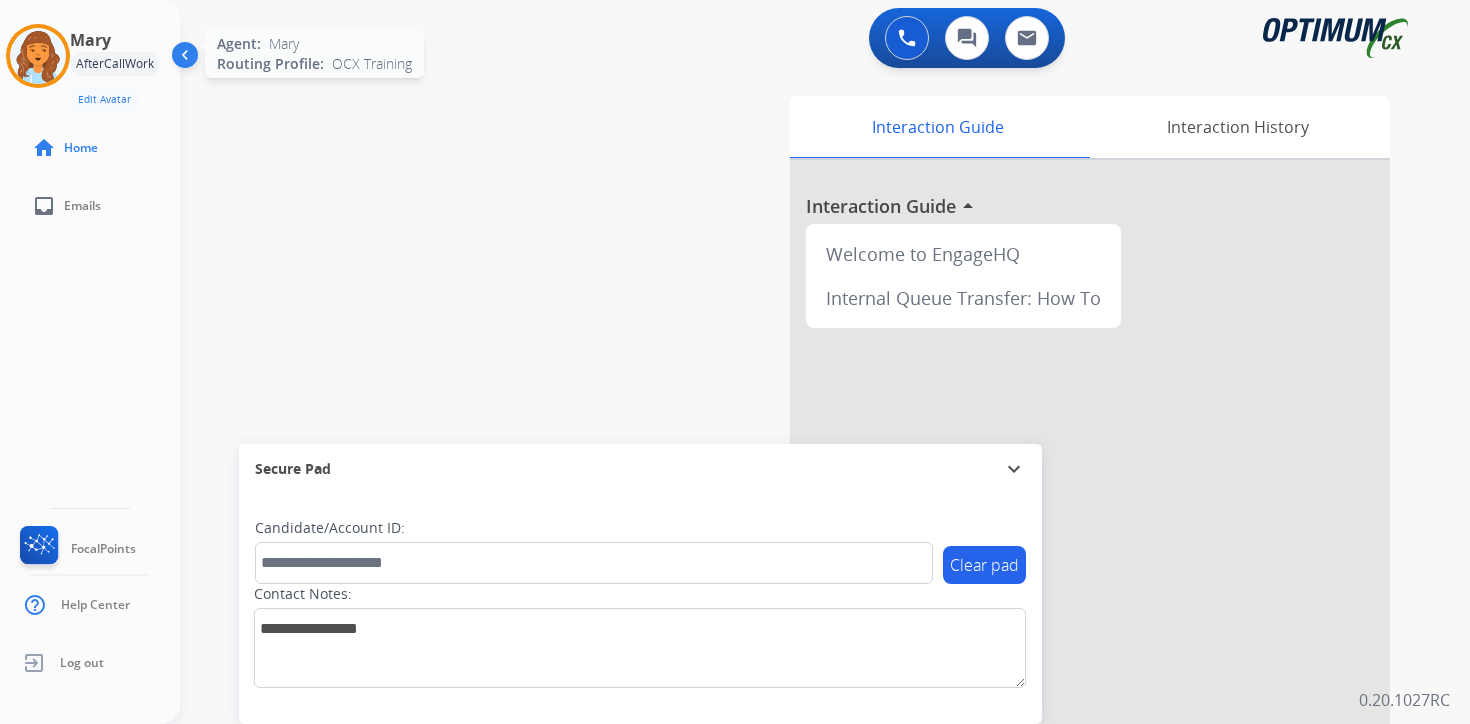 click at bounding box center [38, 56] 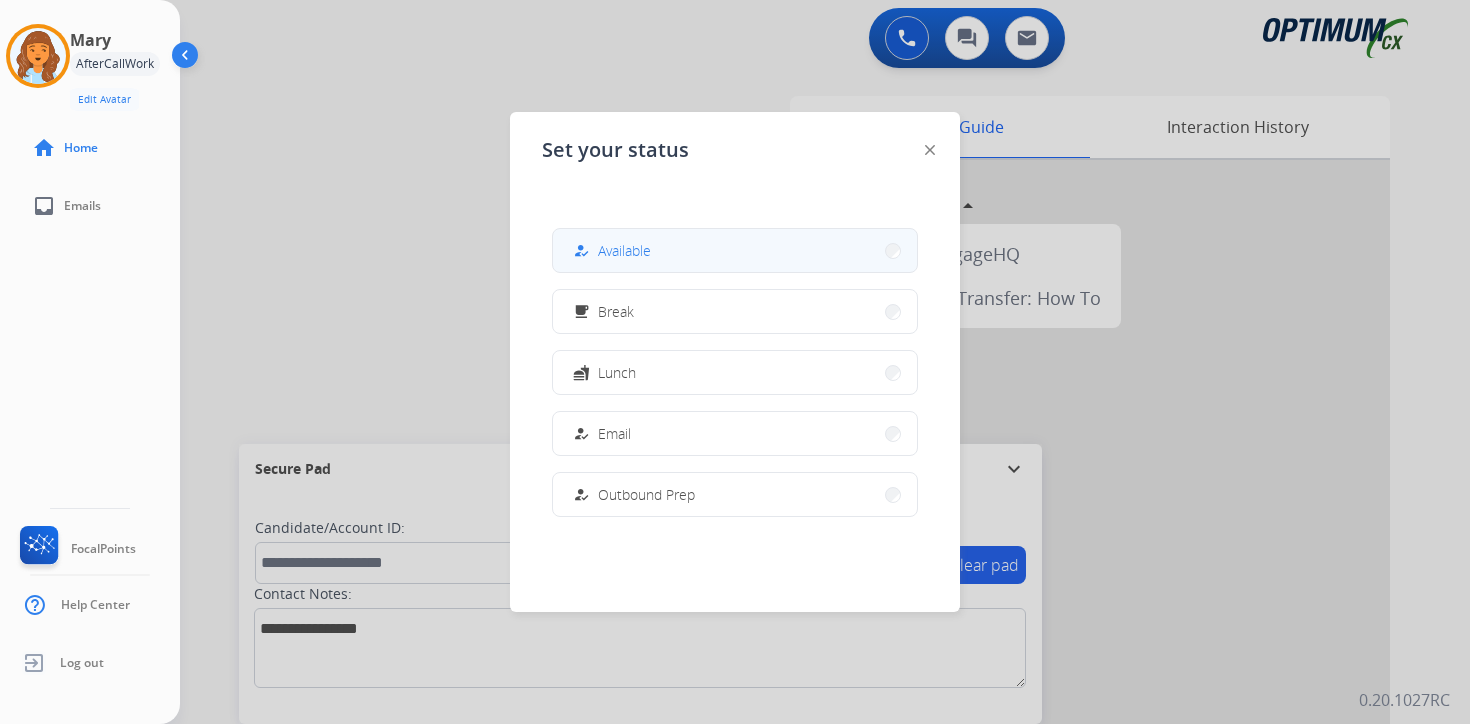 click on "Available" at bounding box center [624, 250] 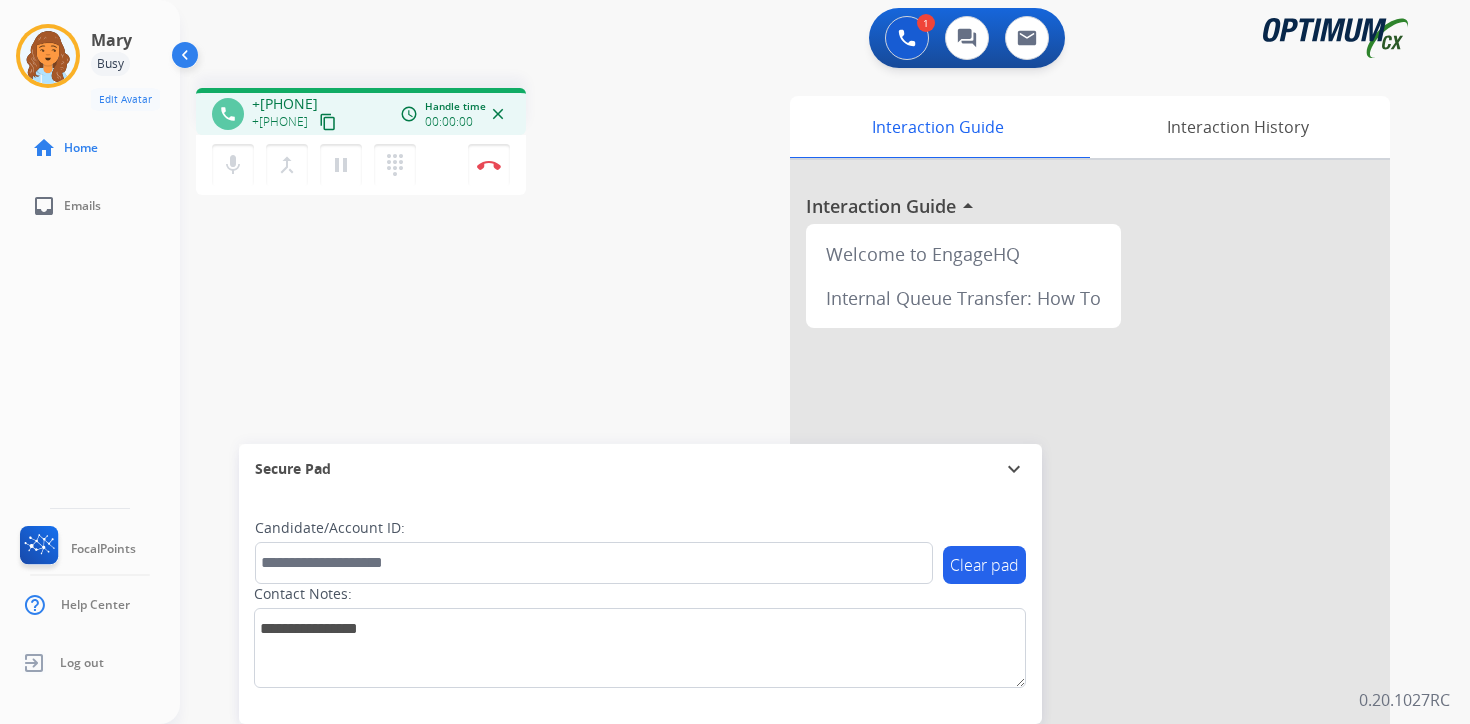 click on "content_copy" at bounding box center (328, 122) 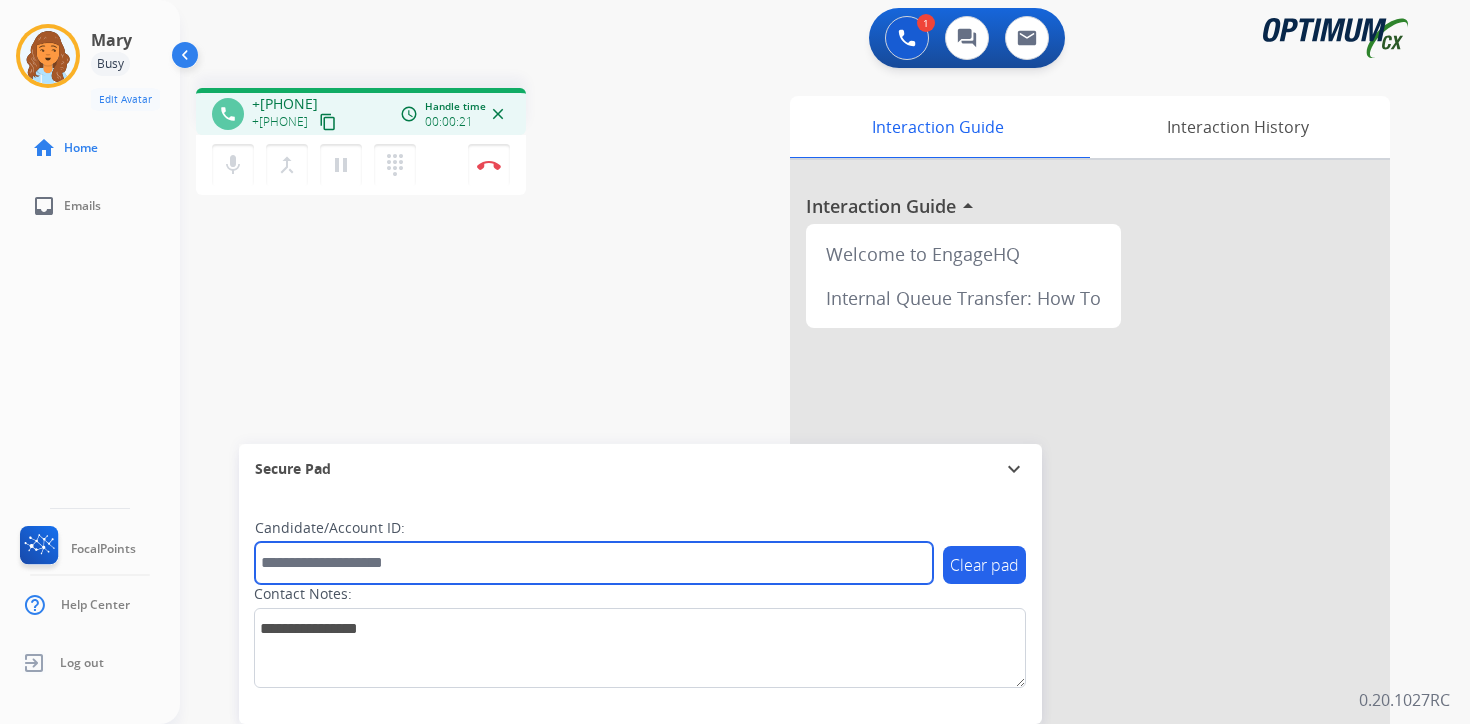 click at bounding box center (594, 563) 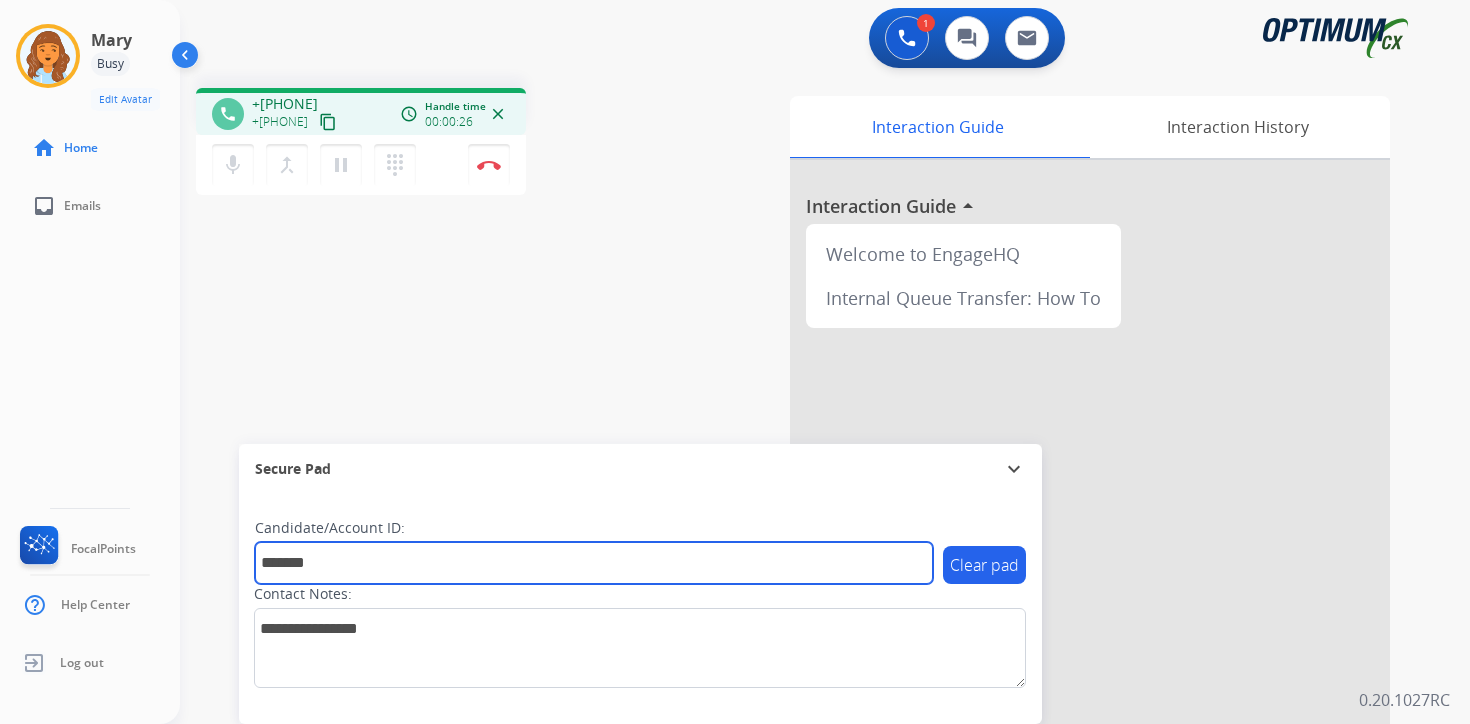 type on "*******" 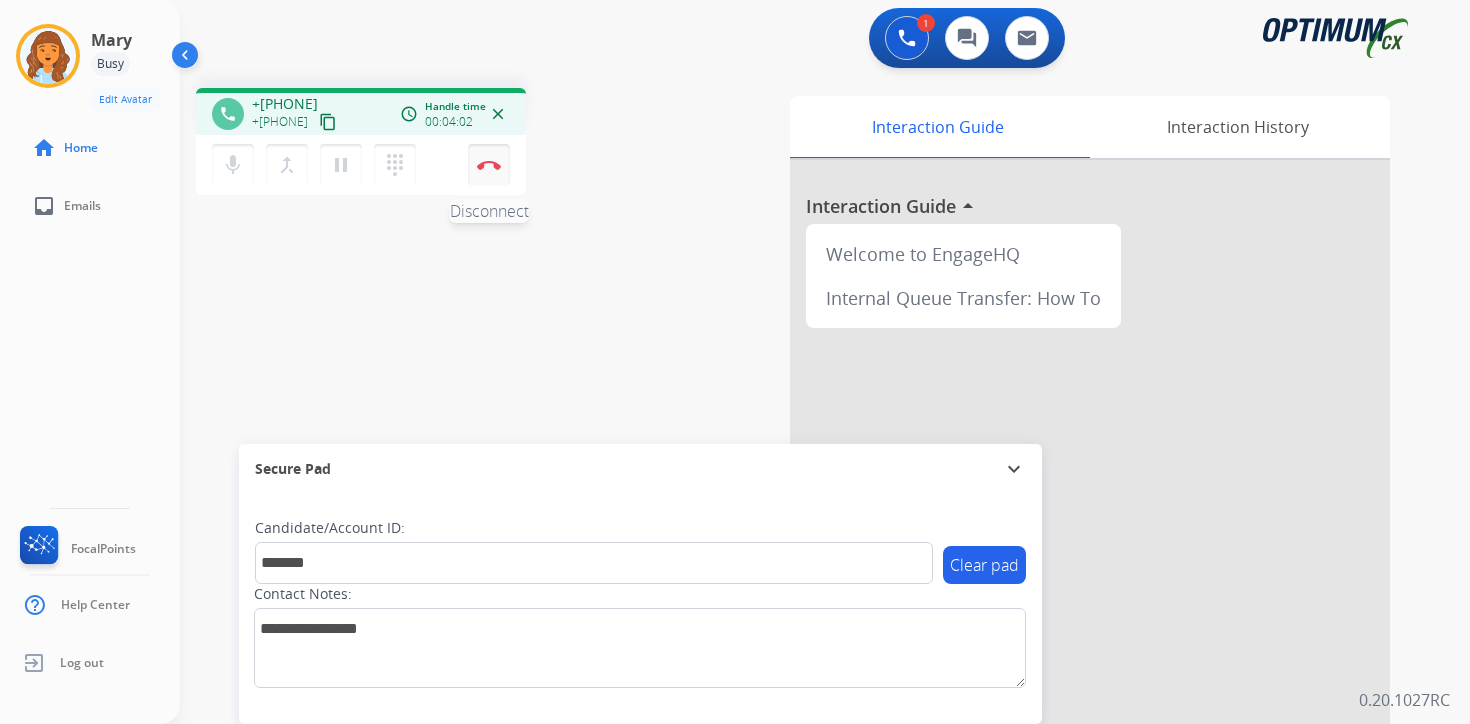 click at bounding box center [489, 165] 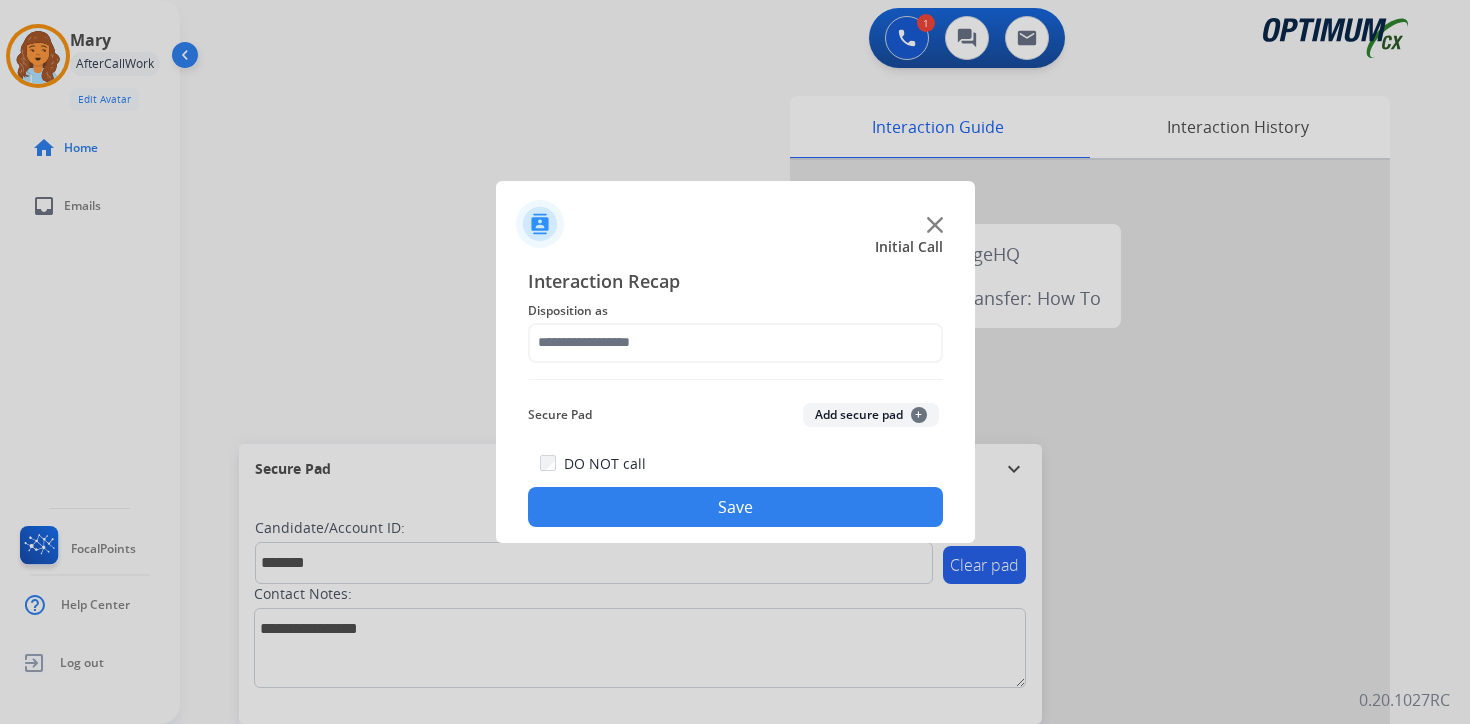 click on "Add secure pad  +" 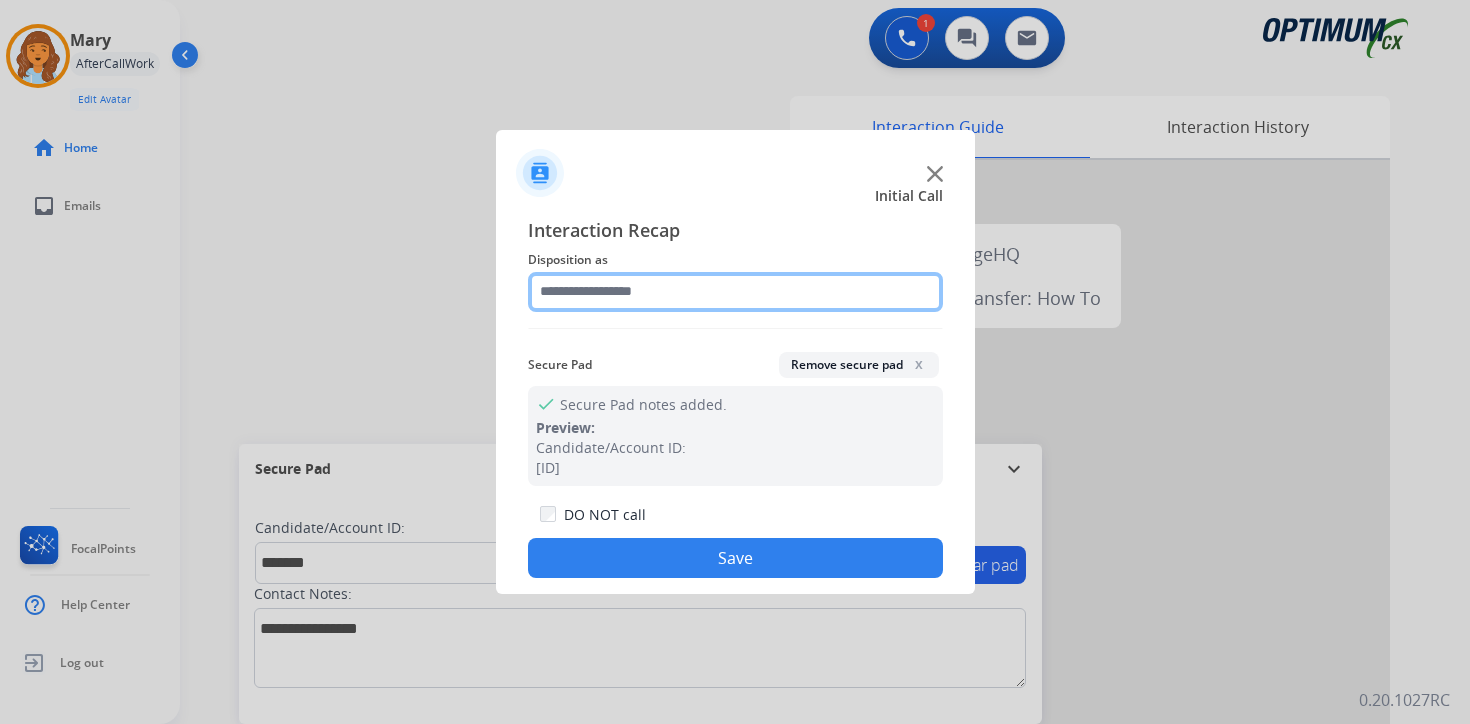 click 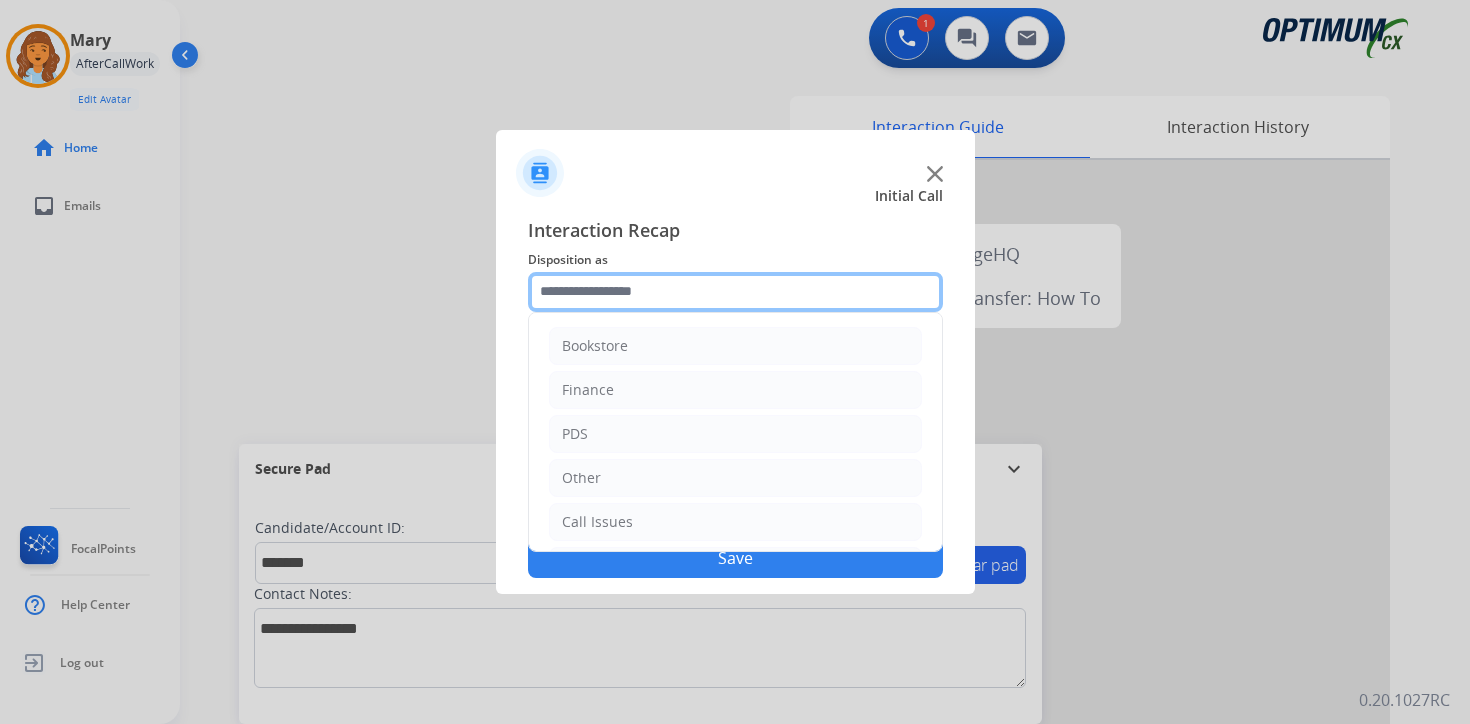 scroll, scrollTop: 136, scrollLeft: 0, axis: vertical 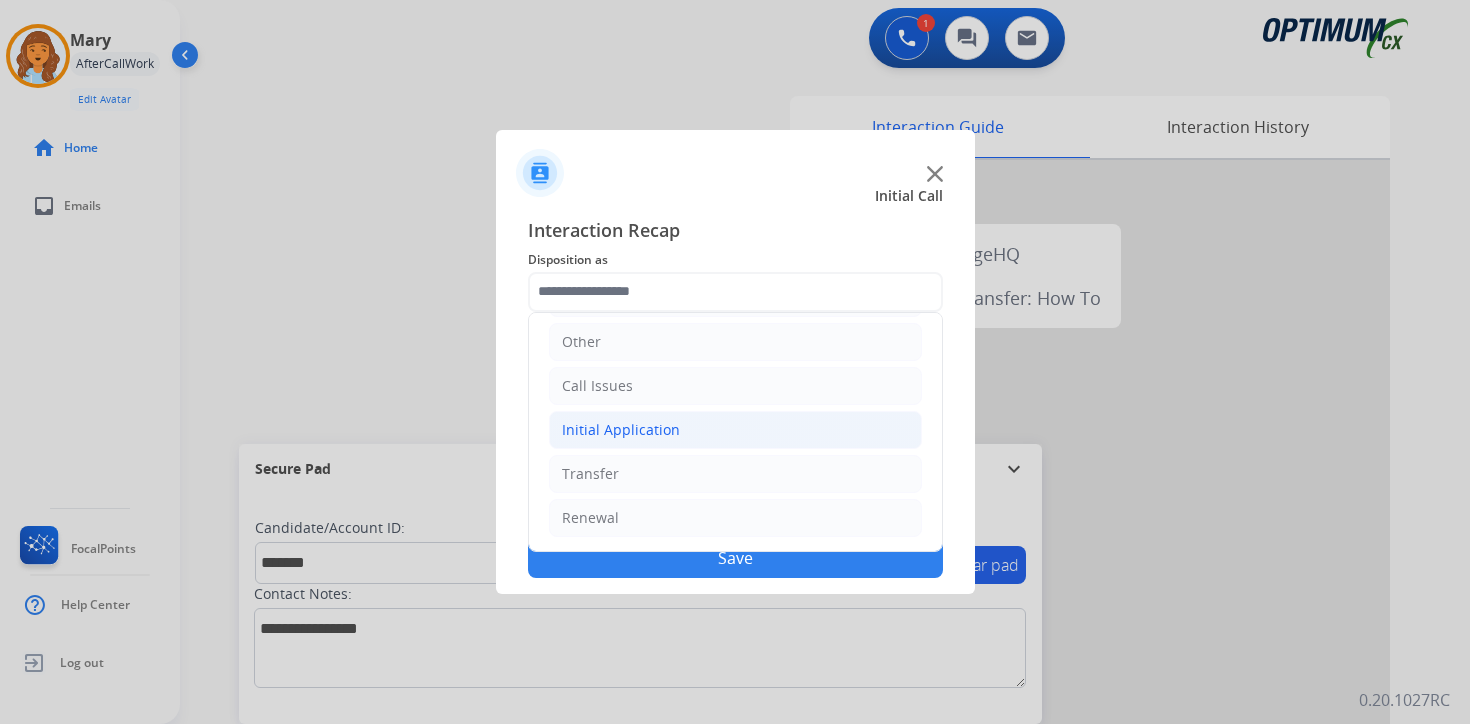 click on "Initial Application" 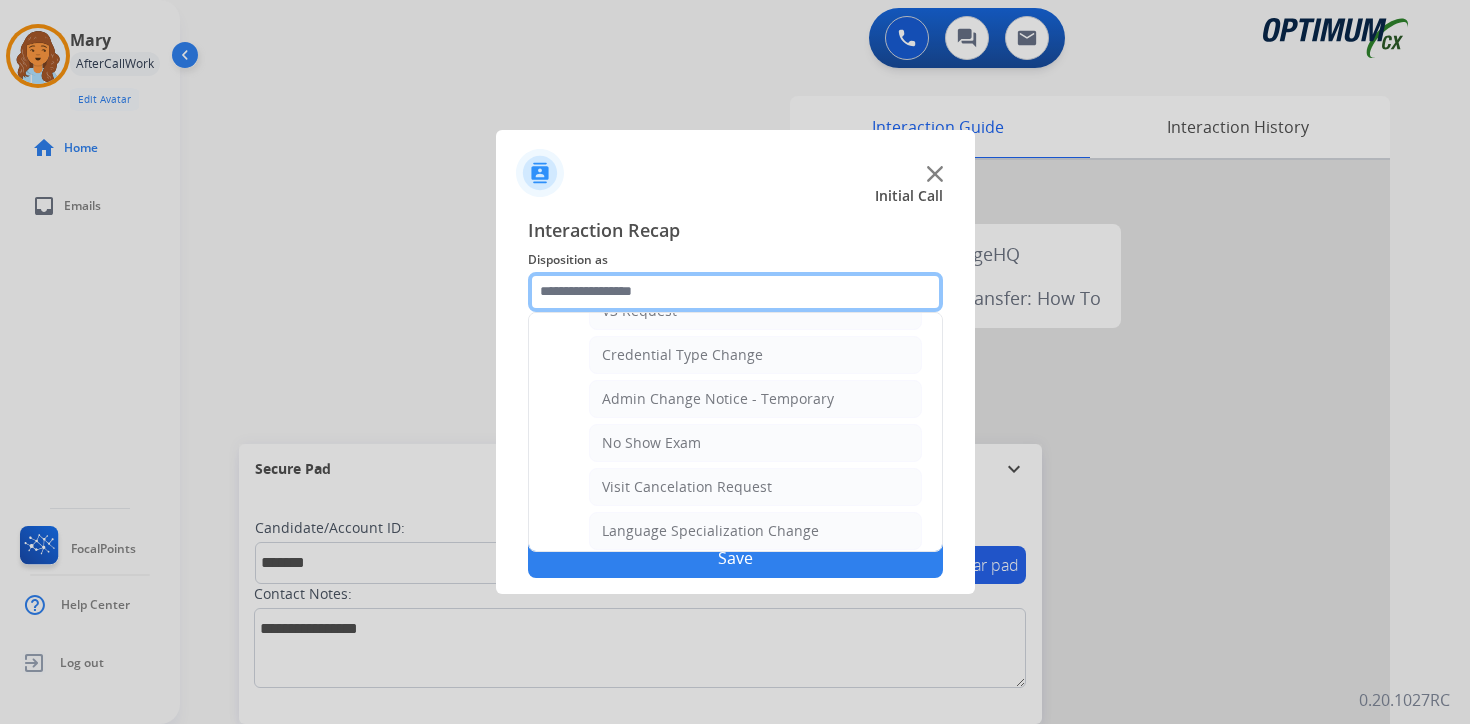 scroll, scrollTop: 1136, scrollLeft: 0, axis: vertical 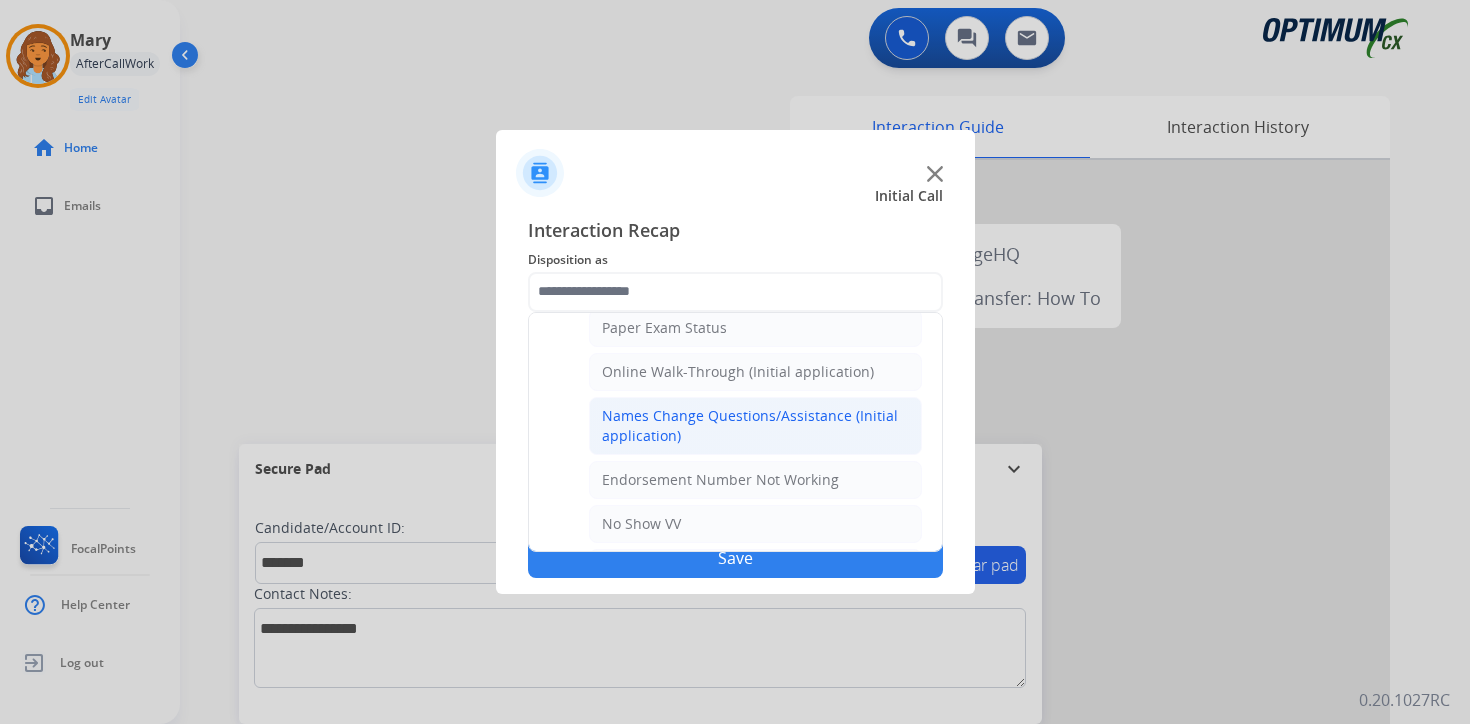 click on "Names Change Questions/Assistance (Initial application)" 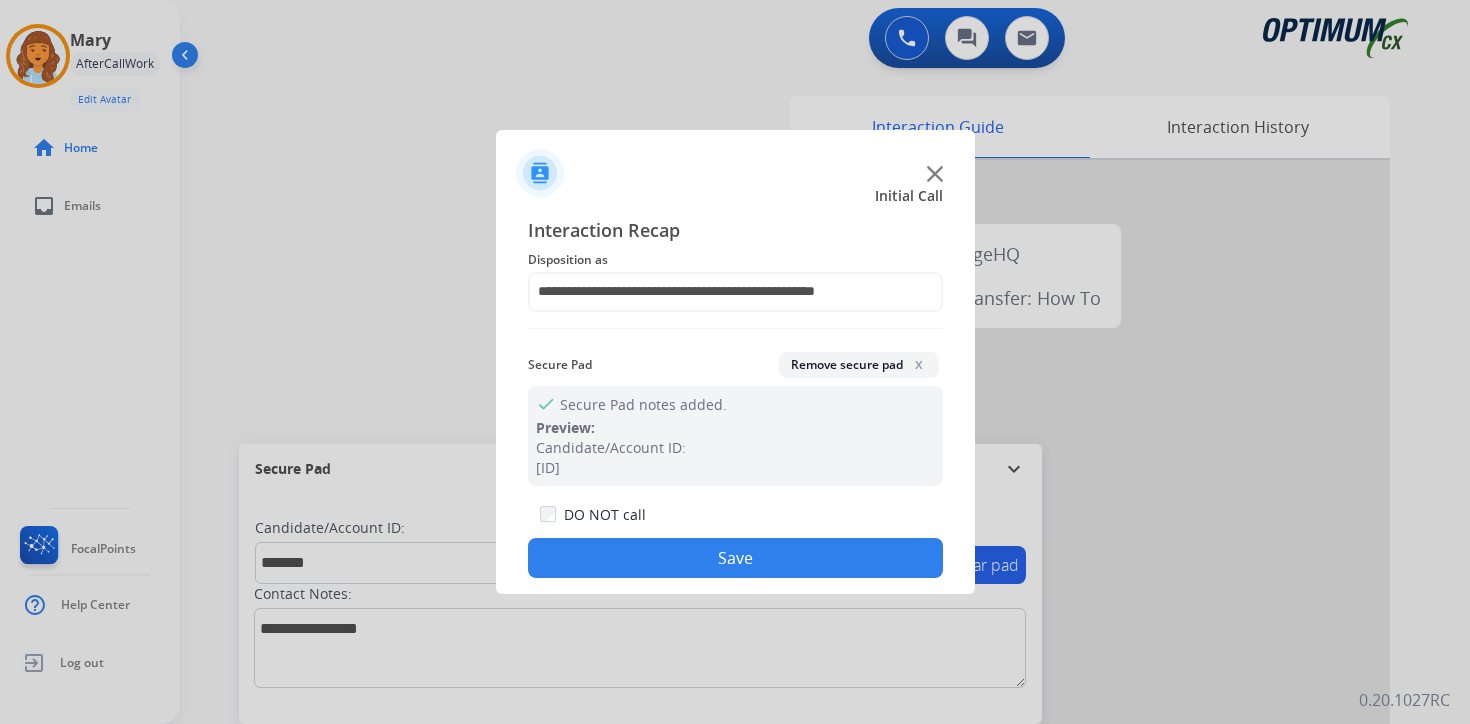 click on "Save" 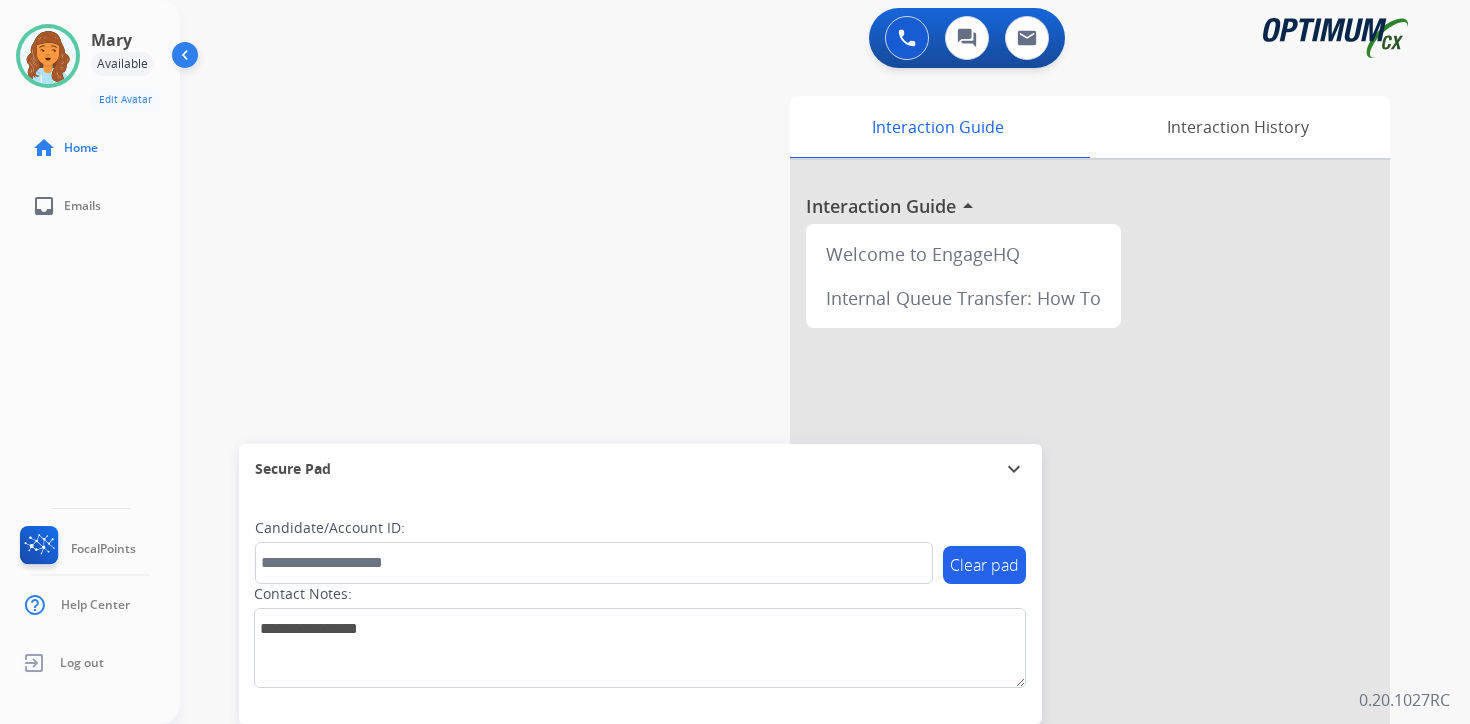 click on "0 Voice Interactions  0  Chat Interactions   0  Email Interactions swap_horiz Break voice bridge close_fullscreen Connect 3-Way Call merge_type Separate 3-Way Call  Interaction Guide   Interaction History  Interaction Guide arrow_drop_up  Welcome to EngageHQ   Internal Queue Transfer: How To  Secure Pad expand_more Clear pad Candidate/Account ID: Contact Notes:                  0.20.1027RC" at bounding box center (825, 362) 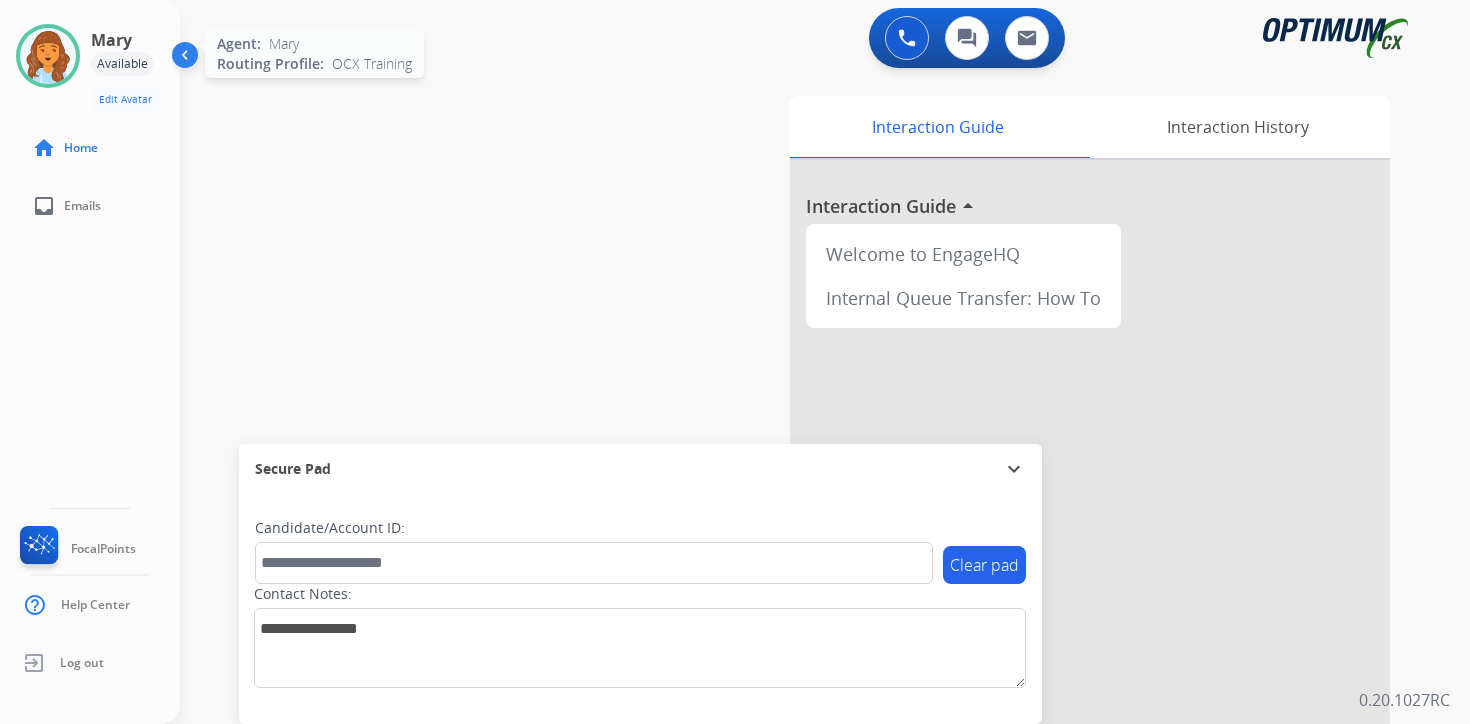 click at bounding box center [48, 56] 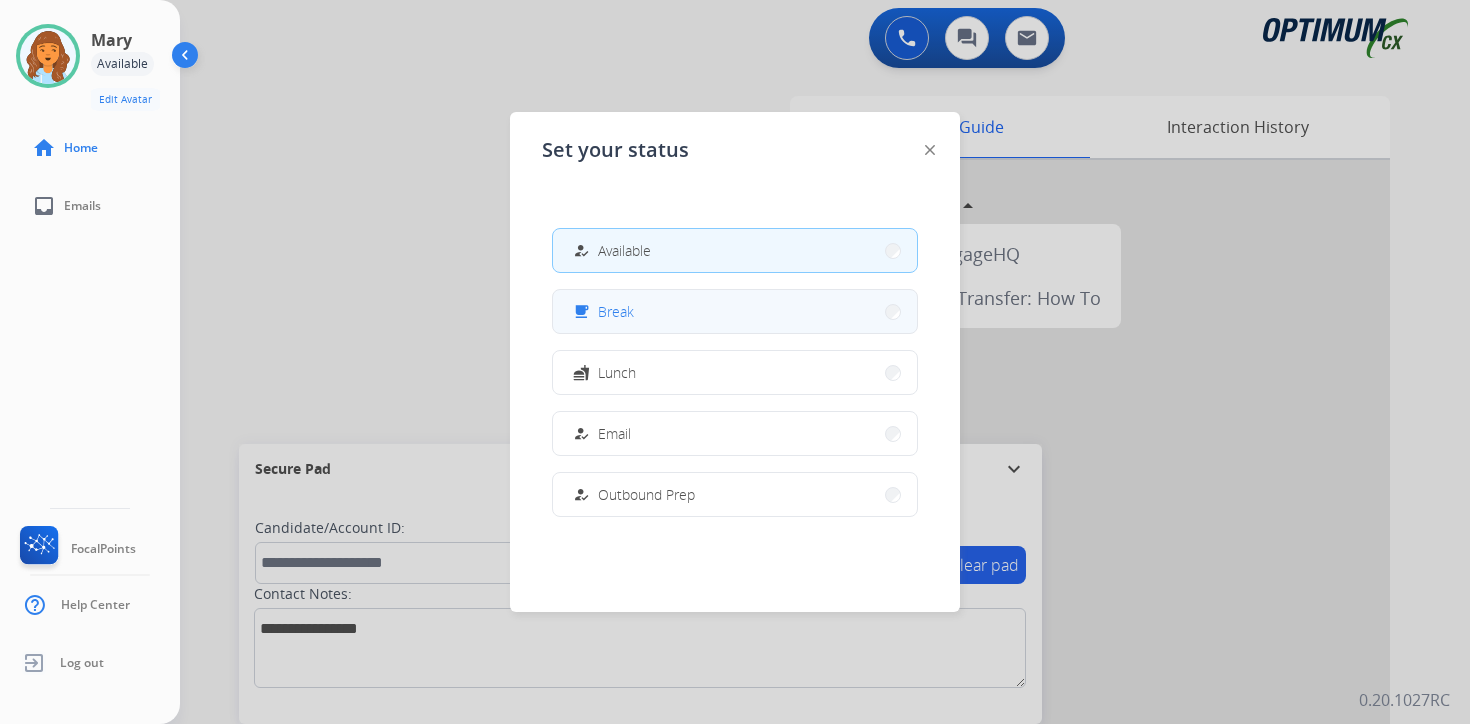 click on "free_breakfast" at bounding box center [583, 312] 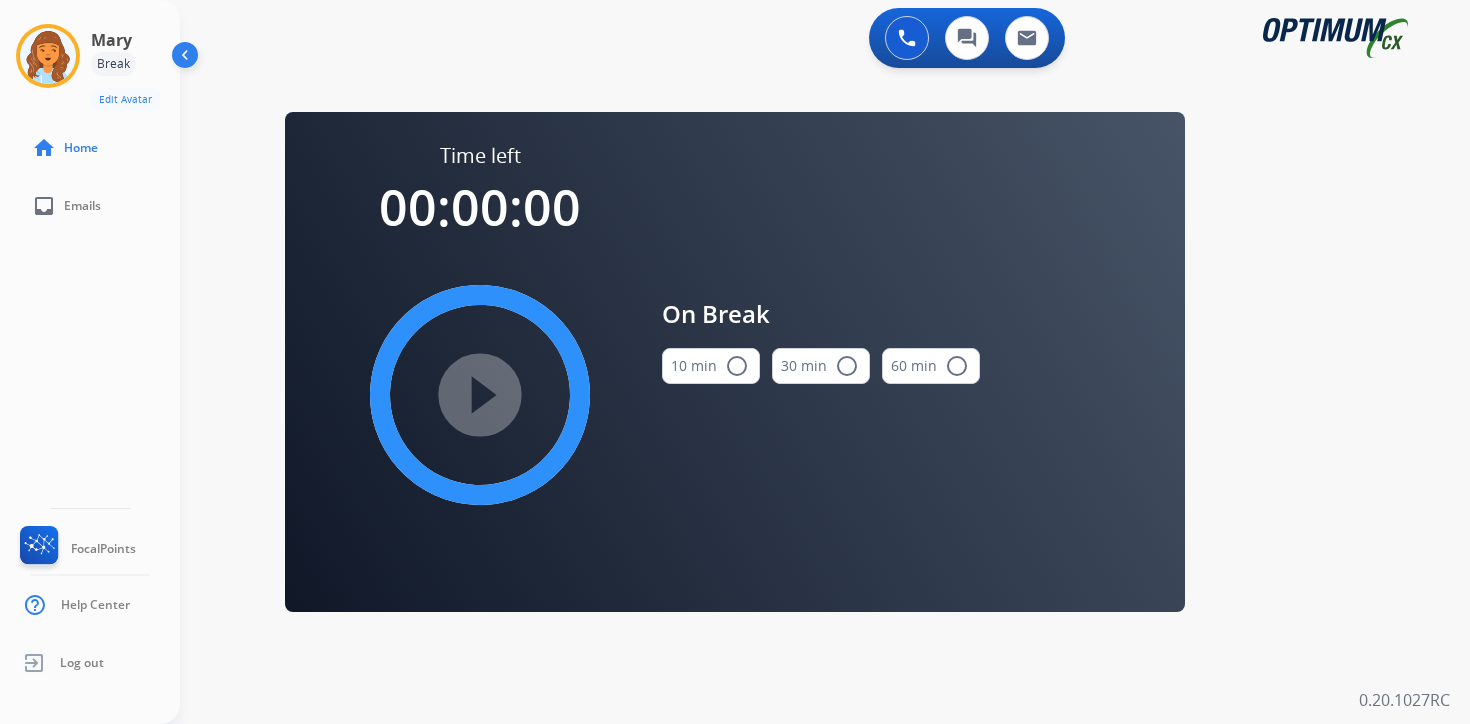 click on "0 Voice Interactions  0  Chat Interactions   0  Email Interactions swap_horiz Break voice bridge close_fullscreen Connect 3-Way Call merge_type Separate 3-Way Call Time left 00:00:00 play_circle_filled On Break  10 min  radio_button_unchecked  30 min  radio_button_unchecked  60 min  radio_button_unchecked  Interaction Guide   Interaction History  Interaction Guide arrow_drop_up  Welcome to EngageHQ   Internal Queue Transfer: How To  Secure Pad expand_more Clear pad Candidate/Account ID: Contact Notes:                  0.20.1027RC" at bounding box center (825, 362) 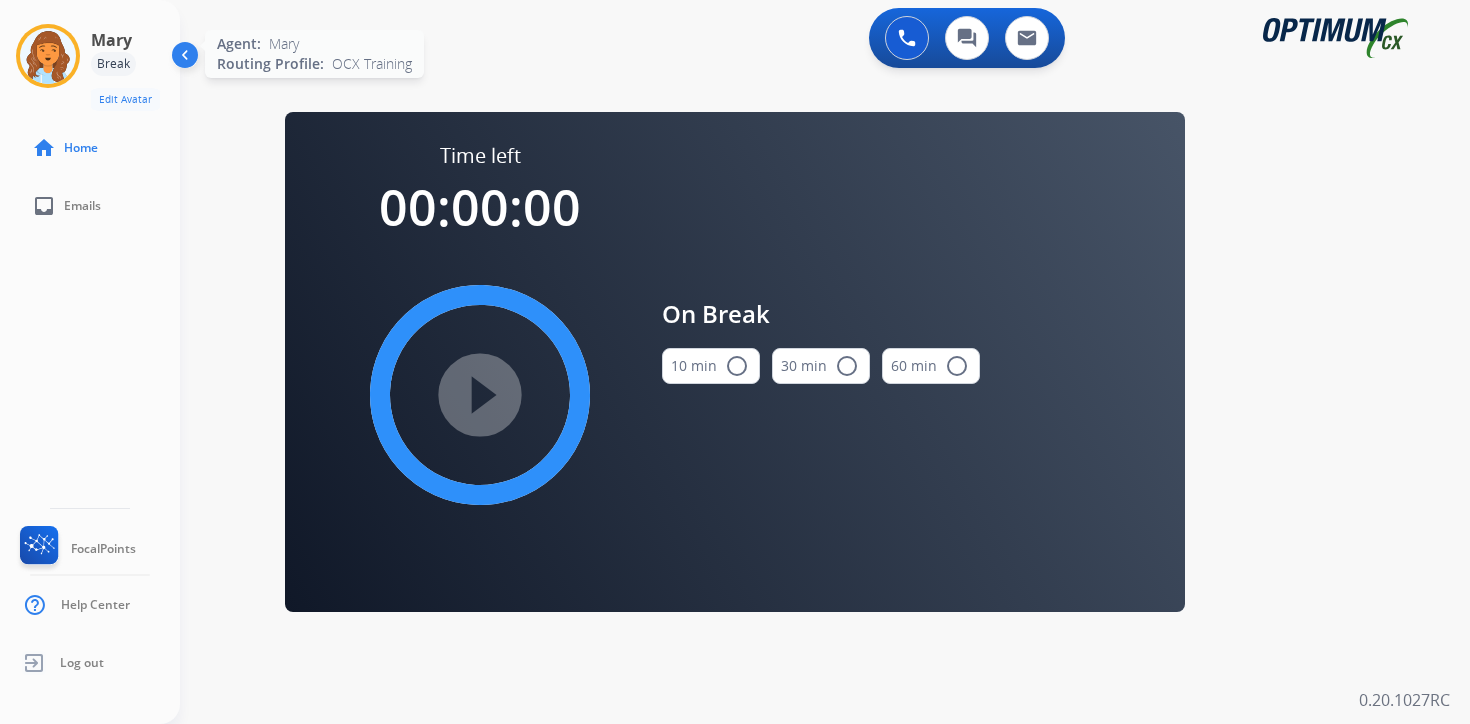 click at bounding box center [48, 56] 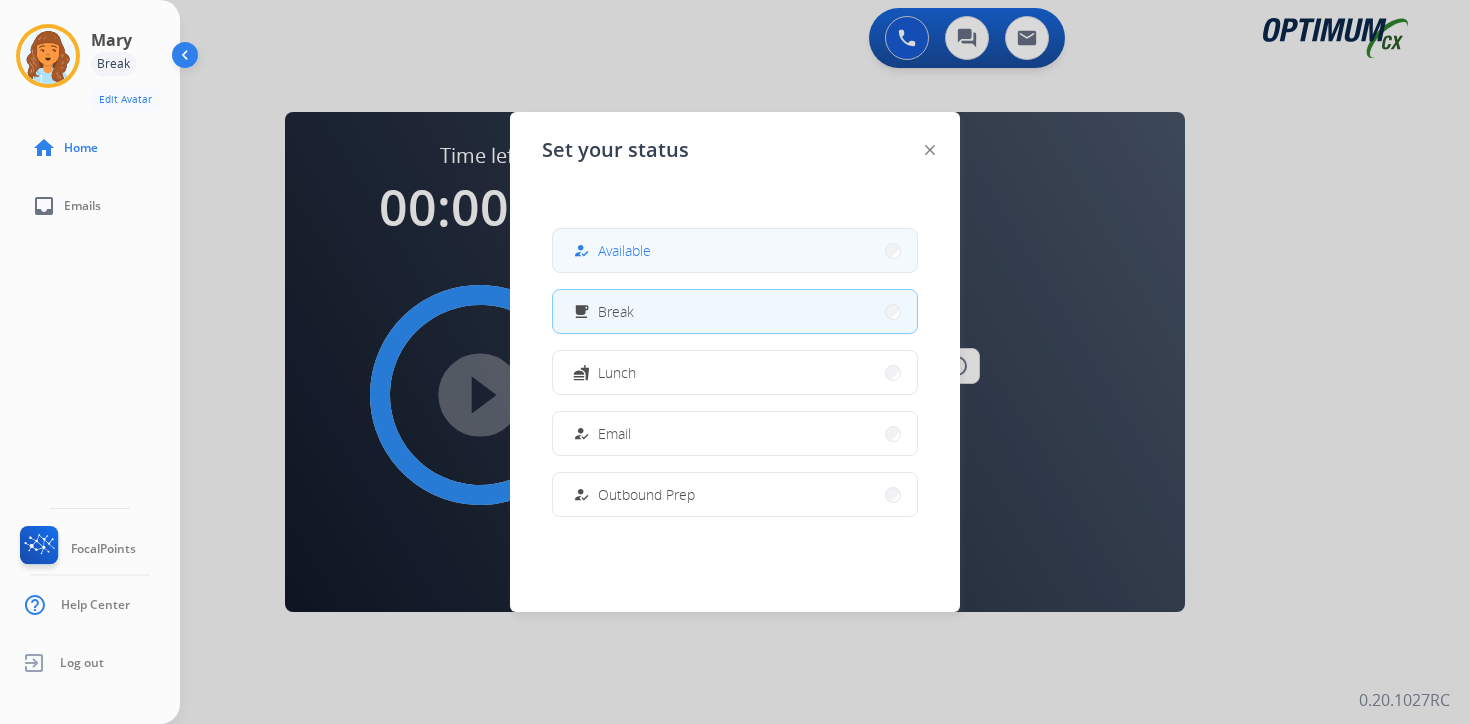click on "Available" at bounding box center [624, 250] 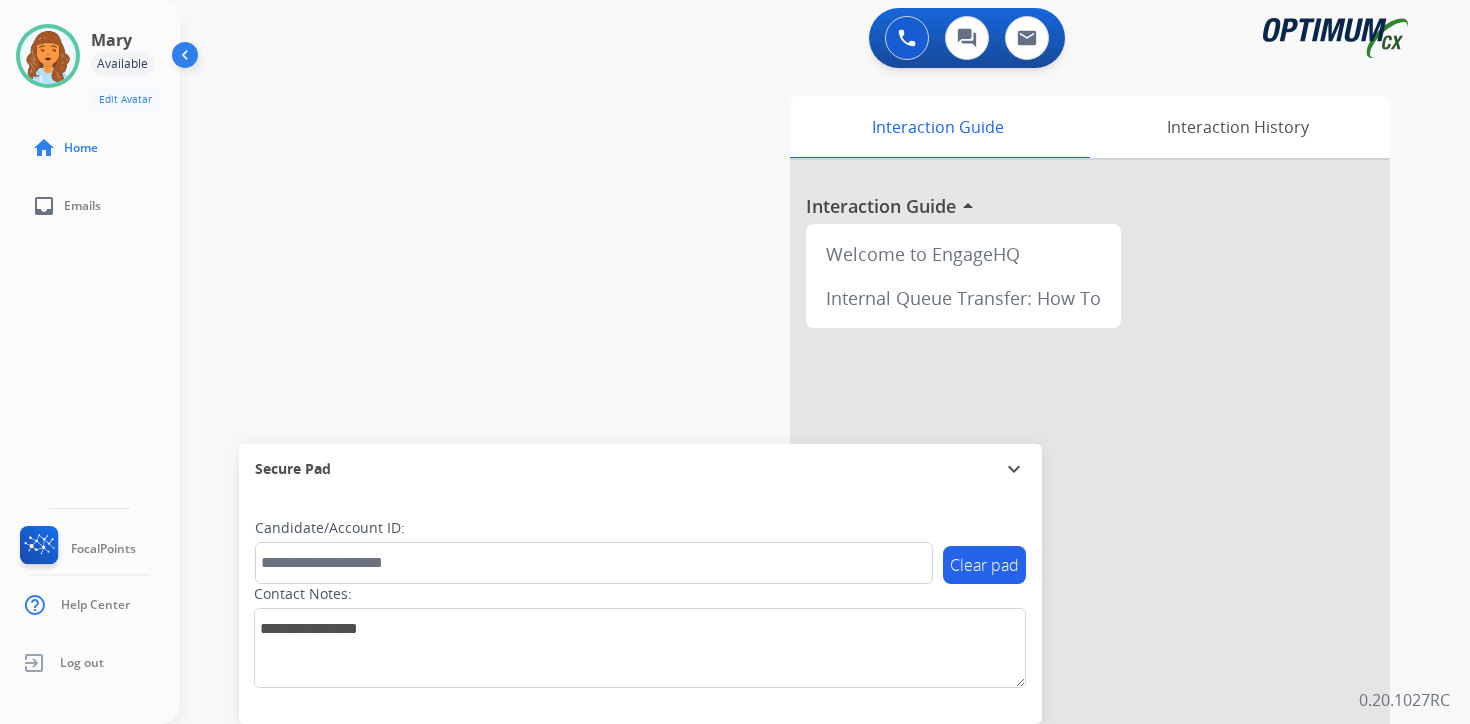 click on "0 Voice Interactions  0  Chat Interactions   0  Email Interactions swap_horiz Break voice bridge close_fullscreen Connect 3-Way Call merge_type Separate 3-Way Call  Interaction Guide   Interaction History  Interaction Guide arrow_drop_up  Welcome to EngageHQ   Internal Queue Transfer: How To  Secure Pad expand_more Clear pad Candidate/Account ID: Contact Notes:                  0.20.1027RC" at bounding box center [825, 362] 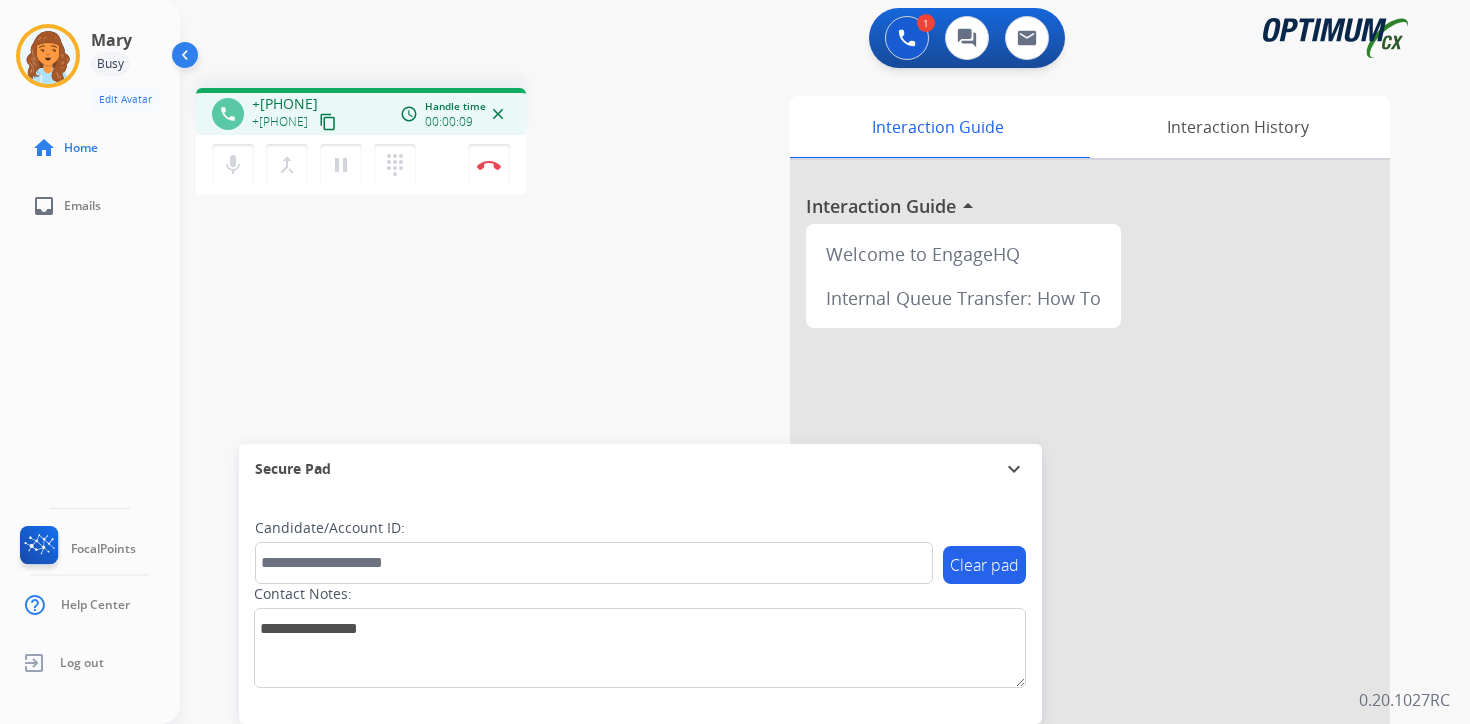 click on "content_copy" at bounding box center (328, 122) 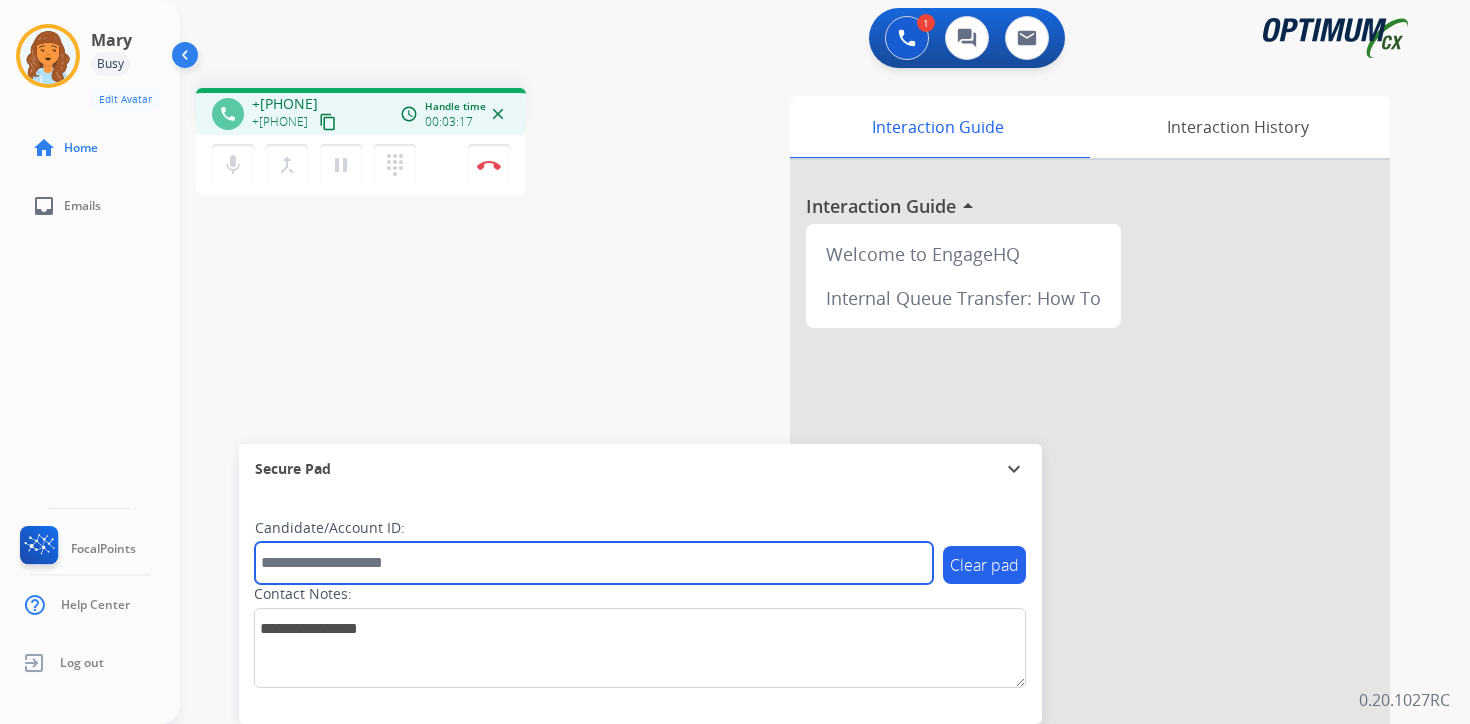 click at bounding box center (594, 563) 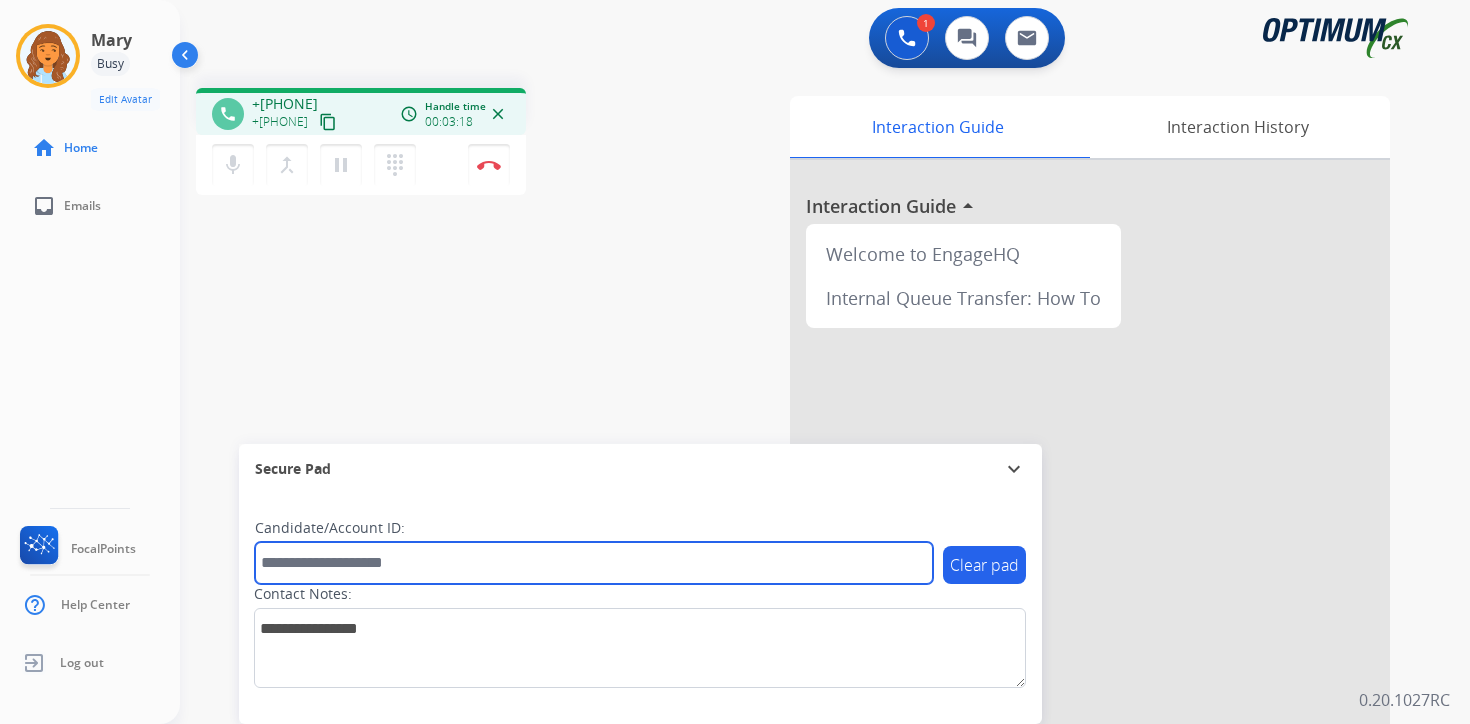 click at bounding box center (594, 563) 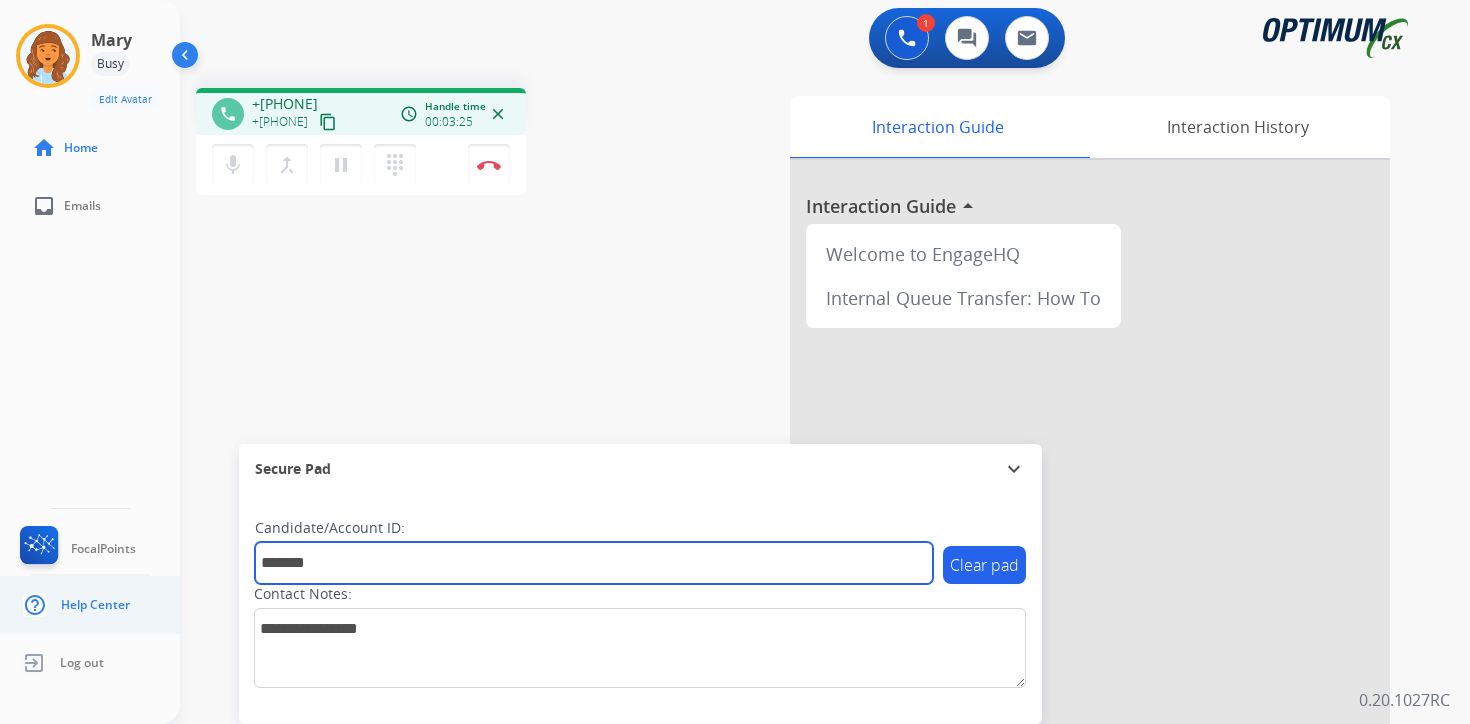 type on "*******" 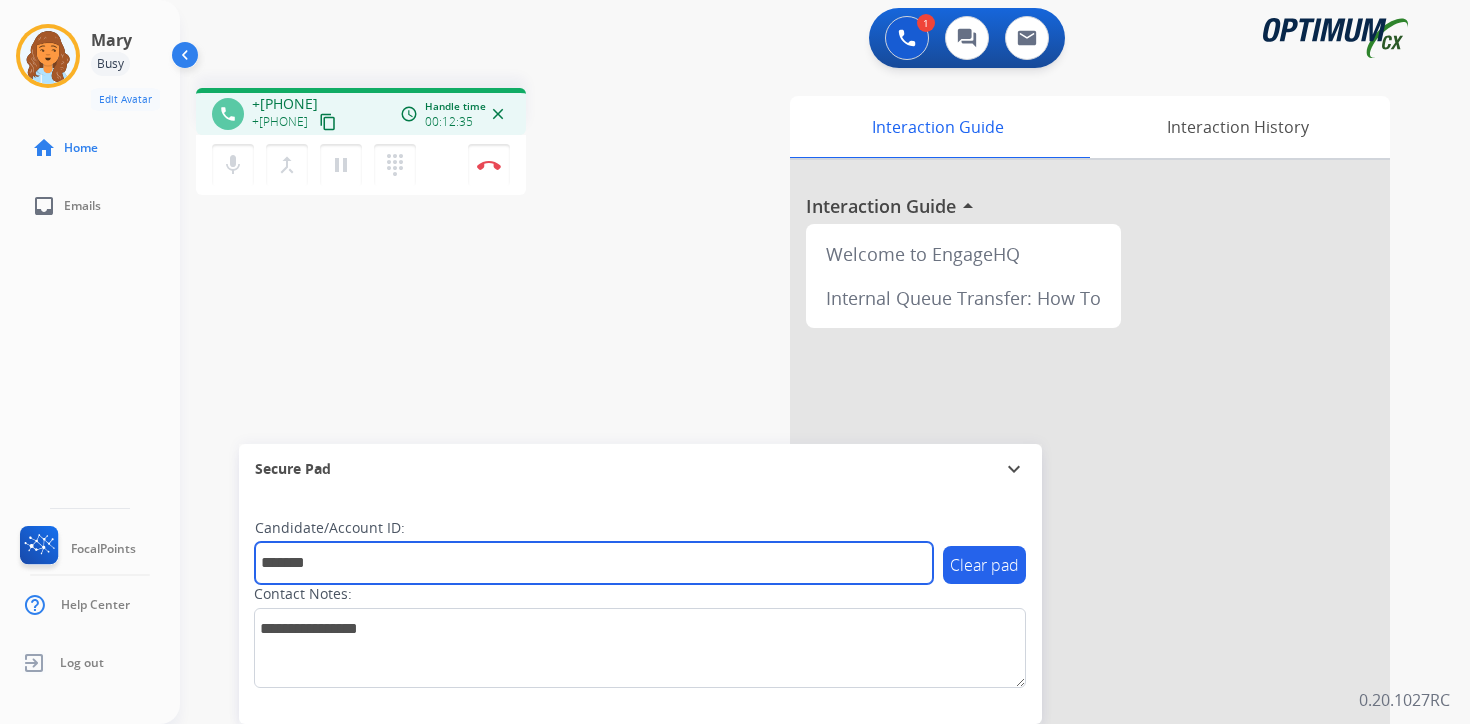 click on "*******" at bounding box center (594, 563) 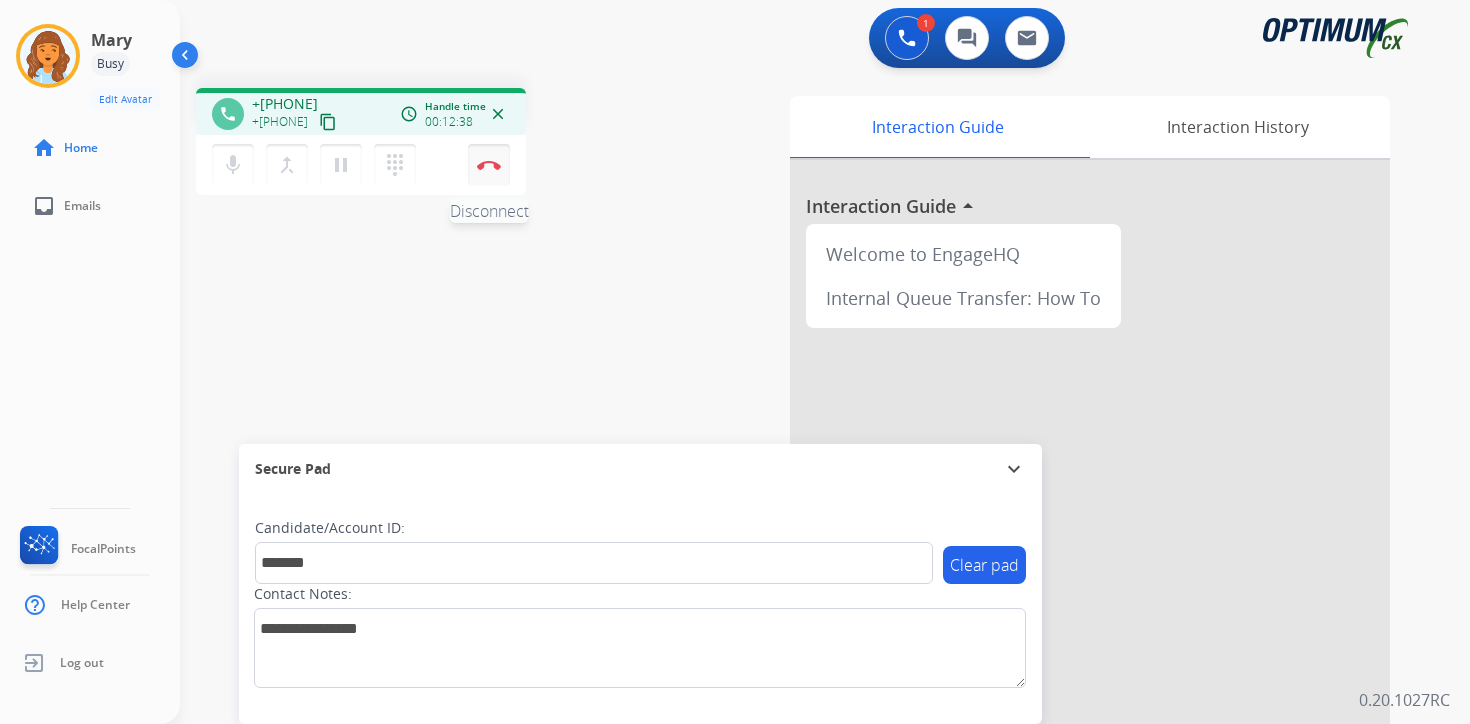 click on "Disconnect" at bounding box center (489, 165) 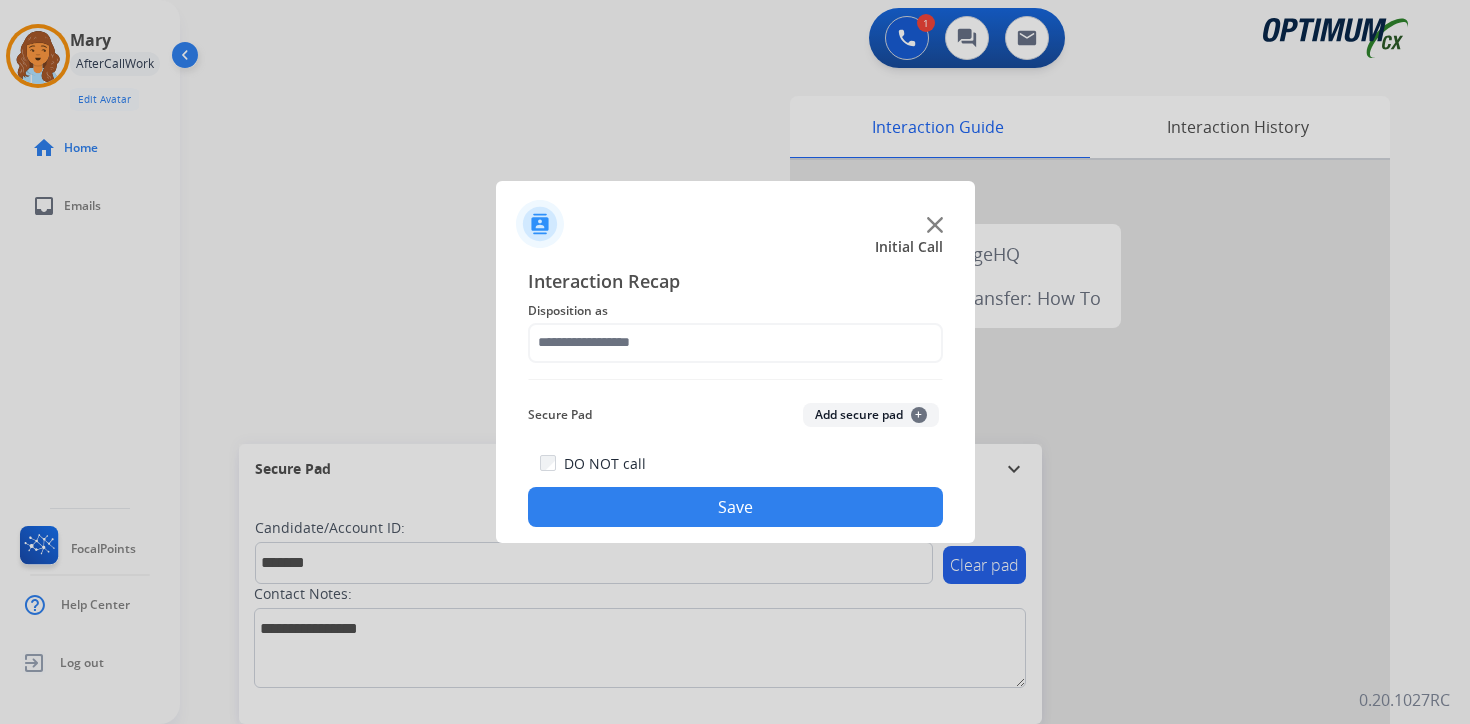 click on "Add secure pad  +" 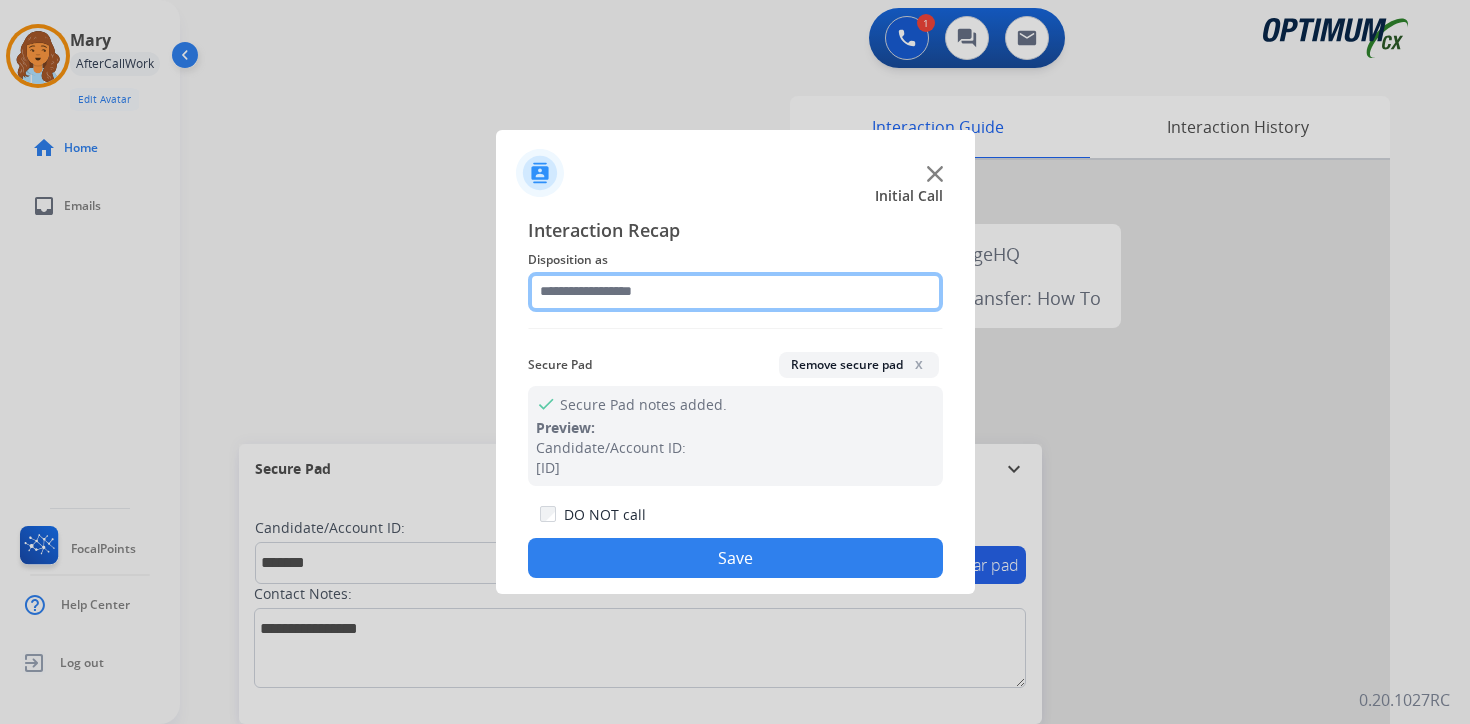 click 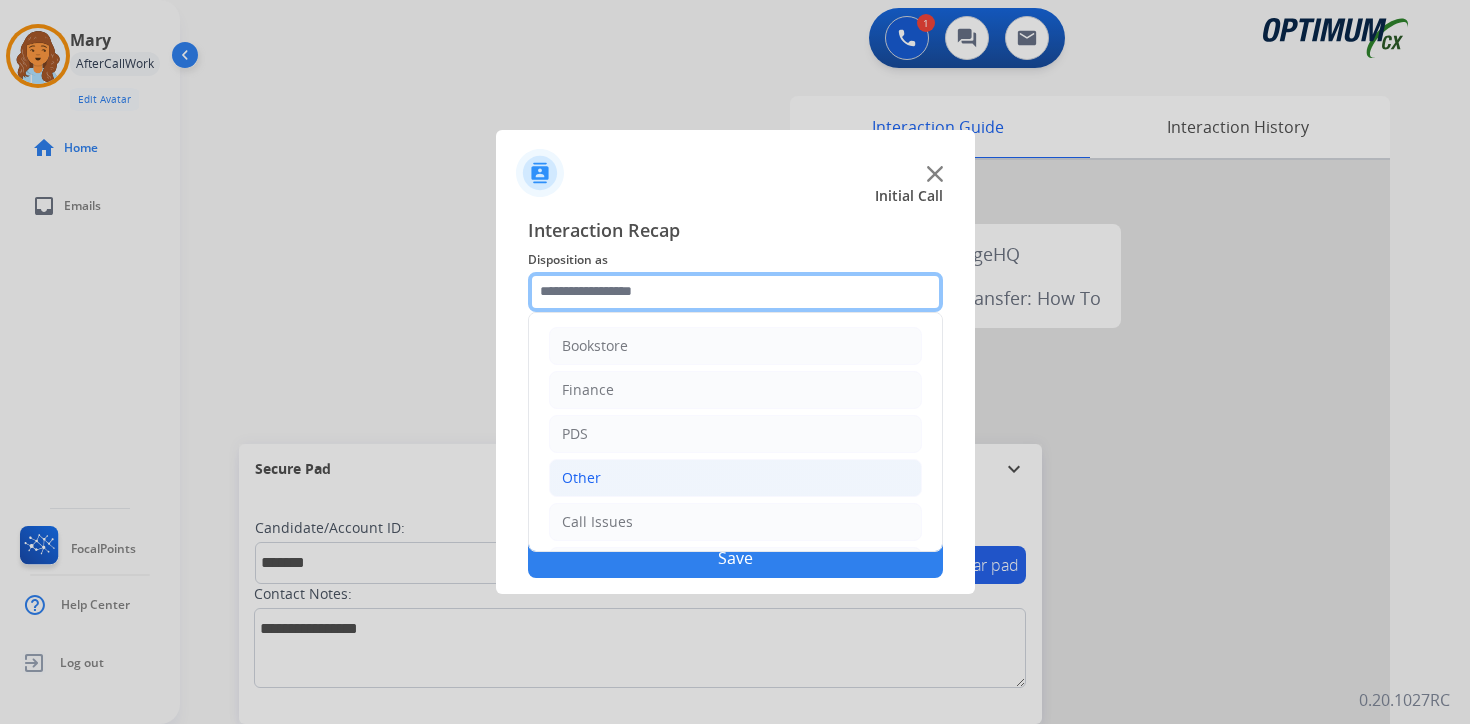 scroll, scrollTop: 136, scrollLeft: 0, axis: vertical 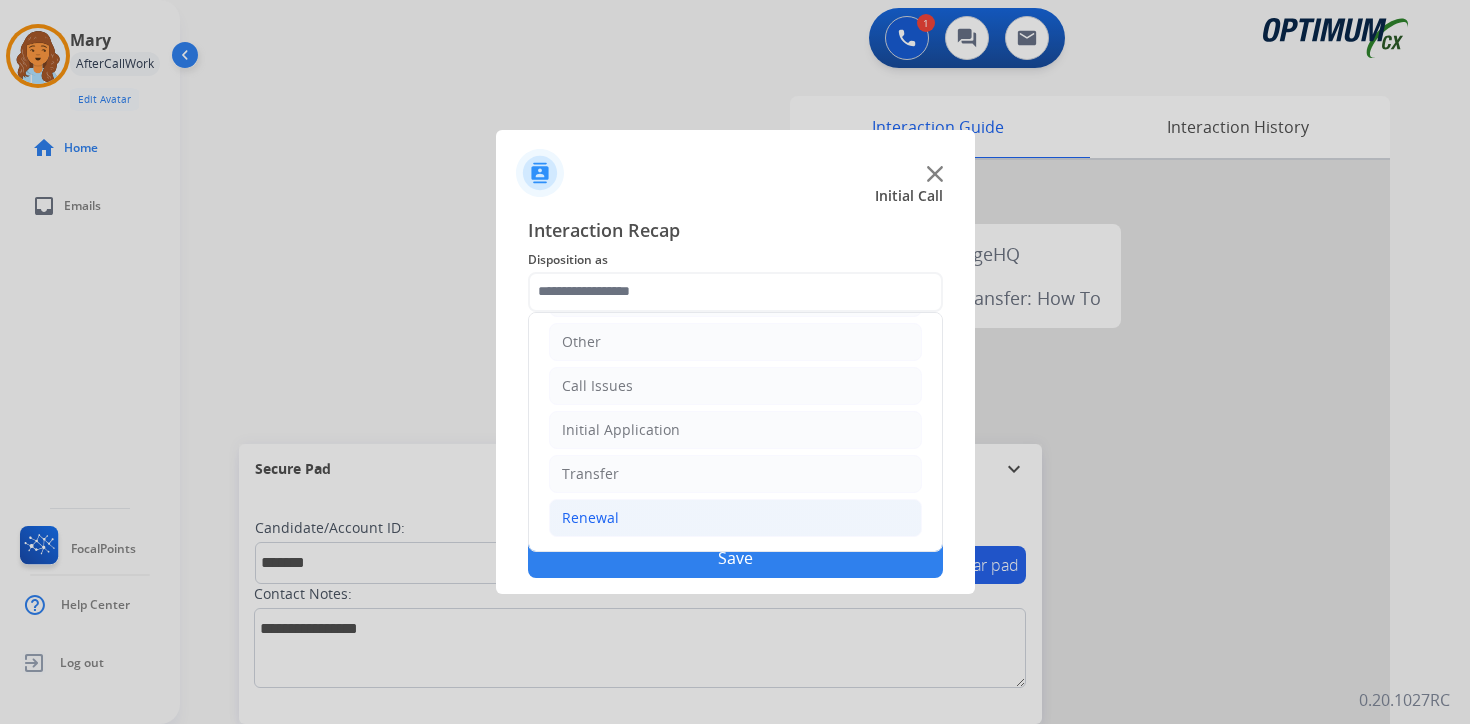 click on "Renewal" 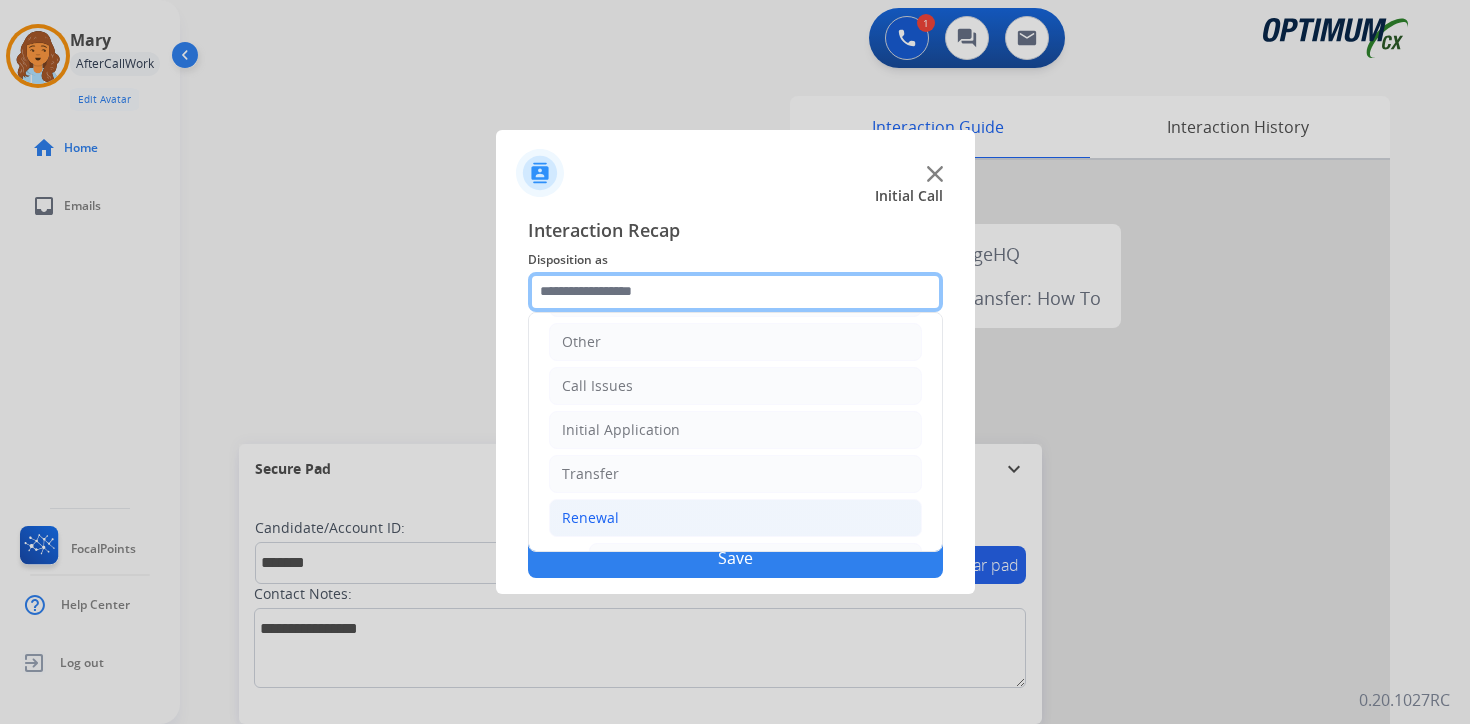 scroll, scrollTop: 469, scrollLeft: 0, axis: vertical 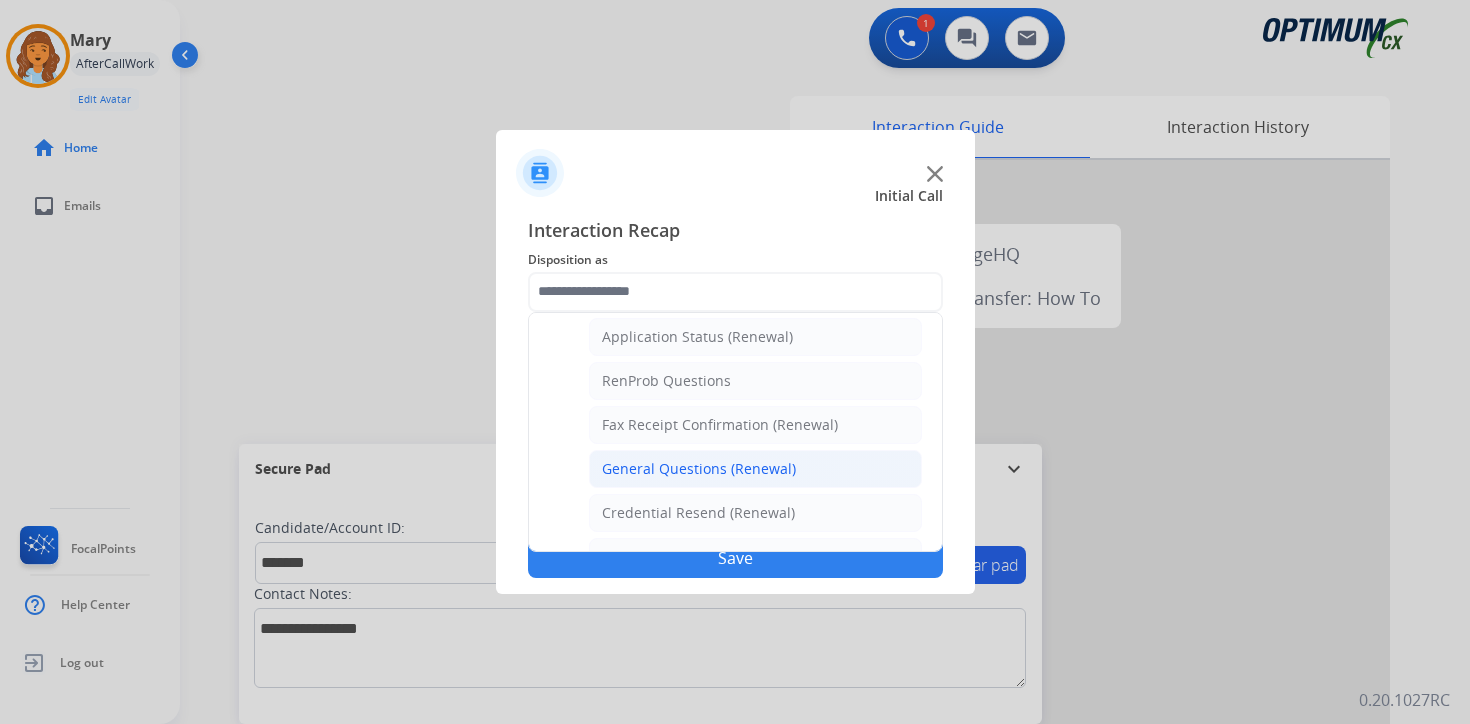 click on "General Questions (Renewal)" 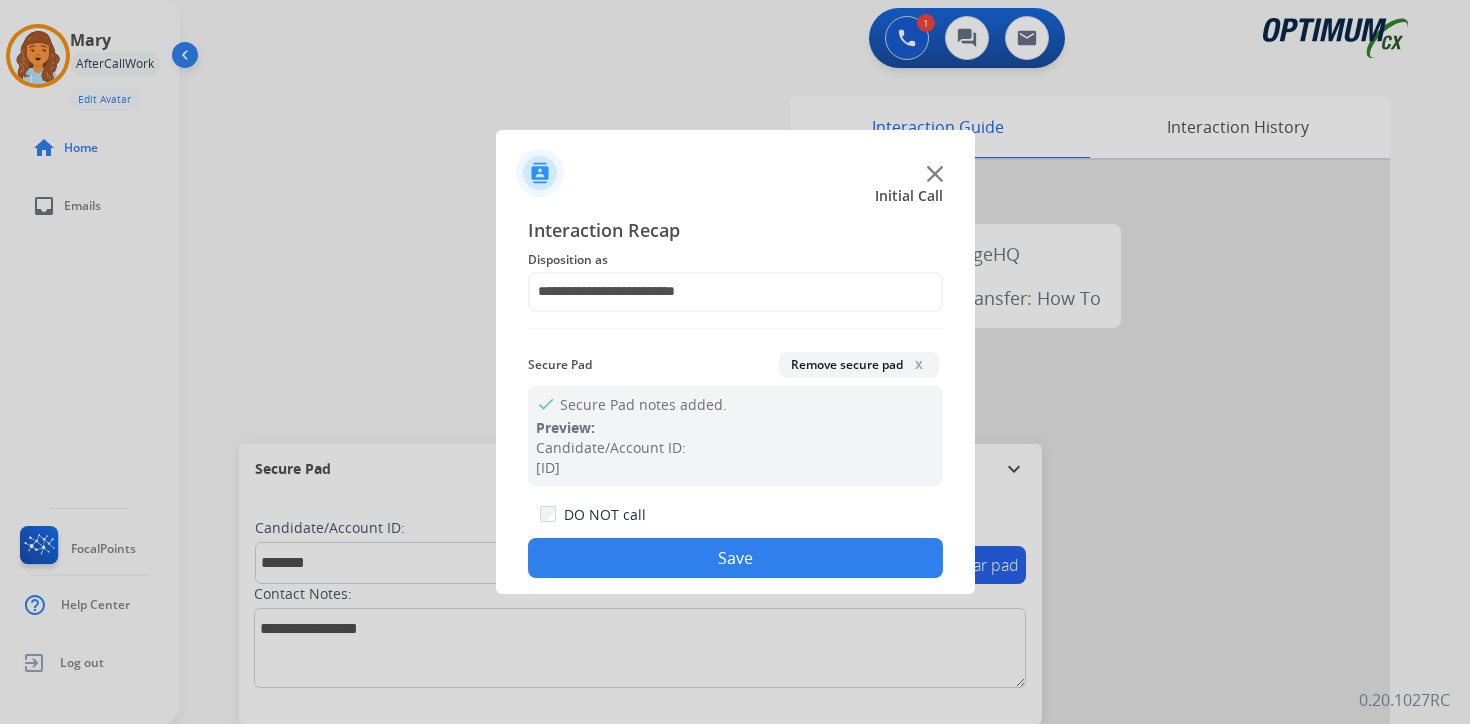 click on "Save" 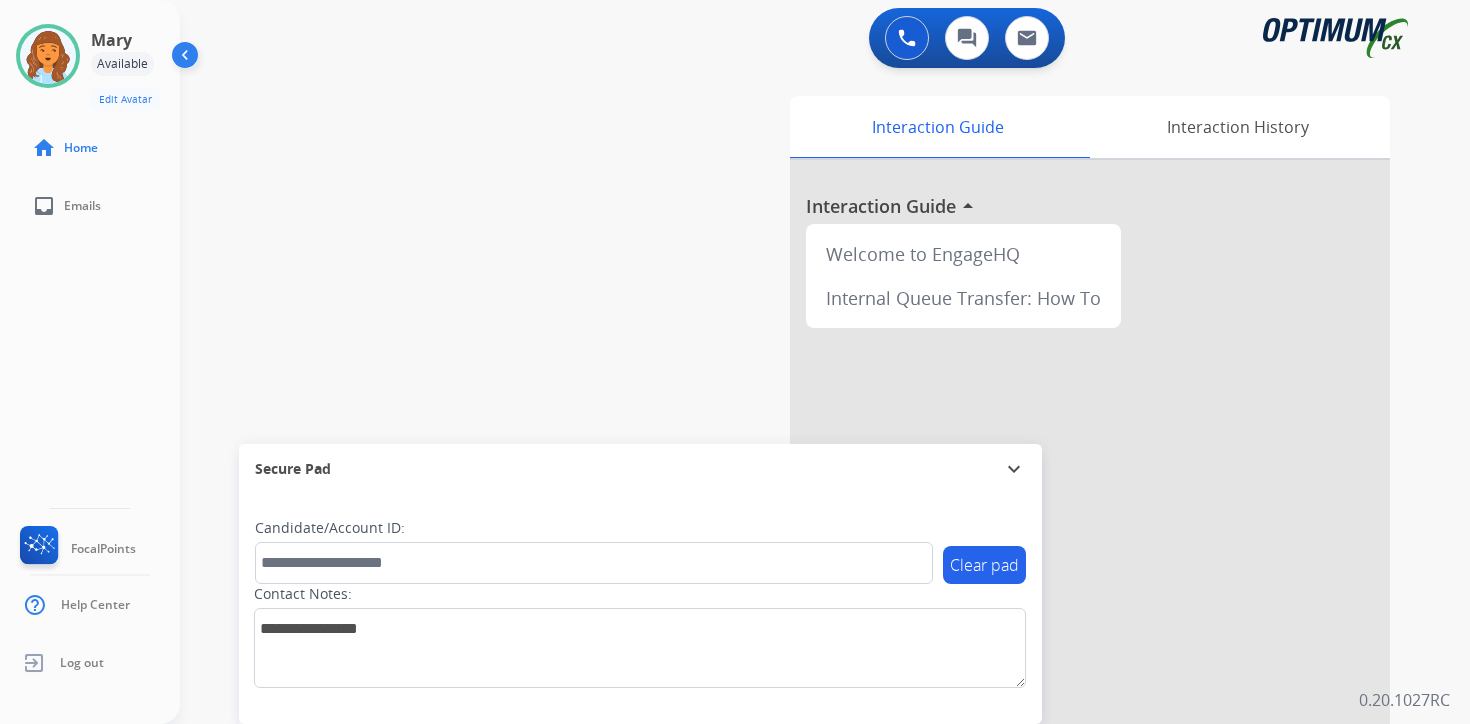 click on "0 Voice Interactions  0  Chat Interactions   0  Email Interactions swap_horiz Break voice bridge close_fullscreen Connect 3-Way Call merge_type Separate 3-Way Call  Interaction Guide   Interaction History  Interaction Guide arrow_drop_up  Welcome to EngageHQ   Internal Queue Transfer: How To  Secure Pad expand_more Clear pad Candidate/Account ID: Contact Notes:                  0.20.1027RC" at bounding box center (825, 362) 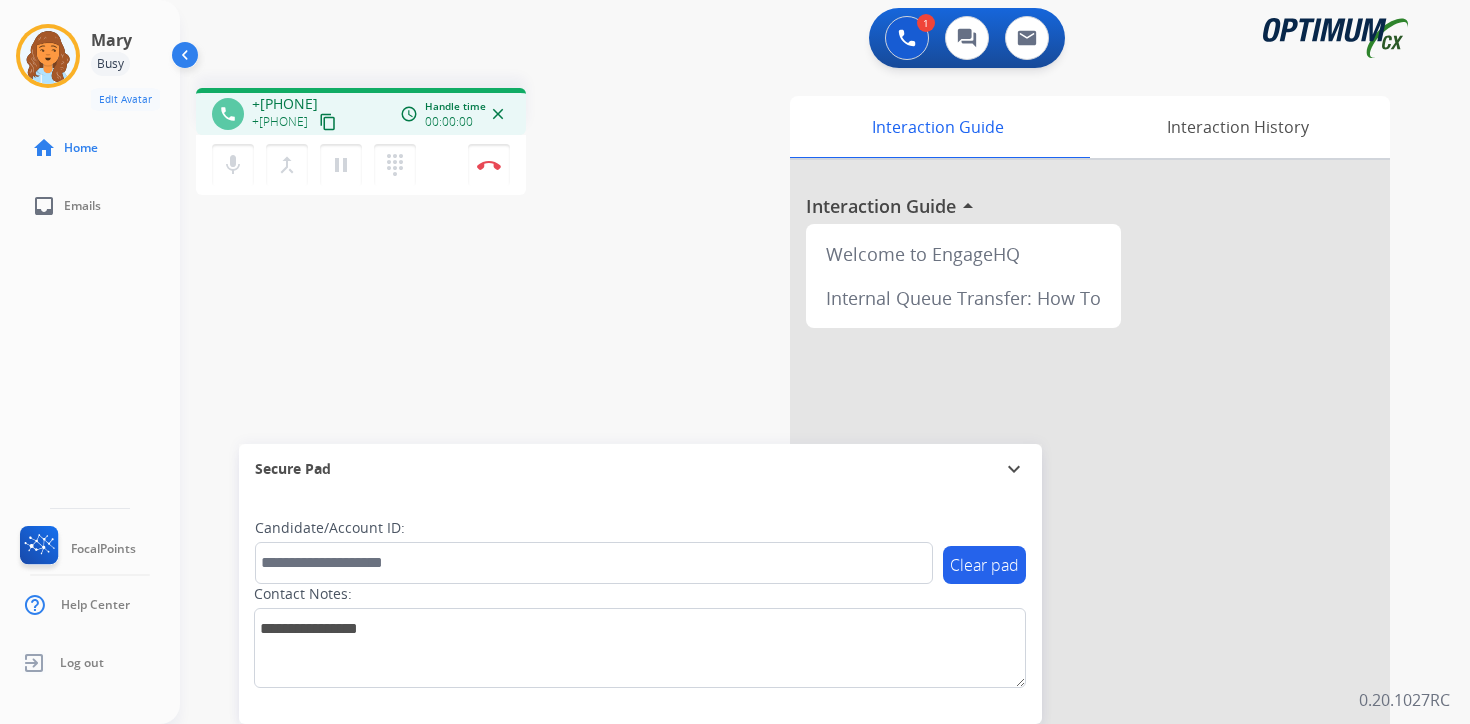 click on "content_copy" at bounding box center [328, 122] 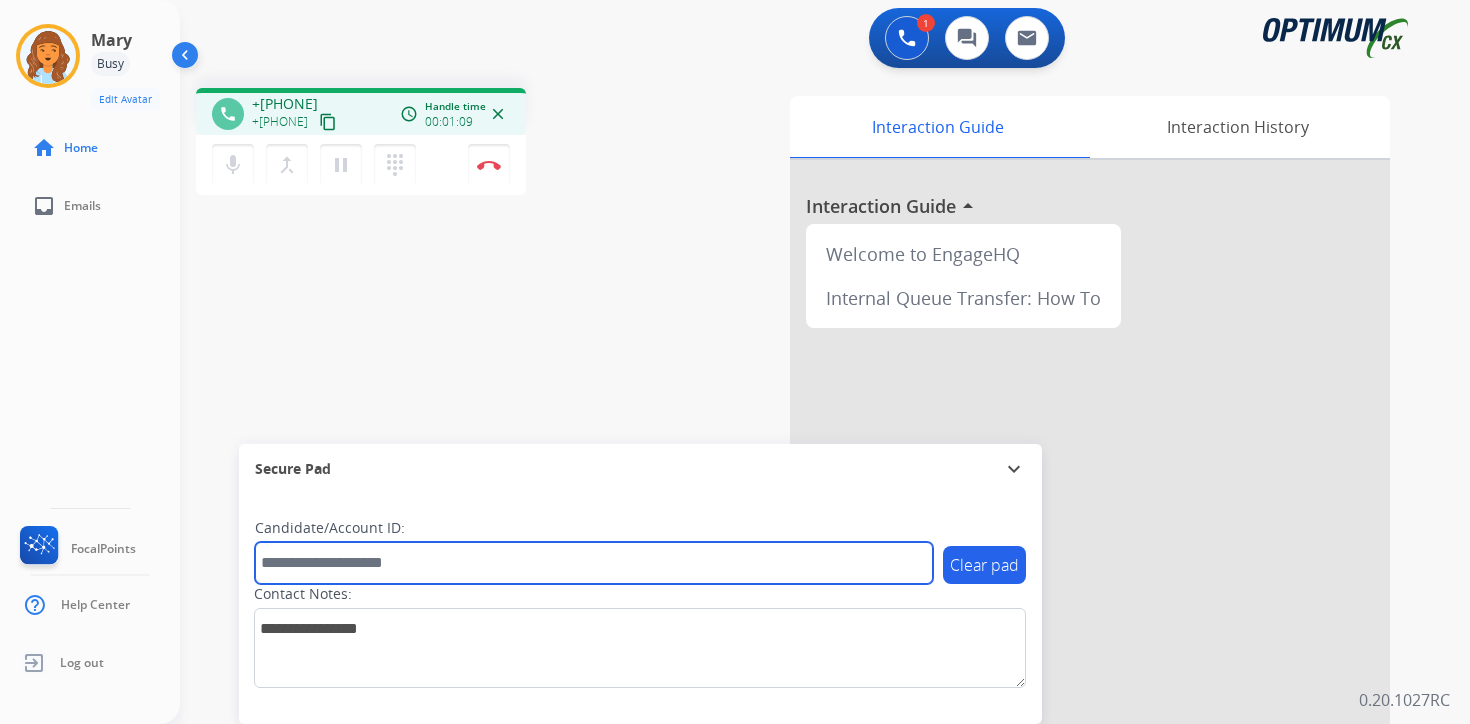 click at bounding box center (594, 563) 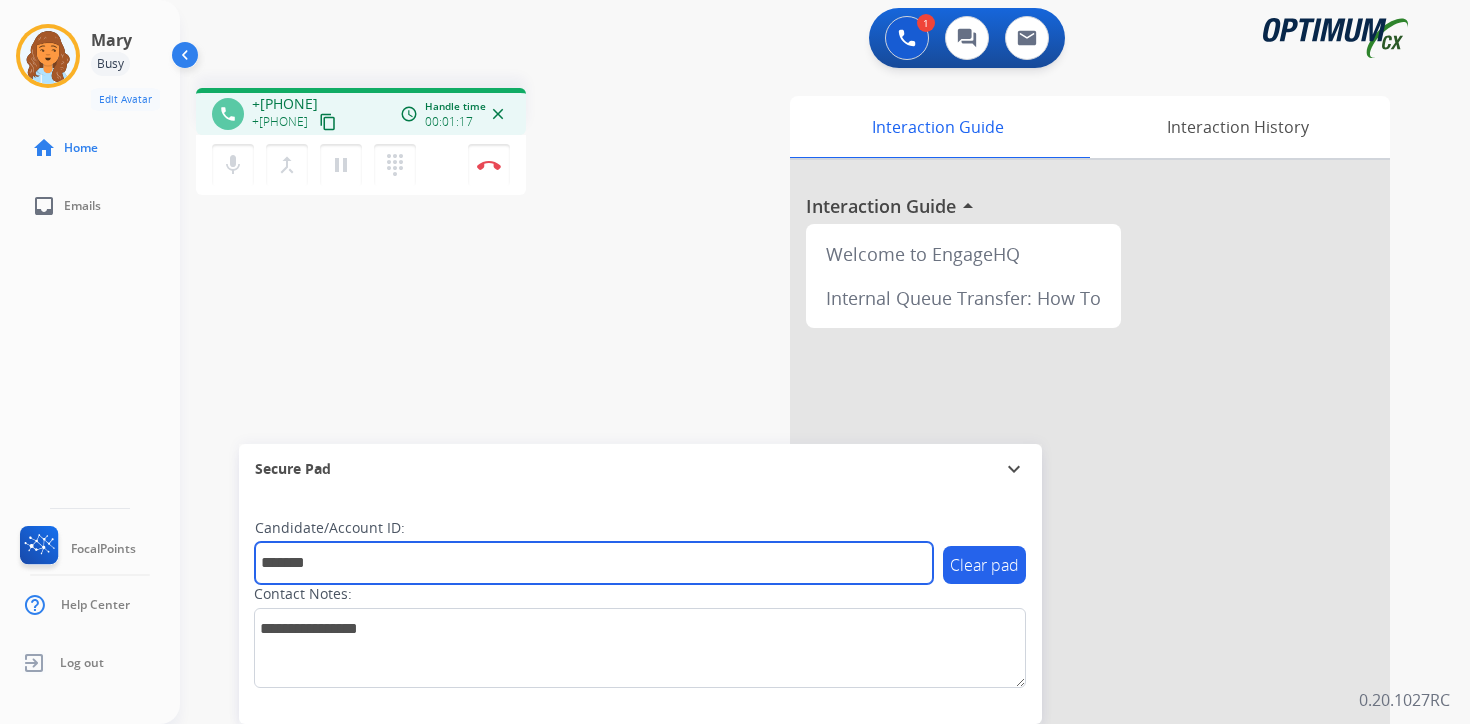 type on "*******" 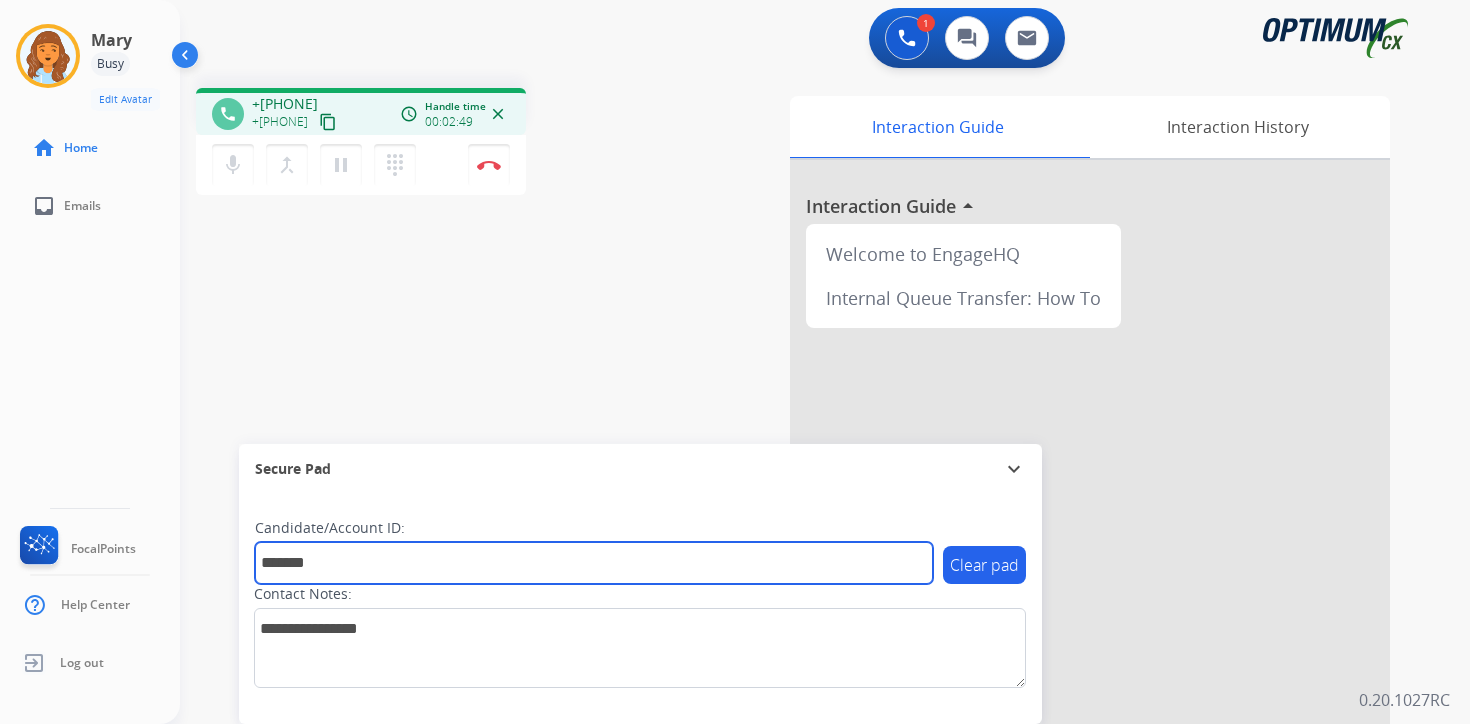 click on "*******" at bounding box center [594, 563] 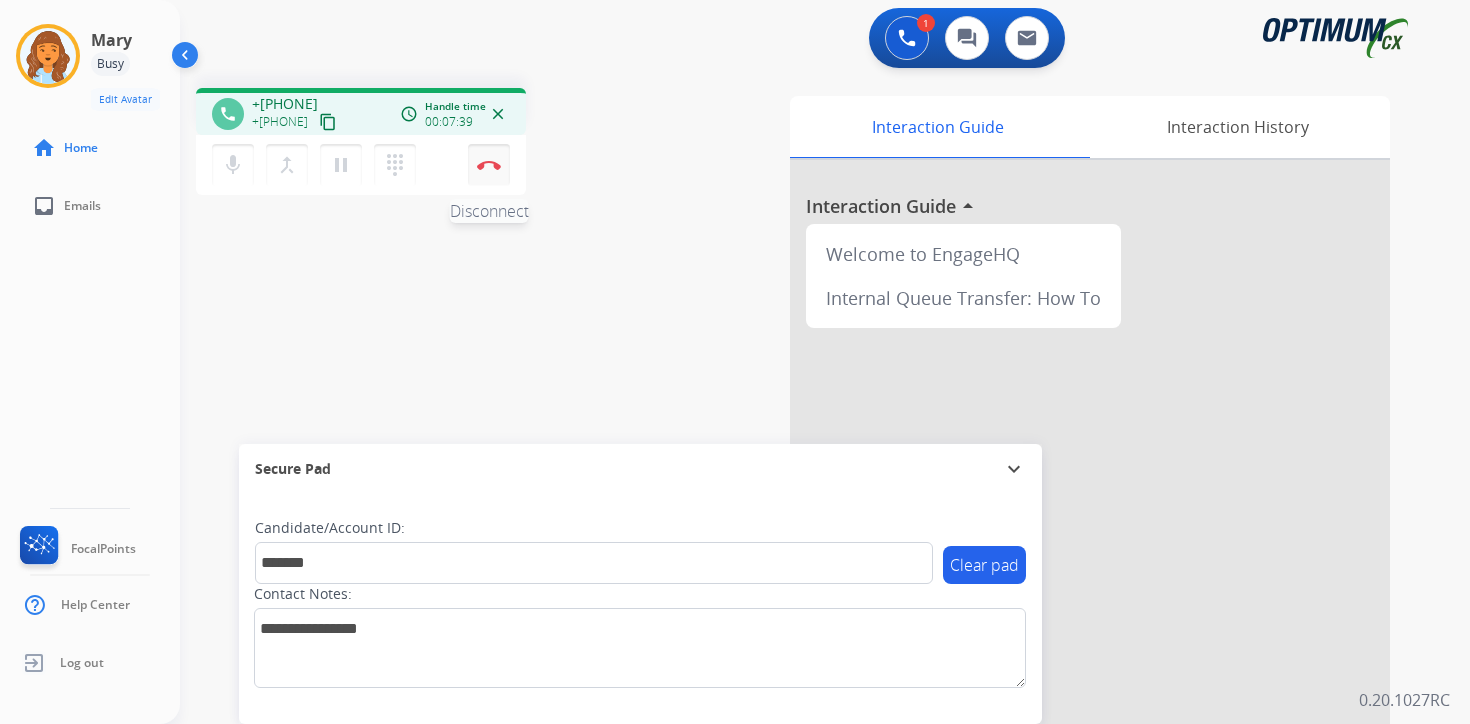 click at bounding box center [489, 165] 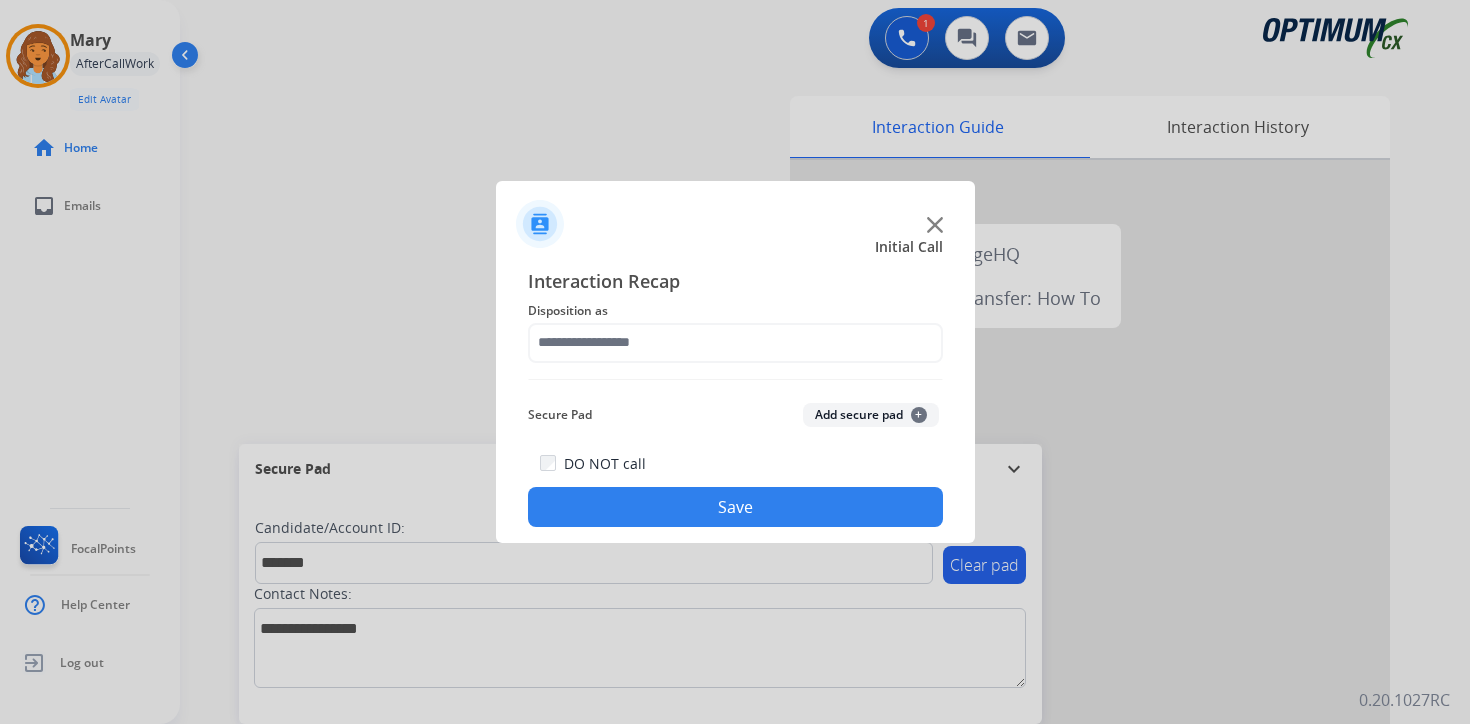 click on "Add secure pad  +" 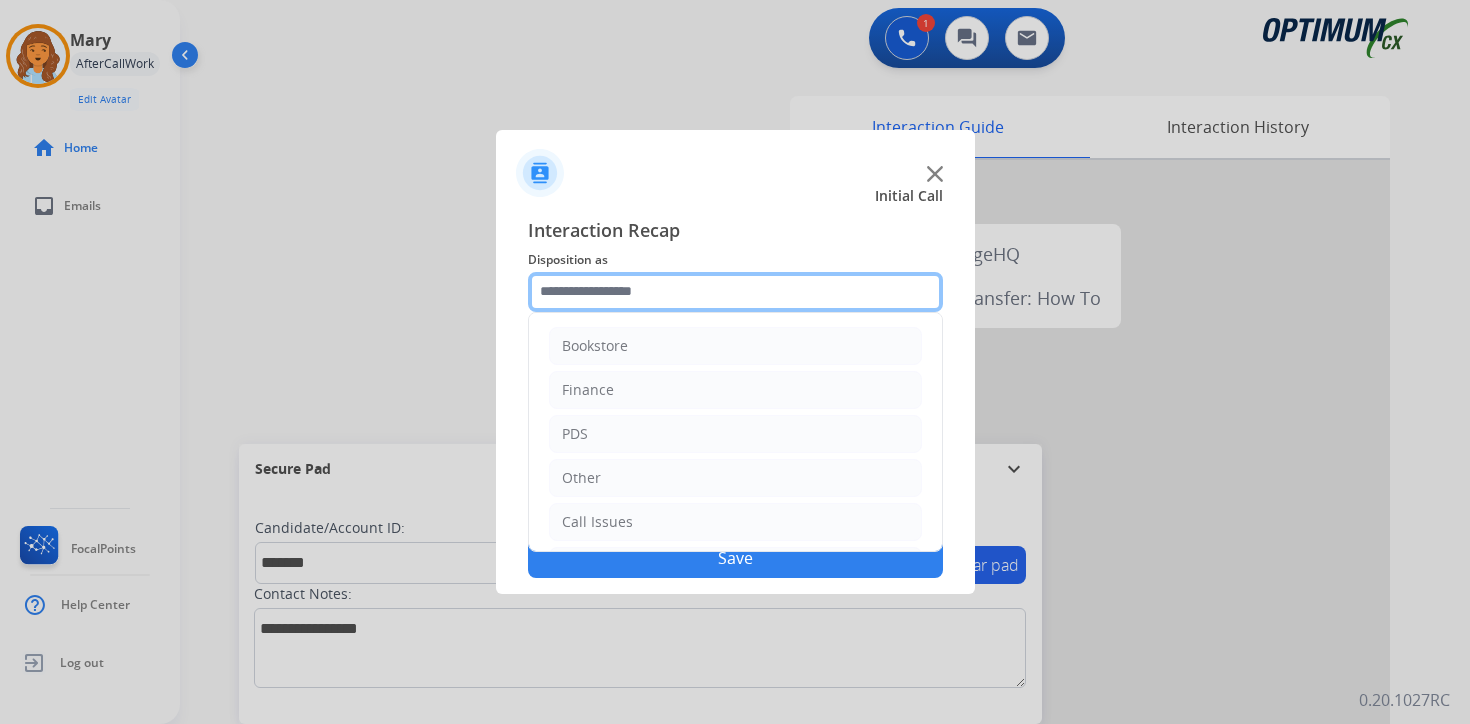 click 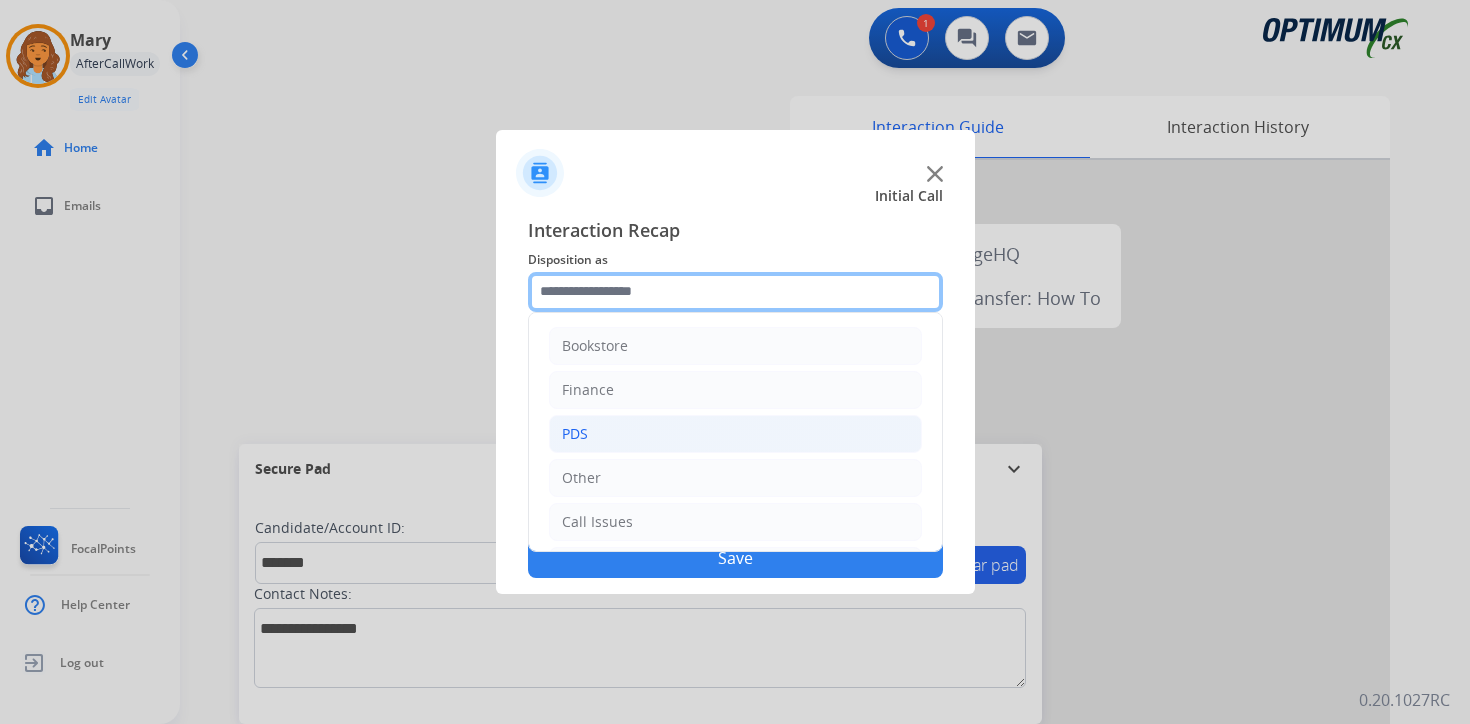 scroll, scrollTop: 136, scrollLeft: 0, axis: vertical 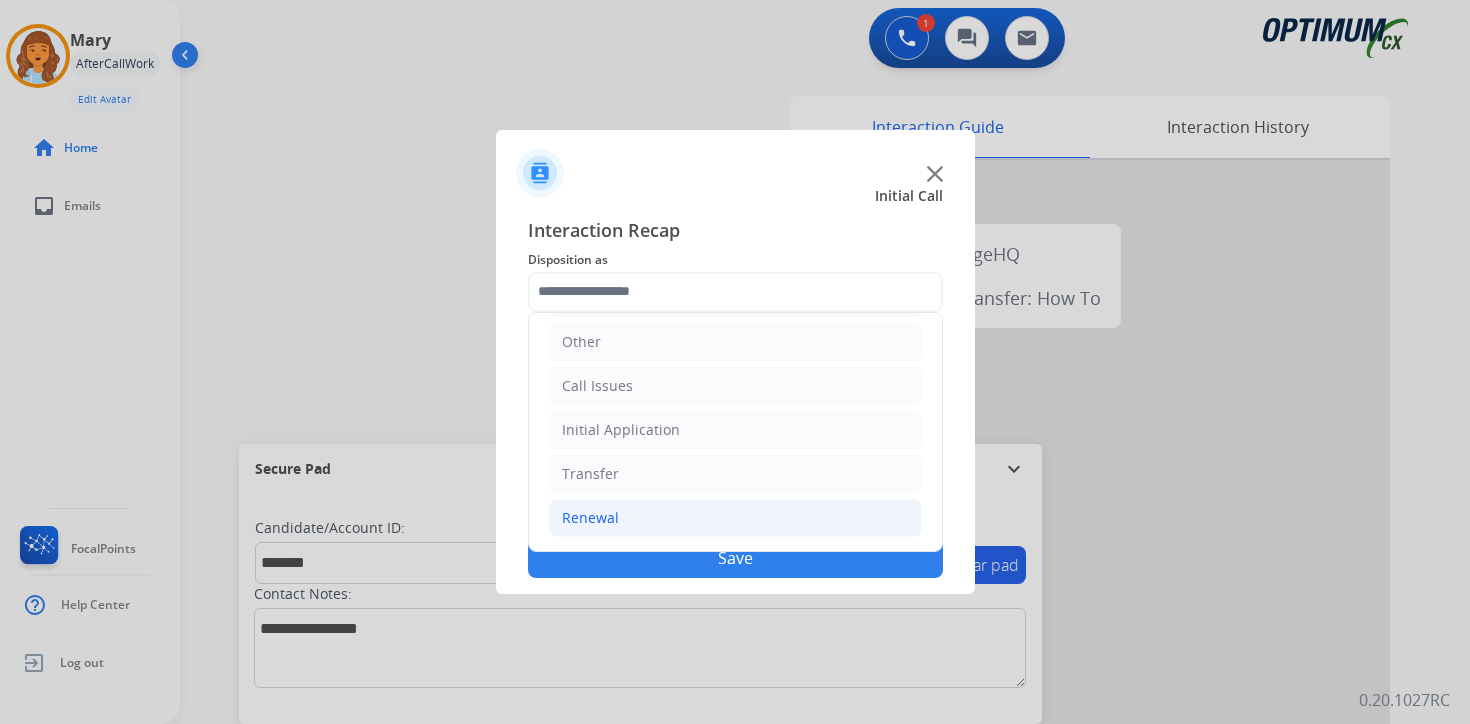 click on "Renewal" 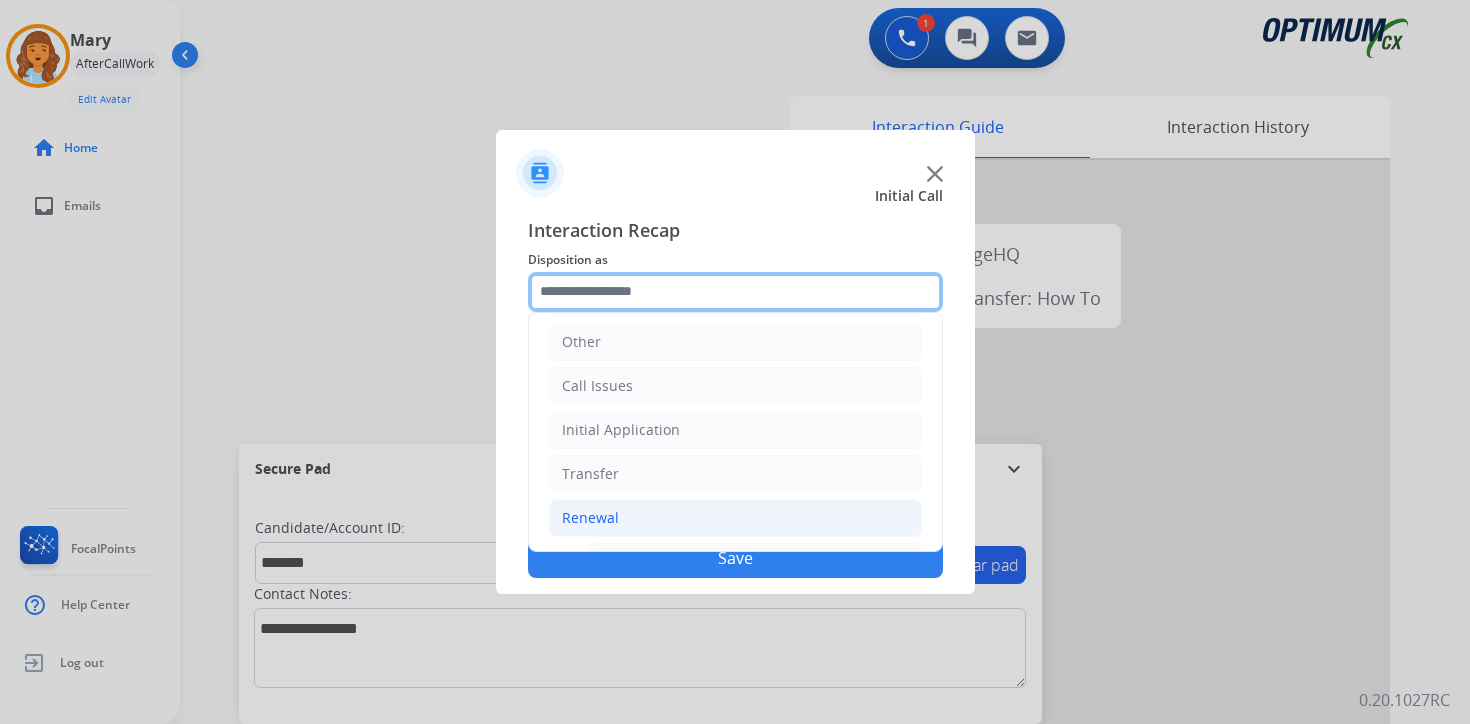 scroll, scrollTop: 469, scrollLeft: 0, axis: vertical 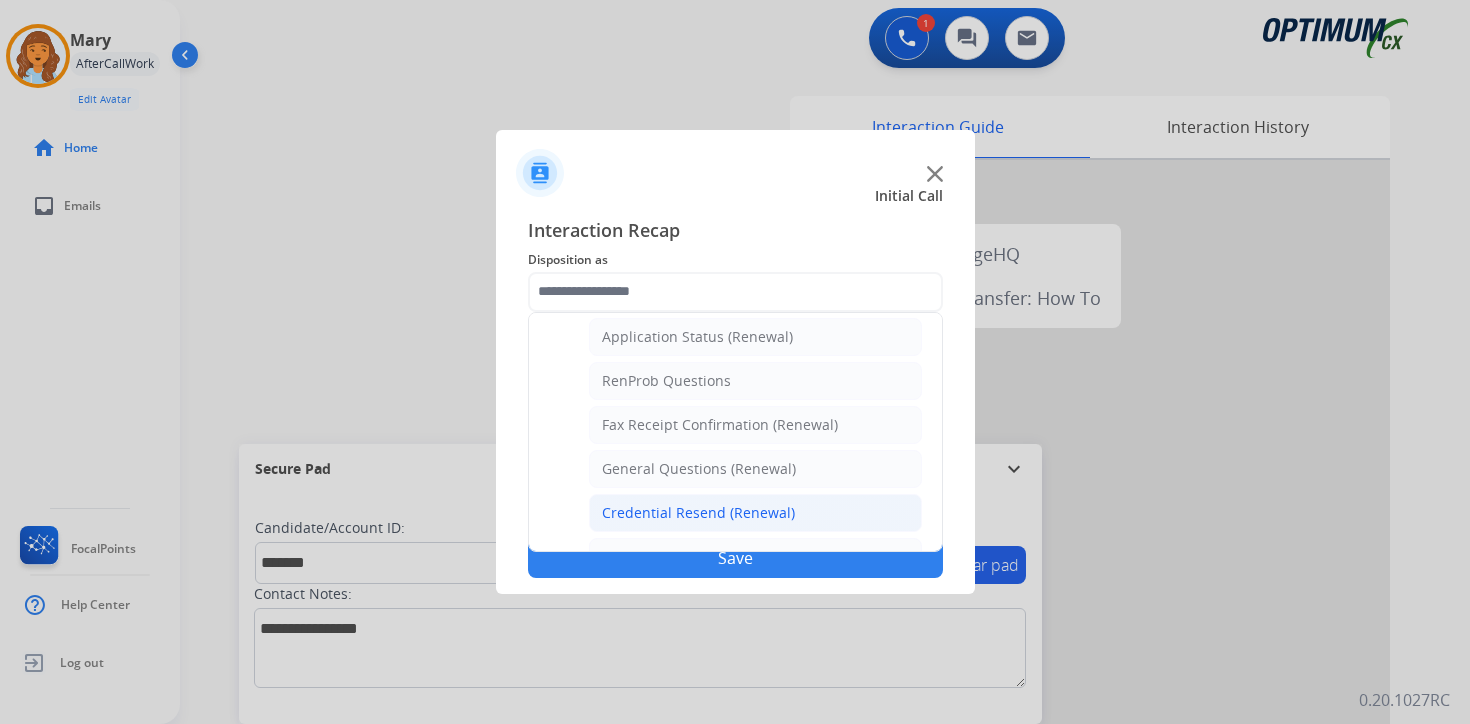 click on "Credential Resend (Renewal)" 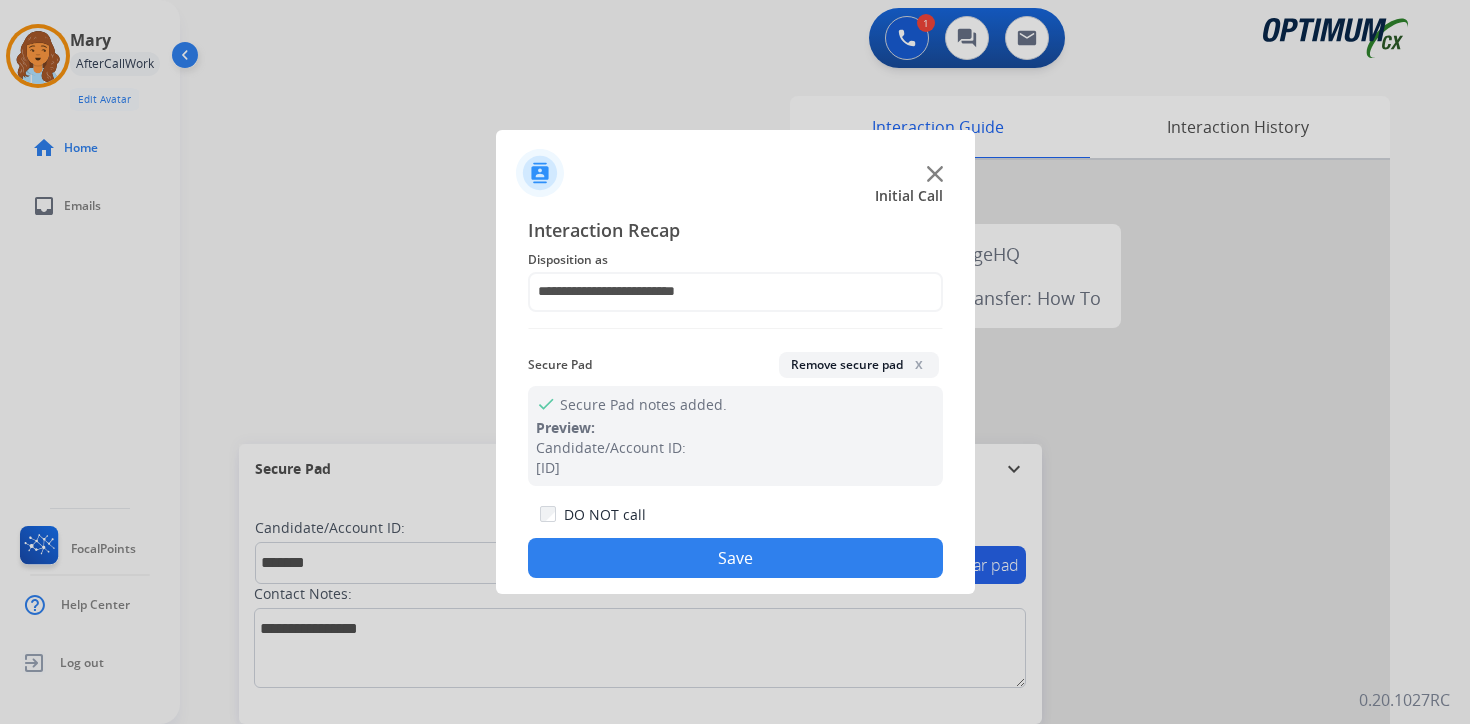 click on "**********" 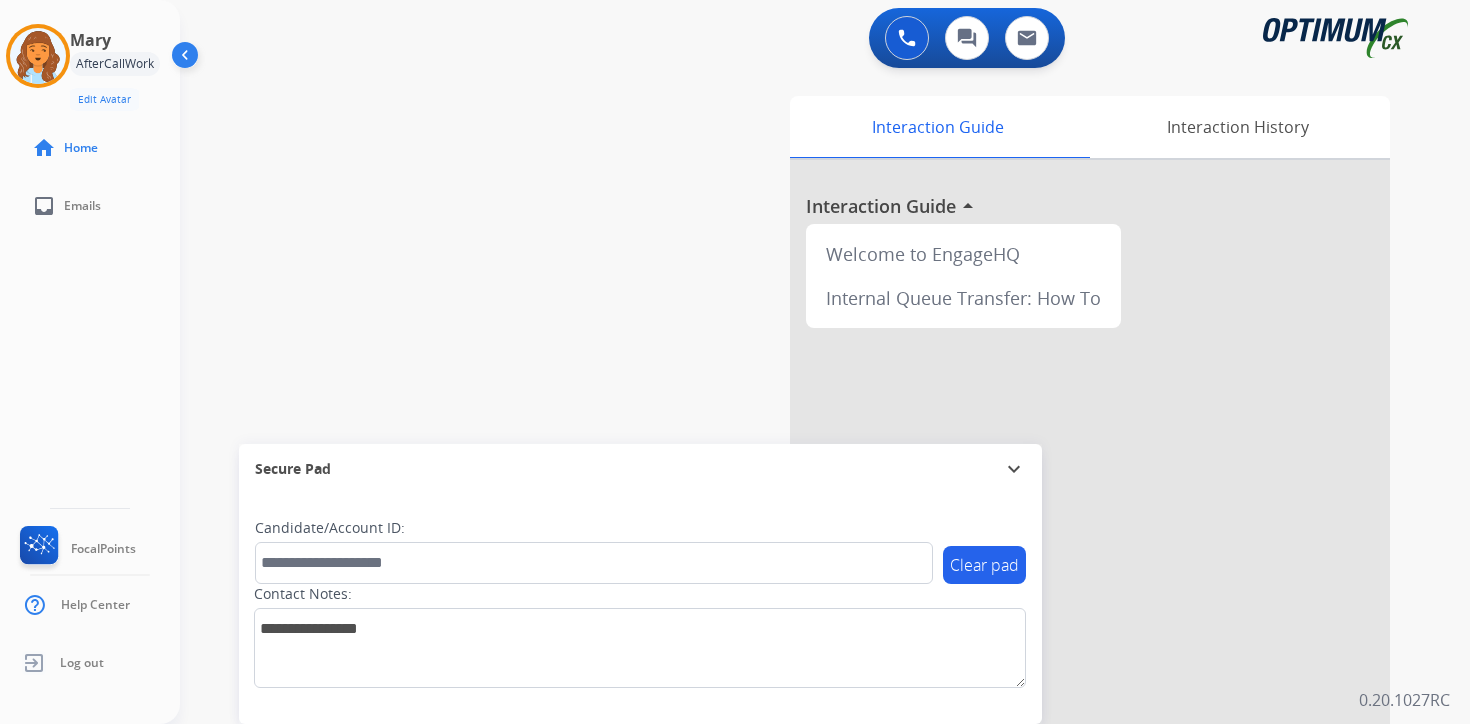 click on "0 Voice Interactions  0  Chat Interactions   0  Email Interactions swap_horiz Break voice bridge close_fullscreen Connect 3-Way Call merge_type Separate 3-Way Call  Interaction Guide   Interaction History  Interaction Guide arrow_drop_up  Welcome to EngageHQ   Internal Queue Transfer: How To  Secure Pad expand_more Clear pad Candidate/Account ID: Contact Notes:                  0.20.1027RC" at bounding box center (825, 362) 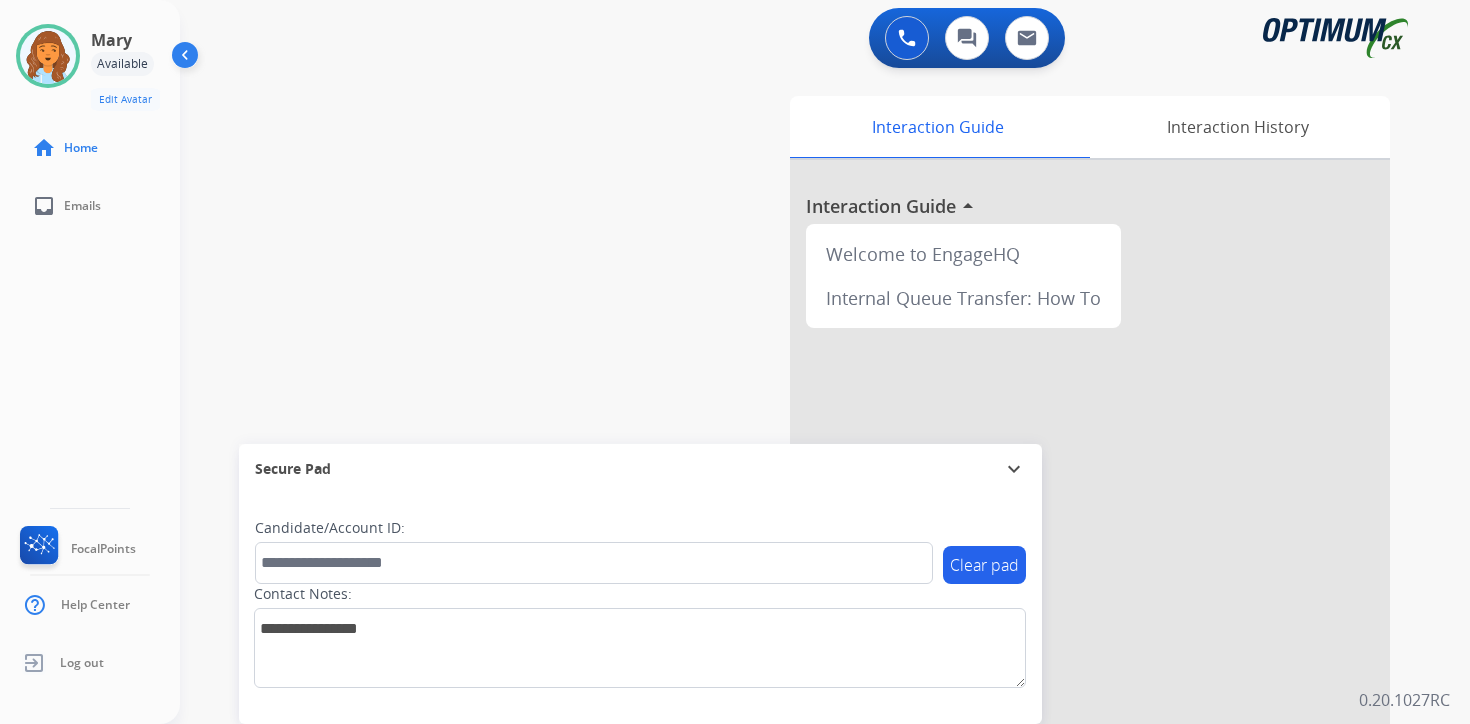 click on "0 Voice Interactions  0  Chat Interactions   0  Email Interactions swap_horiz Break voice bridge close_fullscreen Connect 3-Way Call merge_type Separate 3-Way Call  Interaction Guide   Interaction History  Interaction Guide arrow_drop_up  Welcome to EngageHQ   Internal Queue Transfer: How To  Secure Pad expand_more Clear pad Candidate/Account ID: Contact Notes:                  0.20.1027RC" at bounding box center (825, 362) 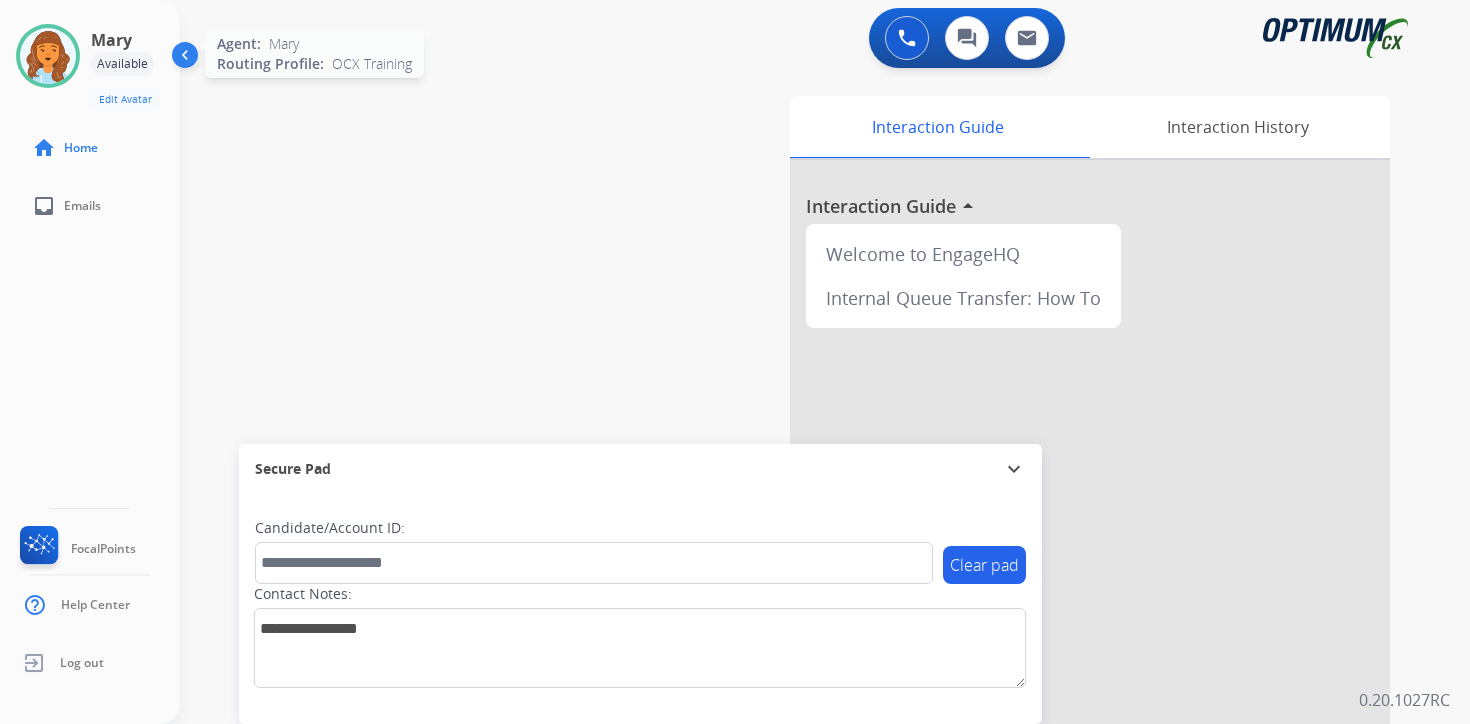 click at bounding box center (48, 56) 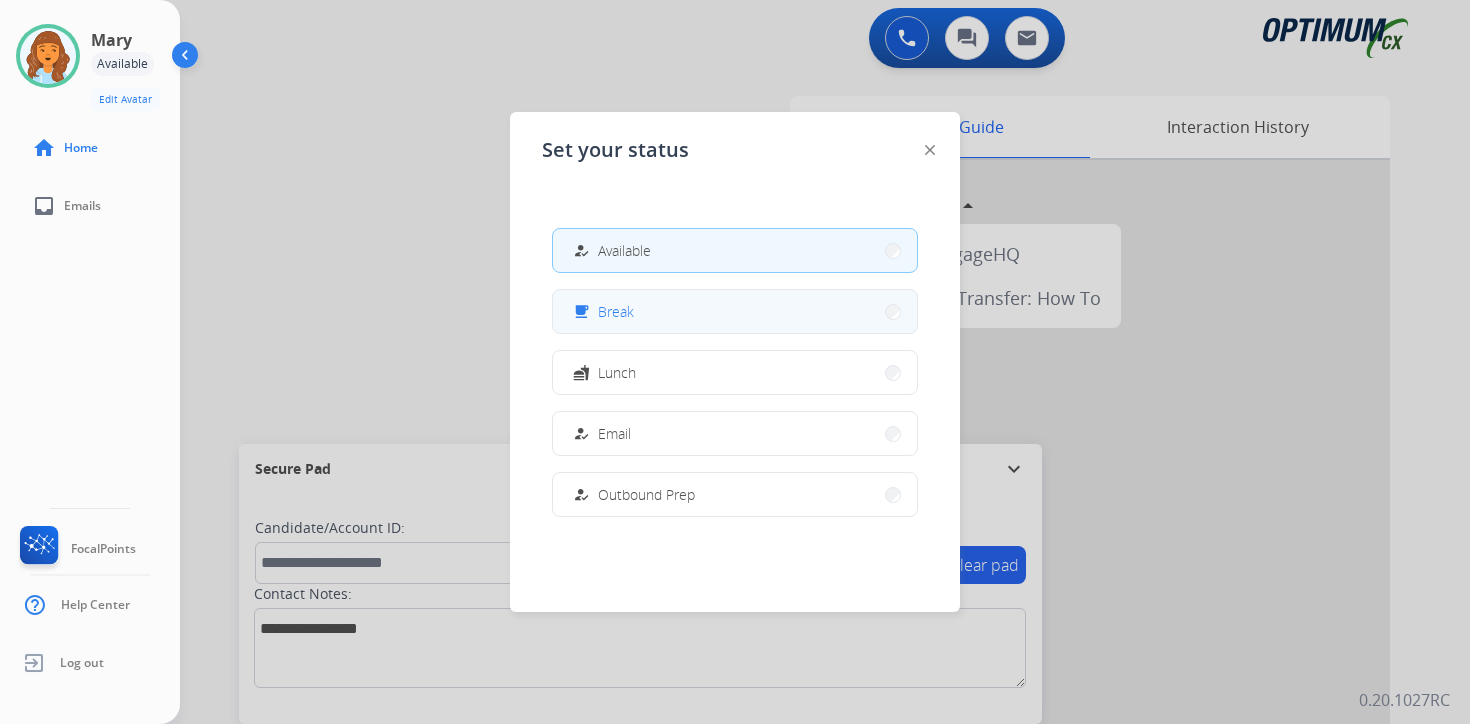 click on "Break" at bounding box center (616, 311) 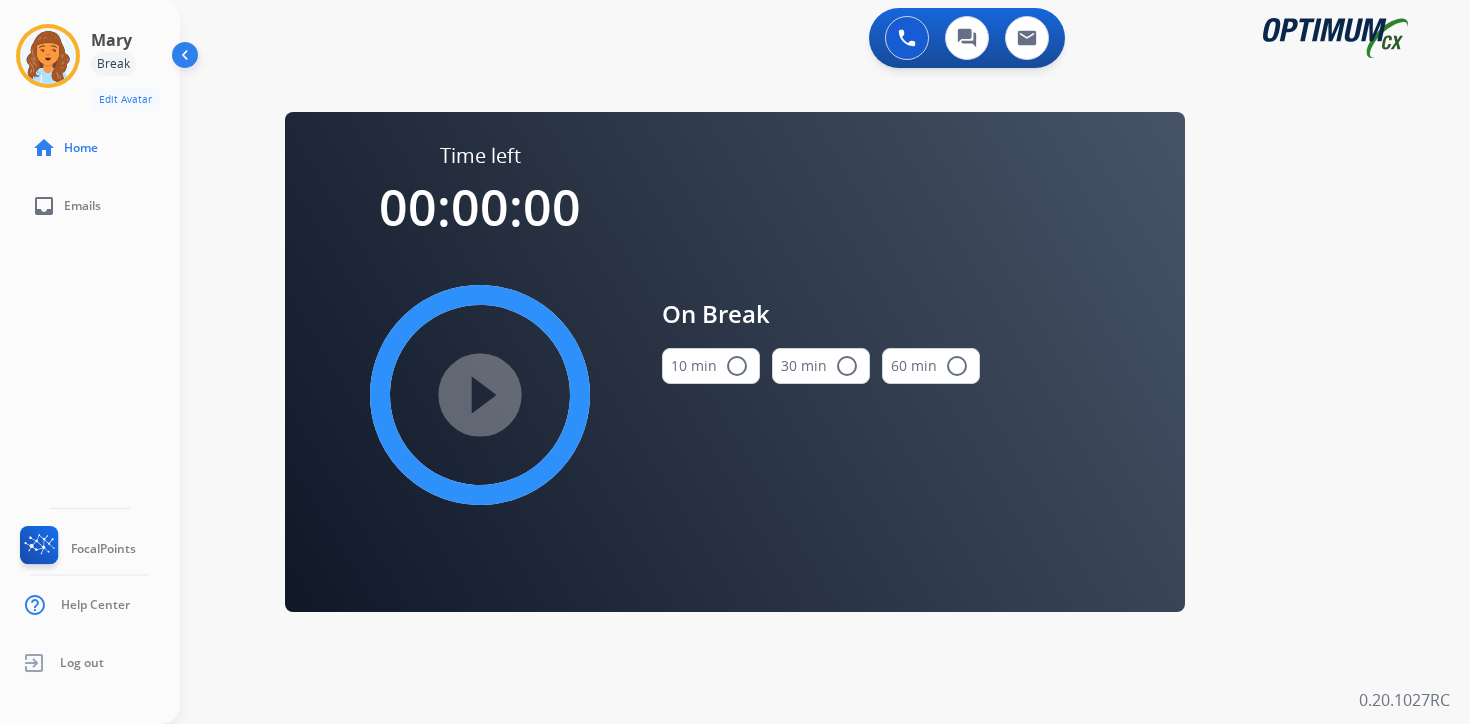 click on "0 Voice Interactions  0  Chat Interactions   0  Email Interactions swap_horiz Break voice bridge close_fullscreen Connect 3-Way Call merge_type Separate 3-Way Call Time left 00:00:00 play_circle_filled On Break  10 min  radio_button_unchecked  30 min  radio_button_unchecked  60 min  radio_button_unchecked  Interaction Guide   Interaction History  Interaction Guide arrow_drop_up  Welcome to EngageHQ   Internal Queue Transfer: How To  Secure Pad expand_more Clear pad Candidate/Account ID: Contact Notes:                  0.20.1027RC" at bounding box center [825, 362] 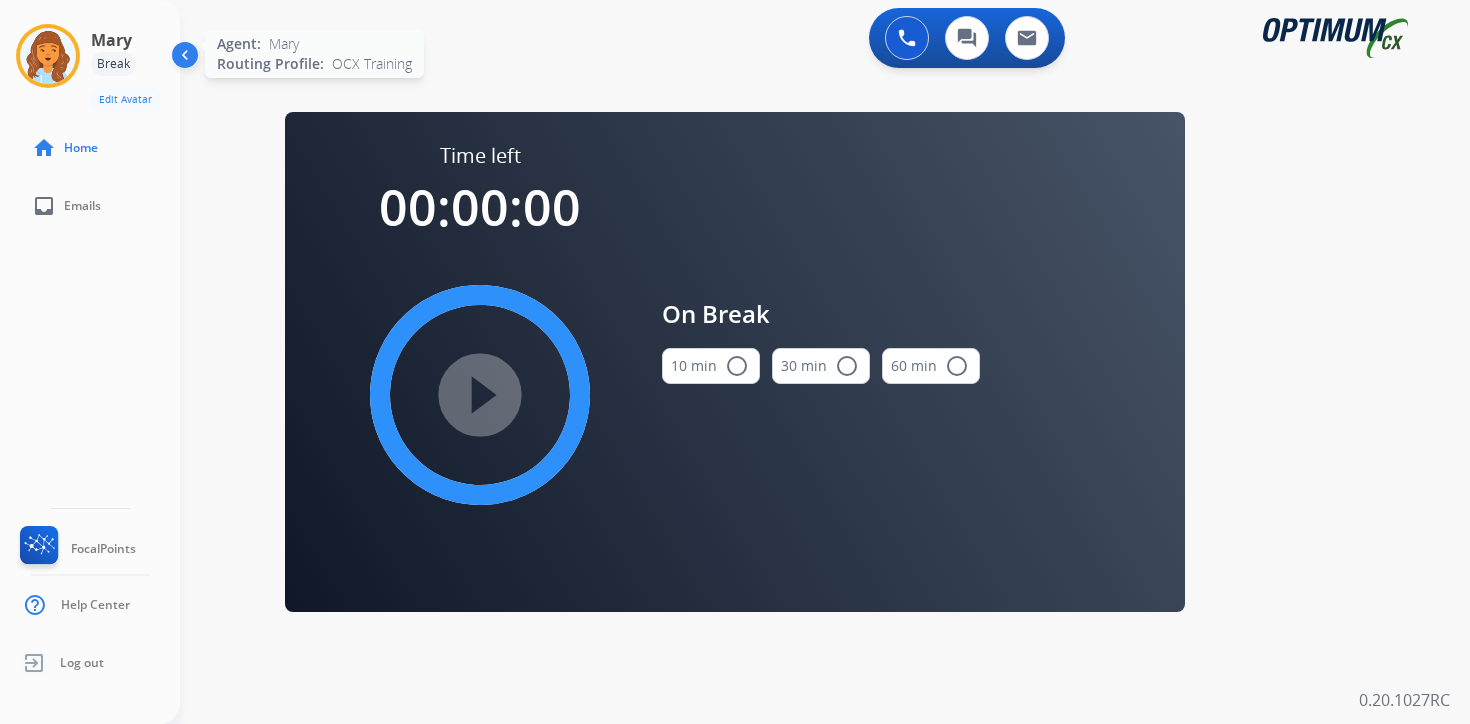 click at bounding box center [48, 56] 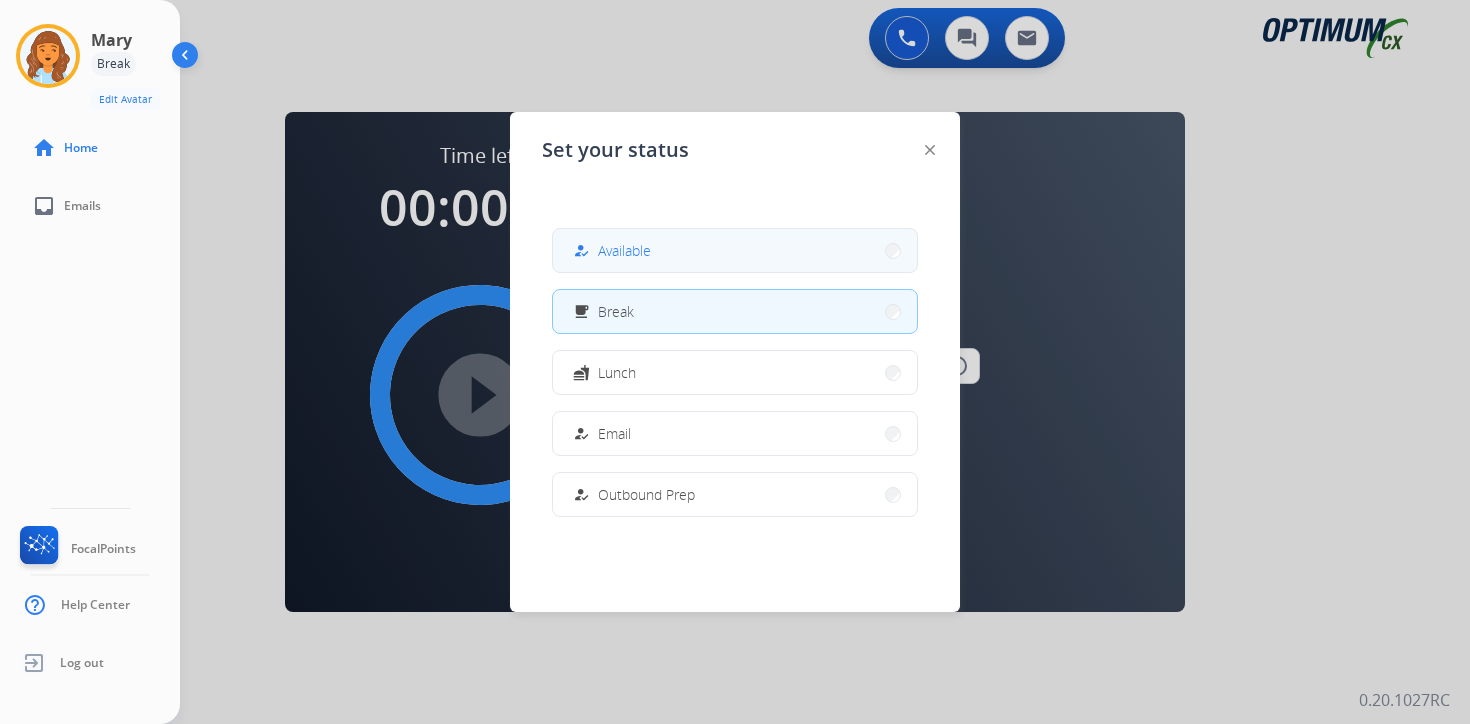 click on "how_to_reg Available" at bounding box center [610, 251] 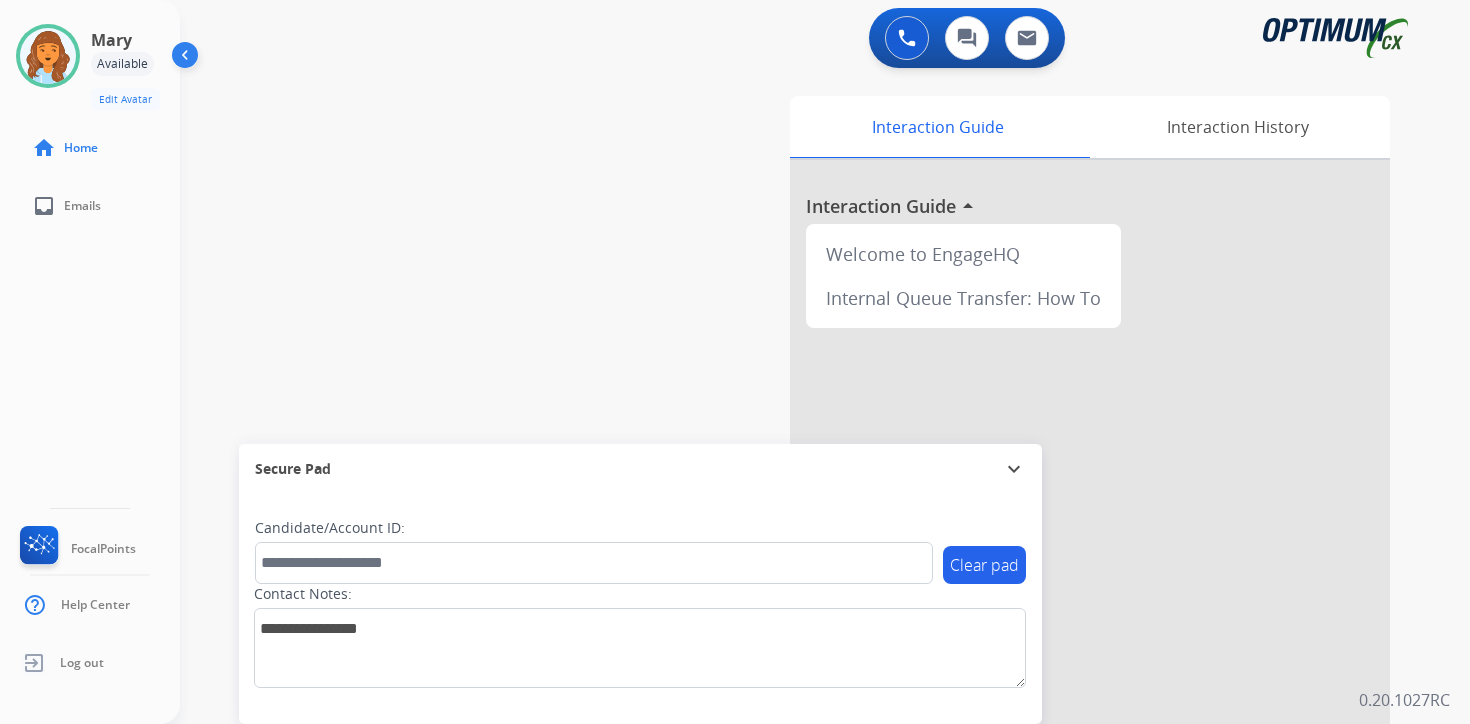 click on "0 Voice Interactions  0  Chat Interactions   0  Email Interactions swap_horiz Break voice bridge close_fullscreen Connect 3-Way Call merge_type Separate 3-Way Call  Interaction Guide   Interaction History  Interaction Guide arrow_drop_up  Welcome to EngageHQ   Internal Queue Transfer: How To  Secure Pad expand_more Clear pad Candidate/Account ID: Contact Notes:                  0.20.1027RC" at bounding box center [825, 362] 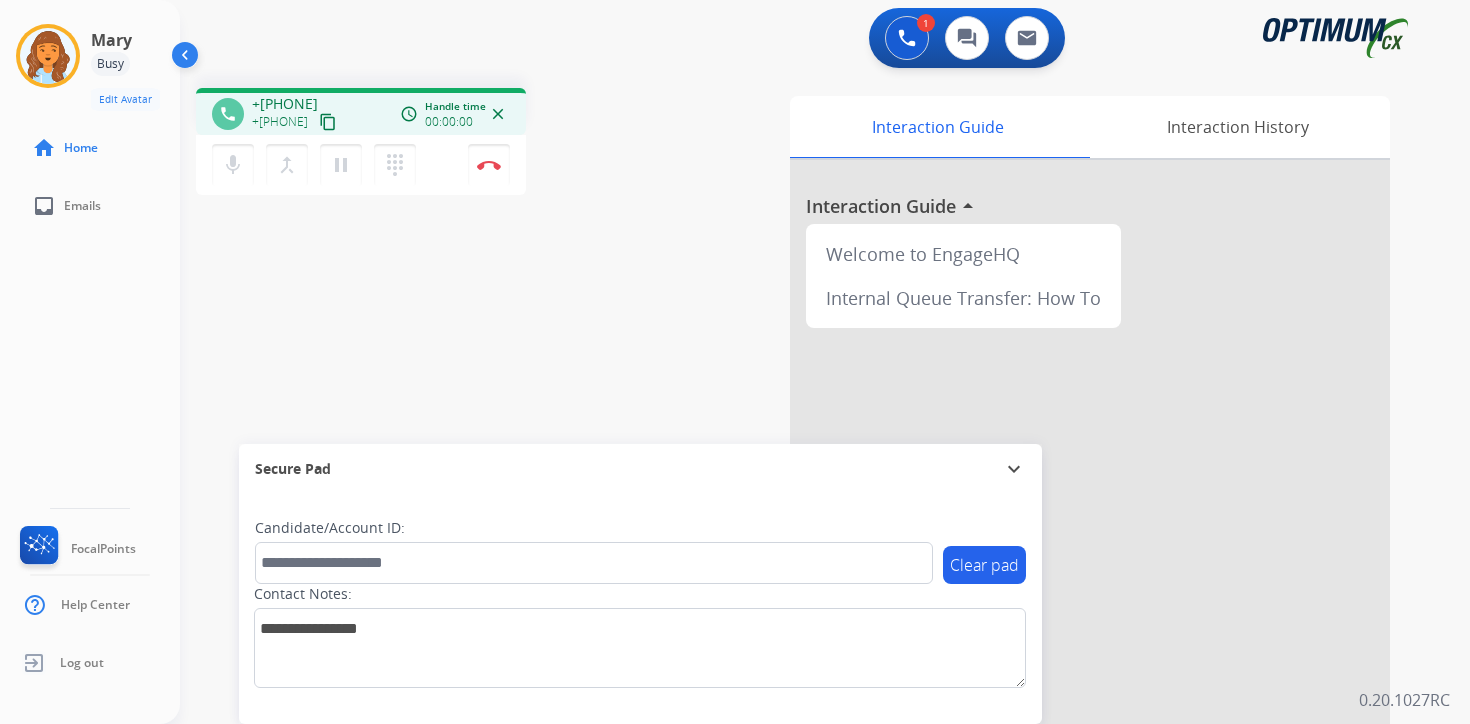 click on "content_copy" at bounding box center (328, 122) 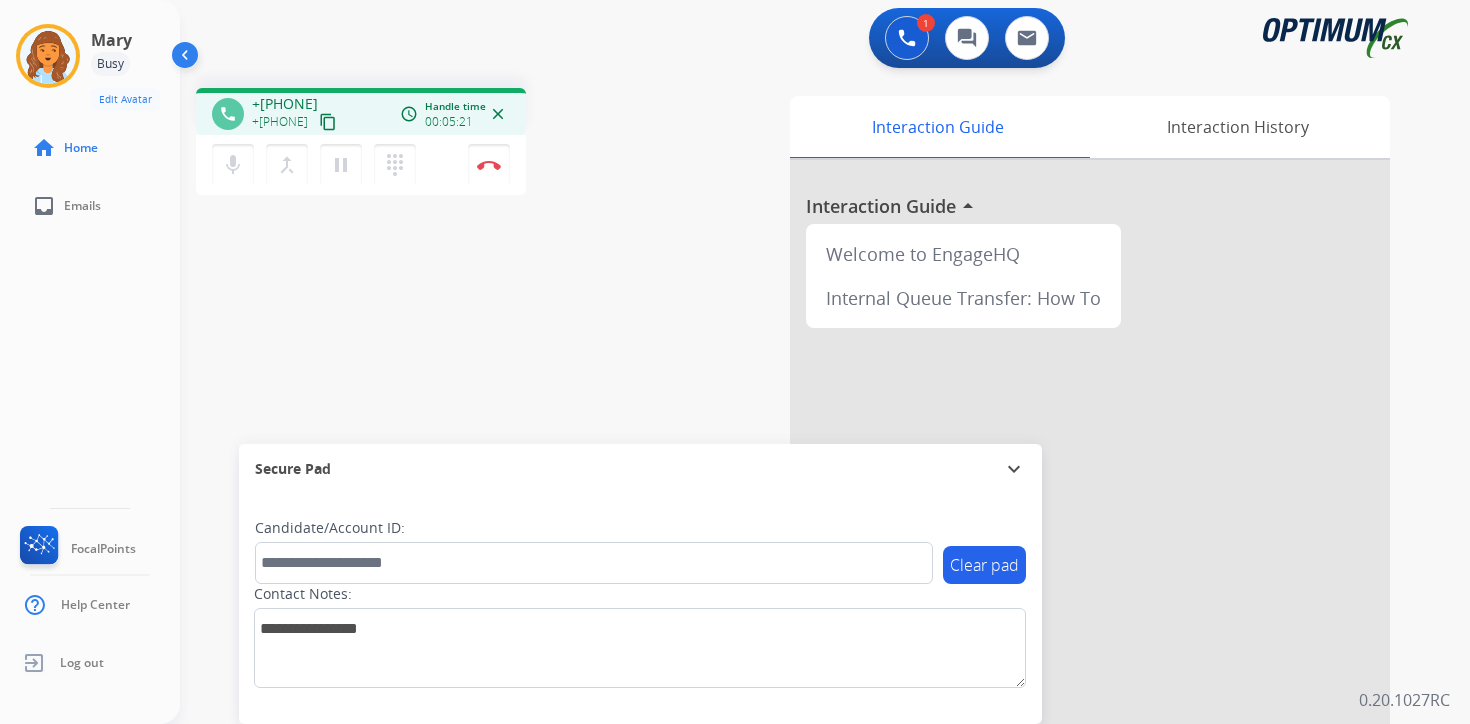 click on "Interaction Guide   Interaction History  Interaction Guide arrow_drop_up  Welcome to EngageHQ   Internal Queue Transfer: How To" at bounding box center [1059, 497] 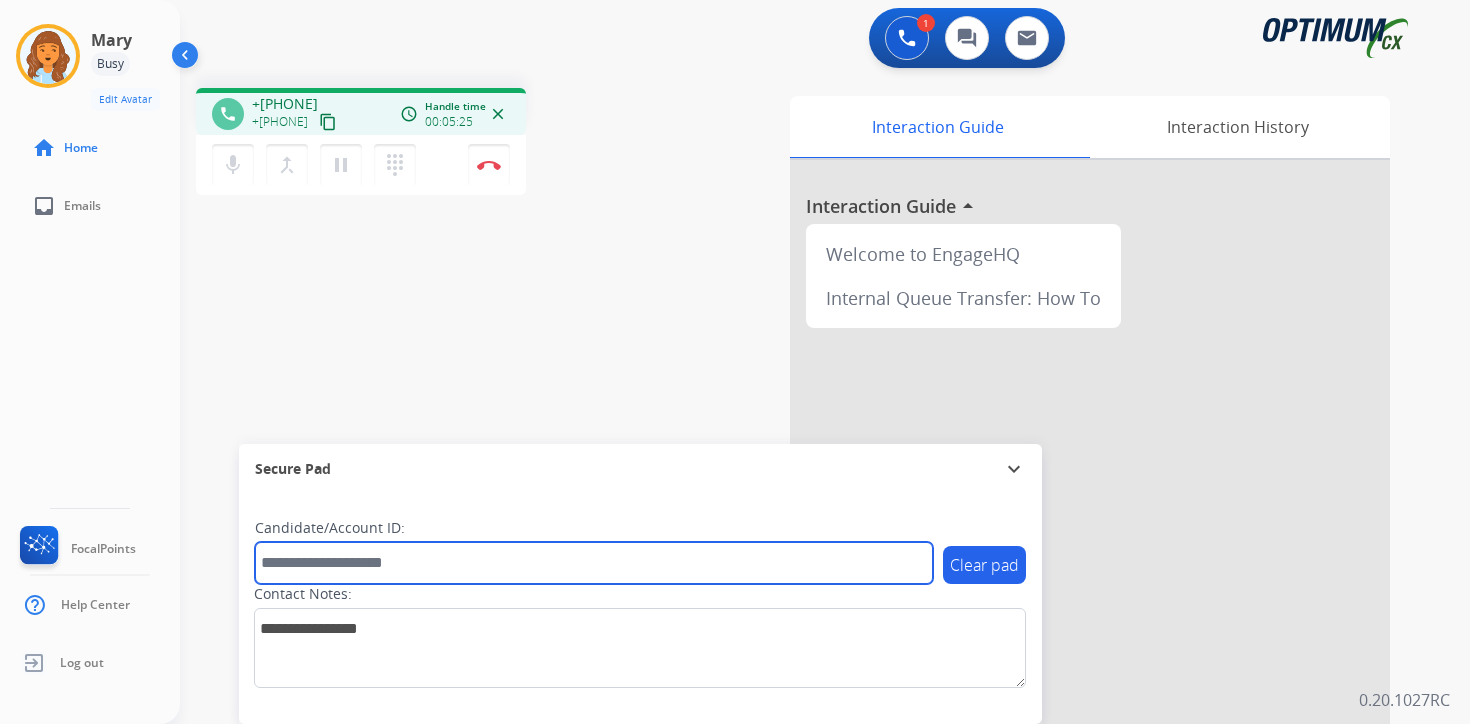 click at bounding box center [594, 563] 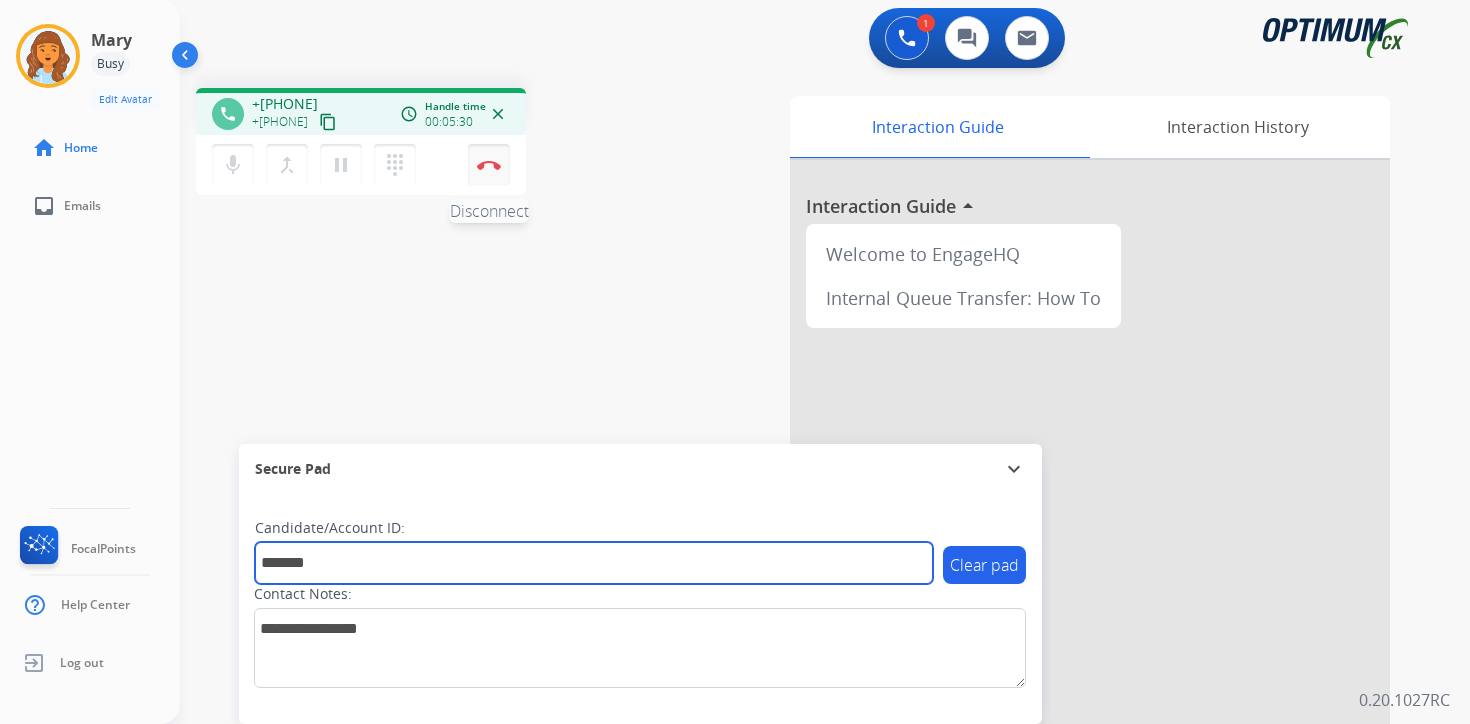 type on "*******" 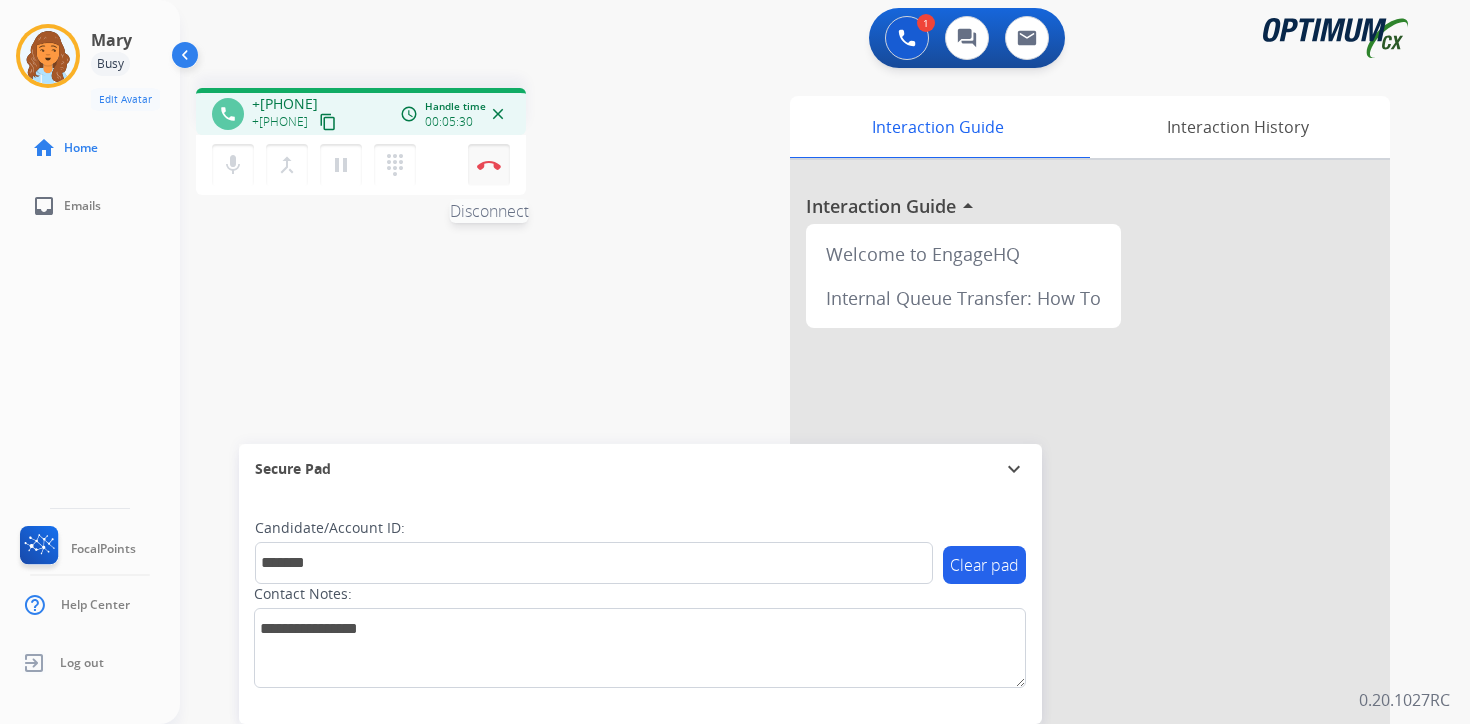 click at bounding box center (489, 165) 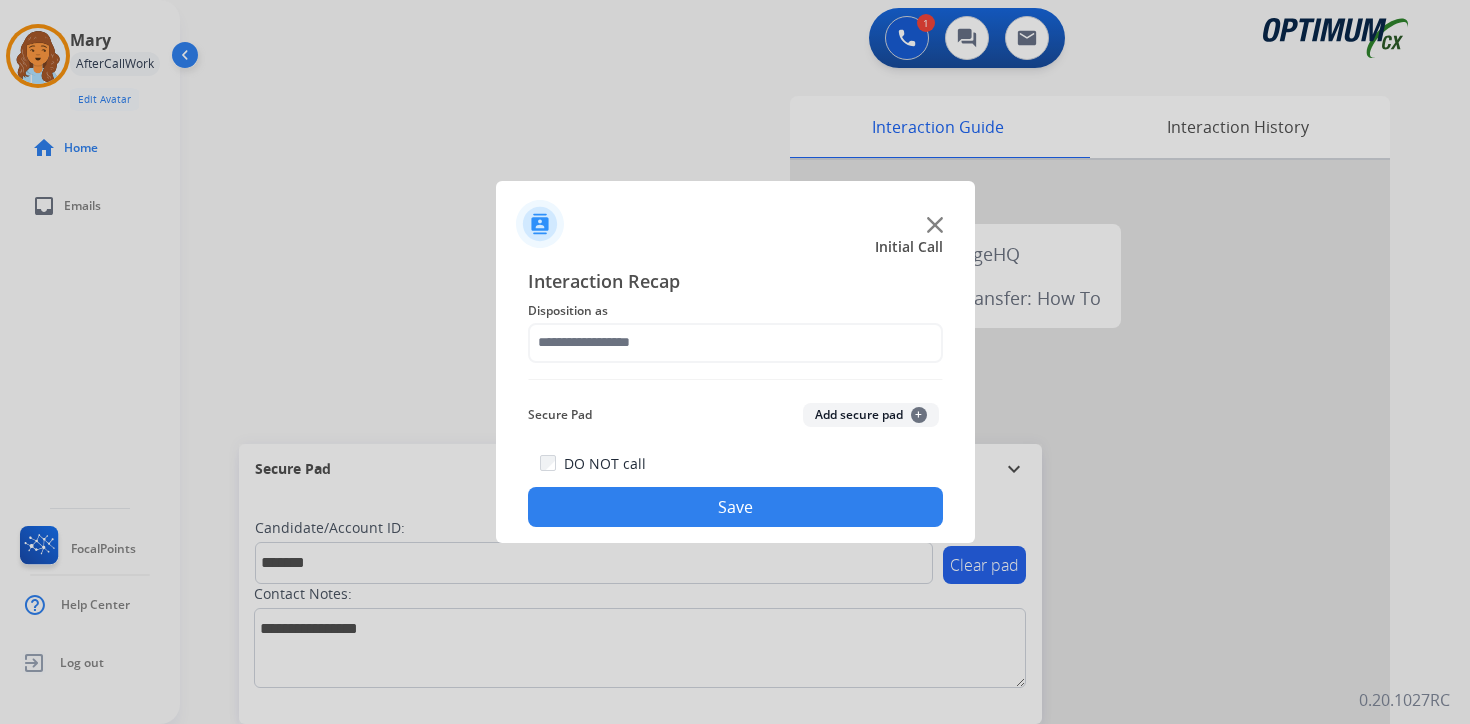 click on "+" 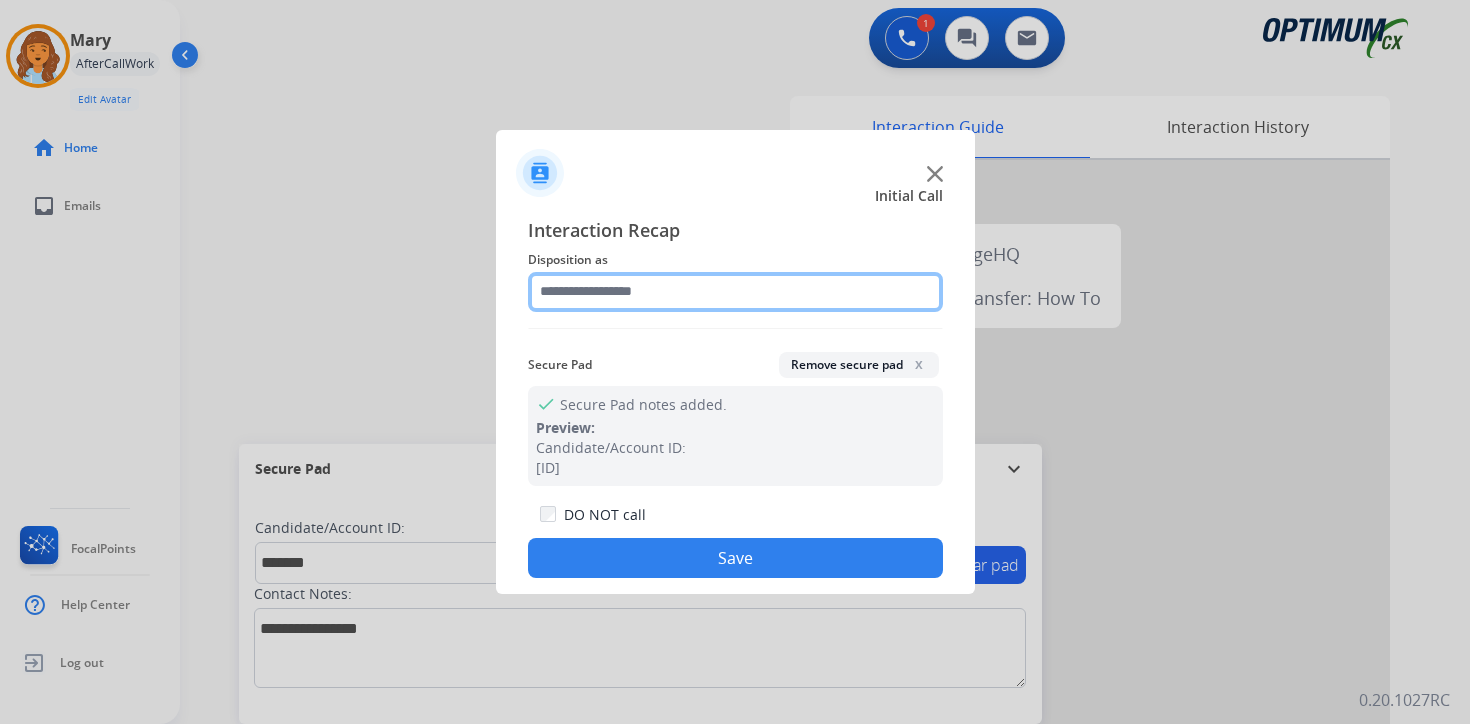 click 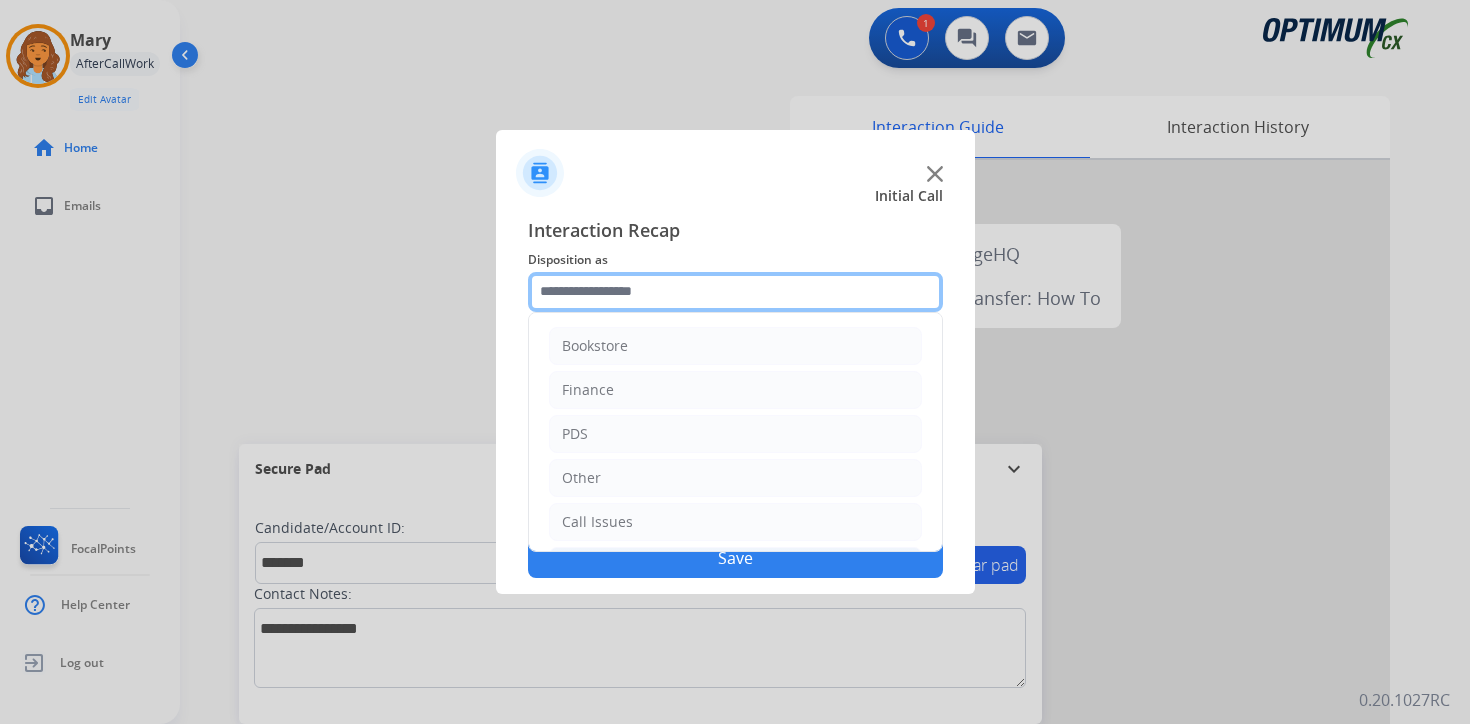 scroll, scrollTop: 136, scrollLeft: 0, axis: vertical 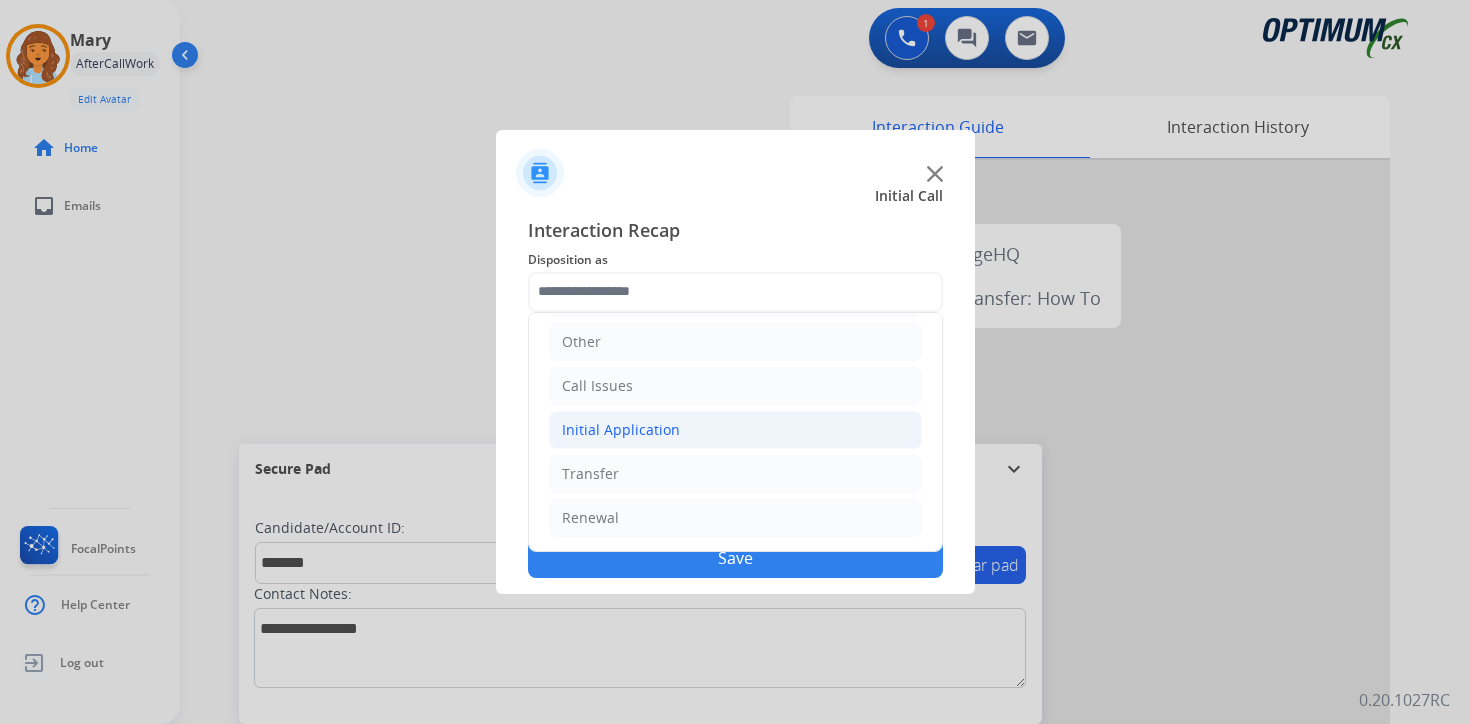 click on "Initial Application" 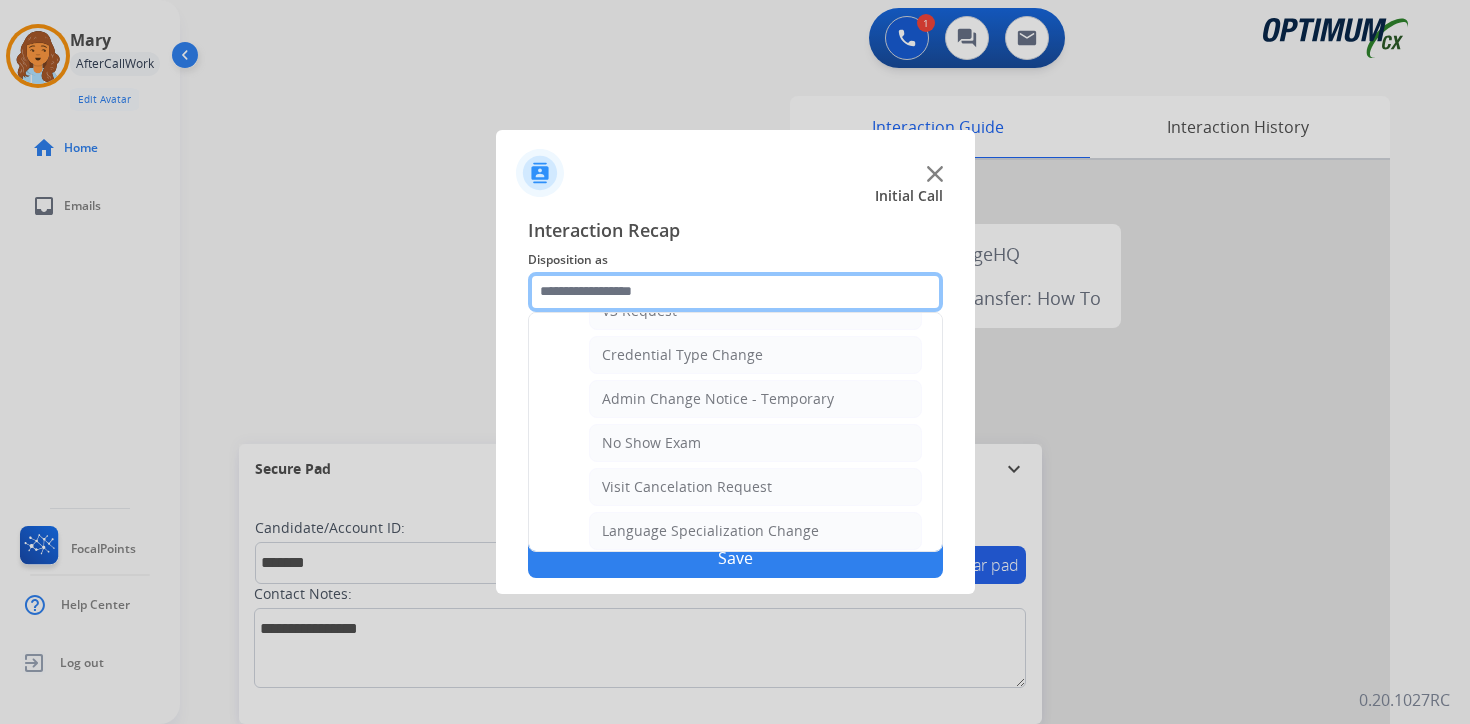 scroll, scrollTop: 1136, scrollLeft: 0, axis: vertical 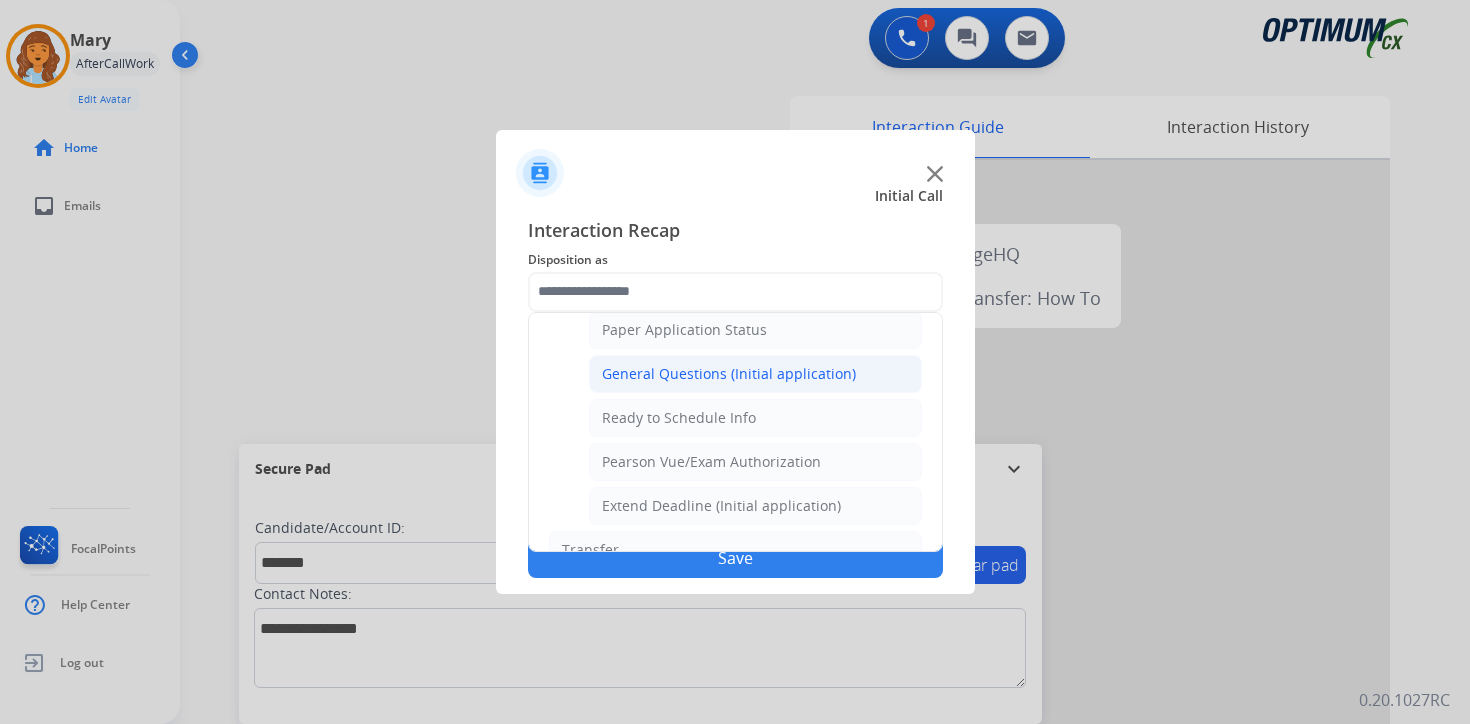 click on "General Questions (Initial application)" 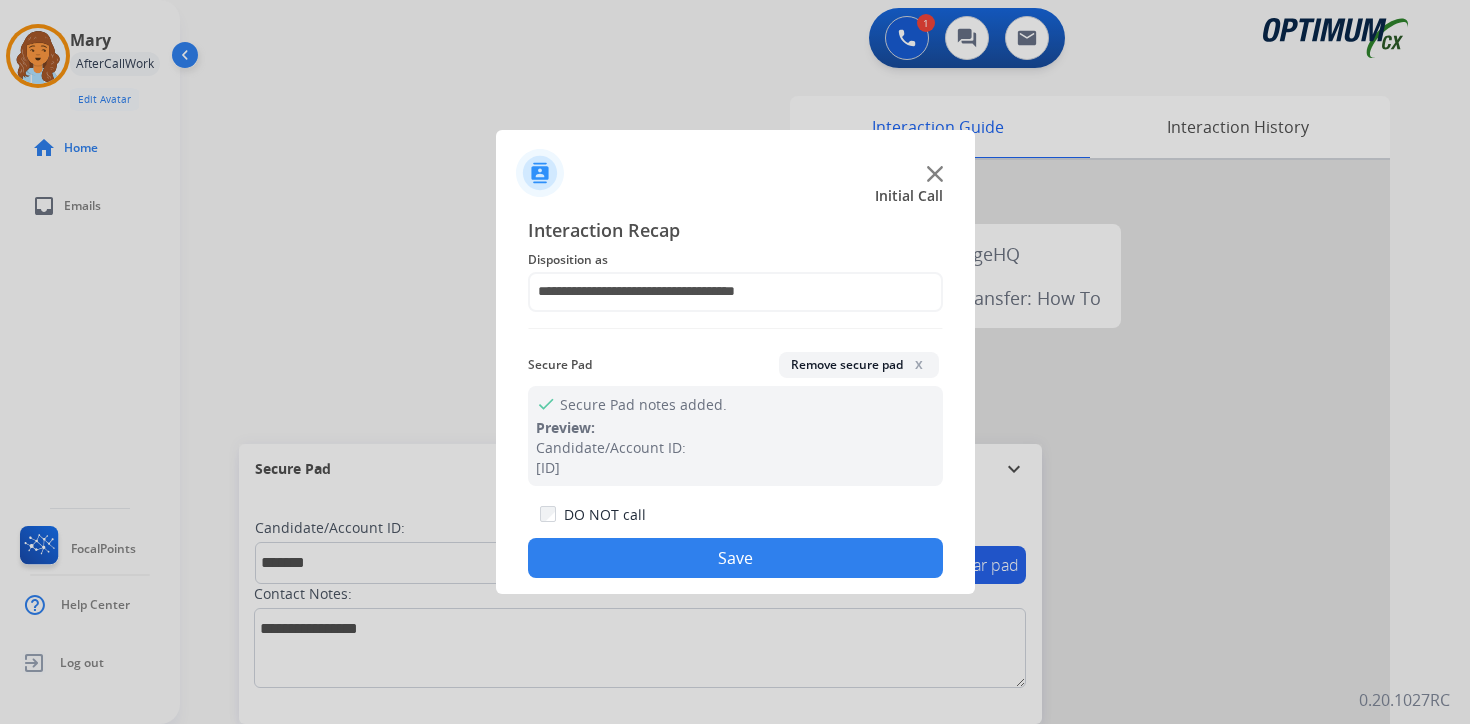click on "Save" 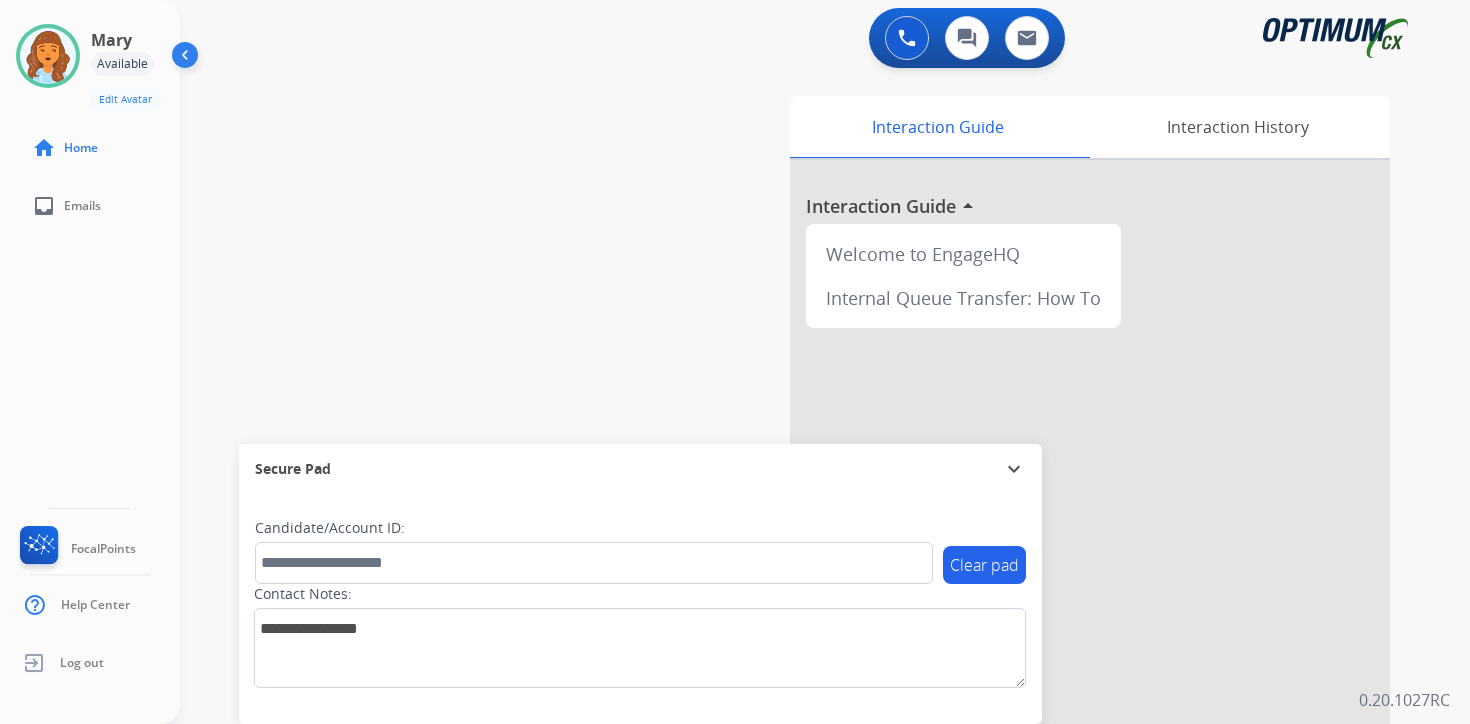 click on "0 Voice Interactions  0  Chat Interactions   0  Email Interactions swap_horiz Break voice bridge close_fullscreen Connect 3-Way Call merge_type Separate 3-Way Call  Interaction Guide   Interaction History  Interaction Guide arrow_drop_up  Welcome to EngageHQ   Internal Queue Transfer: How To  Secure Pad expand_more Clear pad Candidate/Account ID: Contact Notes:                  0.20.1027RC" at bounding box center (825, 362) 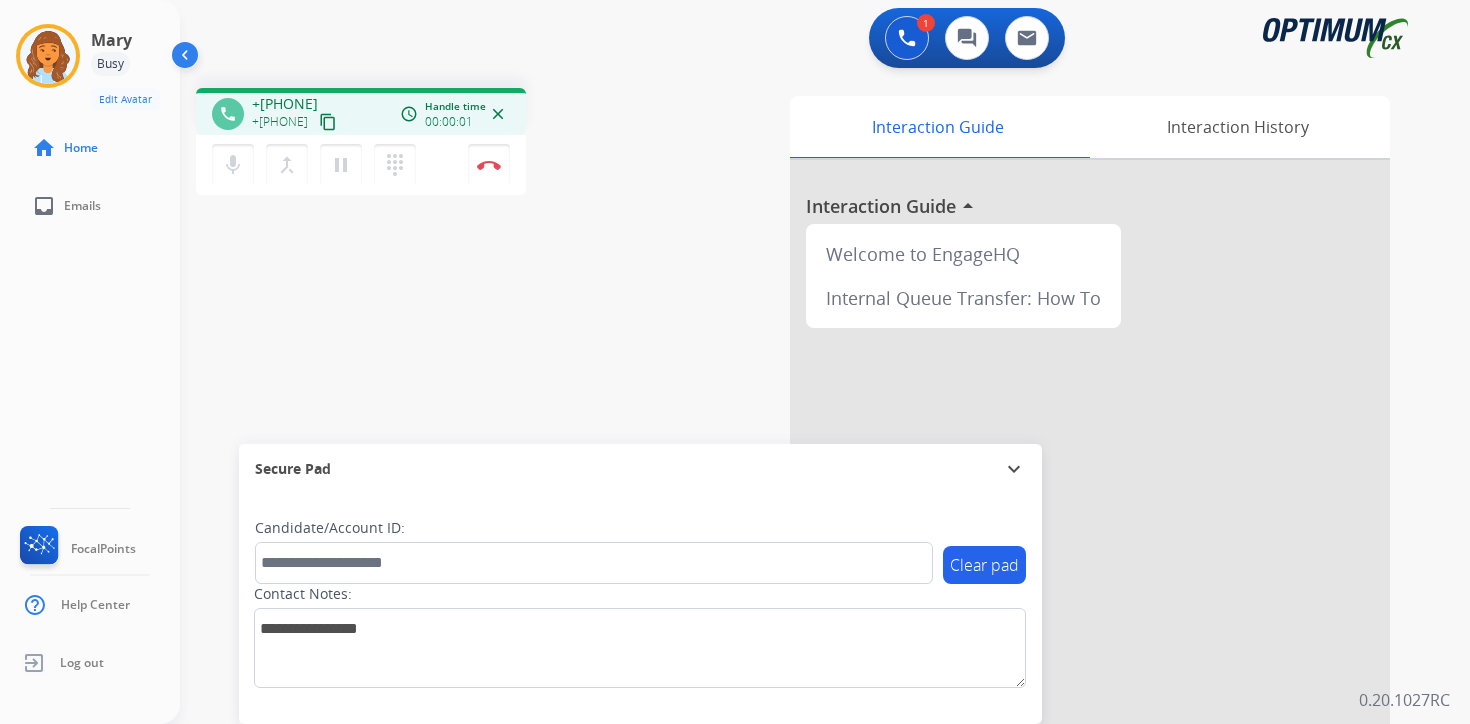 click on "content_copy" at bounding box center [328, 122] 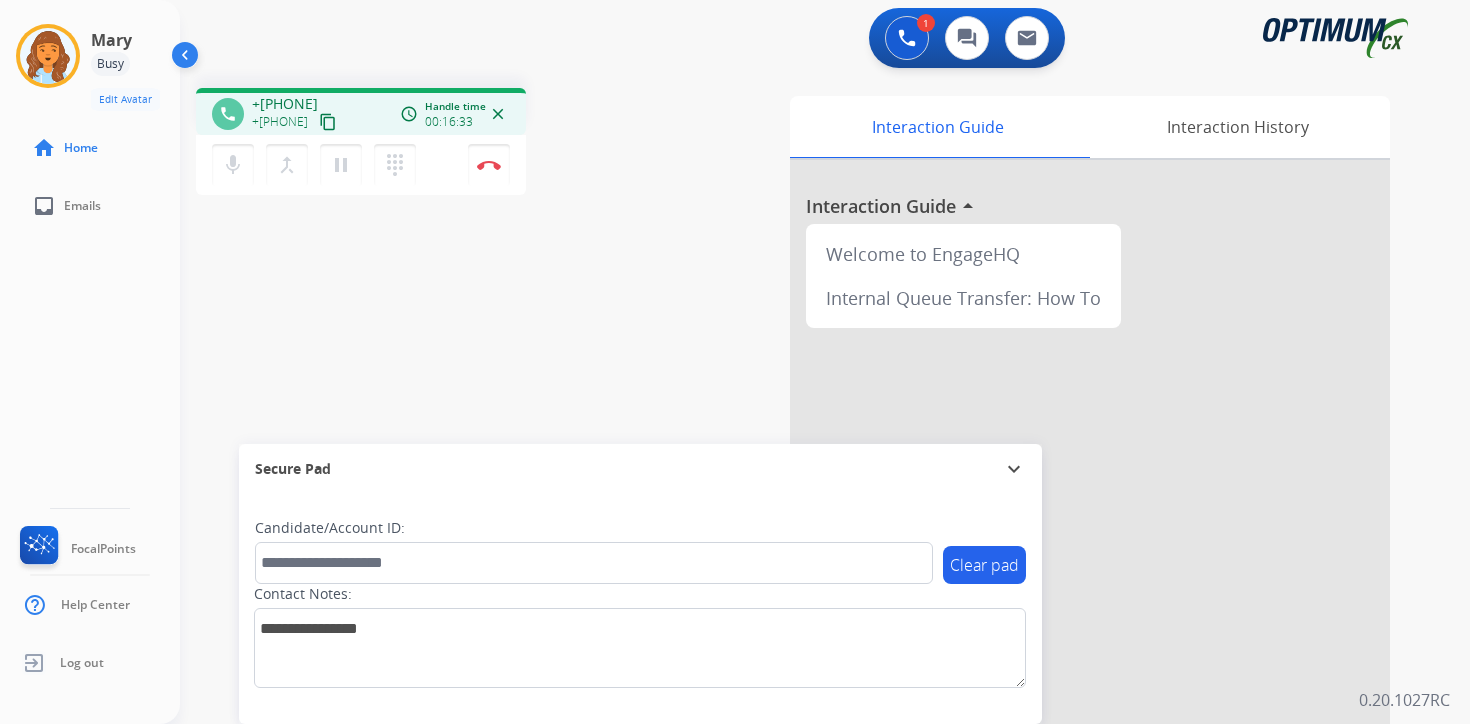 click on "Clear pad Candidate/Account ID: Contact Notes:" at bounding box center [640, 609] 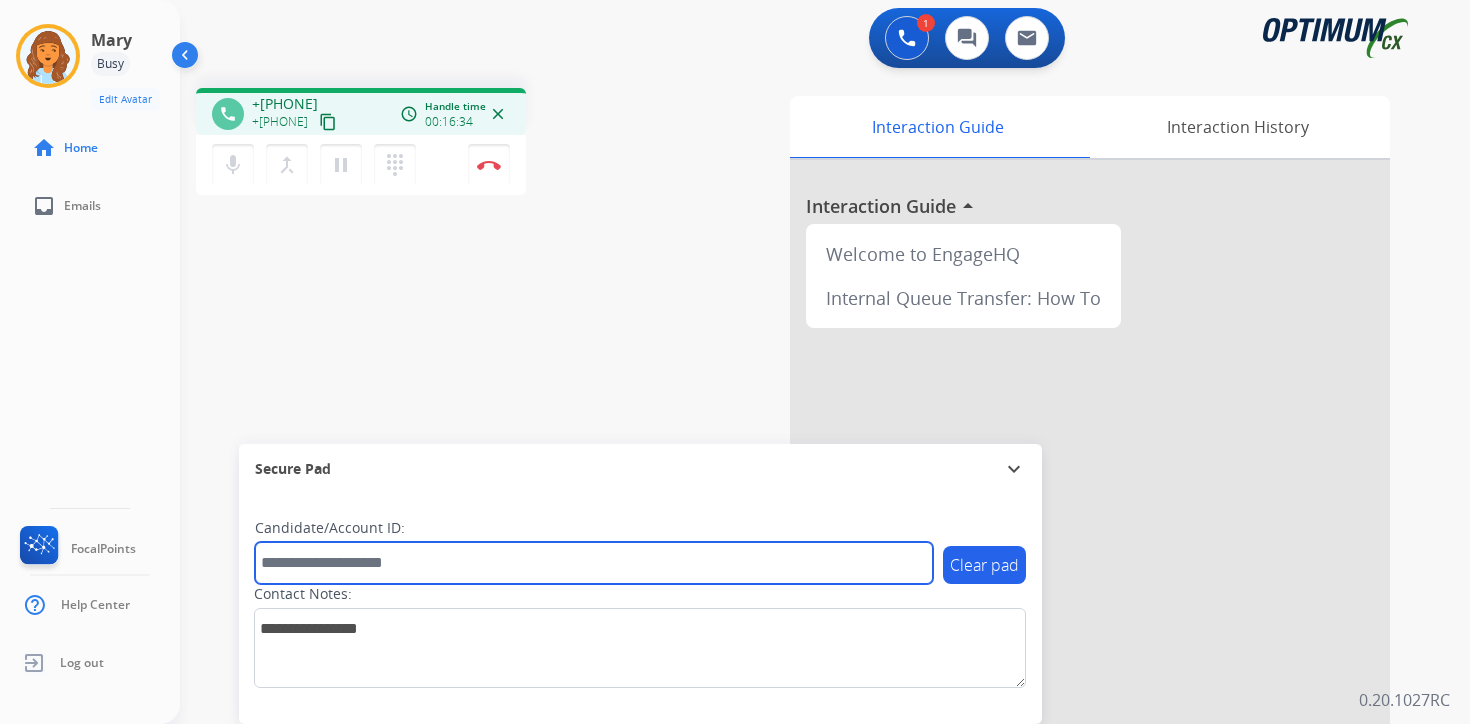 click at bounding box center (594, 563) 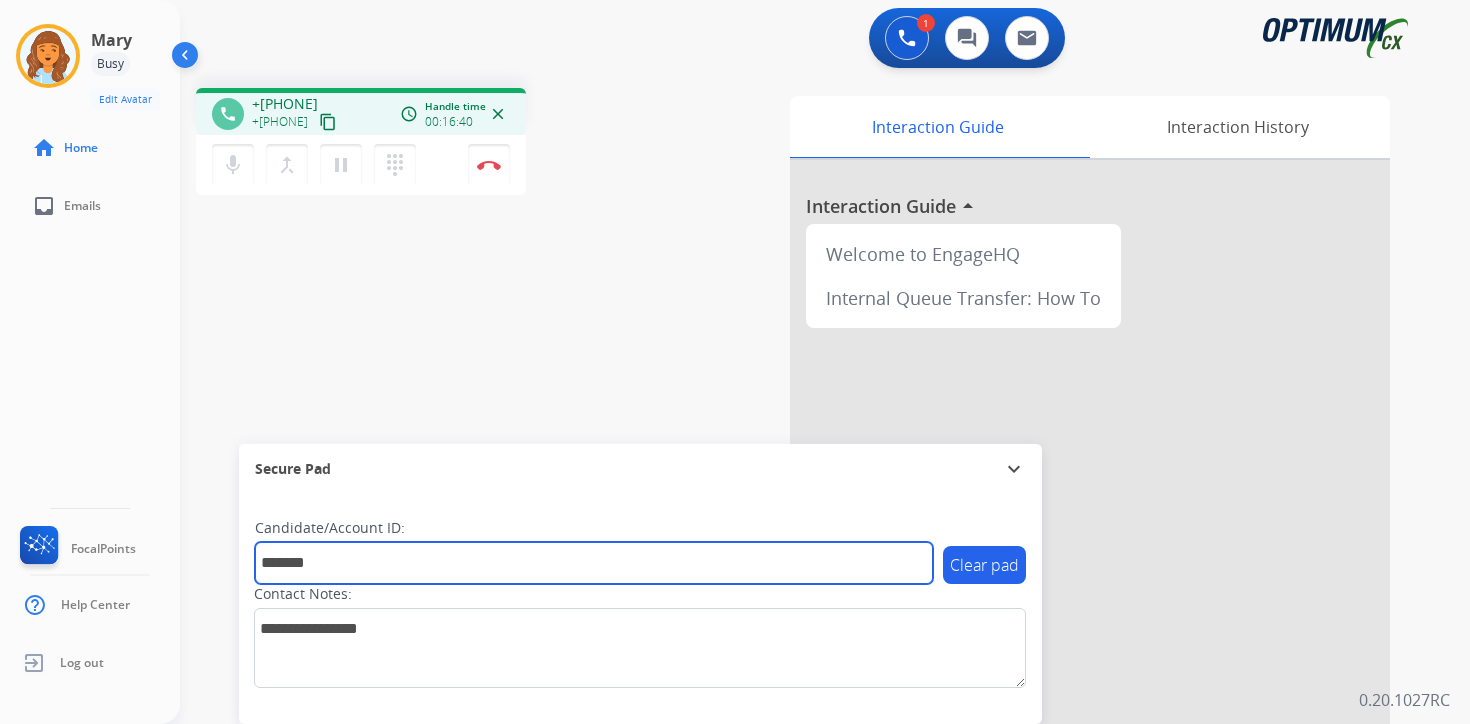 type on "*******" 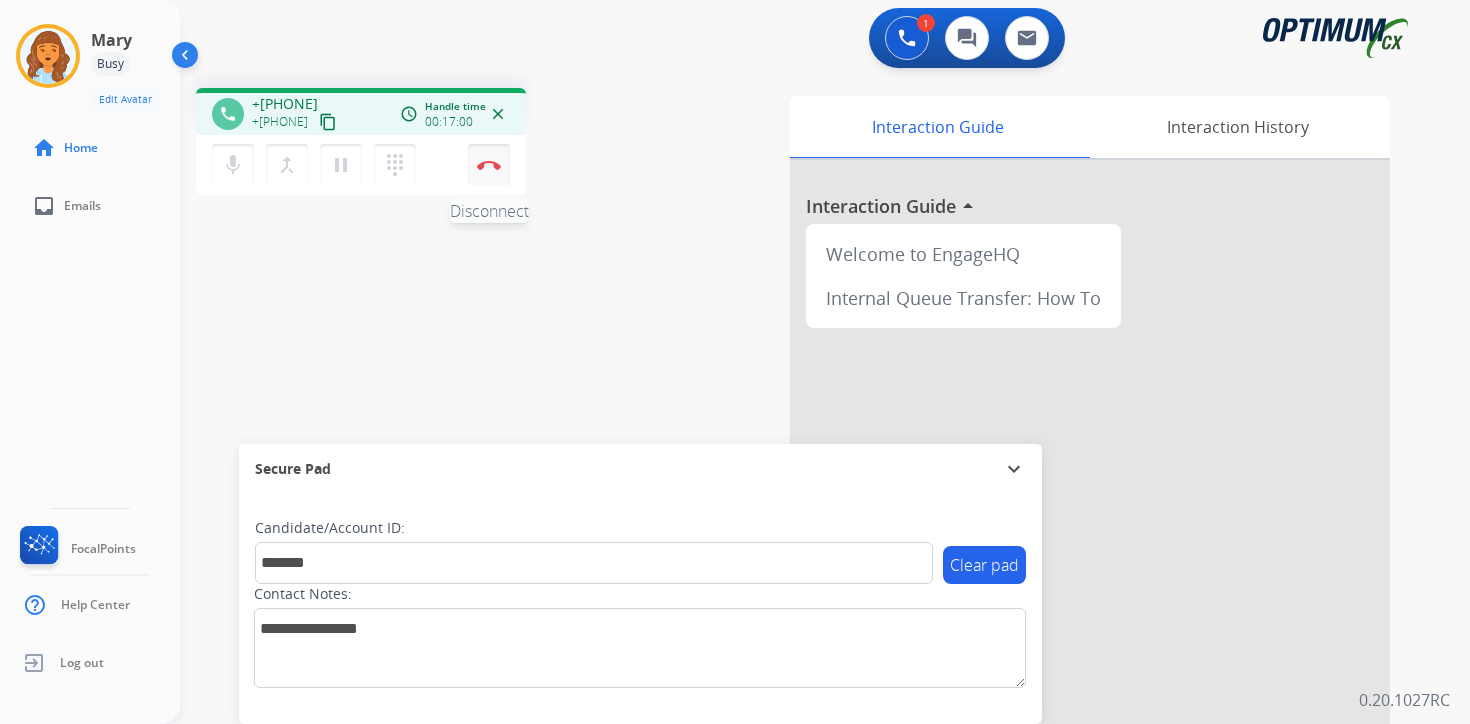 click on "Disconnect" at bounding box center [489, 165] 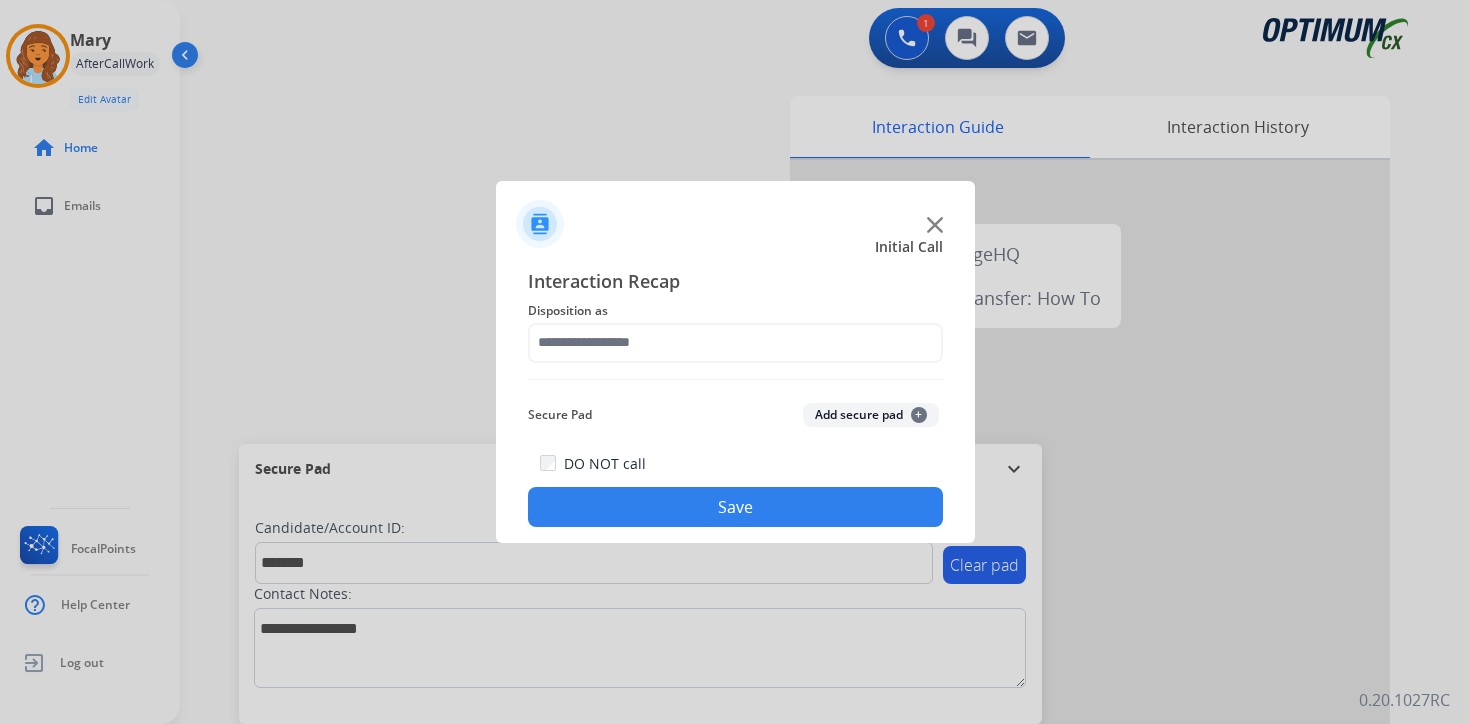 click on "Add secure pad  +" 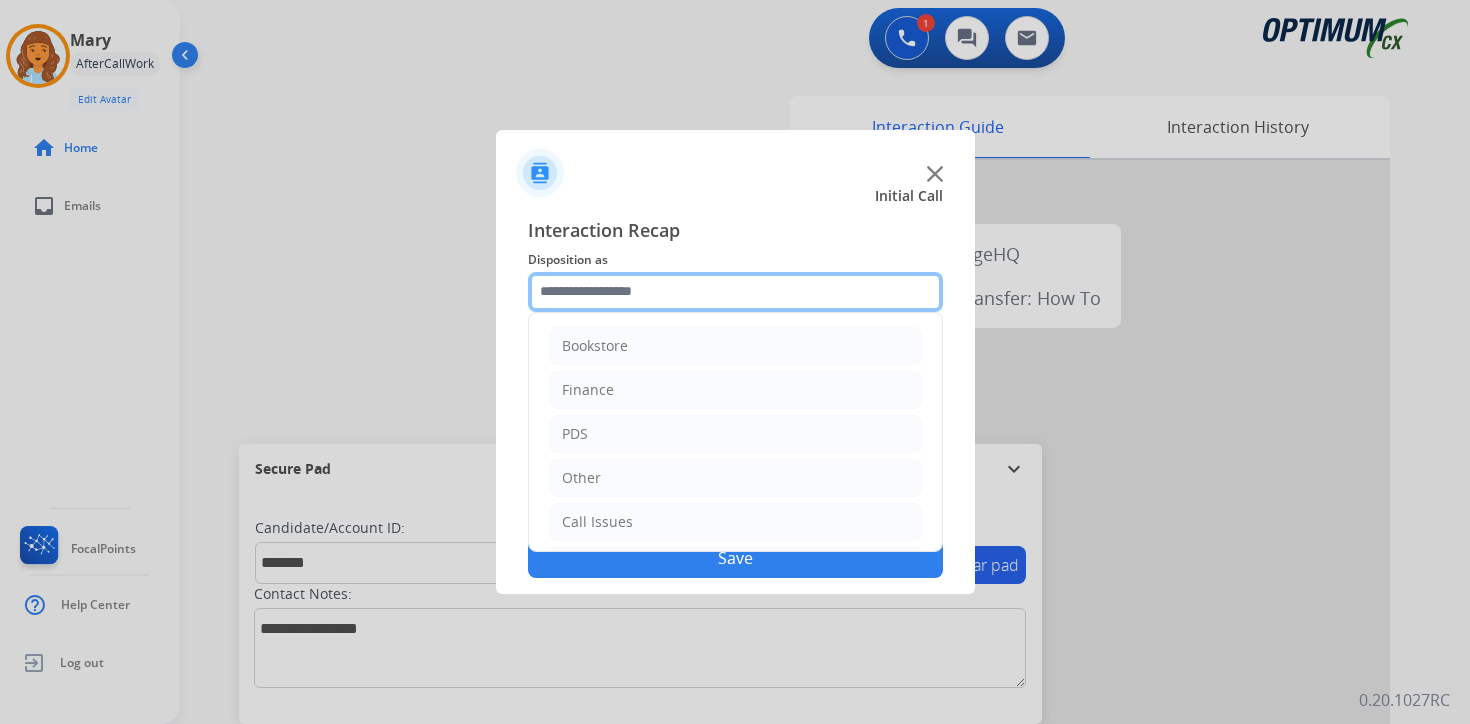 drag, startPoint x: 617, startPoint y: 277, endPoint x: 630, endPoint y: 299, distance: 25.553865 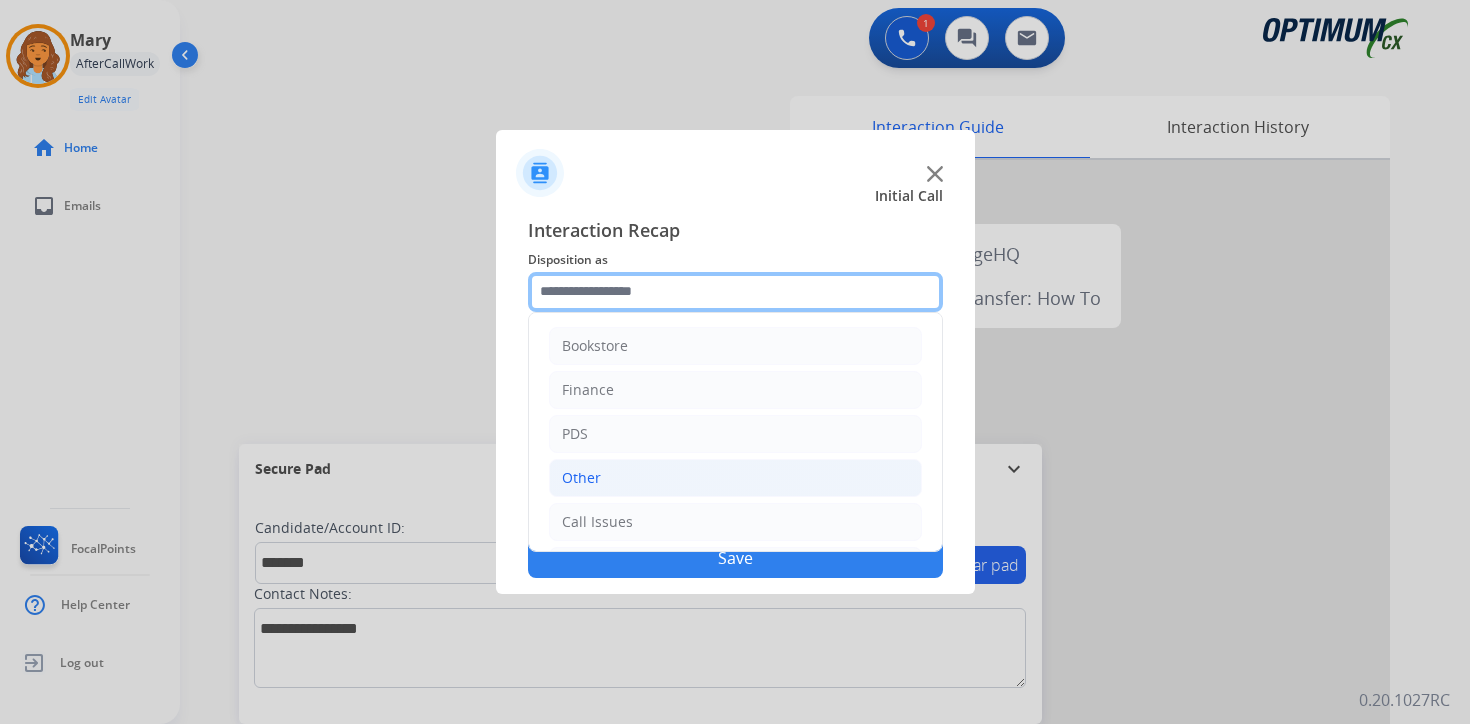 scroll, scrollTop: 136, scrollLeft: 0, axis: vertical 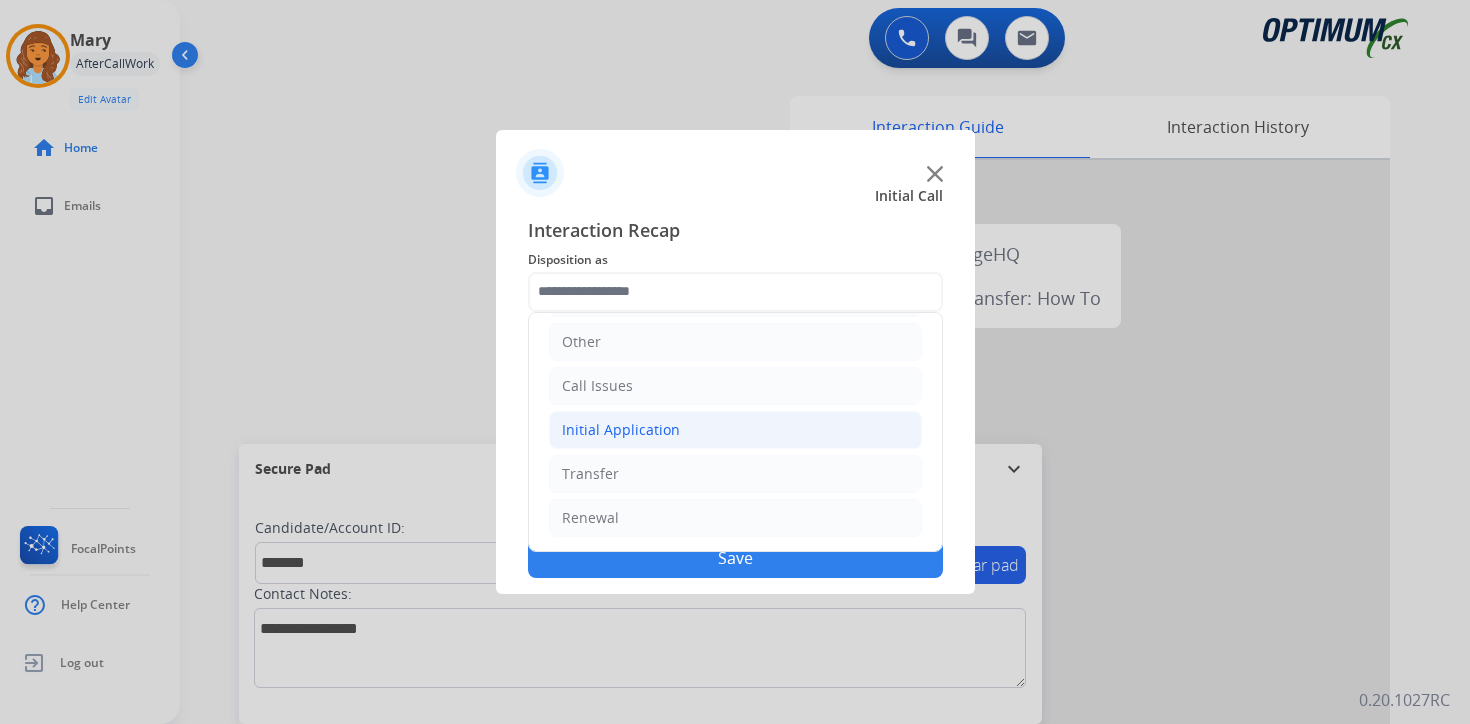 click on "Initial Application" 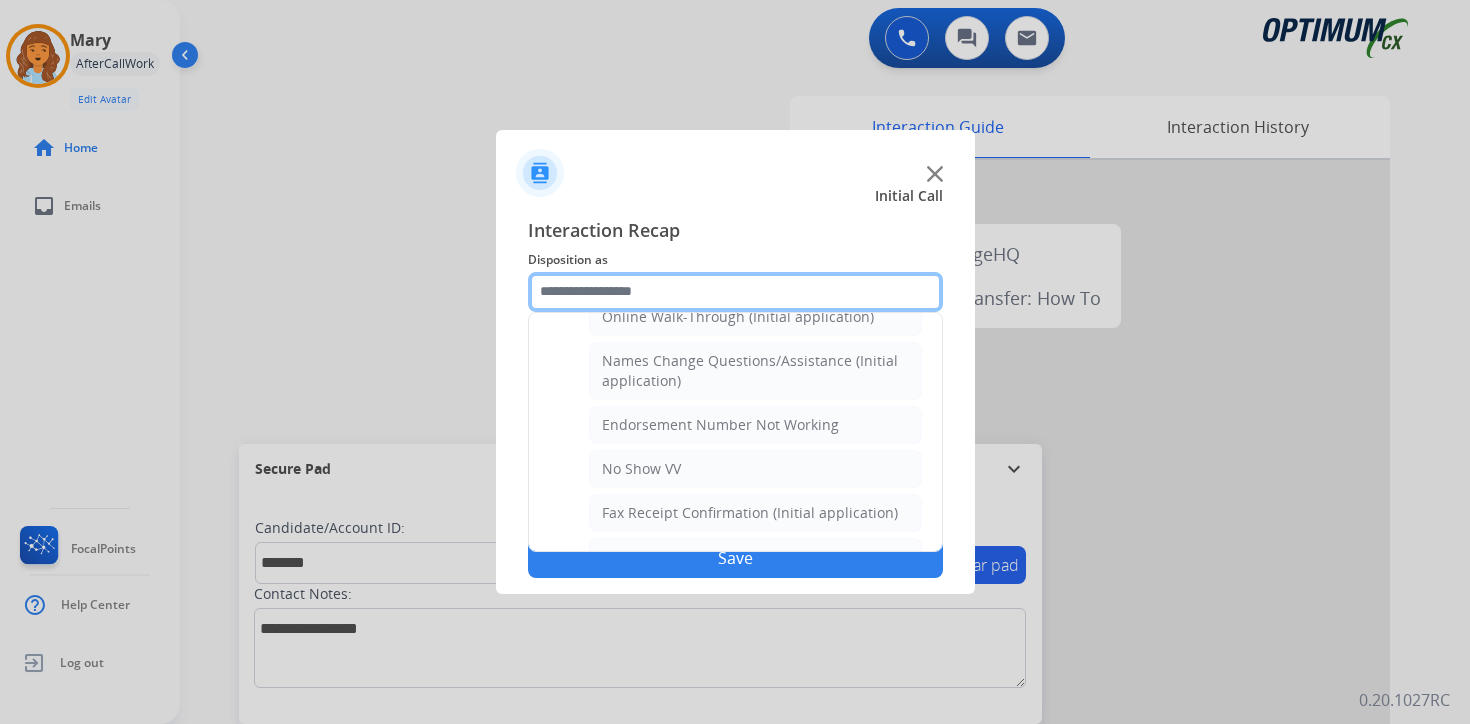 scroll, scrollTop: 803, scrollLeft: 0, axis: vertical 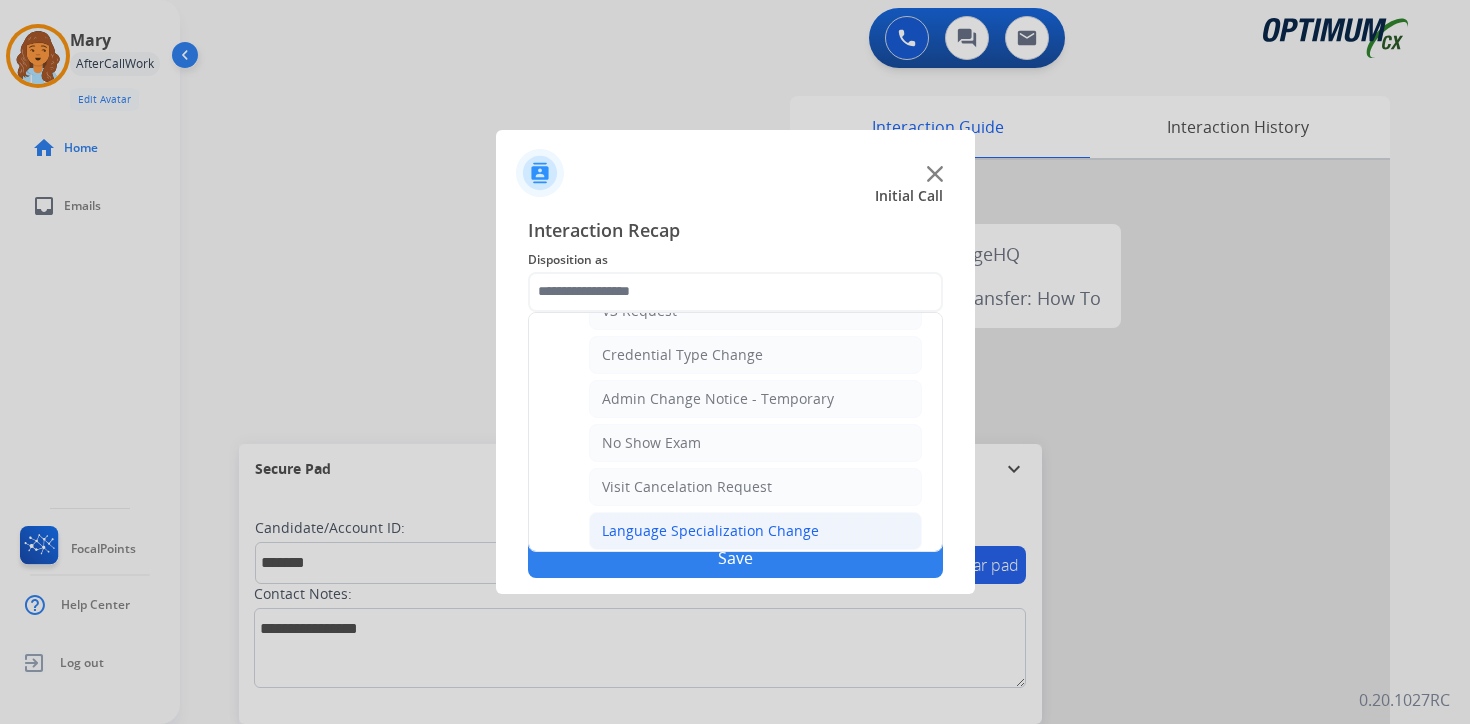 click on "Language Specialization Change" 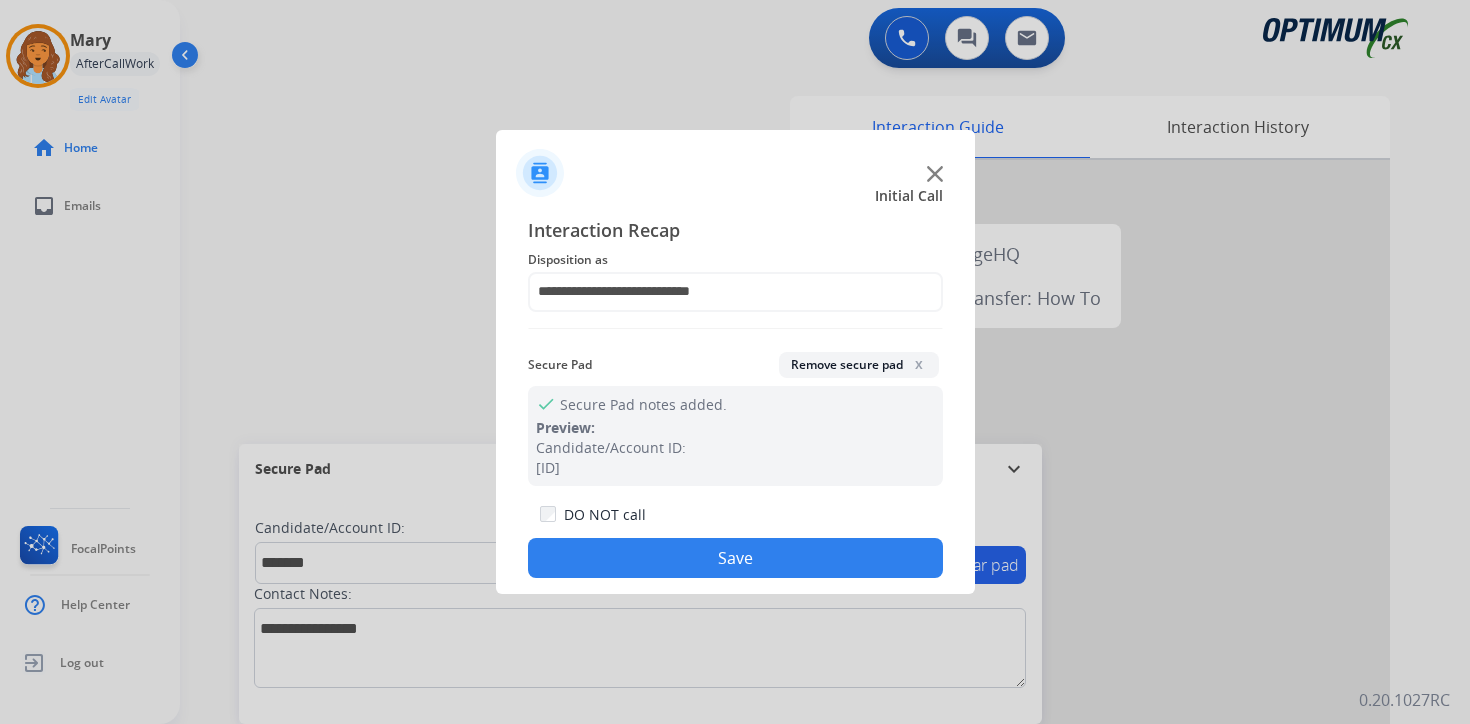click on "Save" 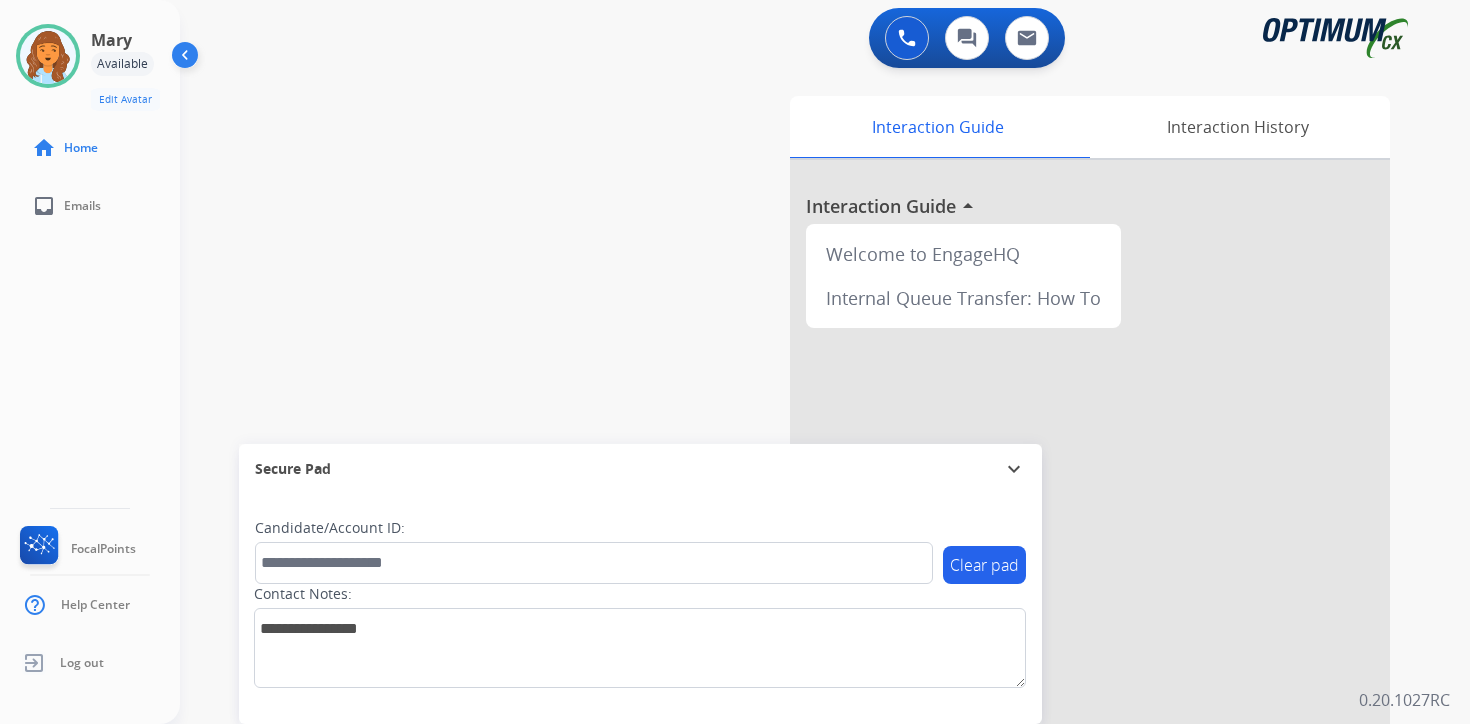 click on "0 Voice Interactions  0  Chat Interactions   0  Email Interactions swap_horiz Break voice bridge close_fullscreen Connect 3-Way Call merge_type Separate 3-Way Call  Interaction Guide   Interaction History  Interaction Guide arrow_drop_up  Welcome to EngageHQ   Internal Queue Transfer: How To  Secure Pad expand_more Clear pad Candidate/Account ID: Contact Notes:                  0.20.1027RC" at bounding box center (825, 362) 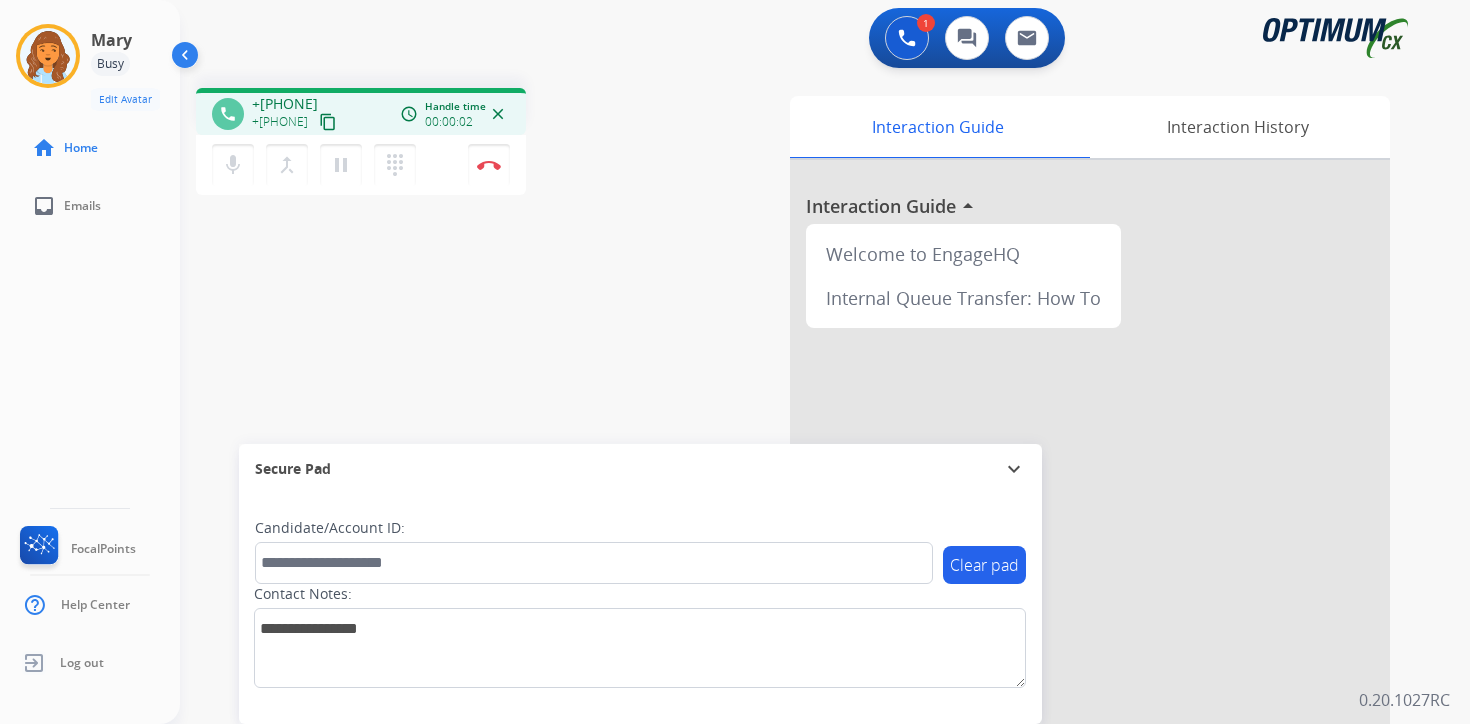 click on "content_copy" at bounding box center (328, 122) 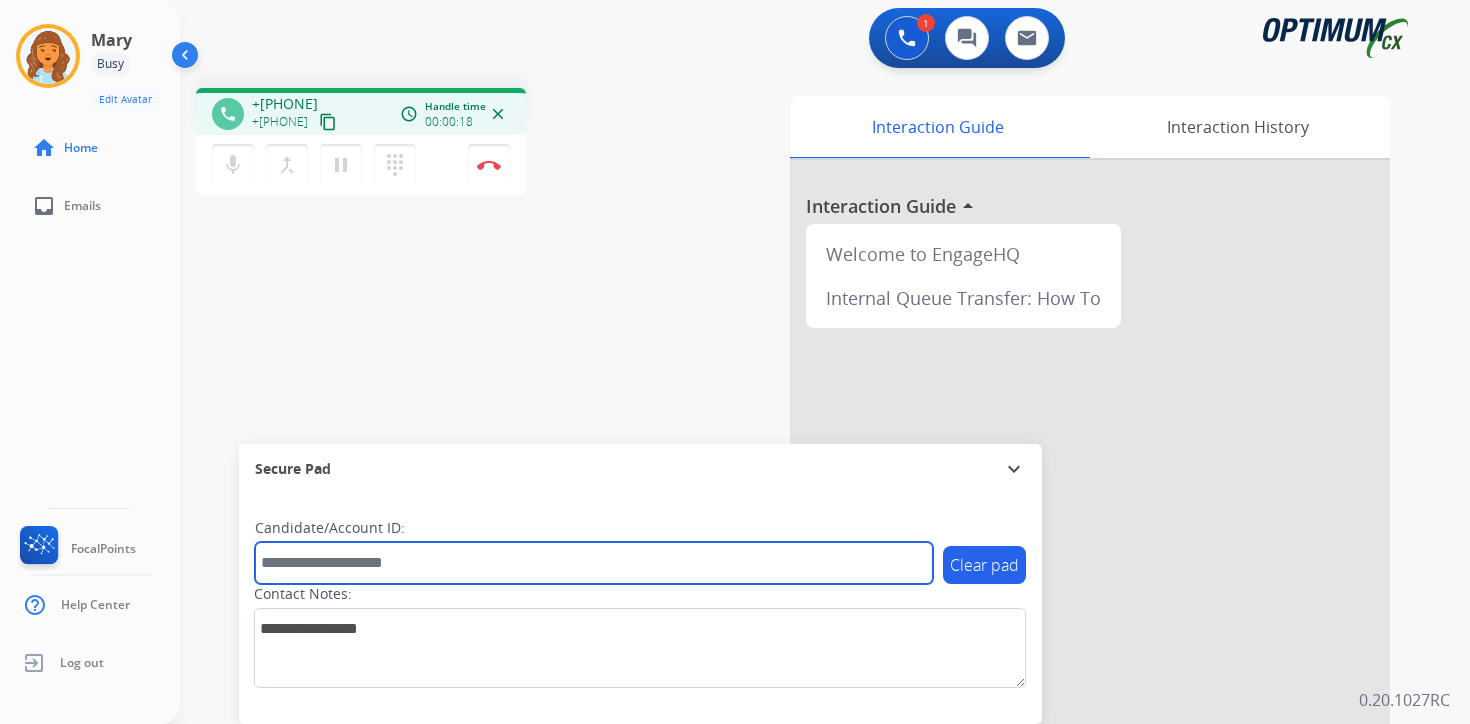 click at bounding box center (594, 563) 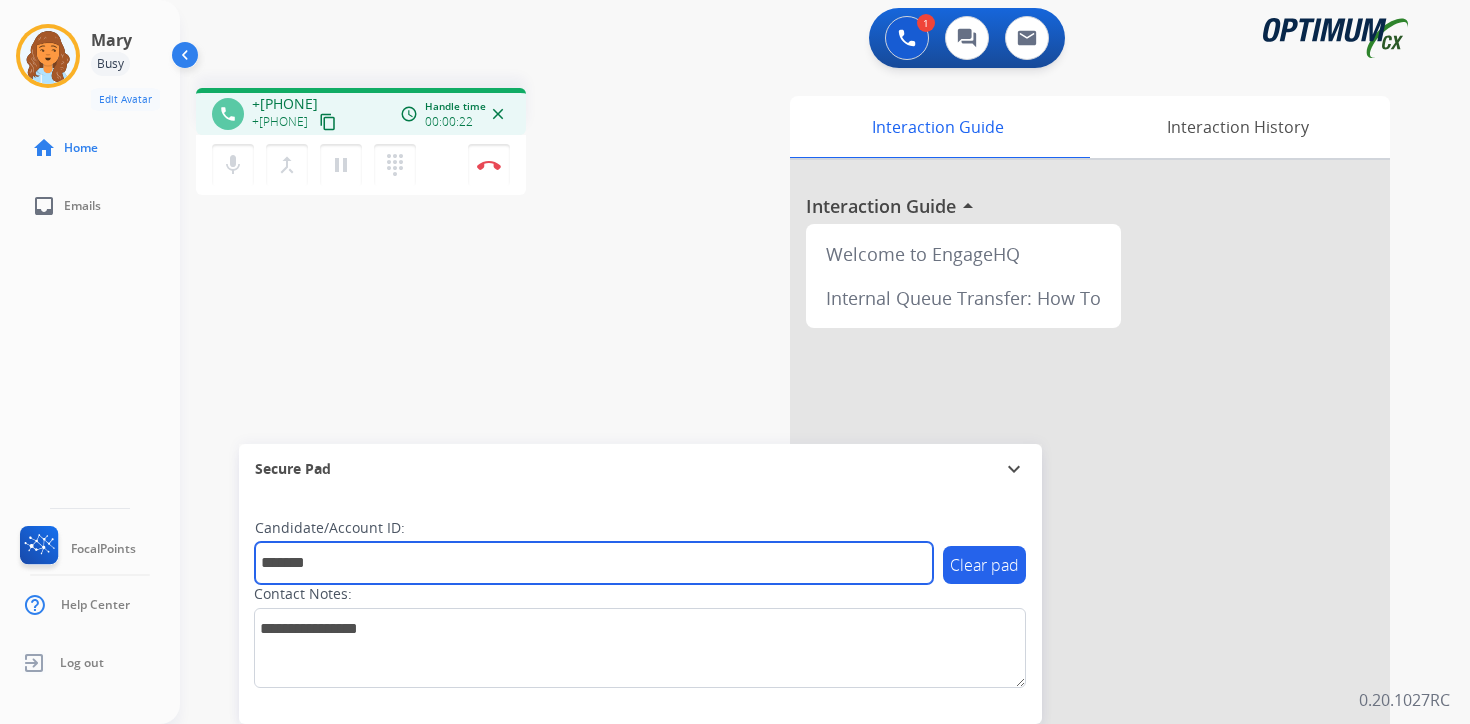 type on "*******" 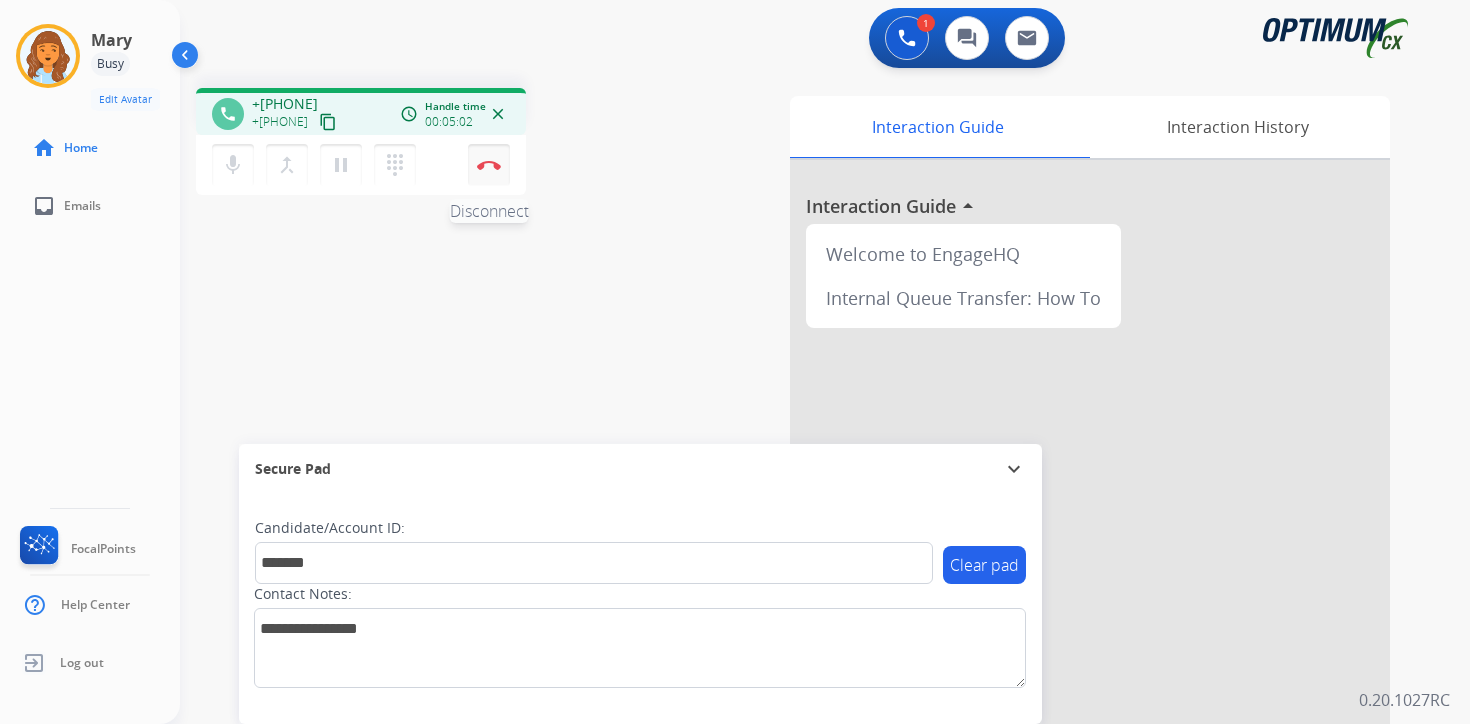 click on "Disconnect" at bounding box center [489, 165] 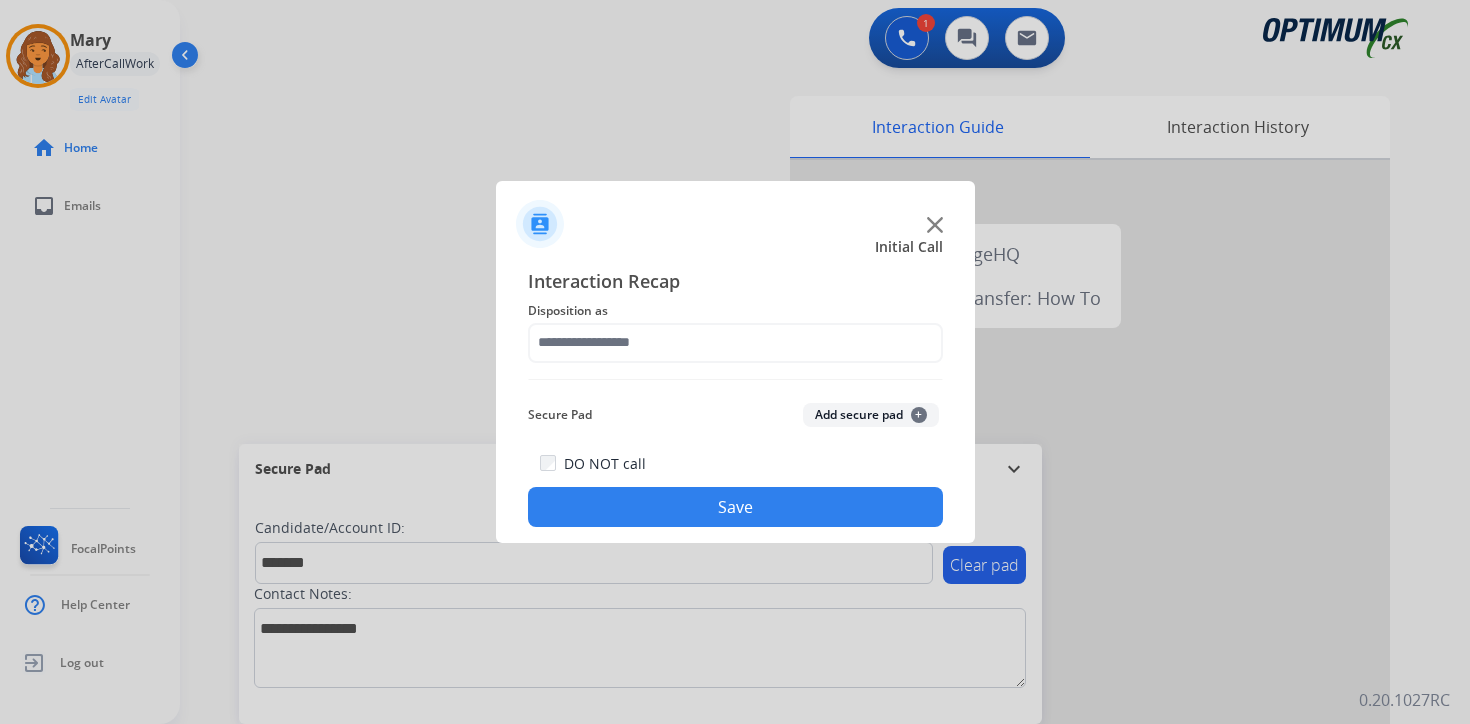 click on "Add secure pad  +" 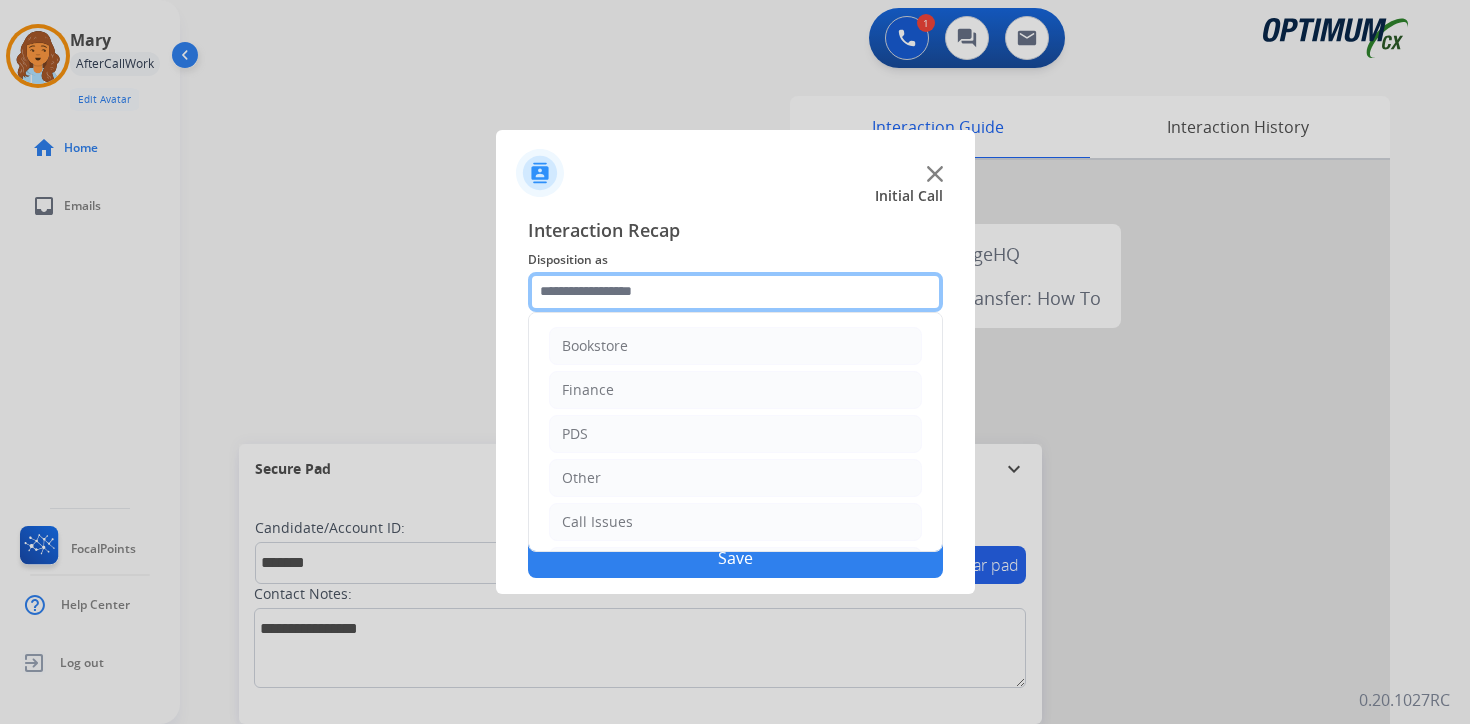 click 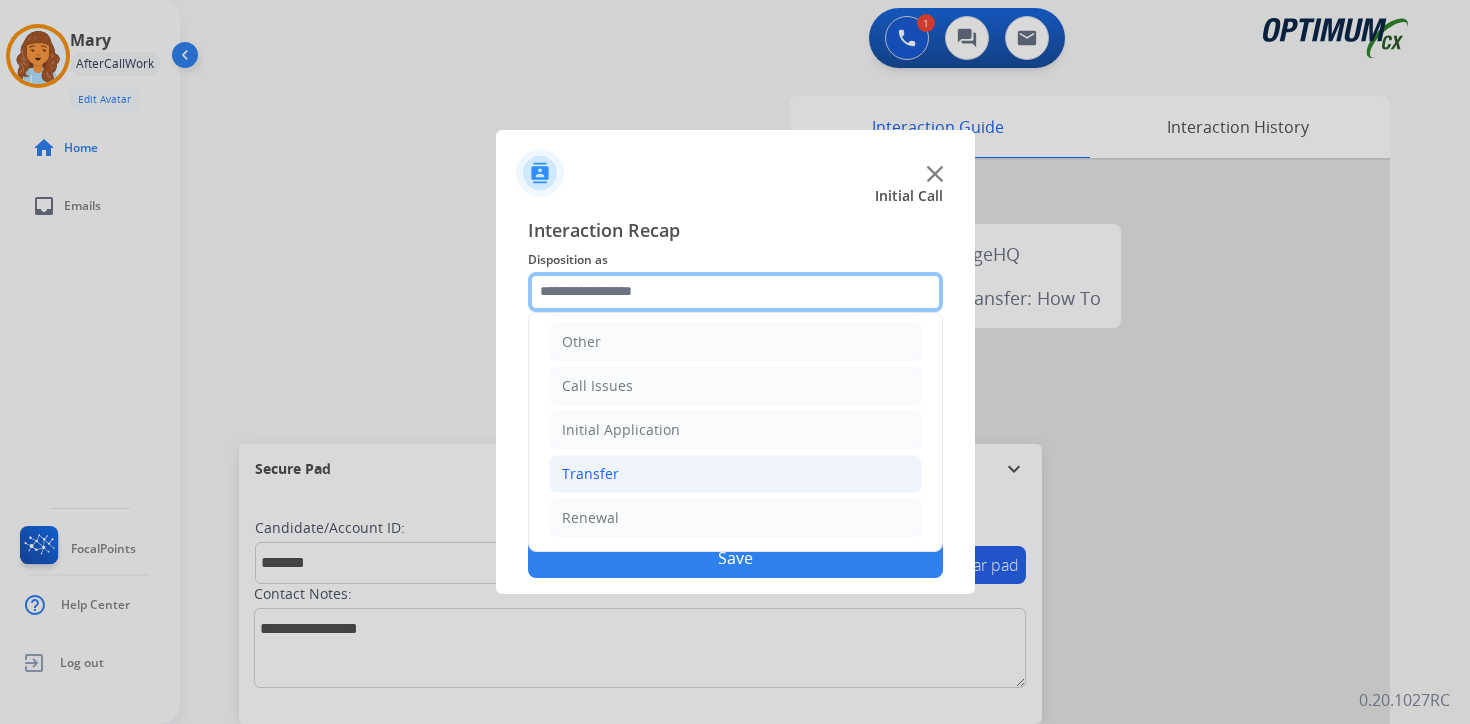 scroll, scrollTop: 0, scrollLeft: 0, axis: both 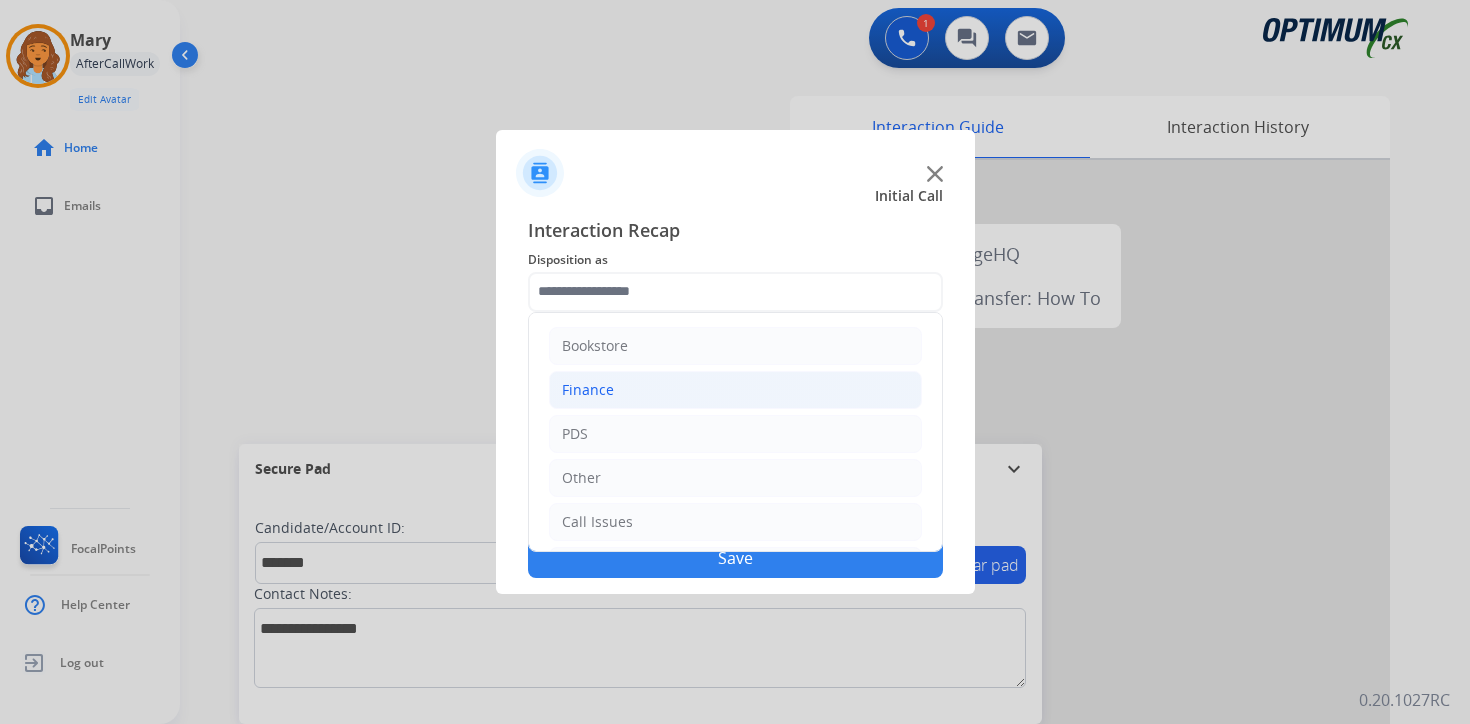click on "Finance" 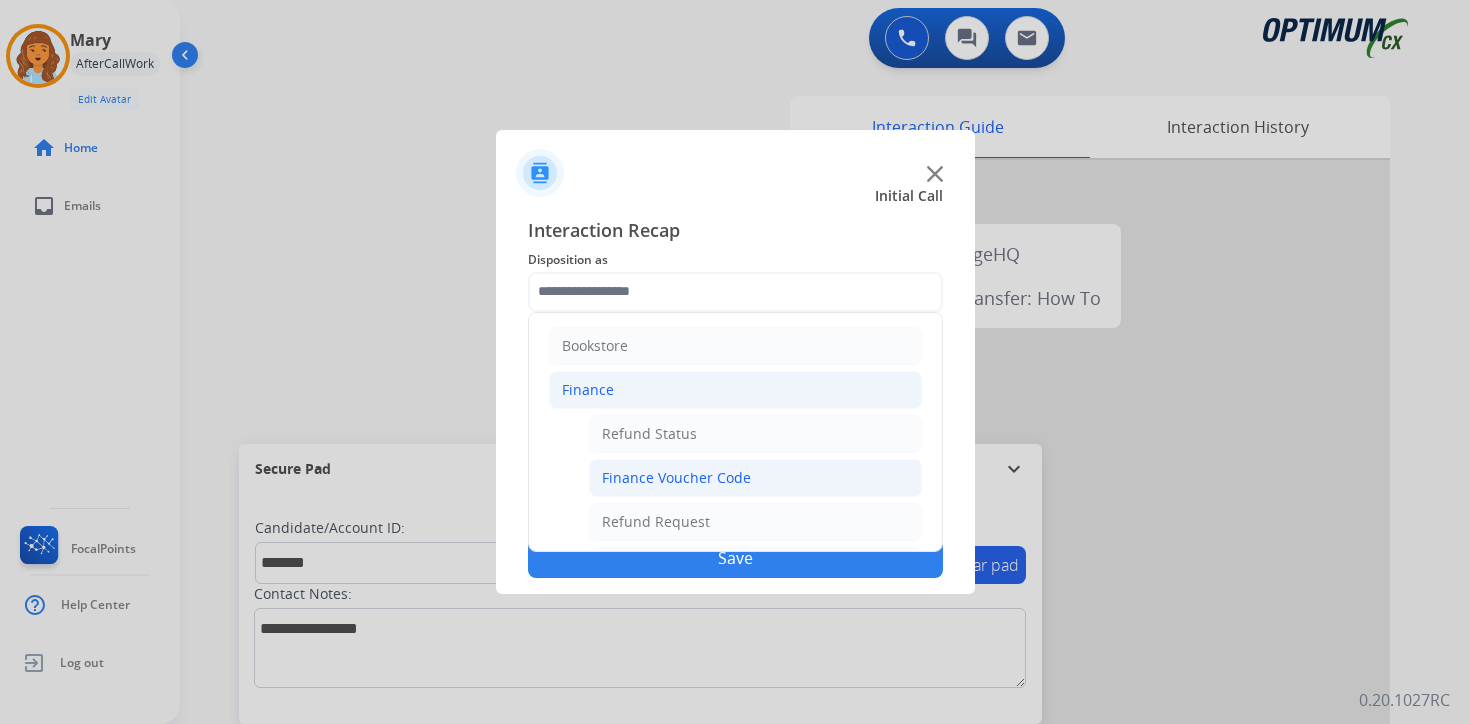click on "Finance Voucher Code" 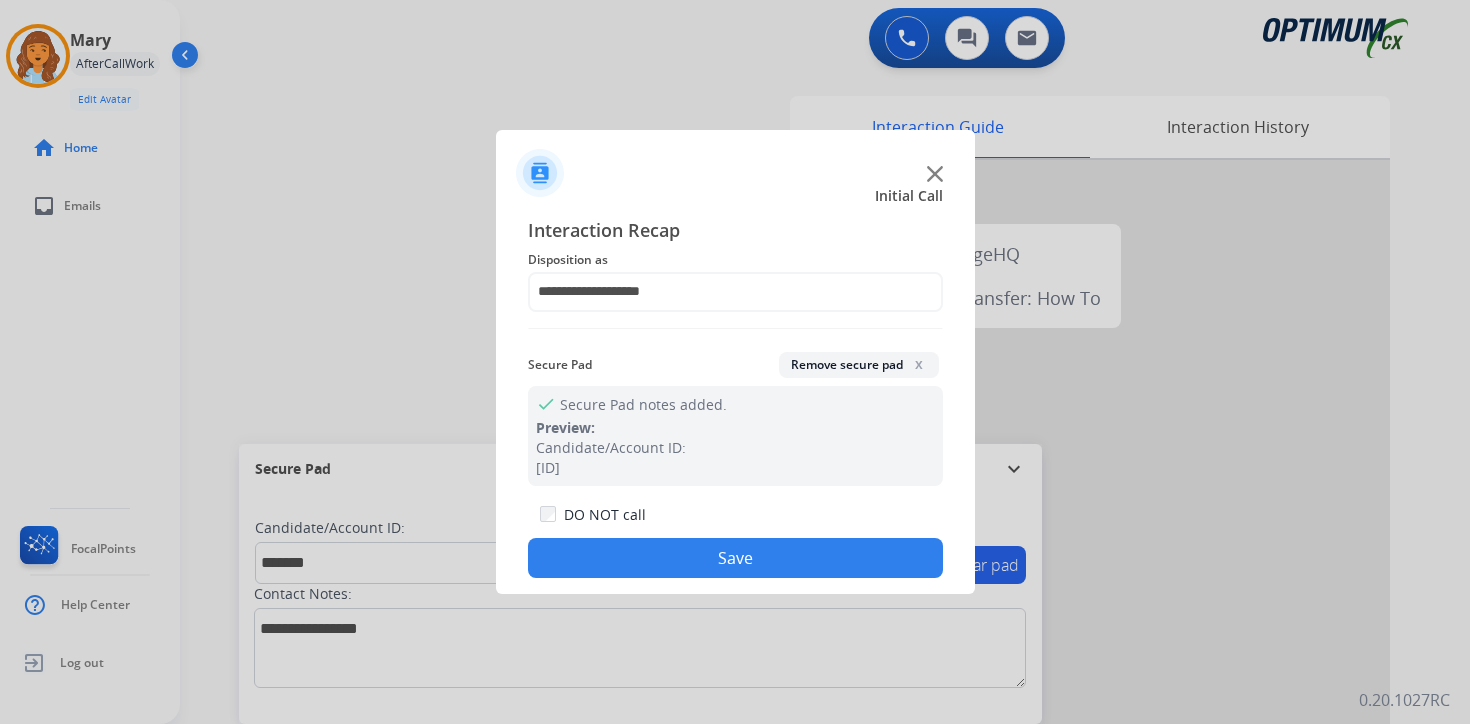 click on "DO NOT call  Save" 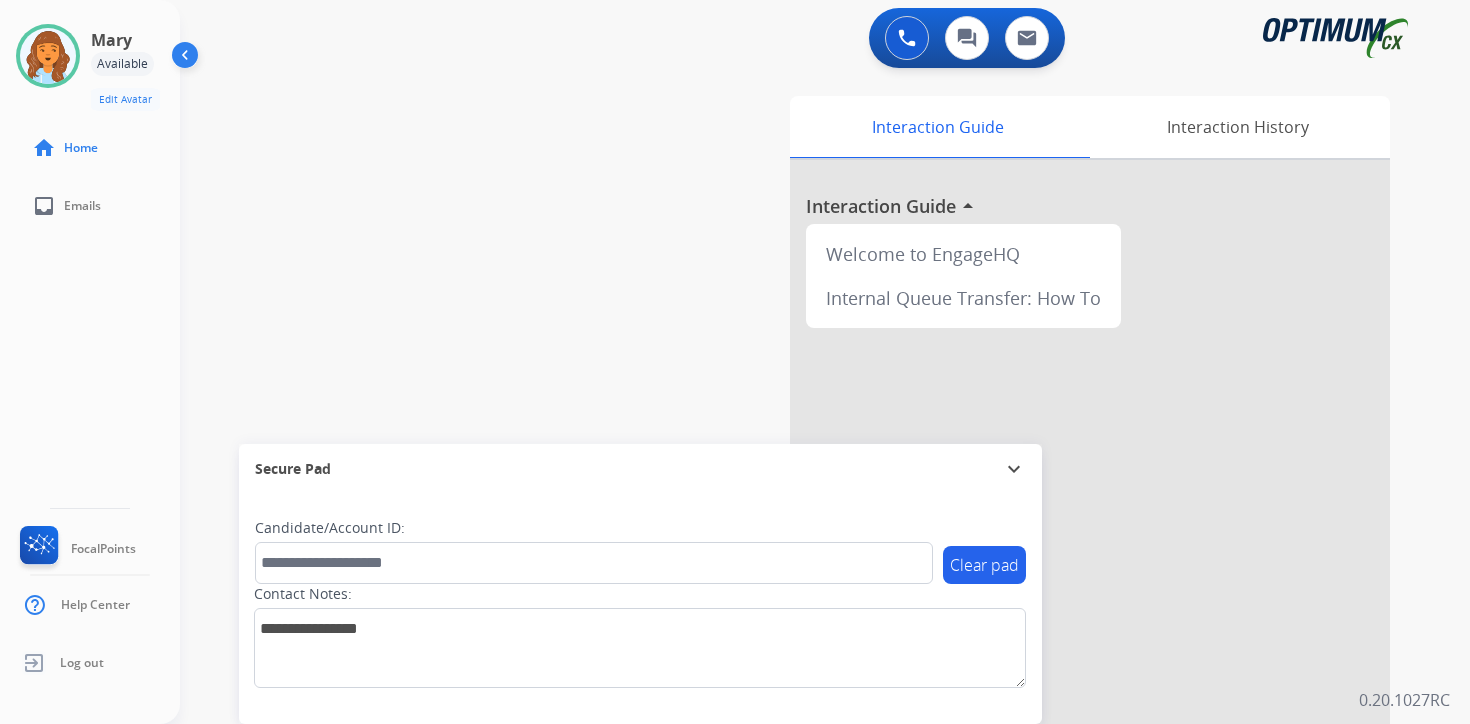 click on "0 Voice Interactions  0  Chat Interactions   0  Email Interactions swap_horiz Break voice bridge close_fullscreen Connect 3-Way Call merge_type Separate 3-Way Call  Interaction Guide   Interaction History  Interaction Guide arrow_drop_up  Welcome to EngageHQ   Internal Queue Transfer: How To  Secure Pad expand_more Clear pad Candidate/Account ID: Contact Notes:                  0.20.1027RC" at bounding box center (825, 362) 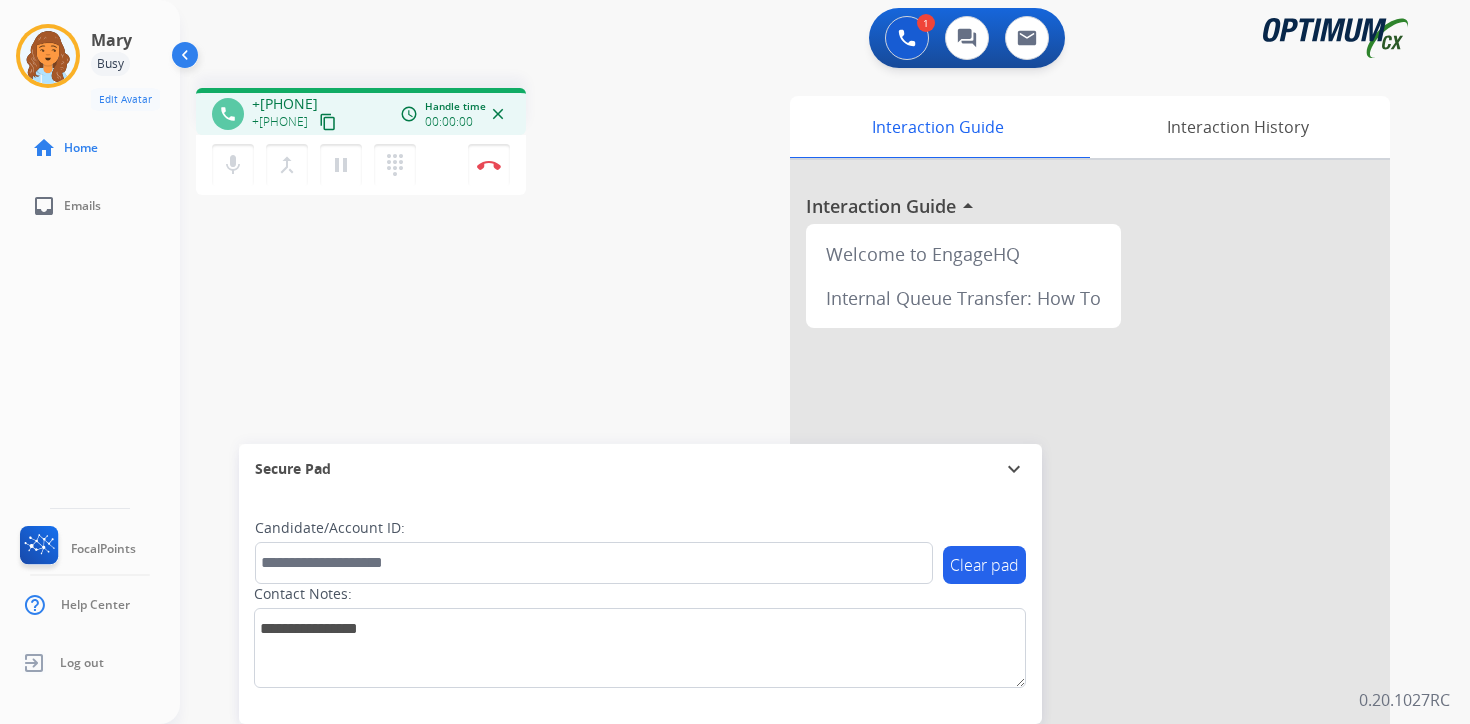 click on "1 Voice Interactions 0 Chat Interactions 0 Email Interactions phone +[PHONE] +[PHONE] content_copy access_time Call metrics Queue 00:07 Hold 00:00 Talk 00:01 Total 00:07 Handle time 00:00:00 close mic Mute merge_type Bridge pause Hold dialpad Dialpad Disconnect swap_horiz Break voice bridge close_fullscreen Connect 3-Way Call merge_type Separate 3-Way Call Interaction Guide Interaction History Interaction Guide arrow_drop_up Welcome to EngageHQ Internal Queue Transfer: How To Secure Pad expand_more Clear pad Candidate/Account ID: Contact Notes: 0.20.1027RC" at bounding box center (825, 362) 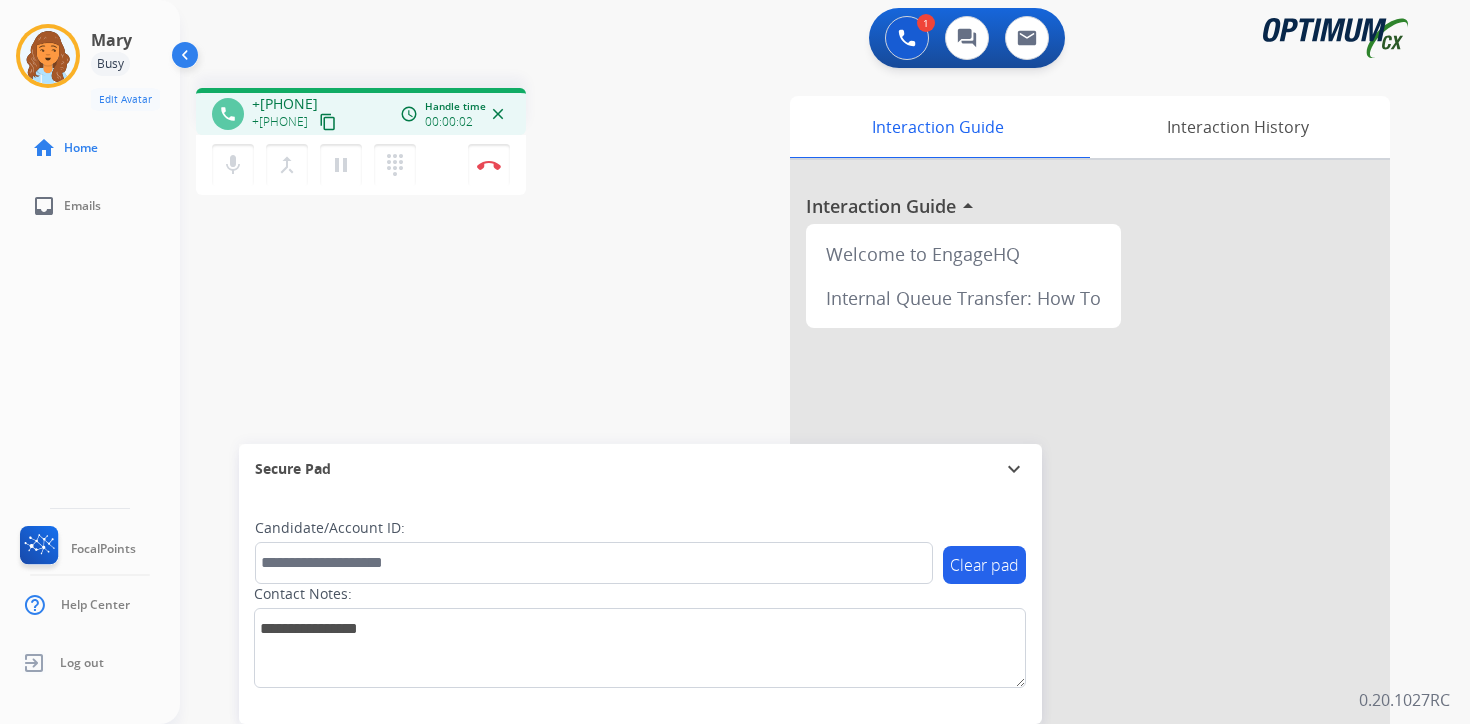 click on "+[PHONE]" at bounding box center (285, 104) 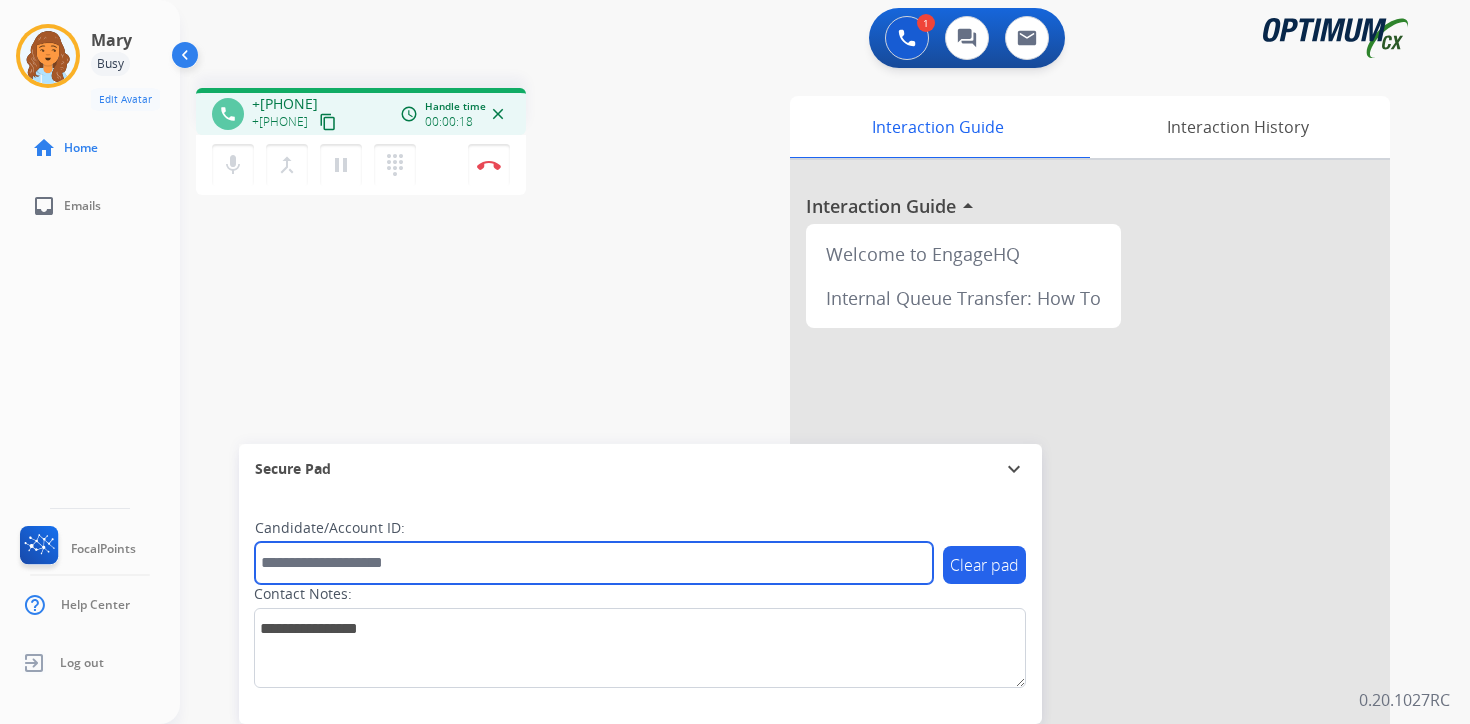click at bounding box center (594, 563) 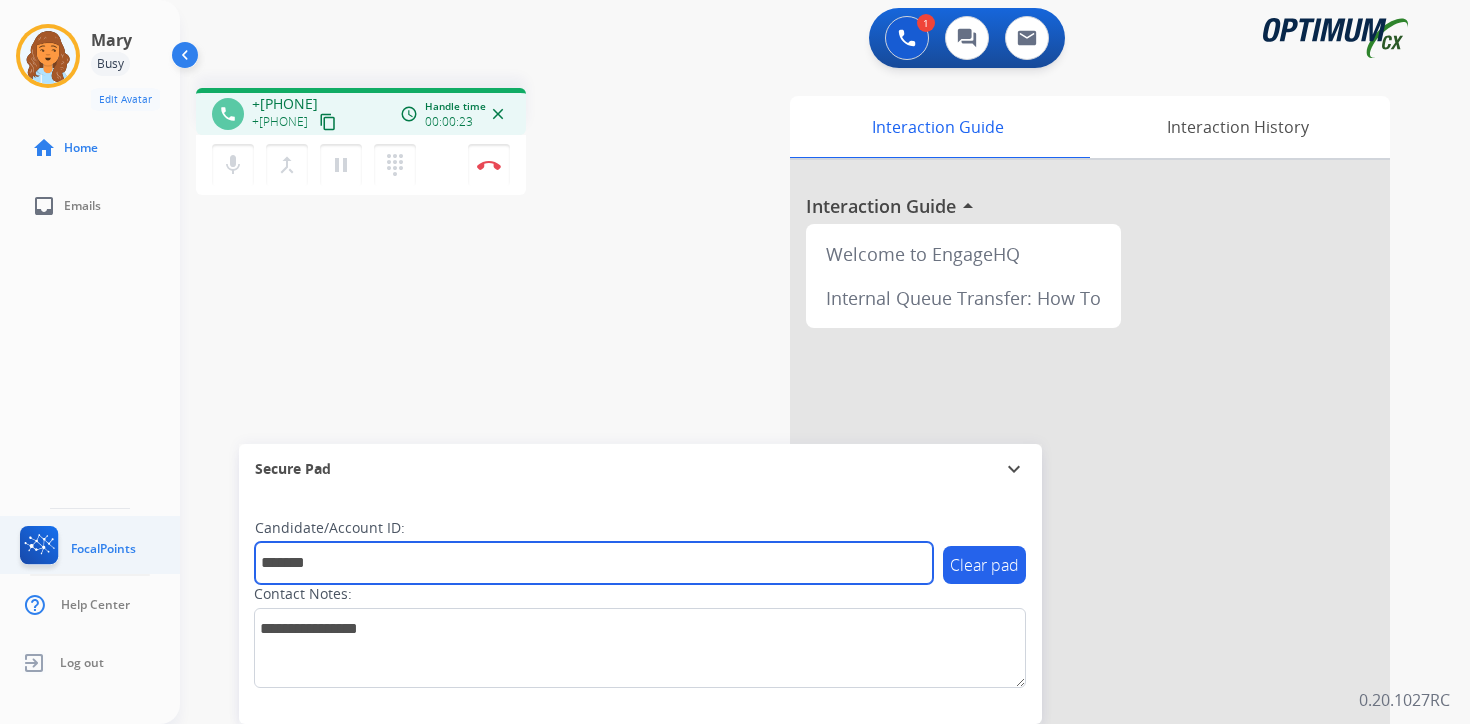 type on "*******" 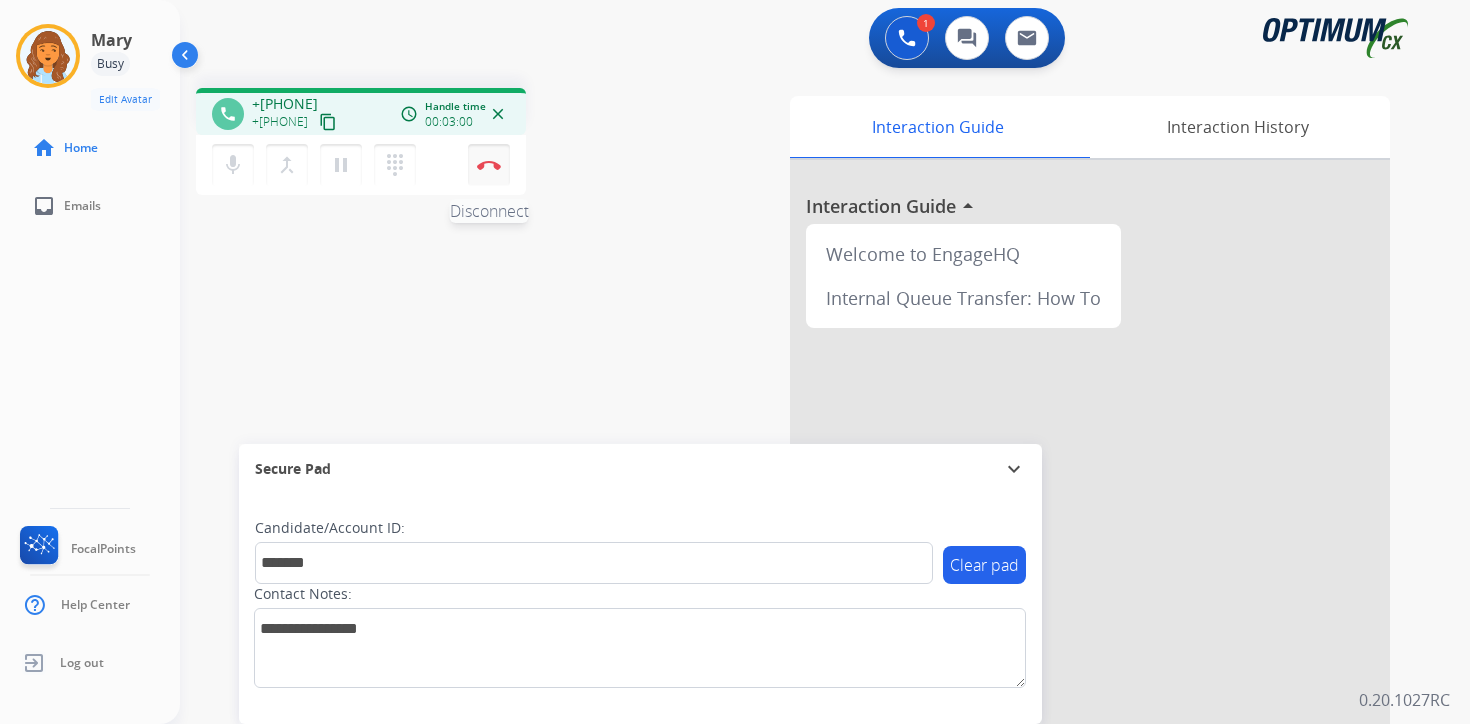 click on "Disconnect" at bounding box center (489, 165) 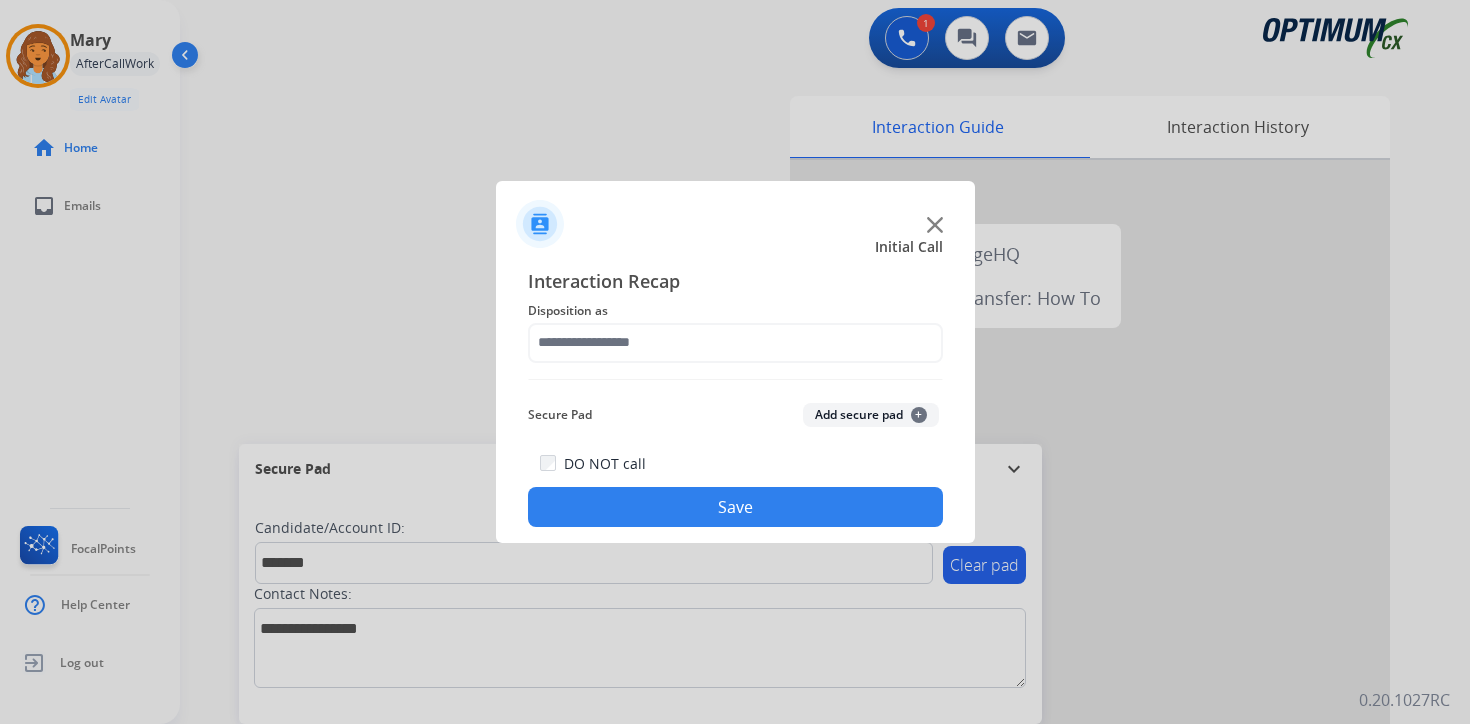 click on "Add secure pad  +" 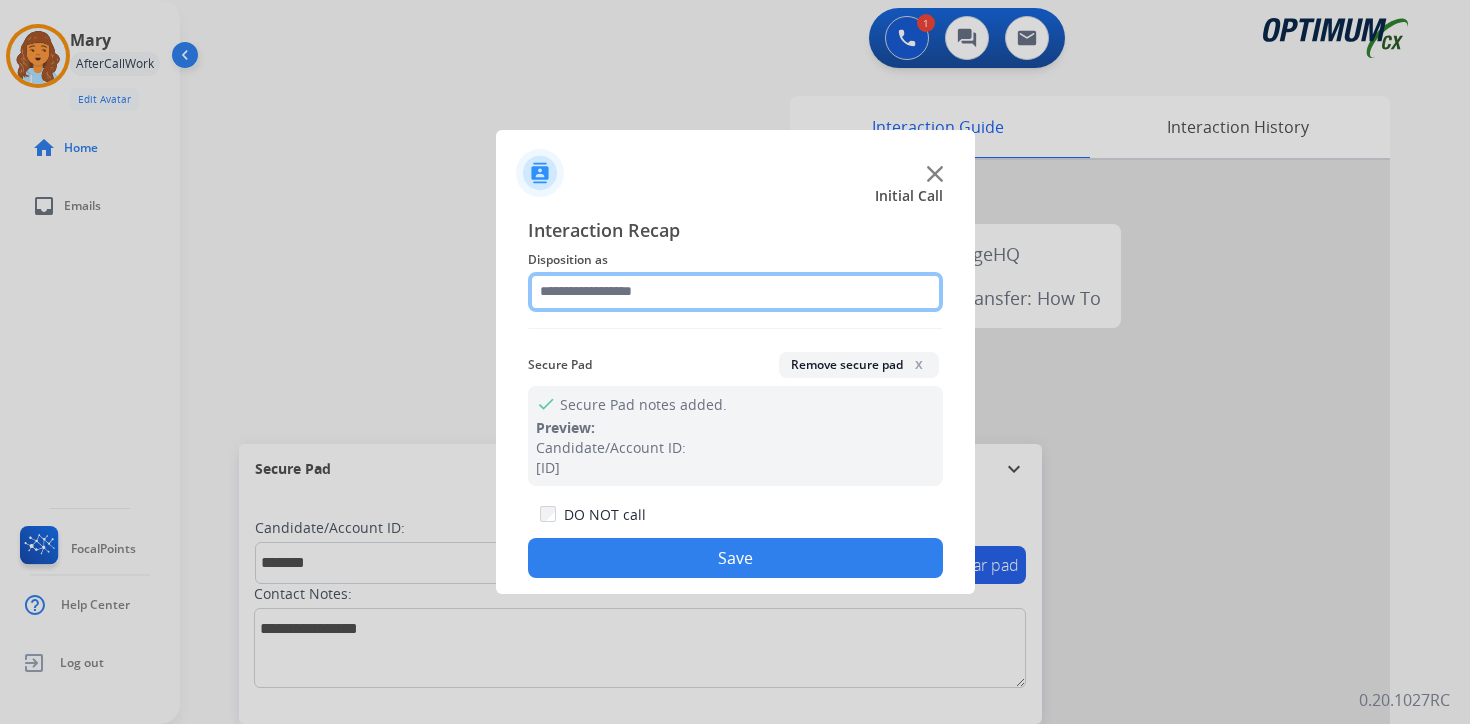 click 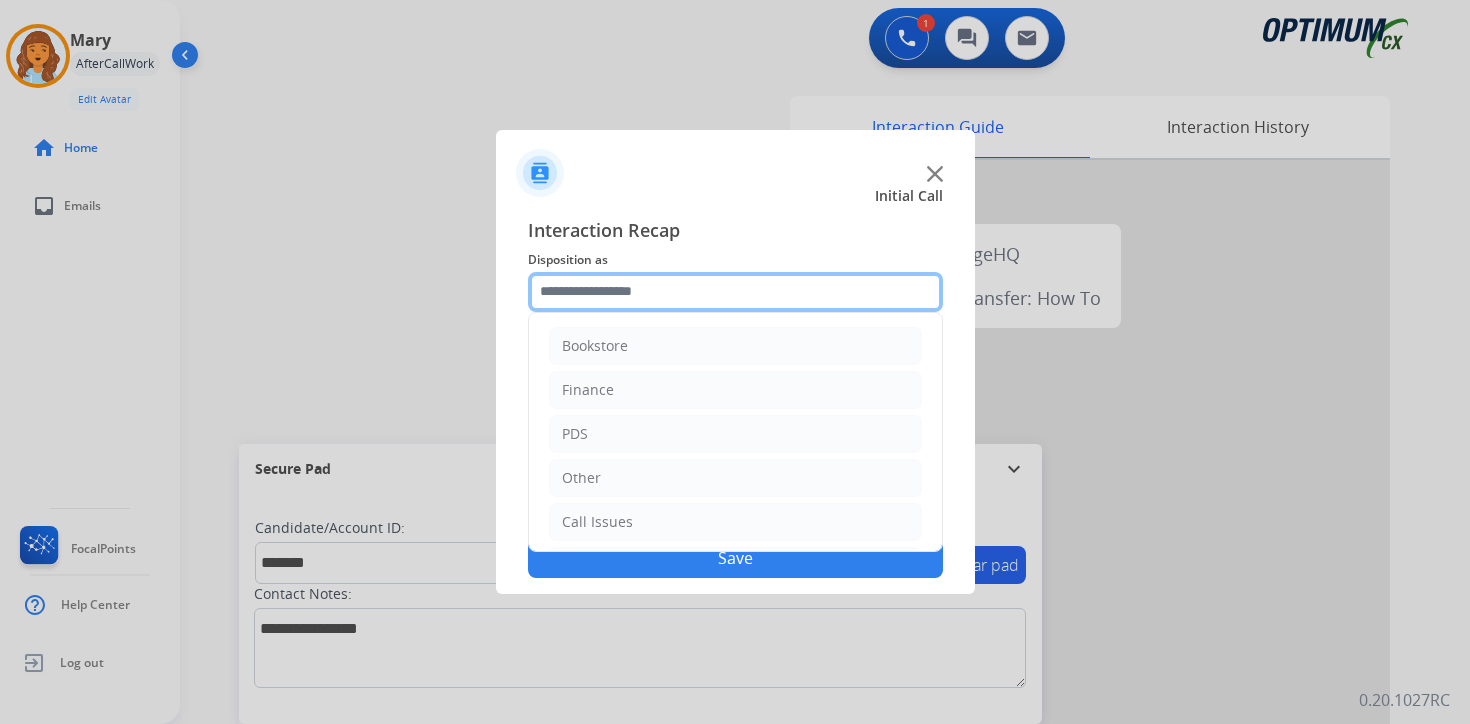 scroll, scrollTop: 136, scrollLeft: 0, axis: vertical 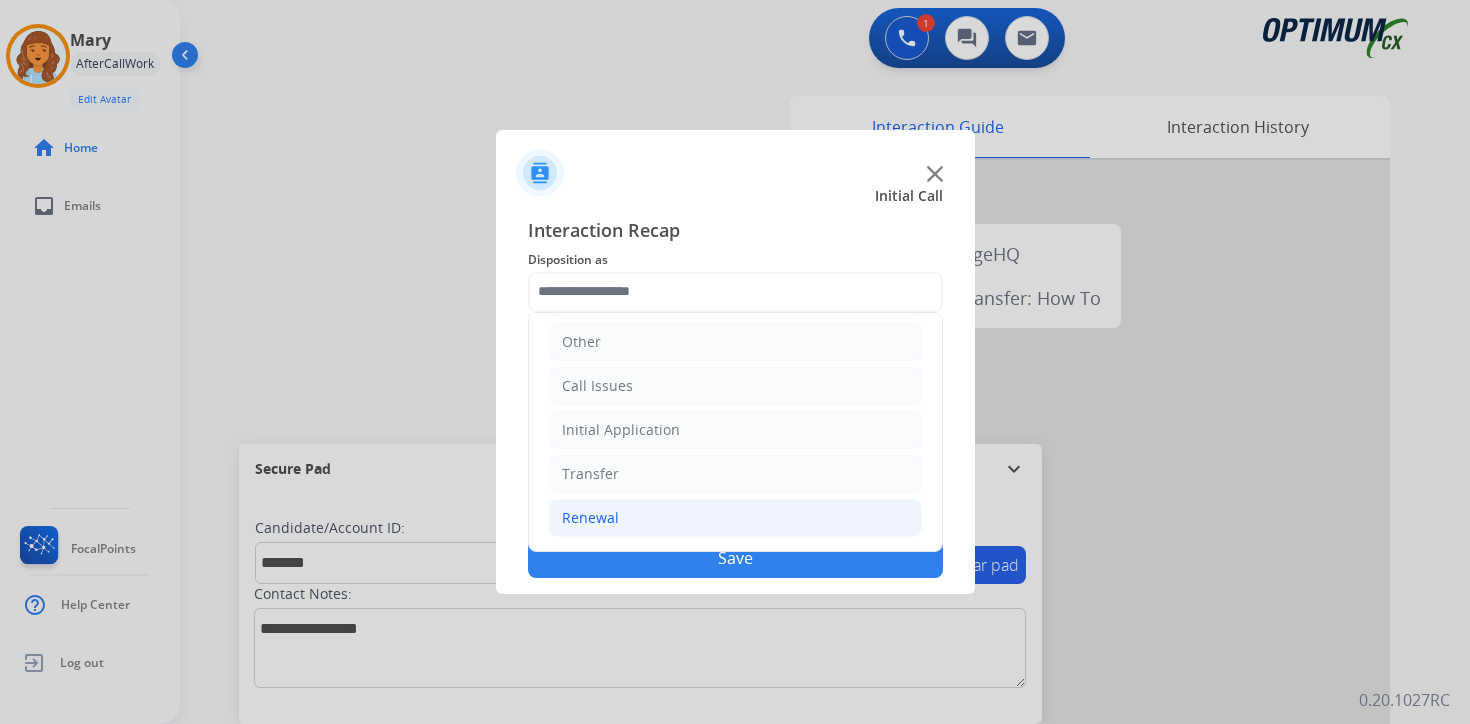 click on "Renewal" 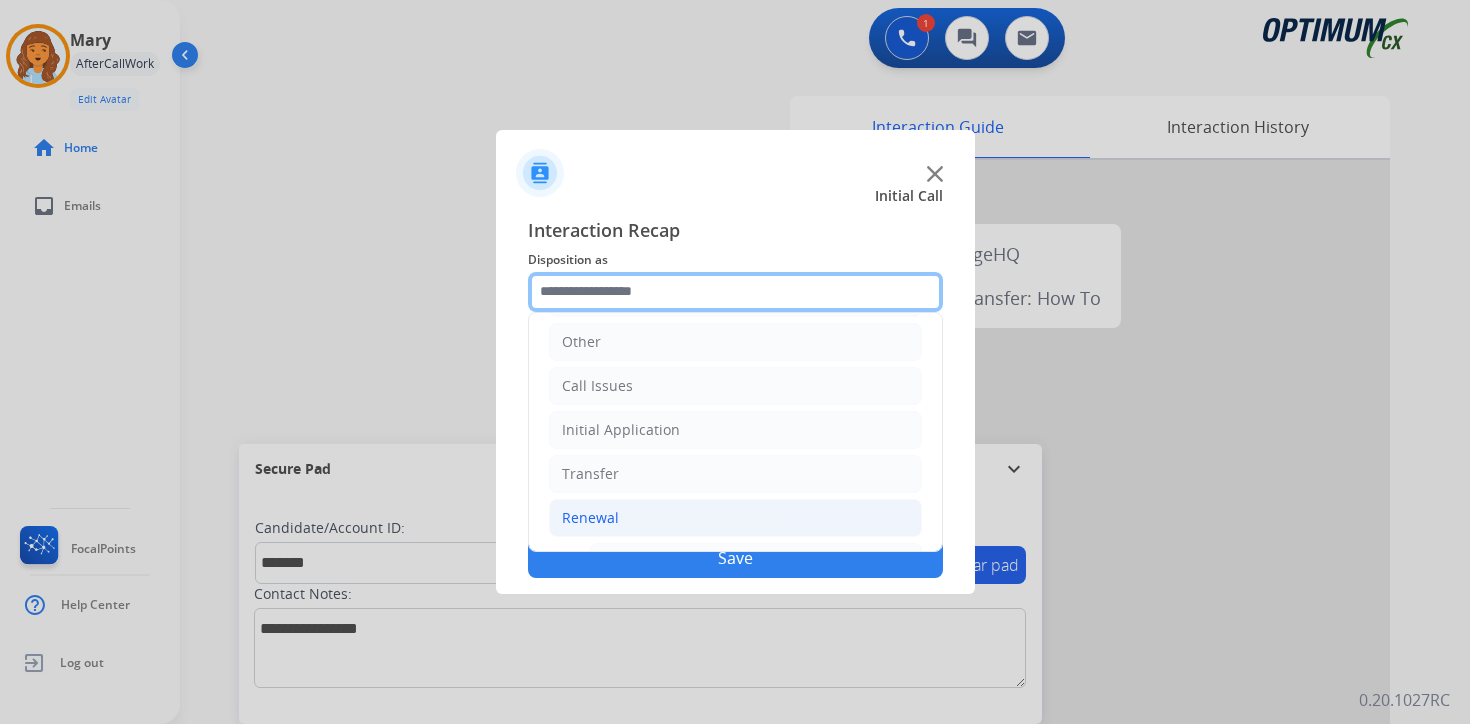 scroll, scrollTop: 469, scrollLeft: 0, axis: vertical 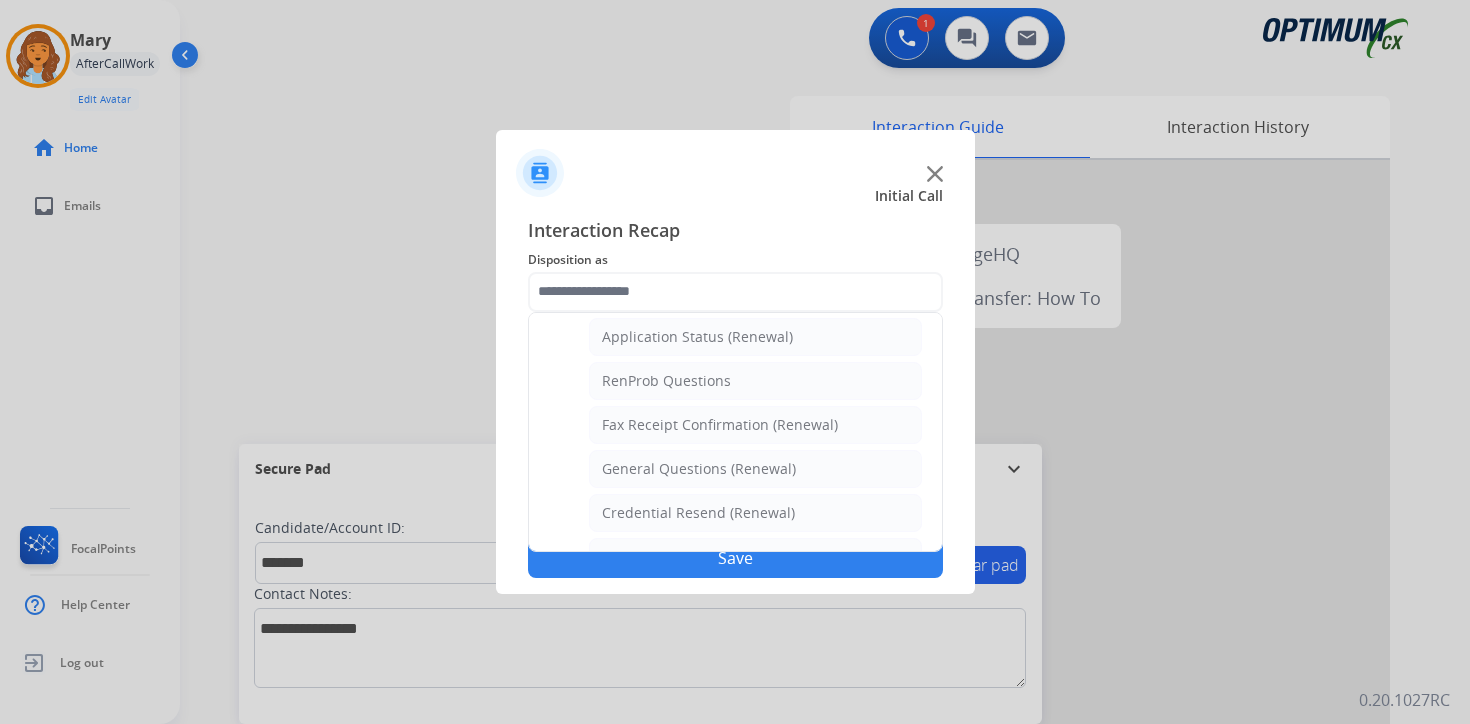 click on "General Questions (Renewal)" 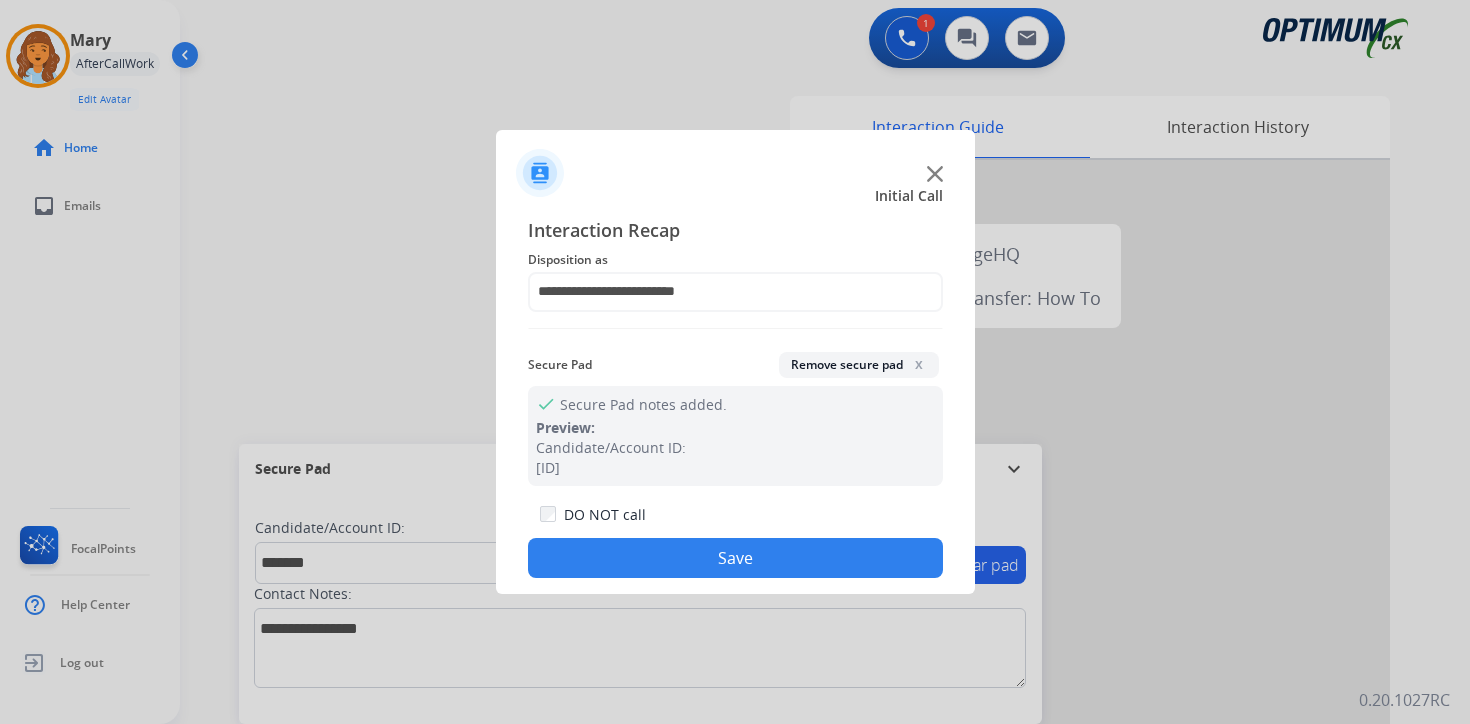 click on "Save" 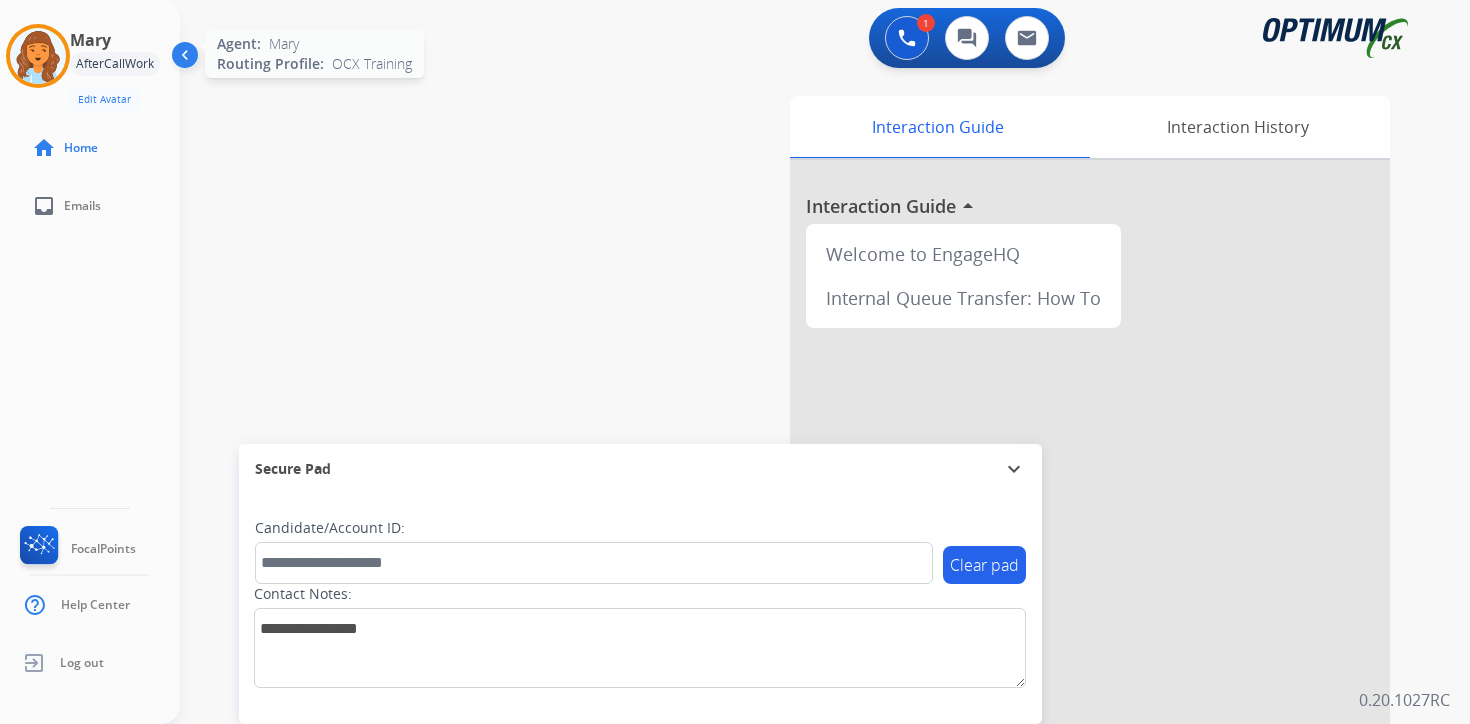 click at bounding box center (38, 56) 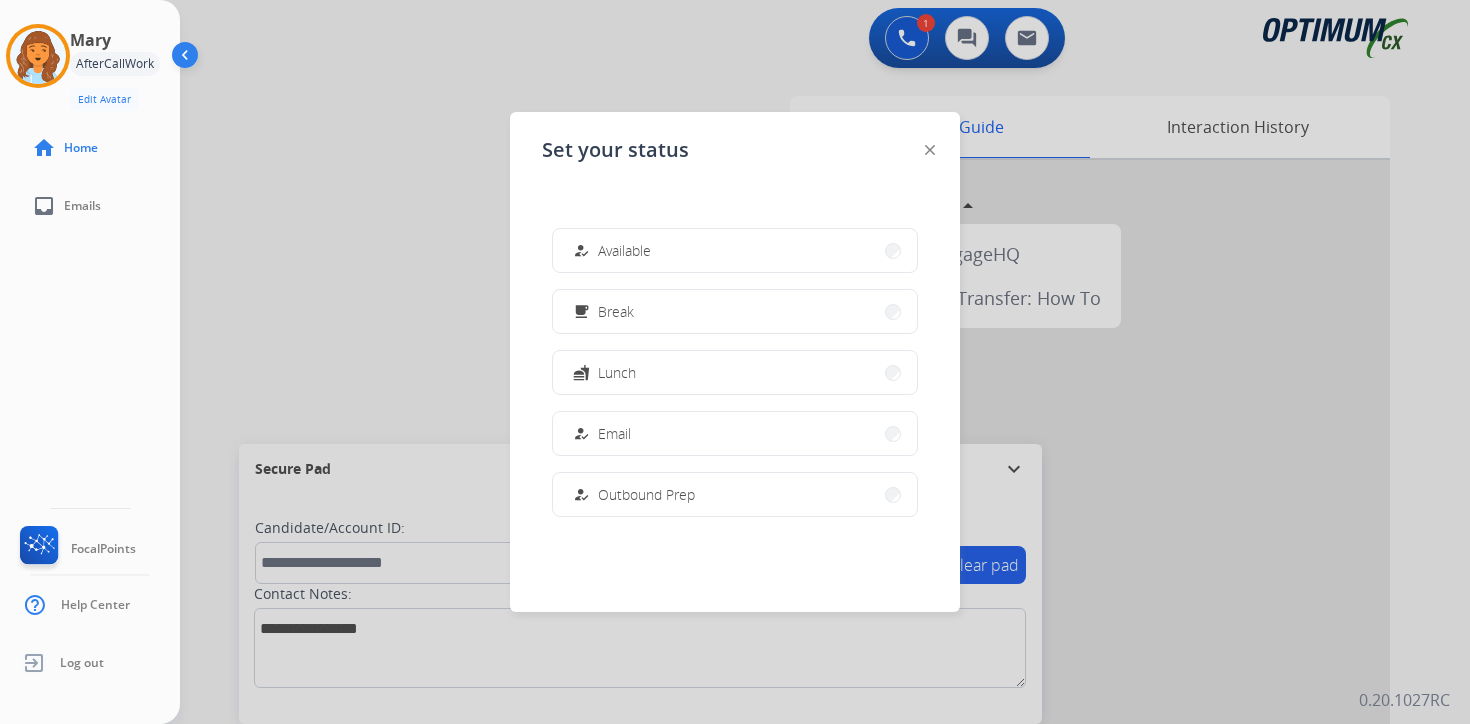 scroll, scrollTop: 499, scrollLeft: 0, axis: vertical 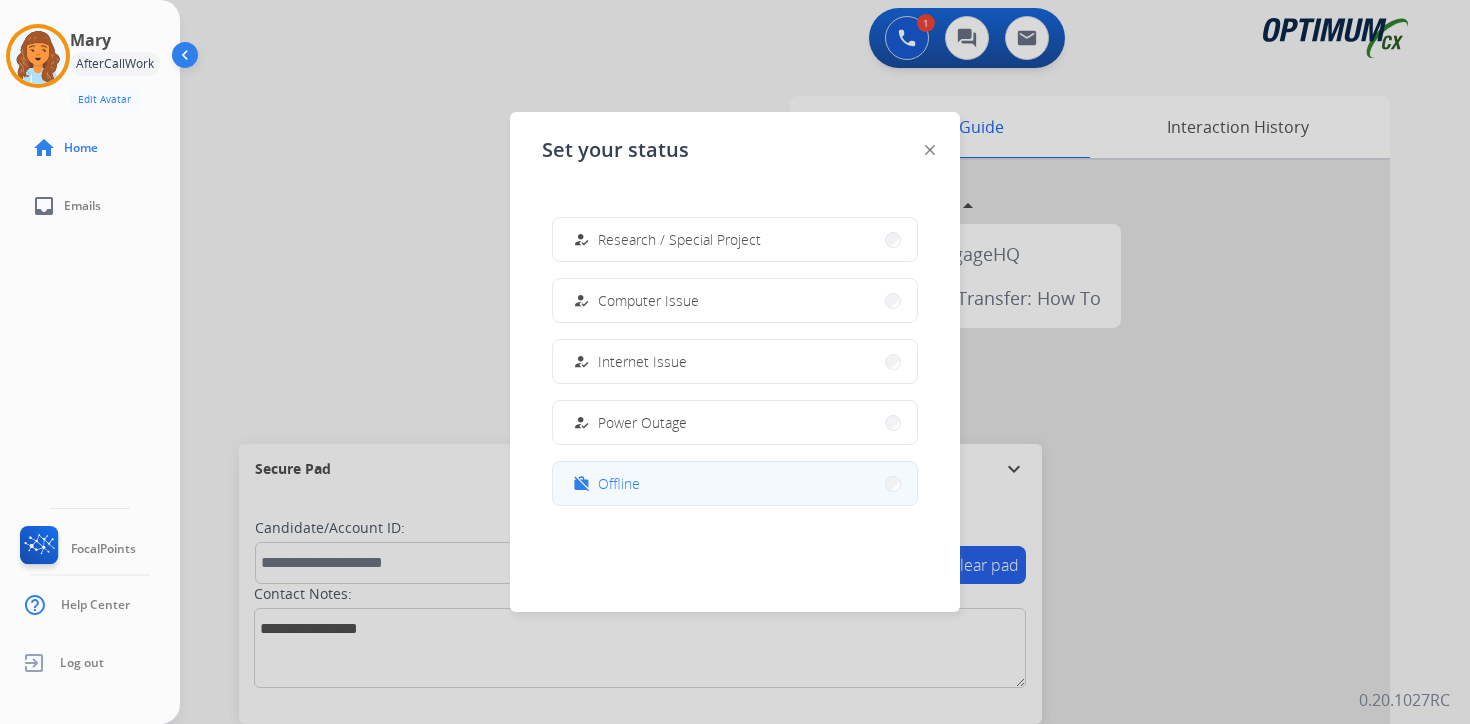 click on "work_off Offline" at bounding box center (735, 483) 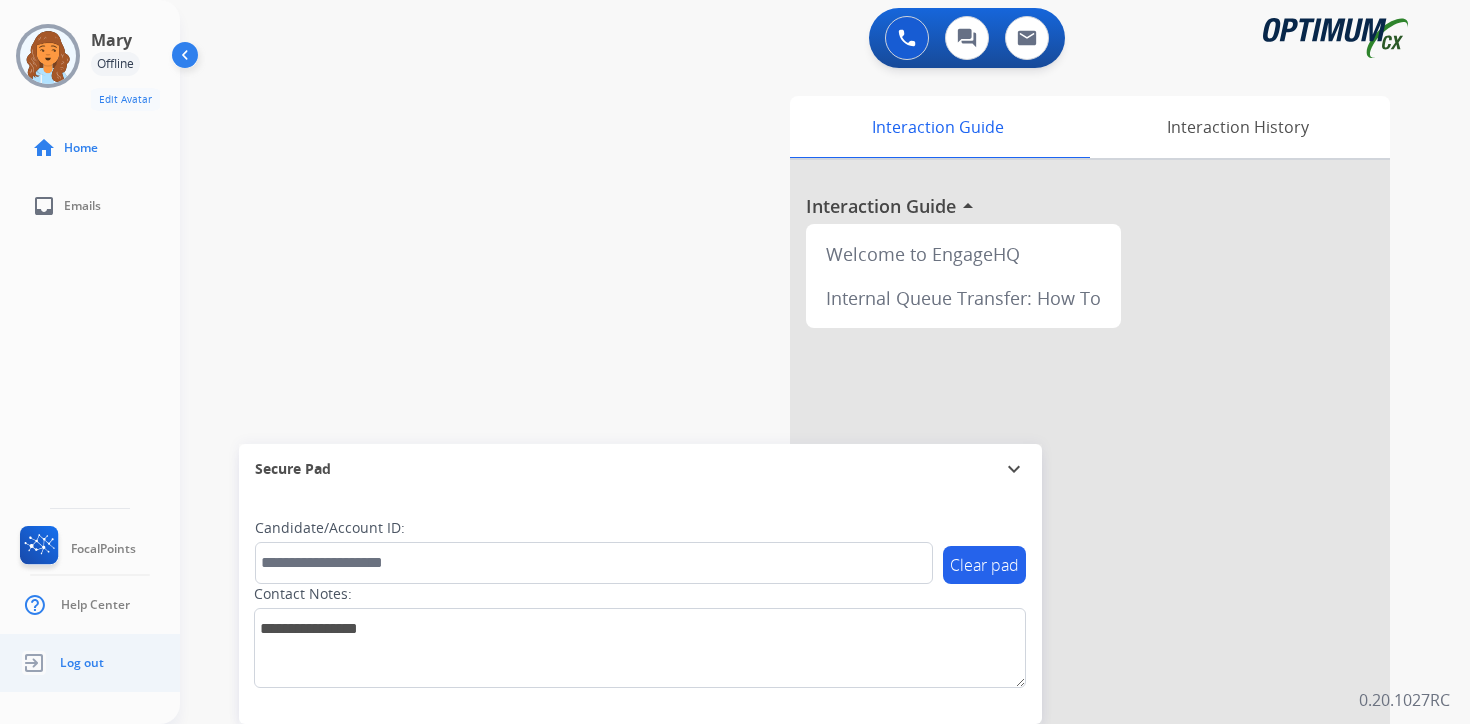 click on "Log out" 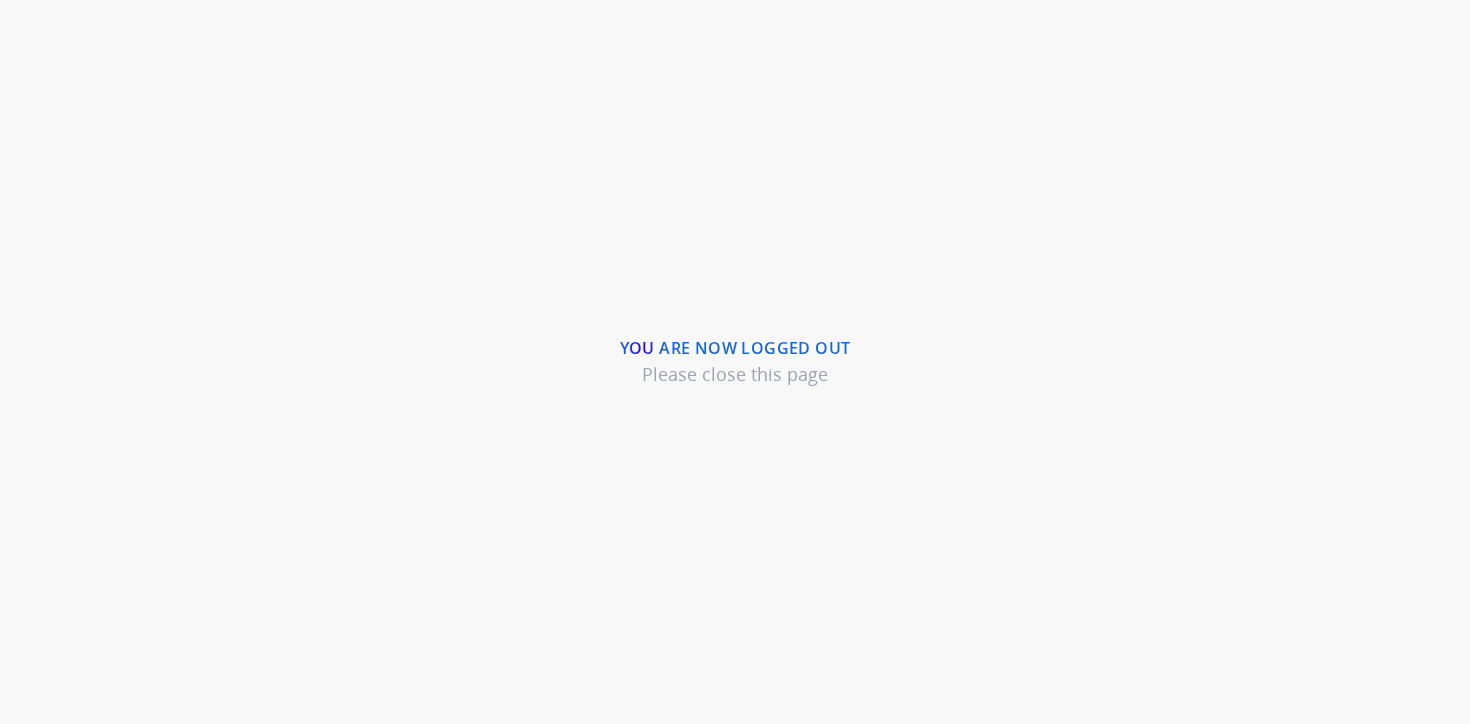 scroll, scrollTop: 0, scrollLeft: 0, axis: both 